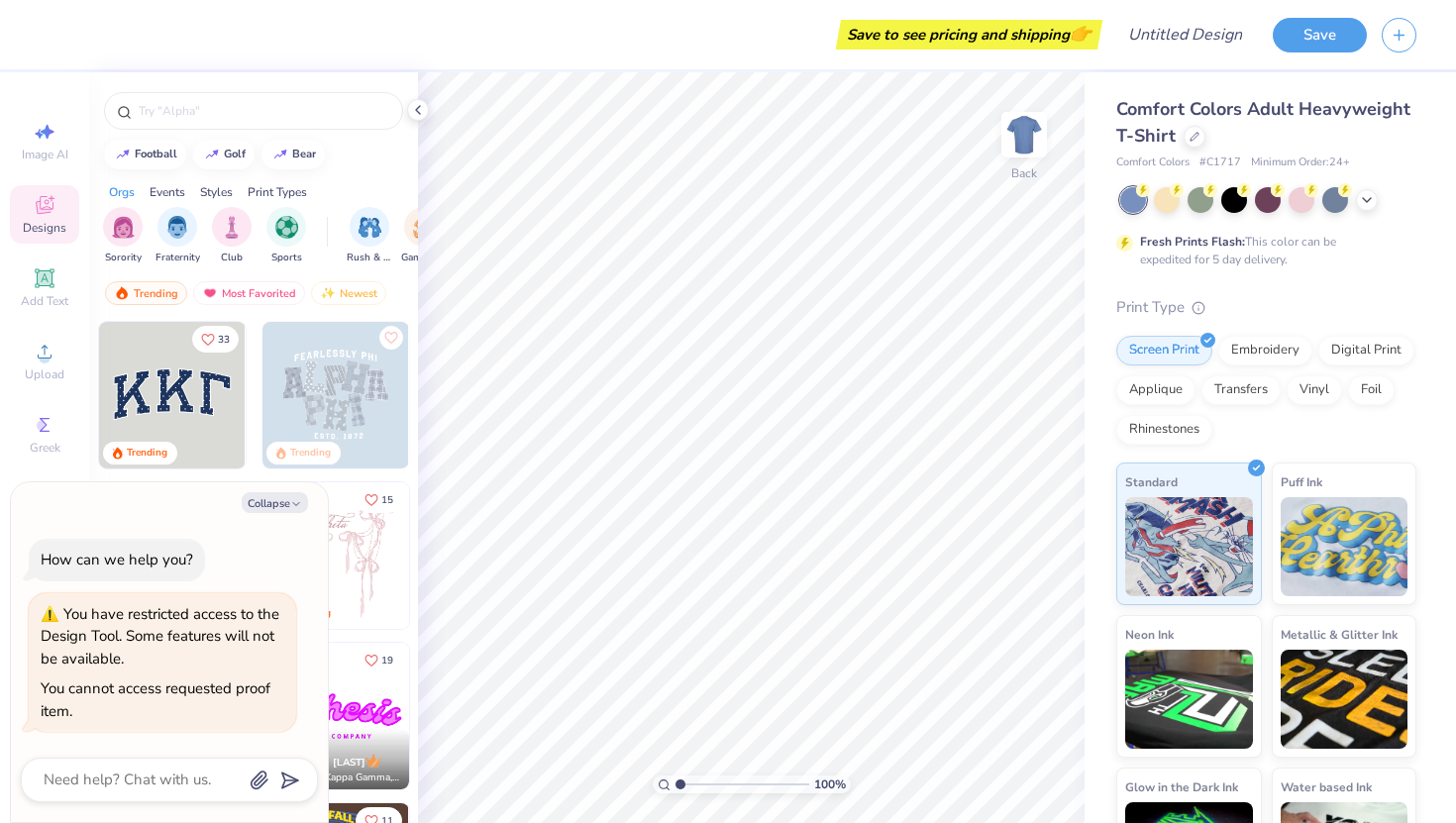 scroll, scrollTop: 0, scrollLeft: 0, axis: both 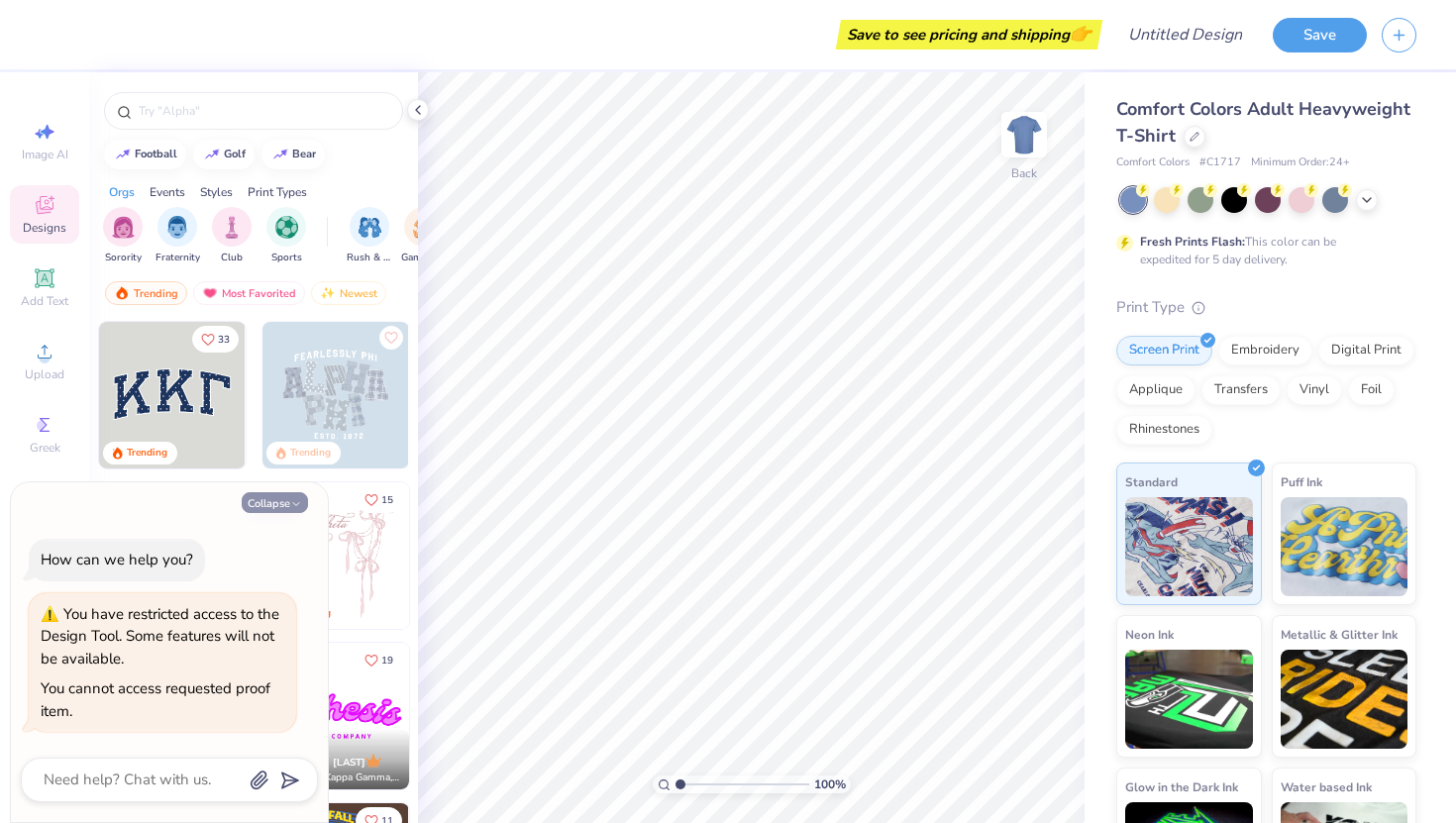 click on "Collapse" at bounding box center [274, 502] 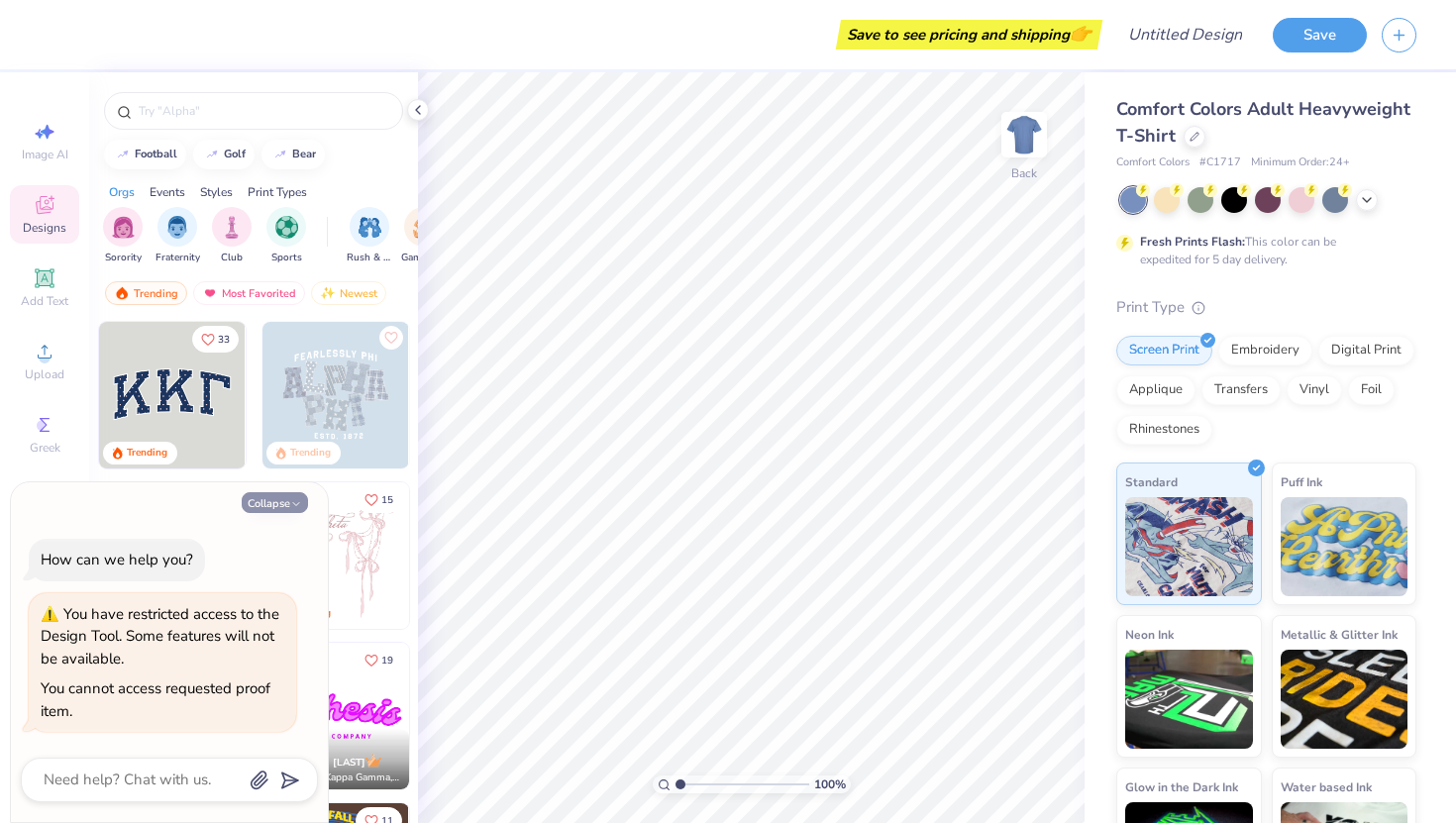 type on "x" 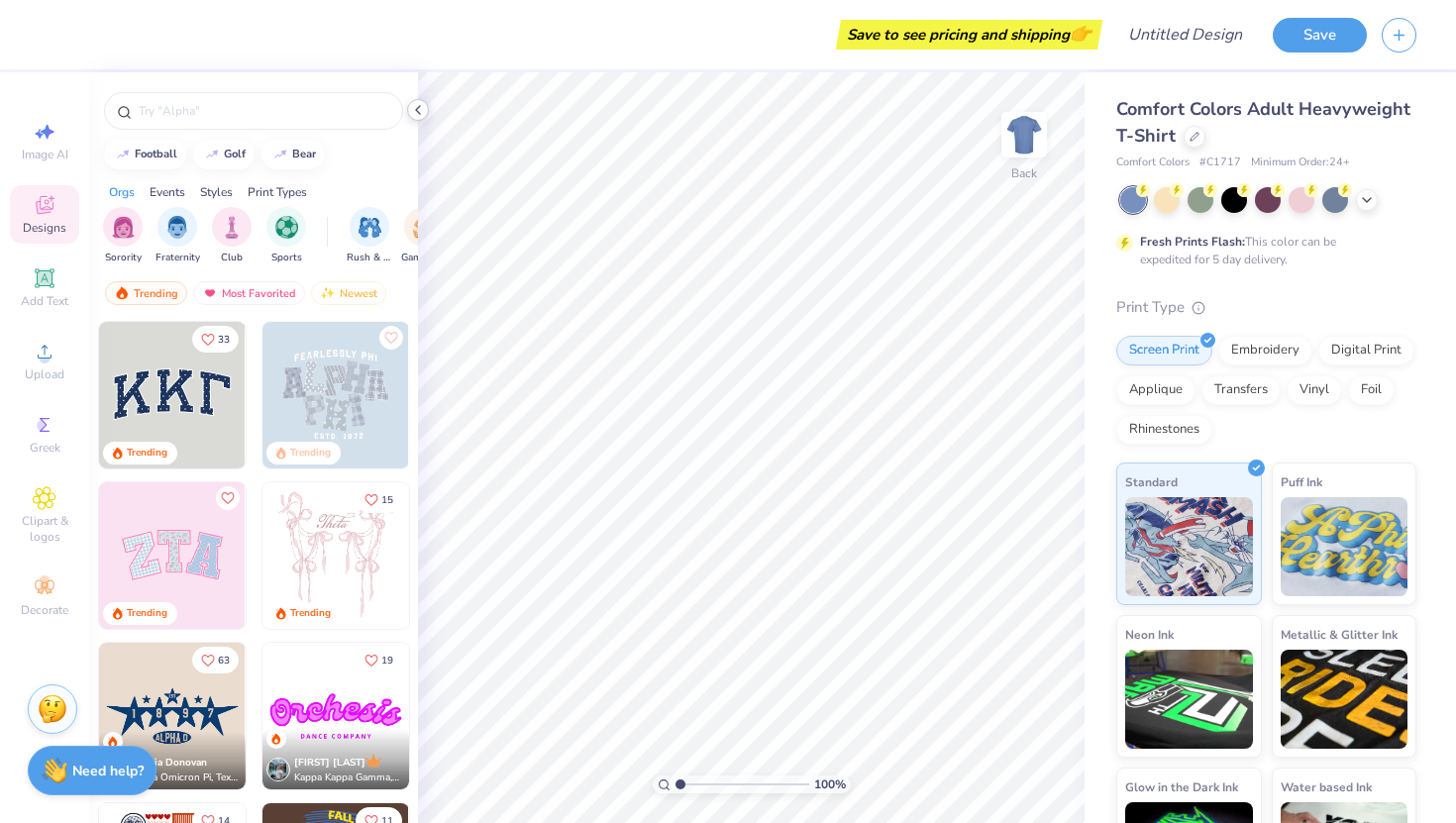 click 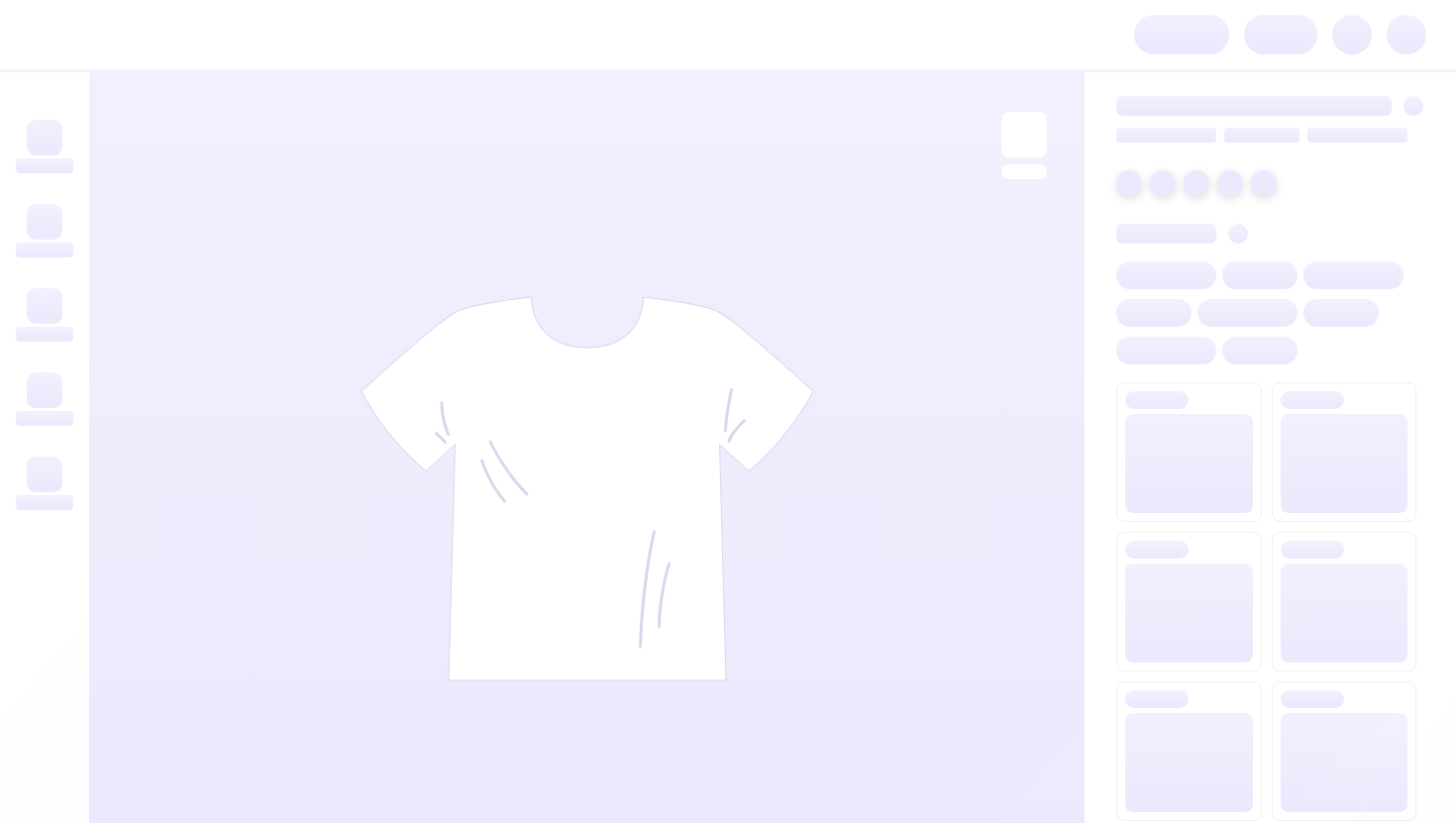 scroll, scrollTop: 0, scrollLeft: 0, axis: both 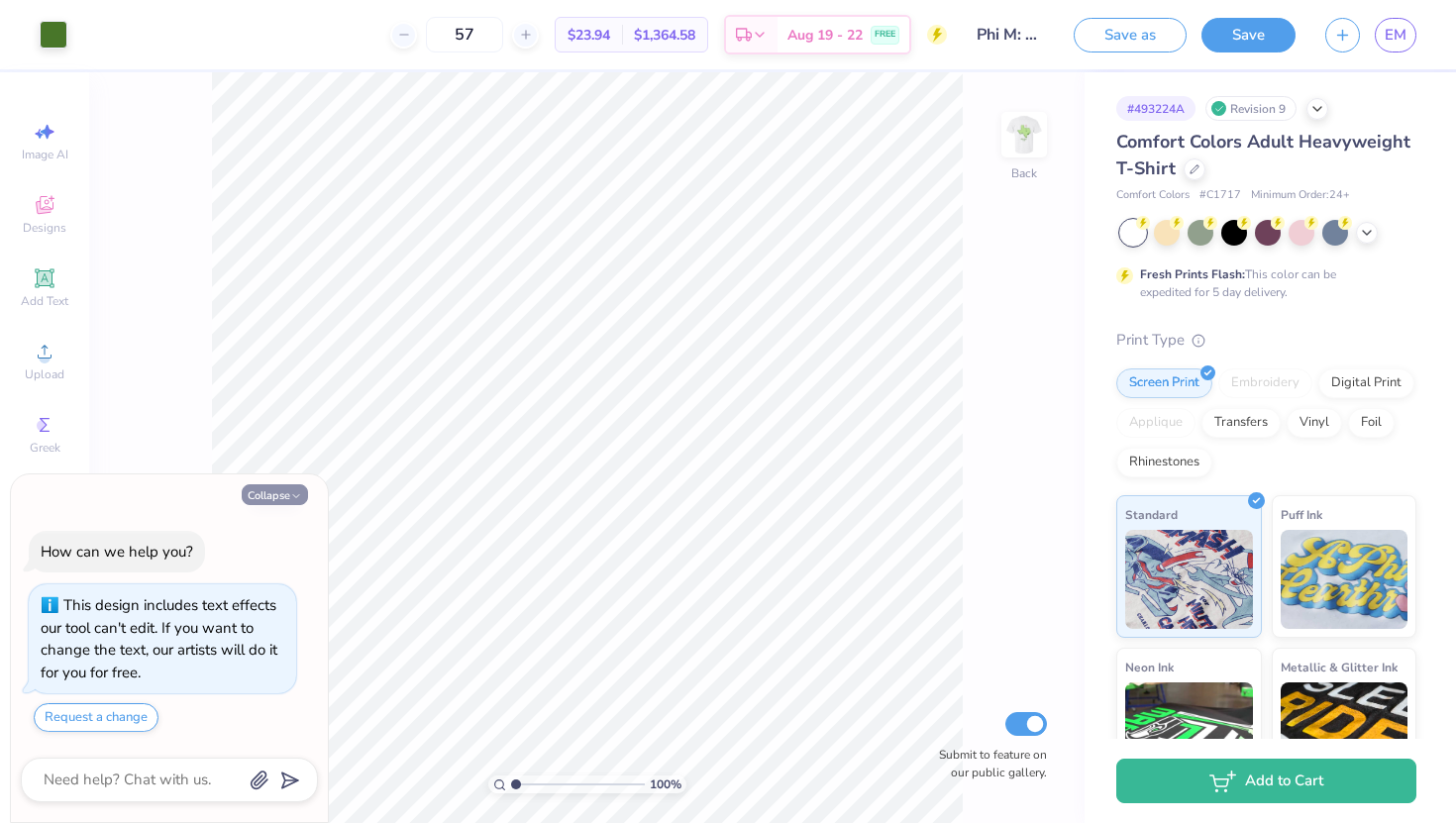 click 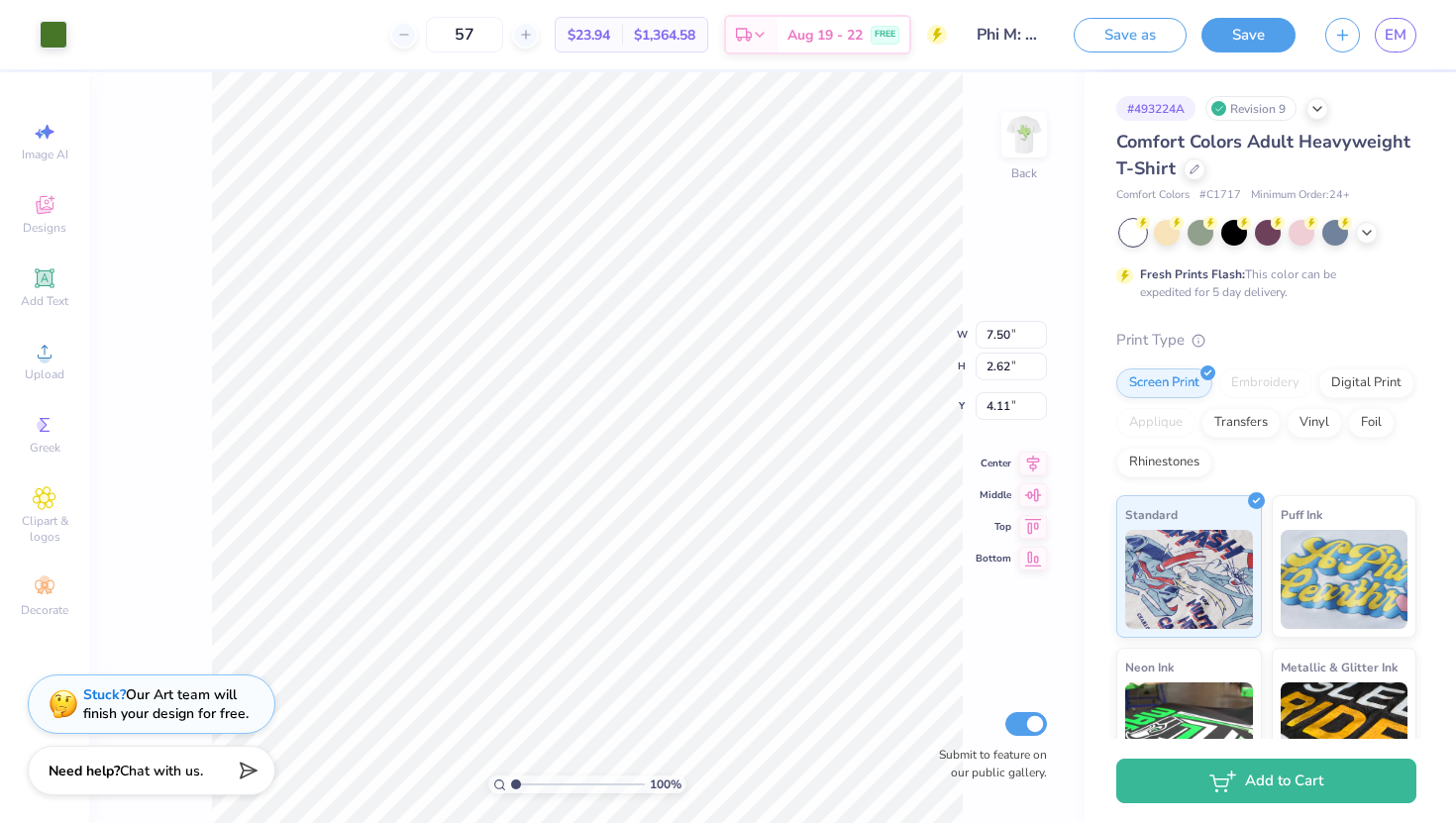 type on "4.13" 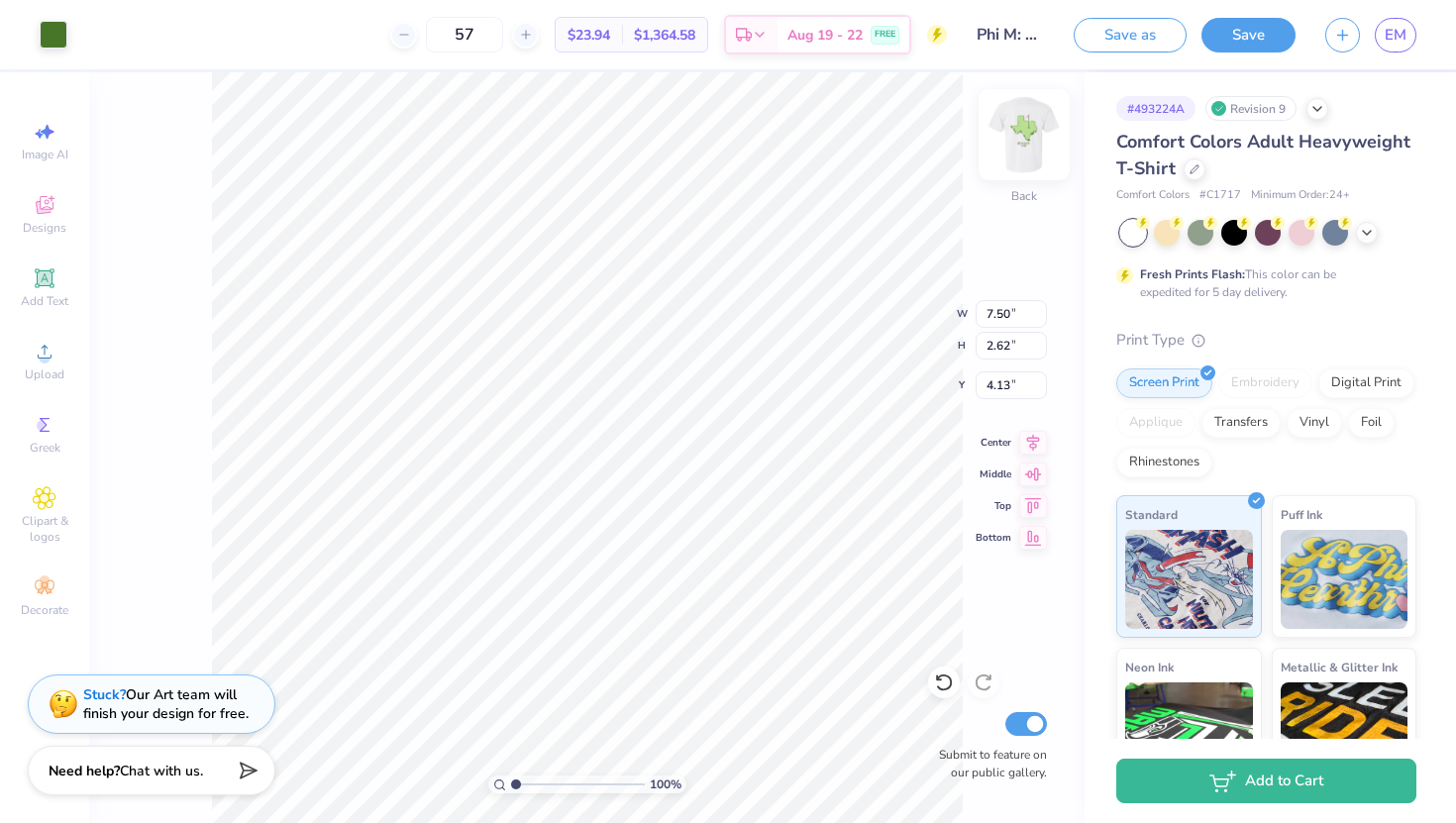 click at bounding box center [1024, 135] 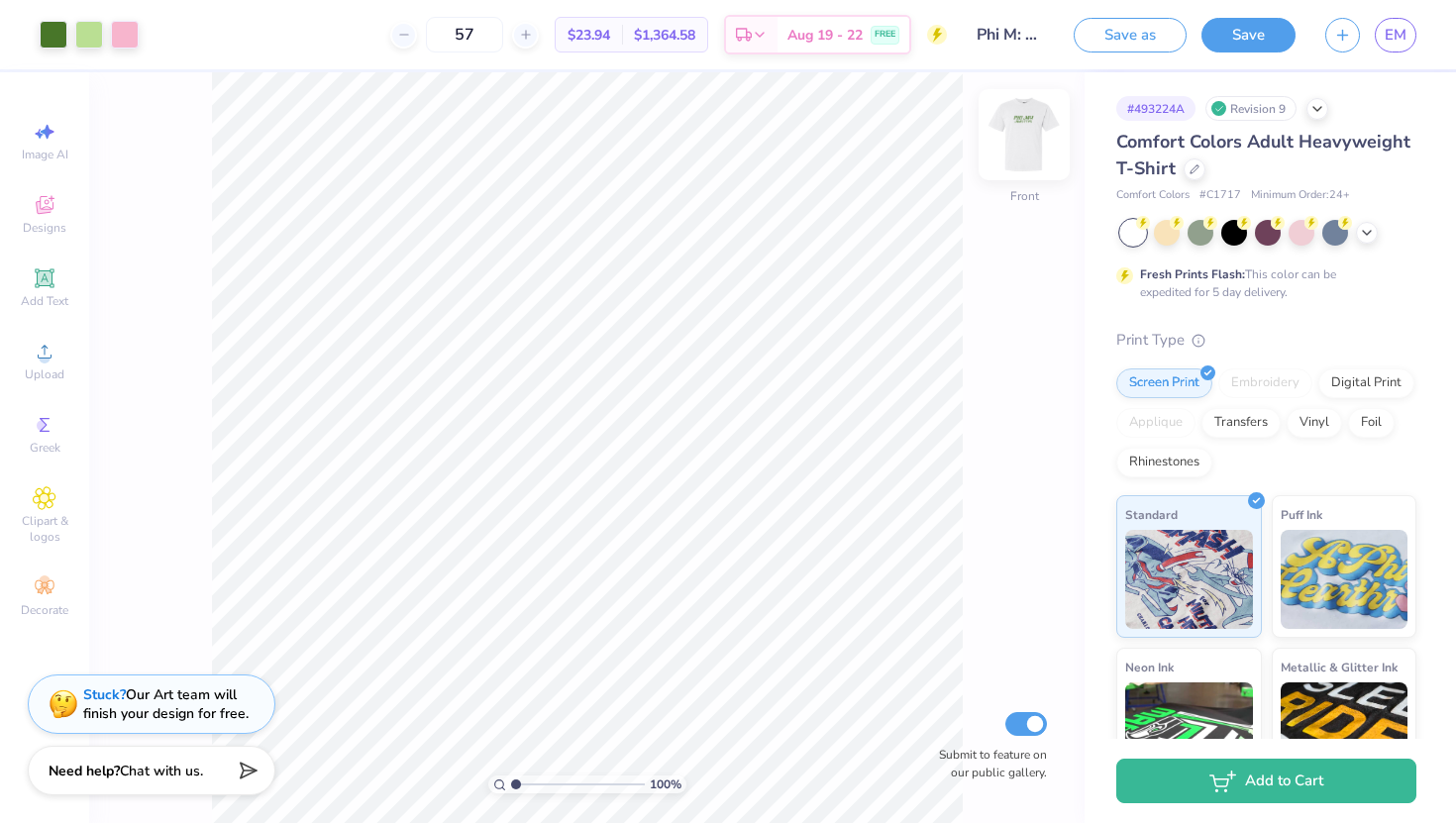 click at bounding box center (1024, 135) 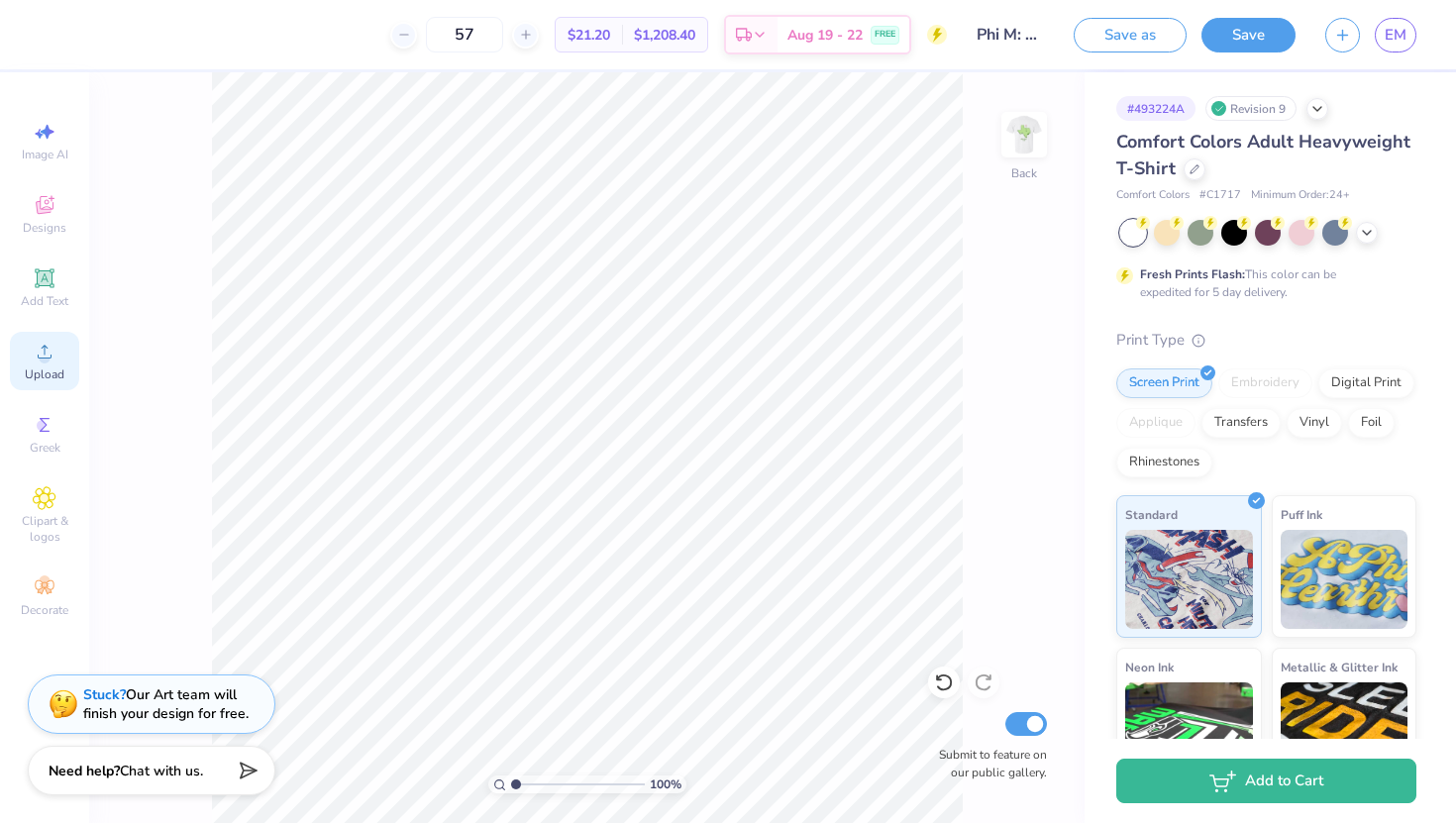 click 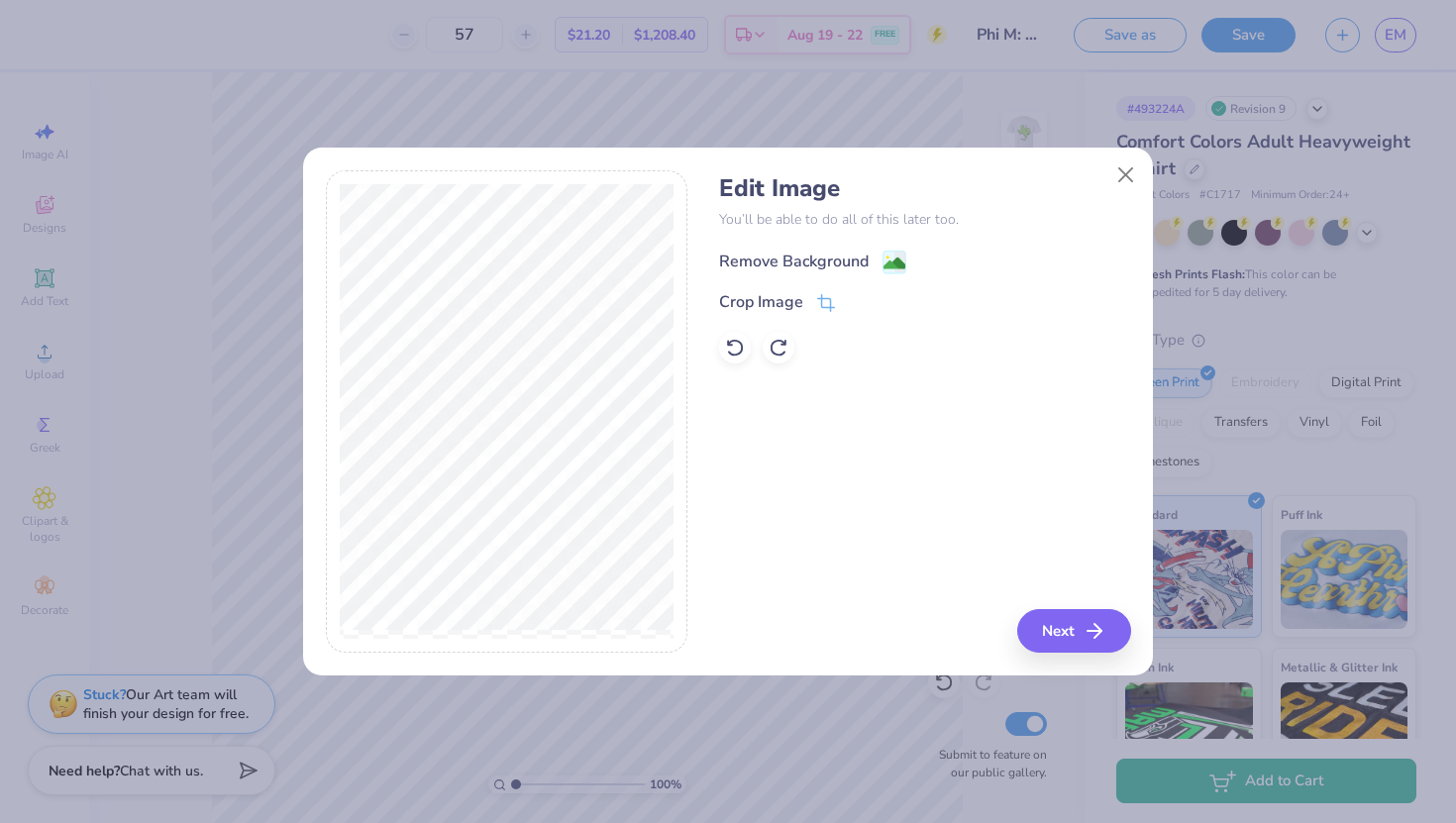 click on "Remove Background" at bounding box center [793, 261] 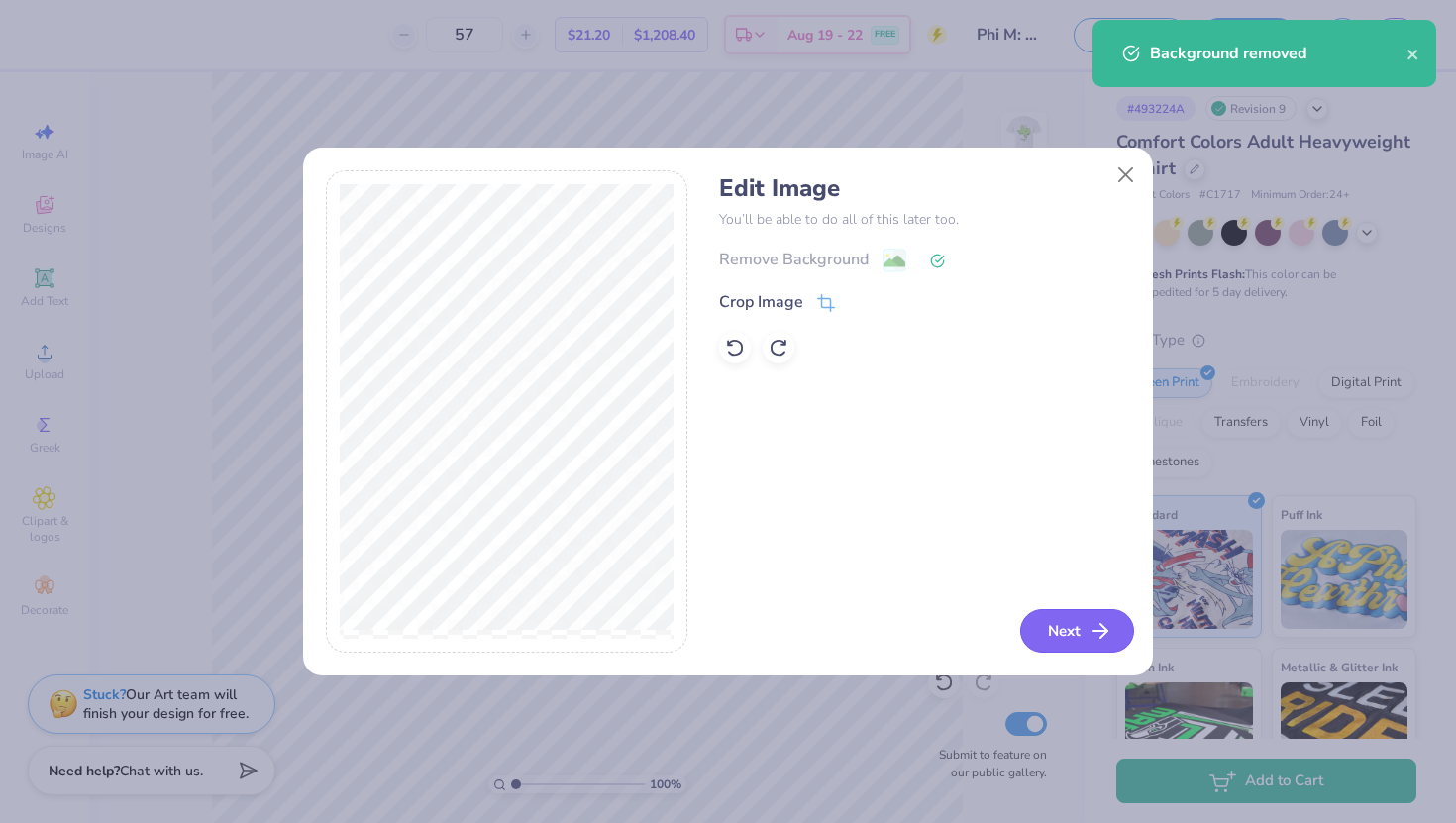click on "Next" at bounding box center (1077, 631) 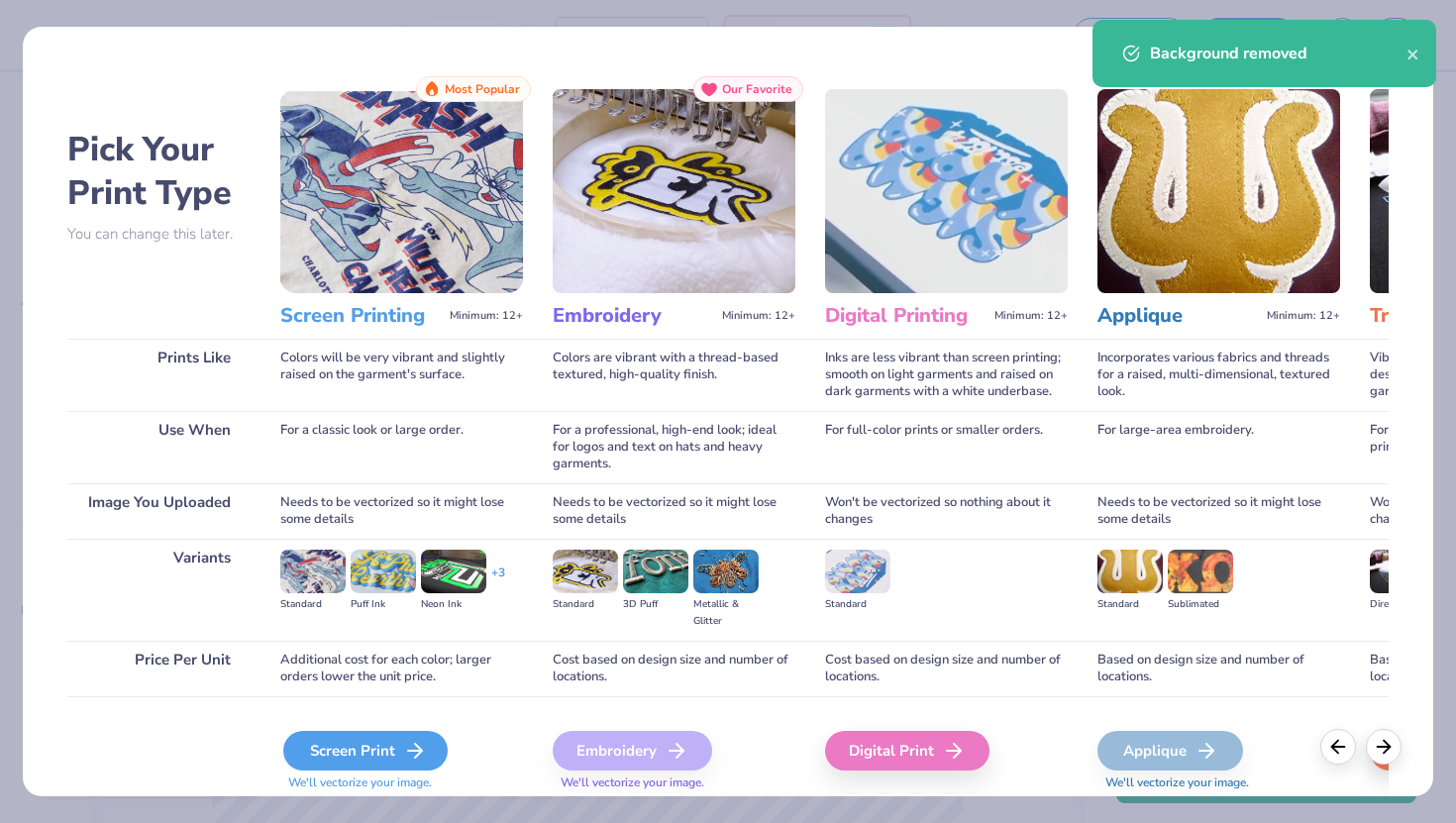 click on "Screen Print" at bounding box center [365, 751] 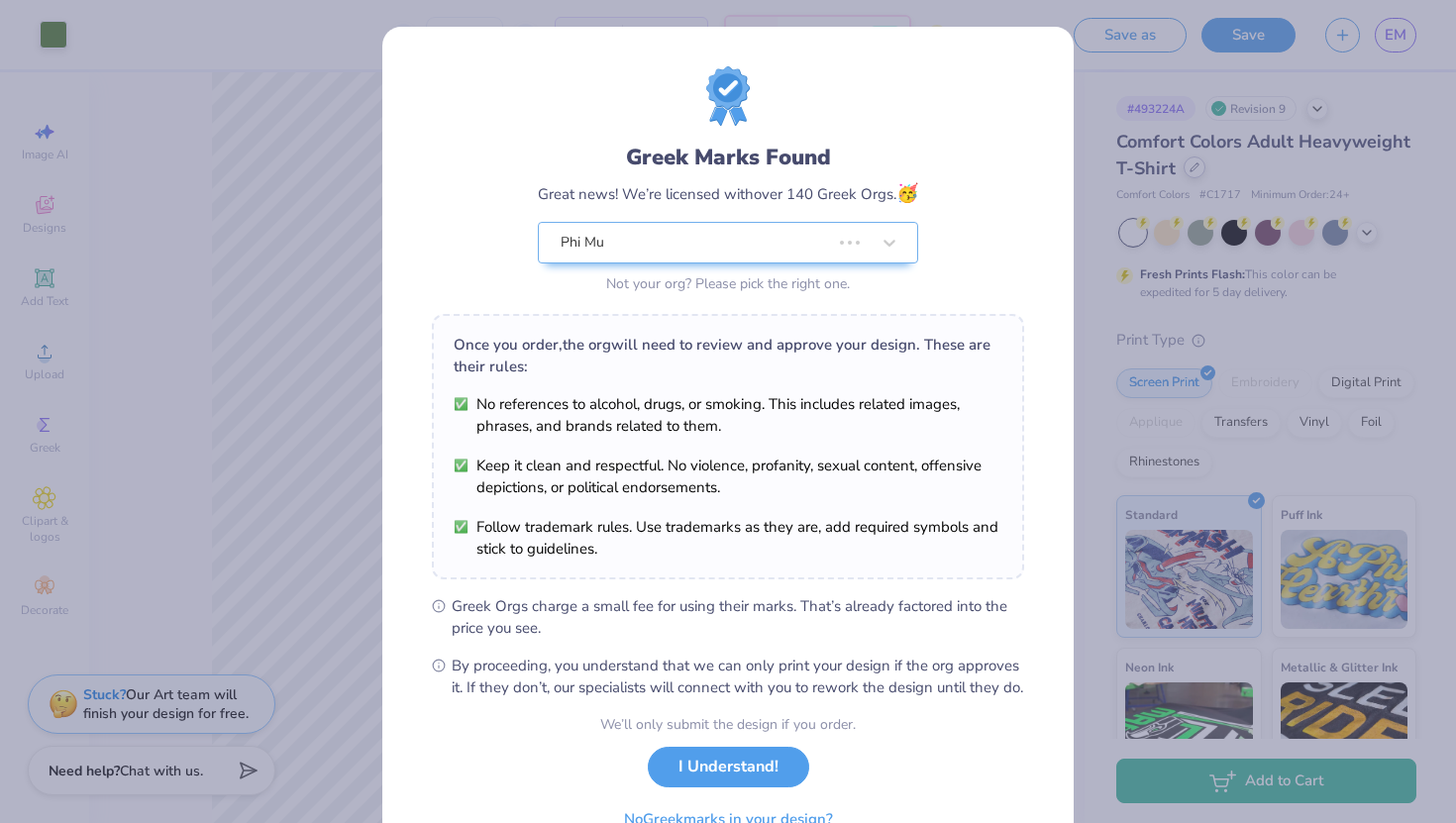 click on "Greek Marks Found Great news! We’re licensed with  over 140 Greek Orgs. 🥳 Phi Mu Not your org? Please pick the right one. Once you order,  the org  will need to review and approve your design. These are their rules: No references to alcohol, drugs, or smoking. This includes related images, phrases, and brands related to them. Keep it clean and respectful. No violence, profanity, sexual content, offensive depictions, or political endorsements. Follow trademark rules. Use trademarks as they are, add required symbols and stick to guidelines. Greek Orgs charge a small fee for using their marks. That’s already factored into the price you see. By proceeding, you understand that we can only print your design if the org approves it. If they don’t, our specialists will connect with you to rework the design until they do. We’ll only submit the design if you order. I Understand! No  Greek  marks in your design?" at bounding box center (728, 411) 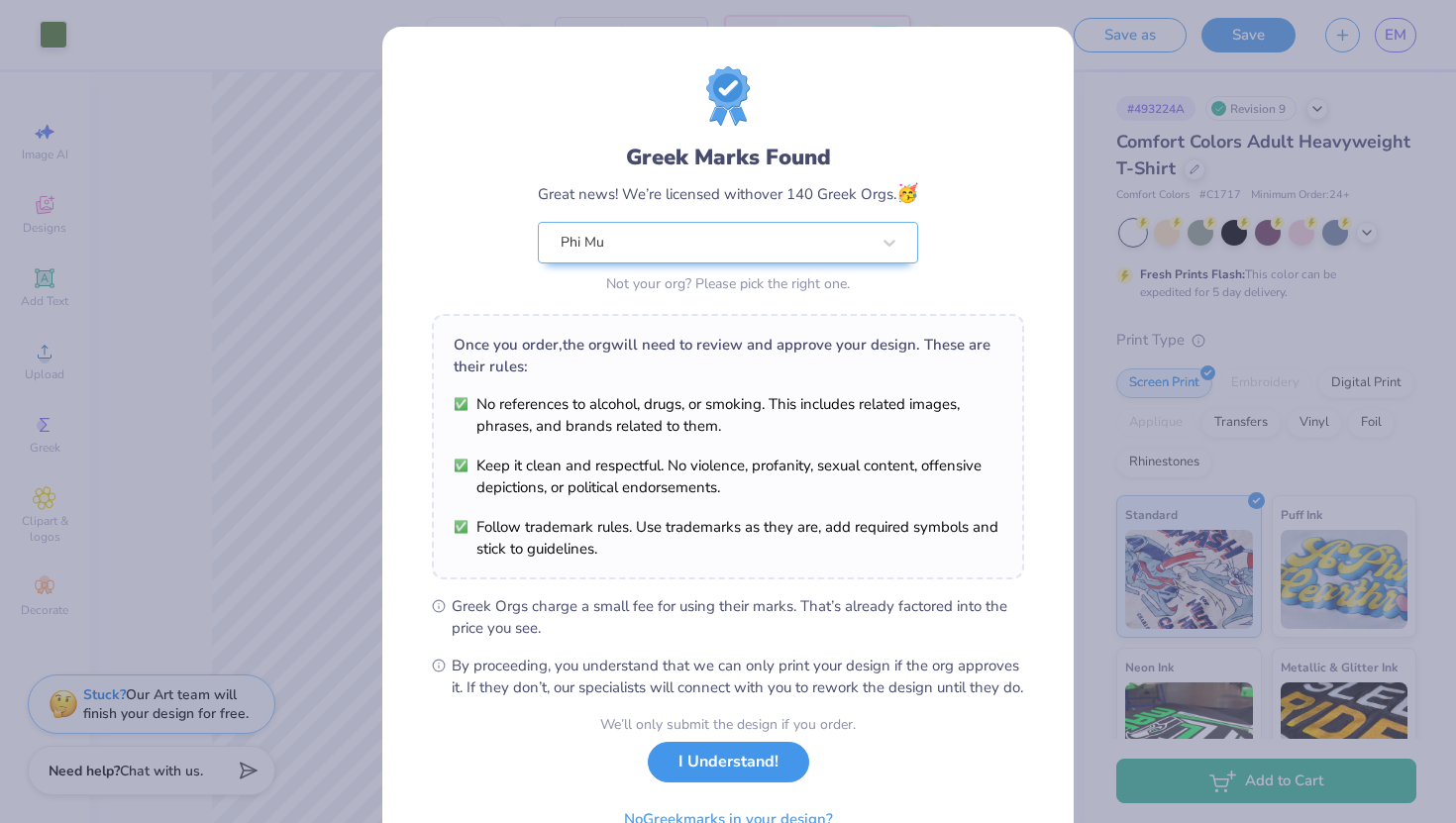 click on "I Understand!" at bounding box center (728, 762) 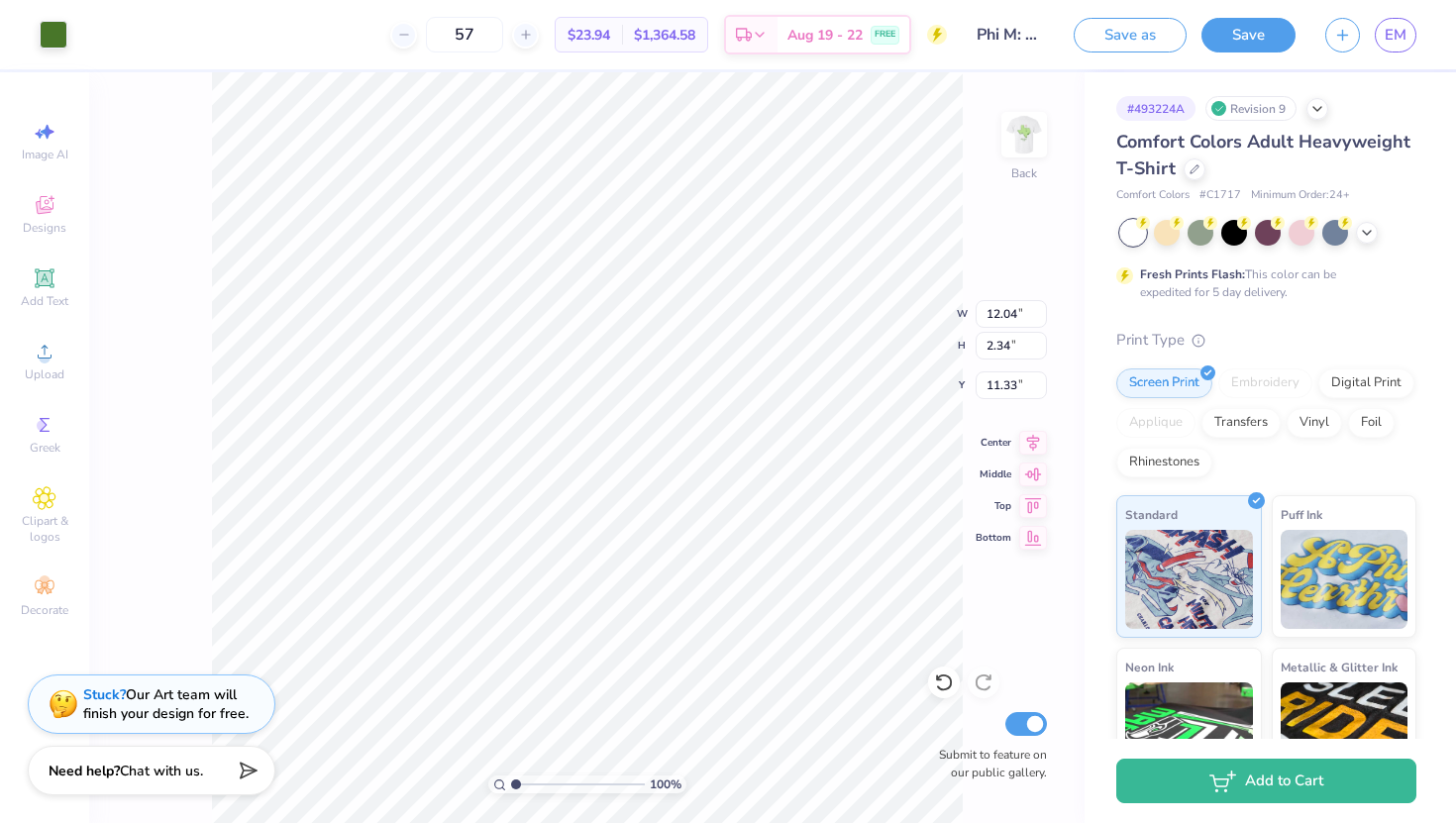 type on "4.44" 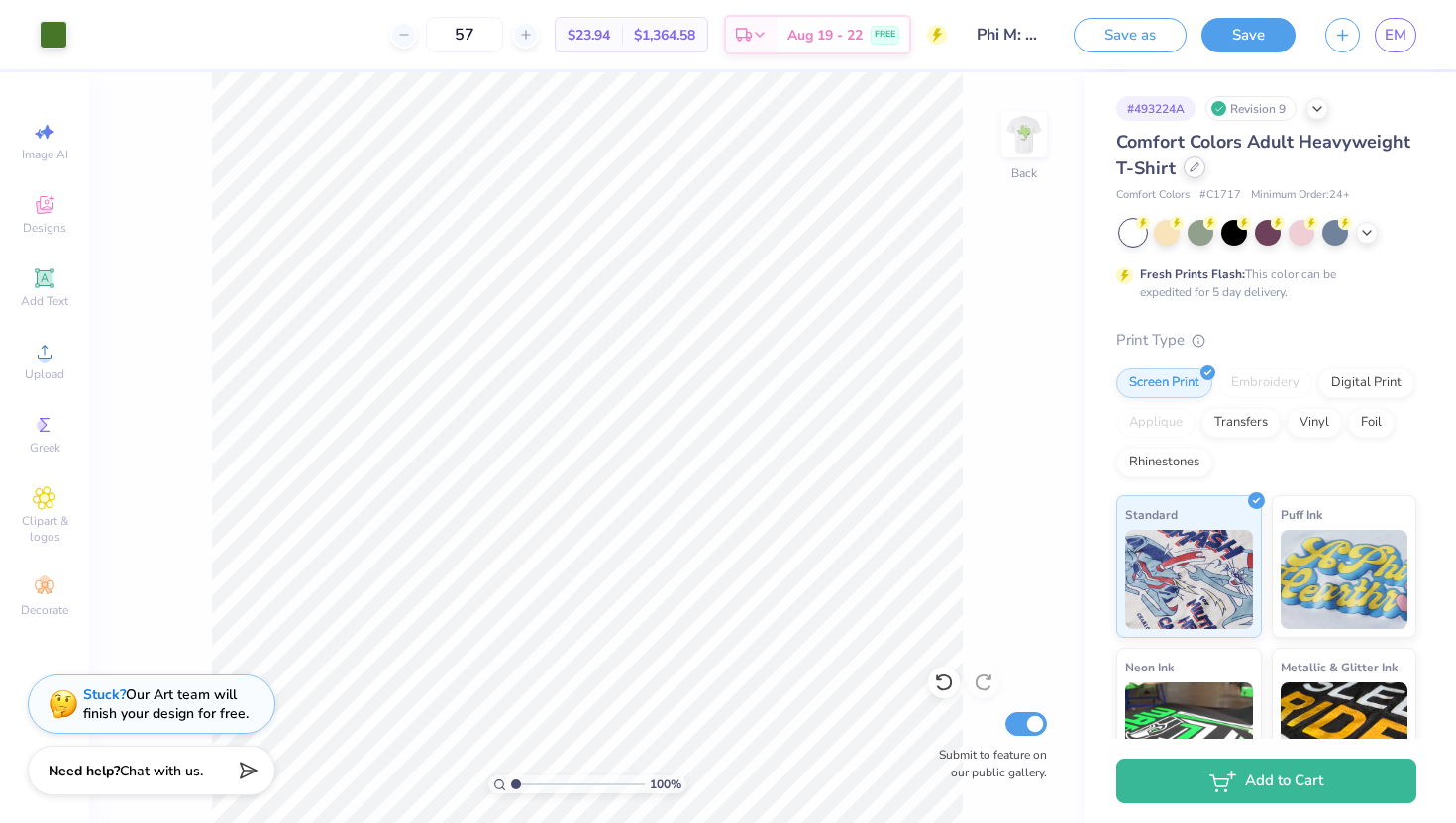 click on "Comfort Colors Adult Heavyweight T-Shirt" at bounding box center (1266, 155) 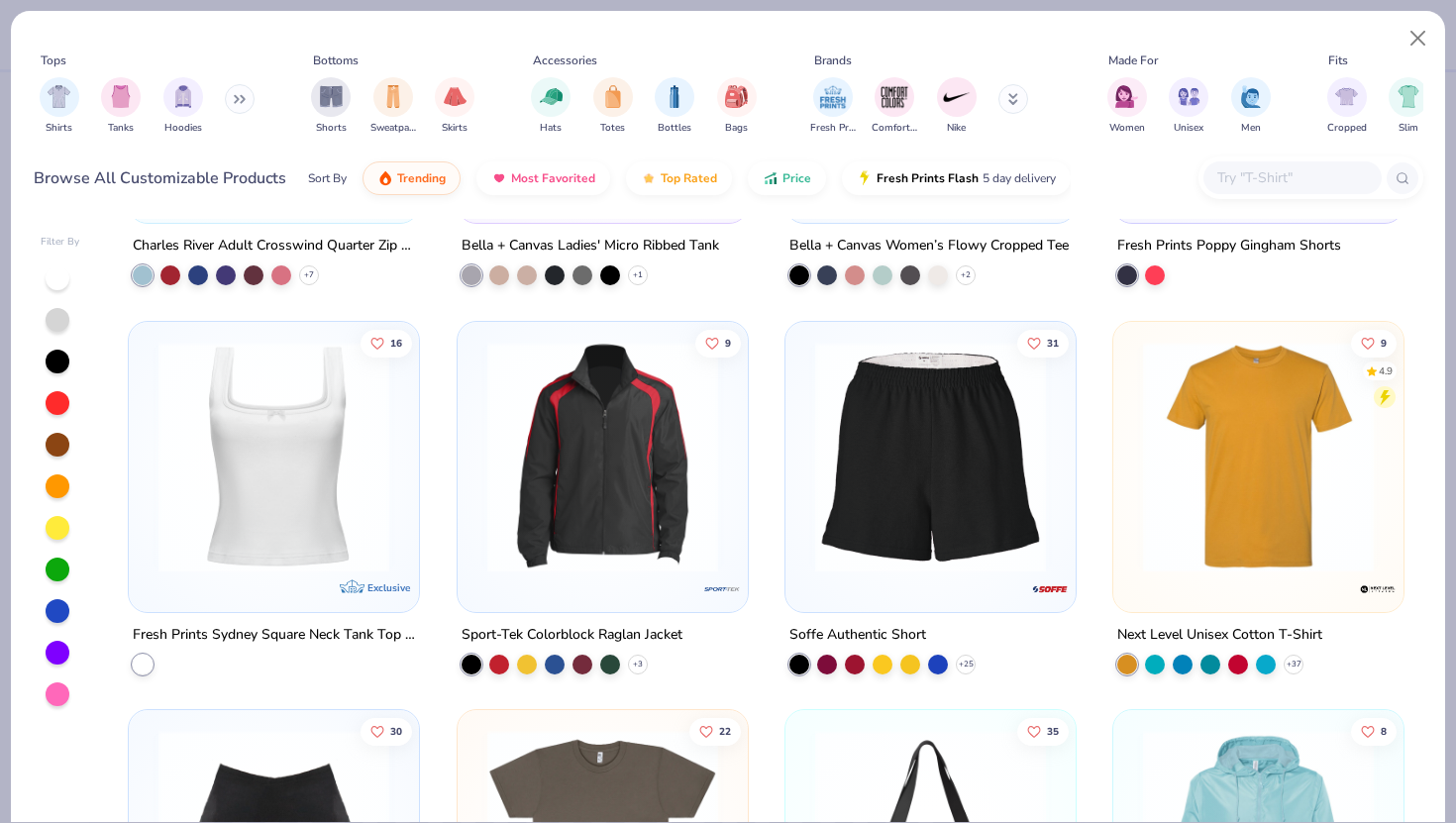 scroll, scrollTop: 10058, scrollLeft: 0, axis: vertical 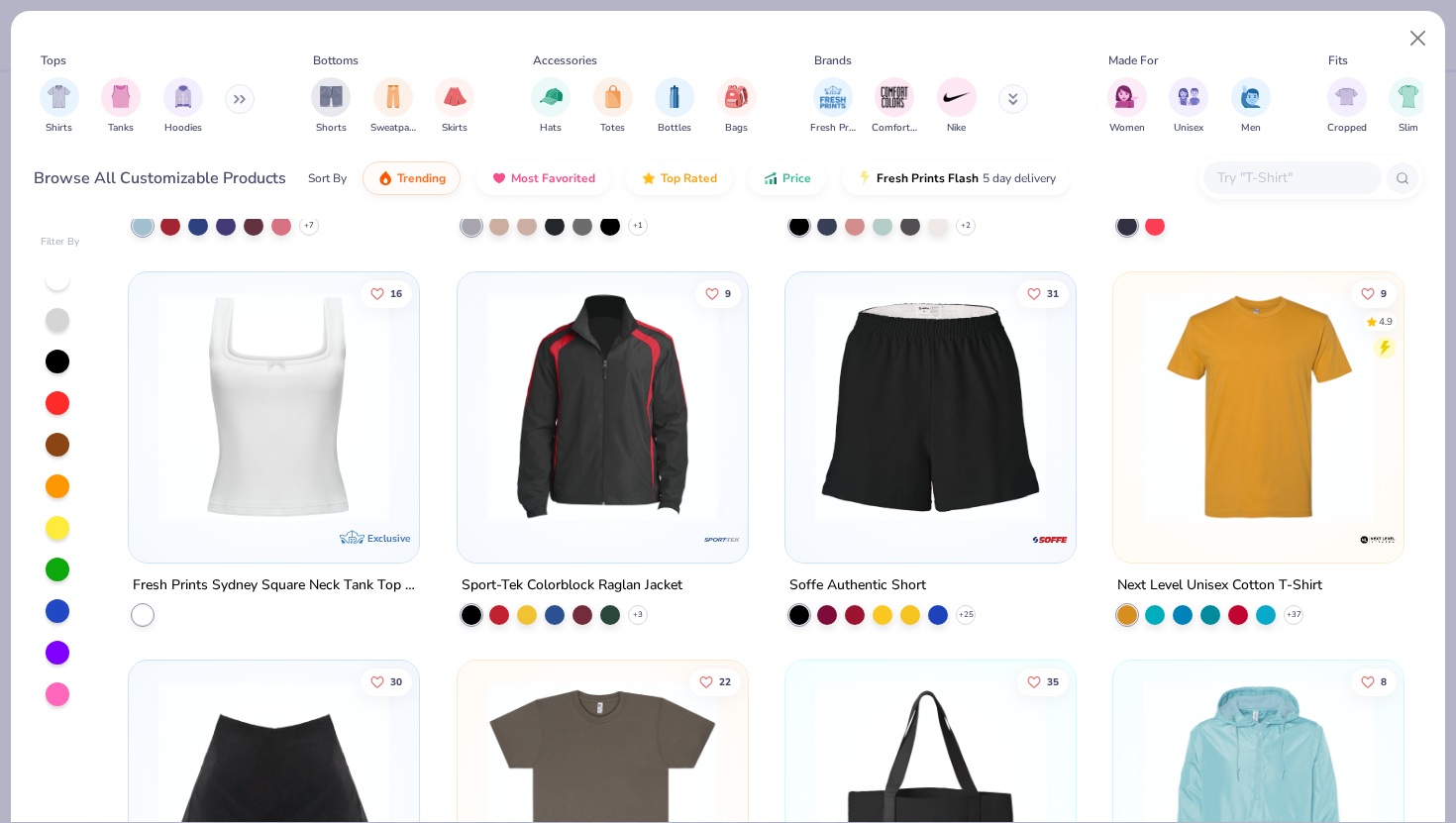 click at bounding box center [1292, 177] 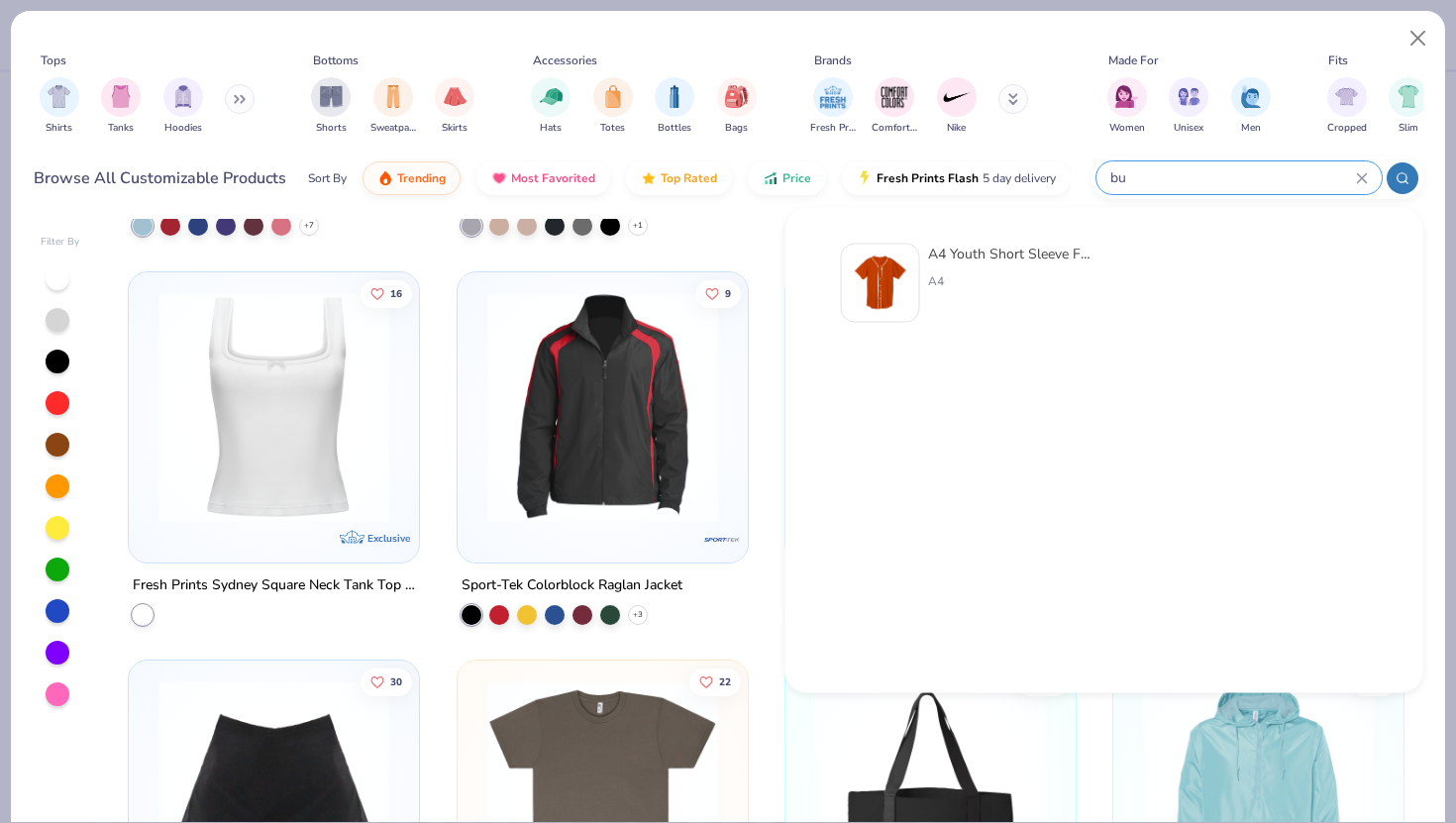 type on "b" 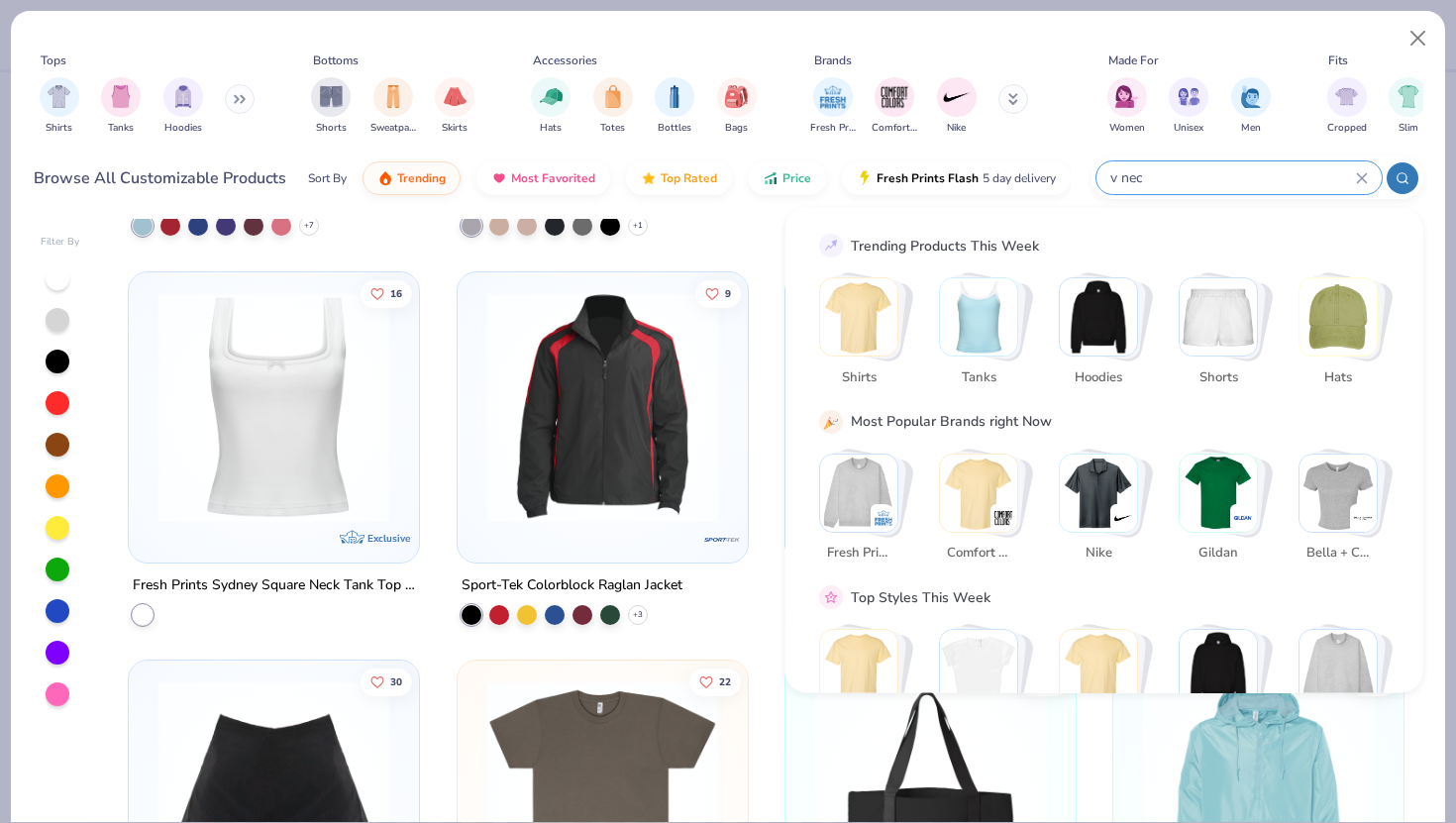 type on "v neck" 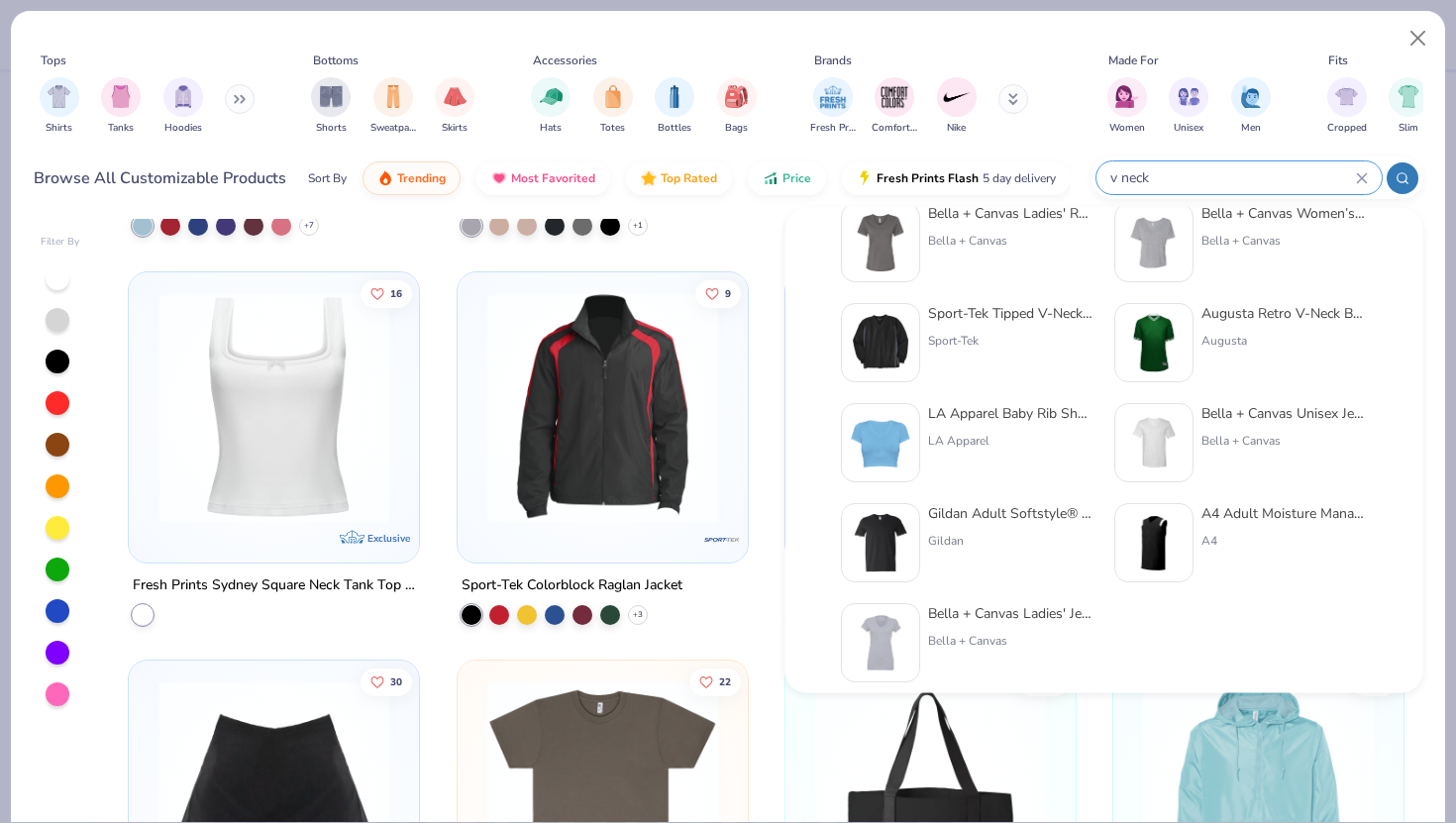 scroll, scrollTop: 0, scrollLeft: 0, axis: both 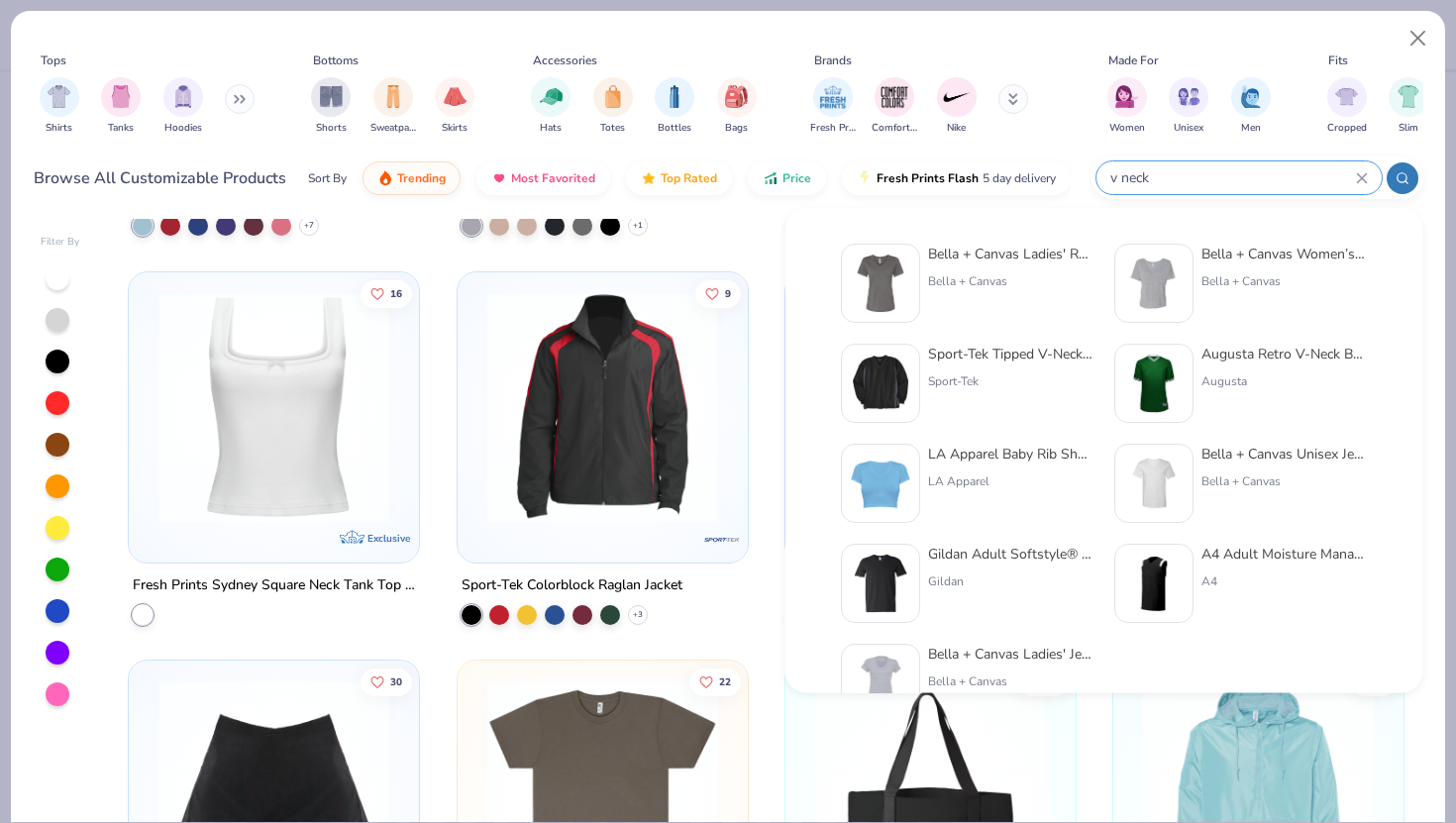 click on "v neck" at bounding box center [1232, 177] 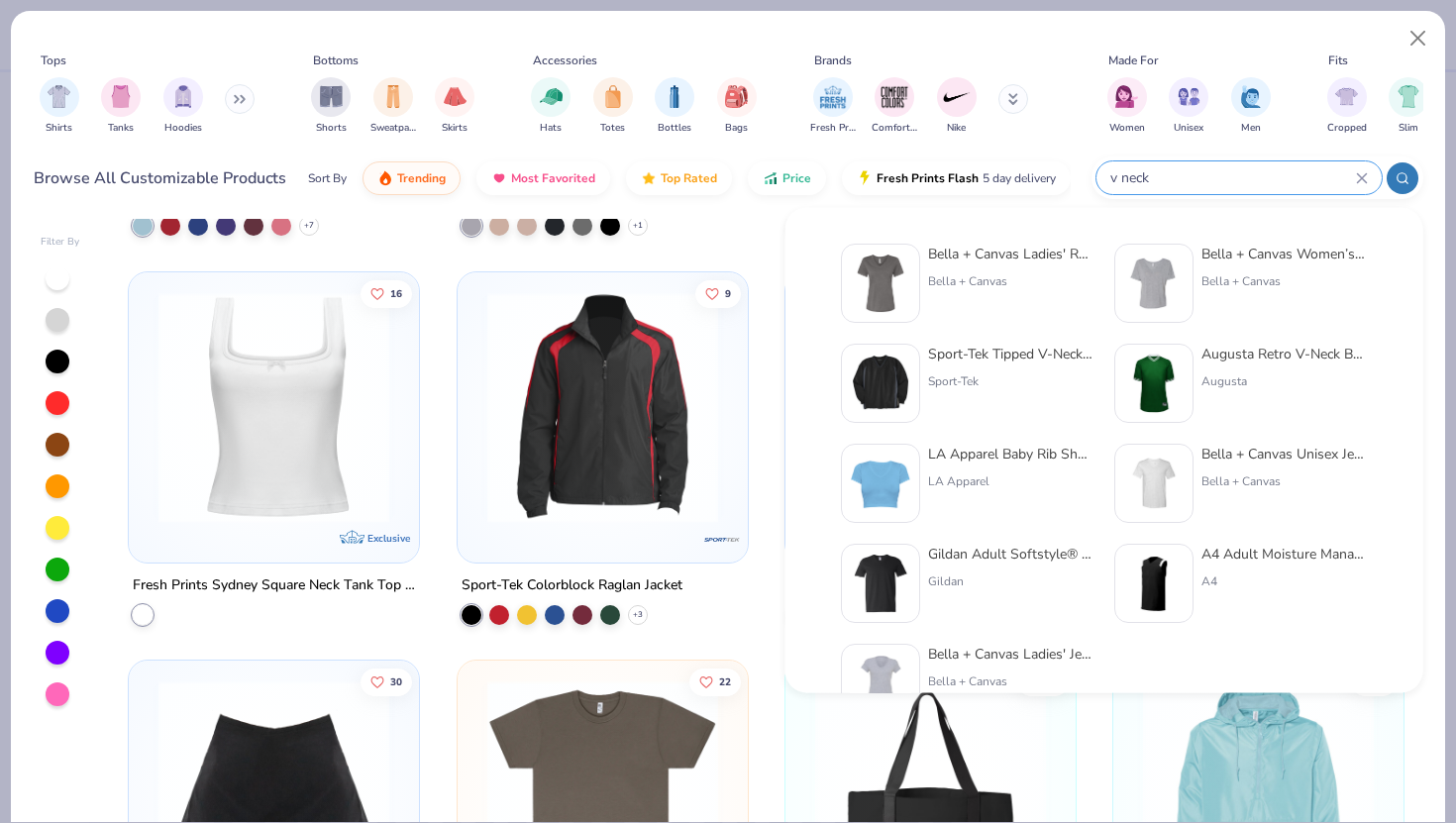 click on "v neck" at bounding box center [1232, 177] 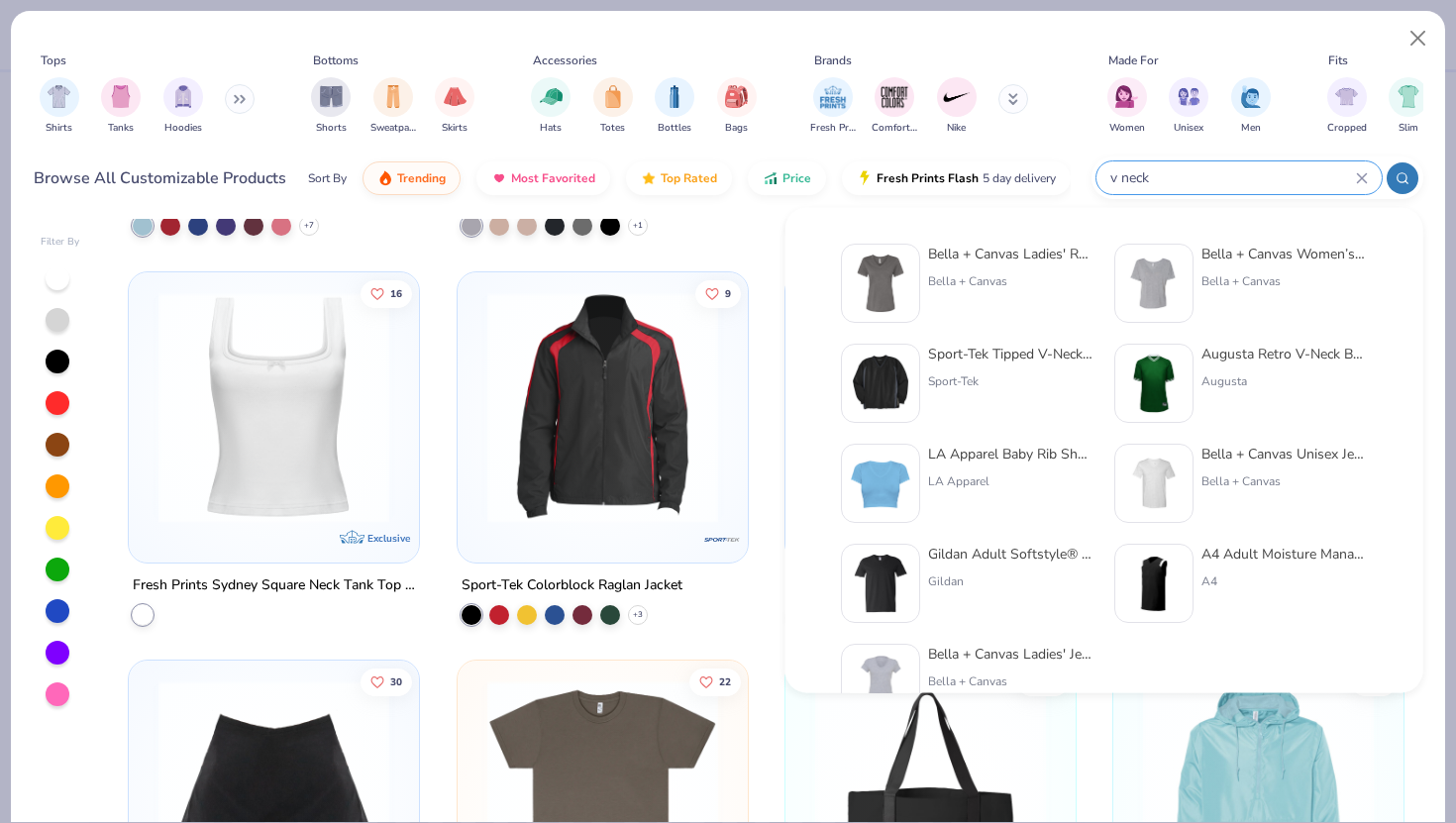 click on "v neck" at bounding box center (1232, 177) 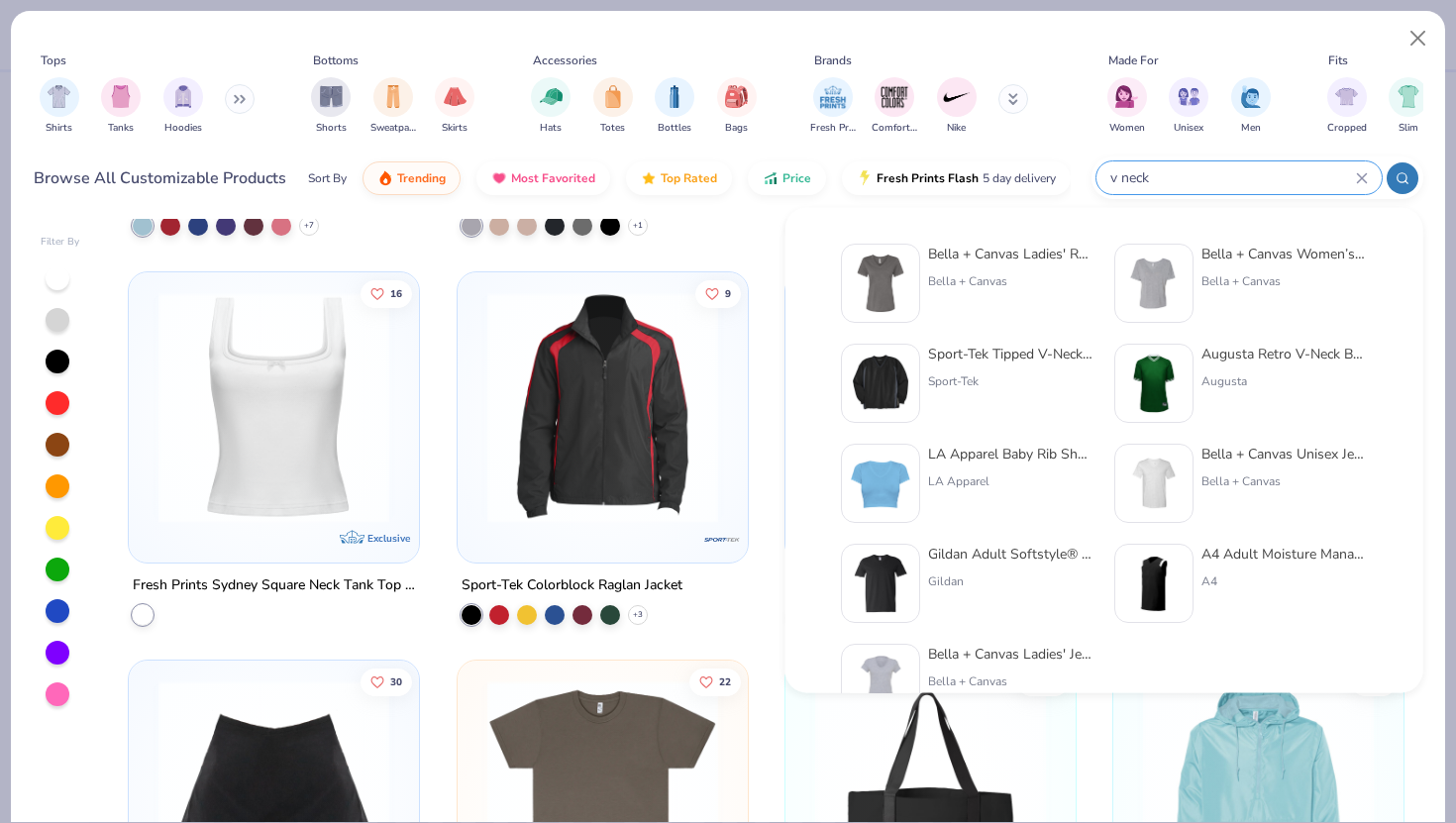 click on "v neck" at bounding box center (1232, 177) 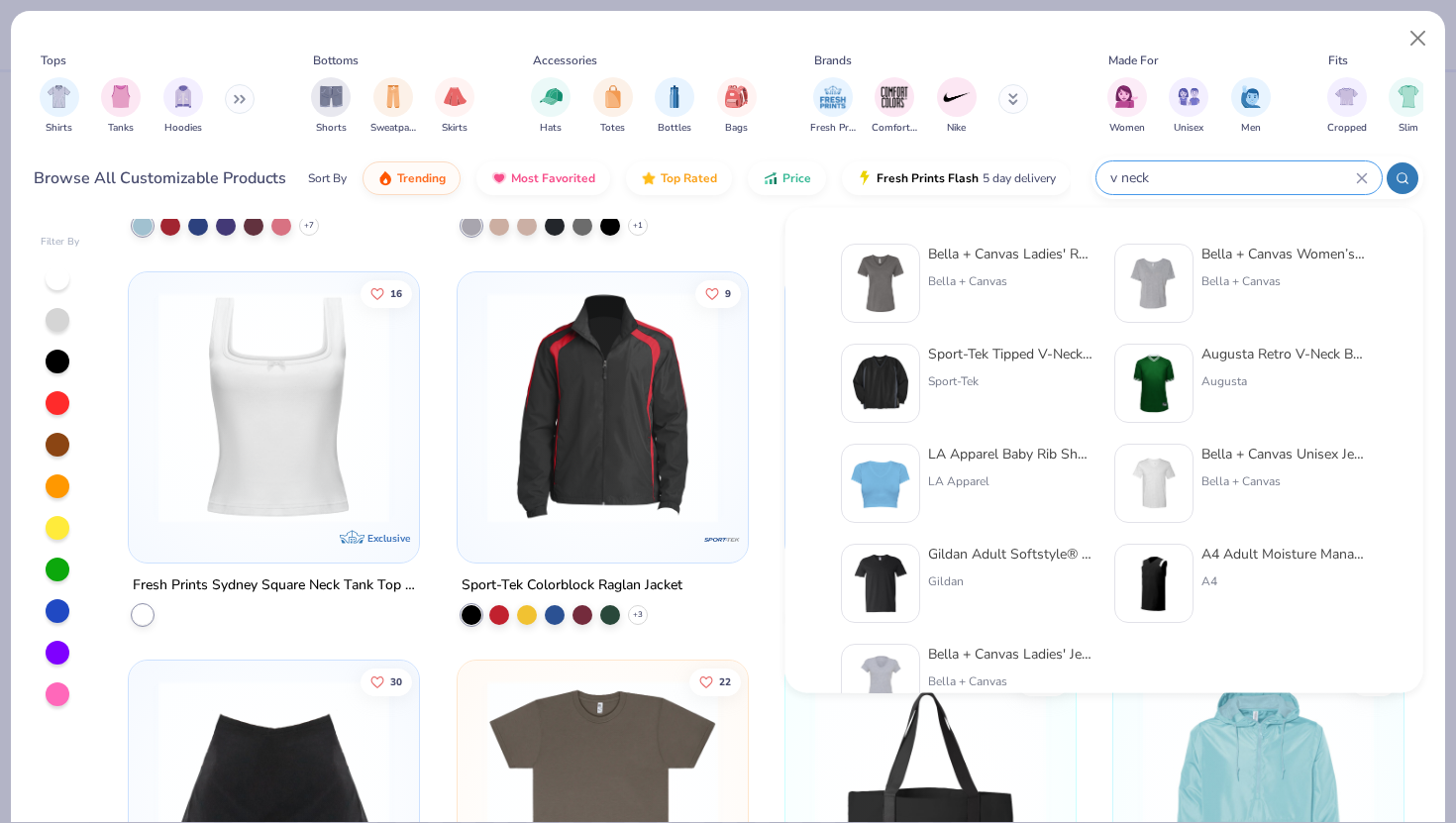 click on "v neck" at bounding box center [1232, 177] 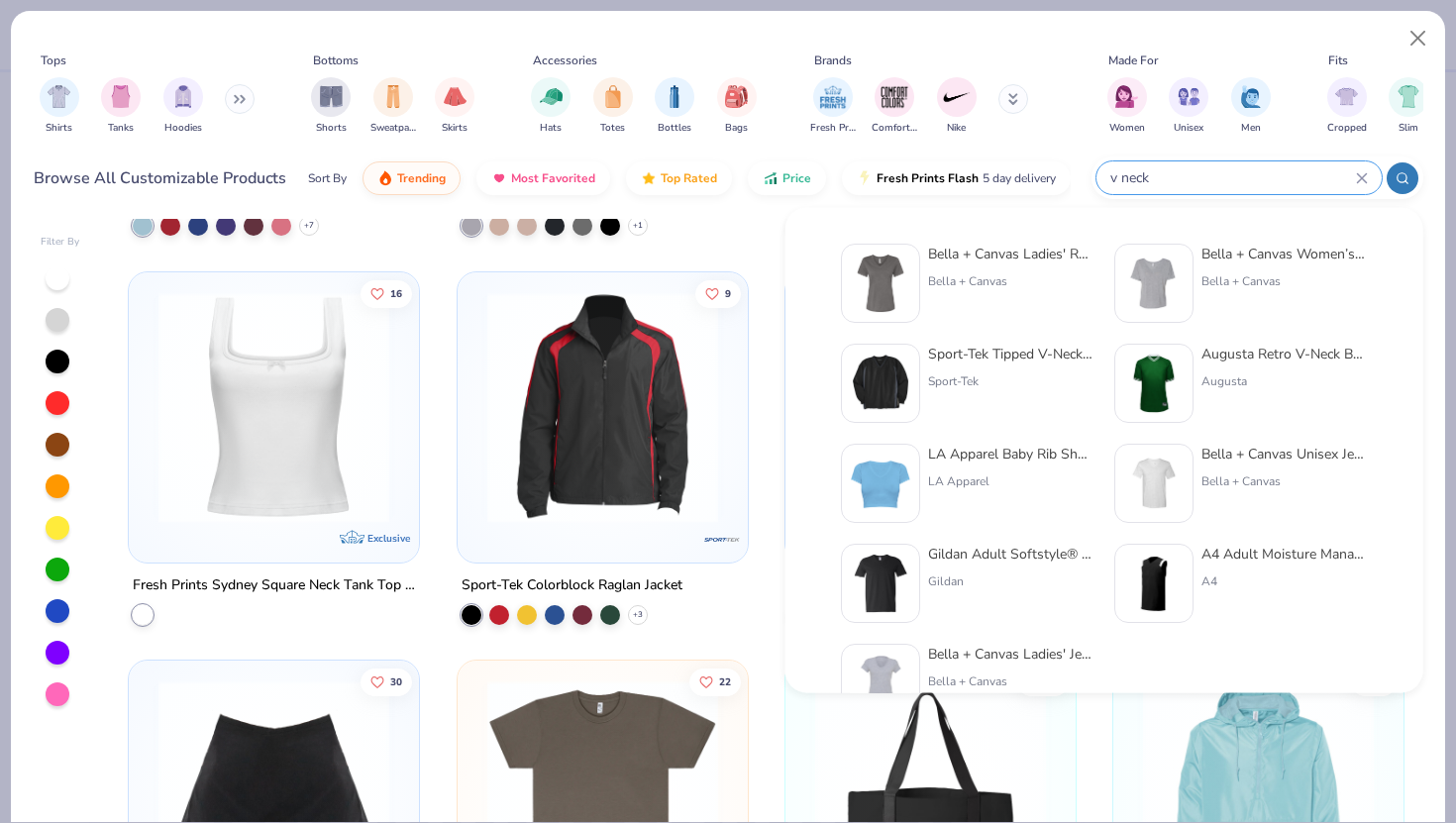 click on "v neck" at bounding box center [1232, 177] 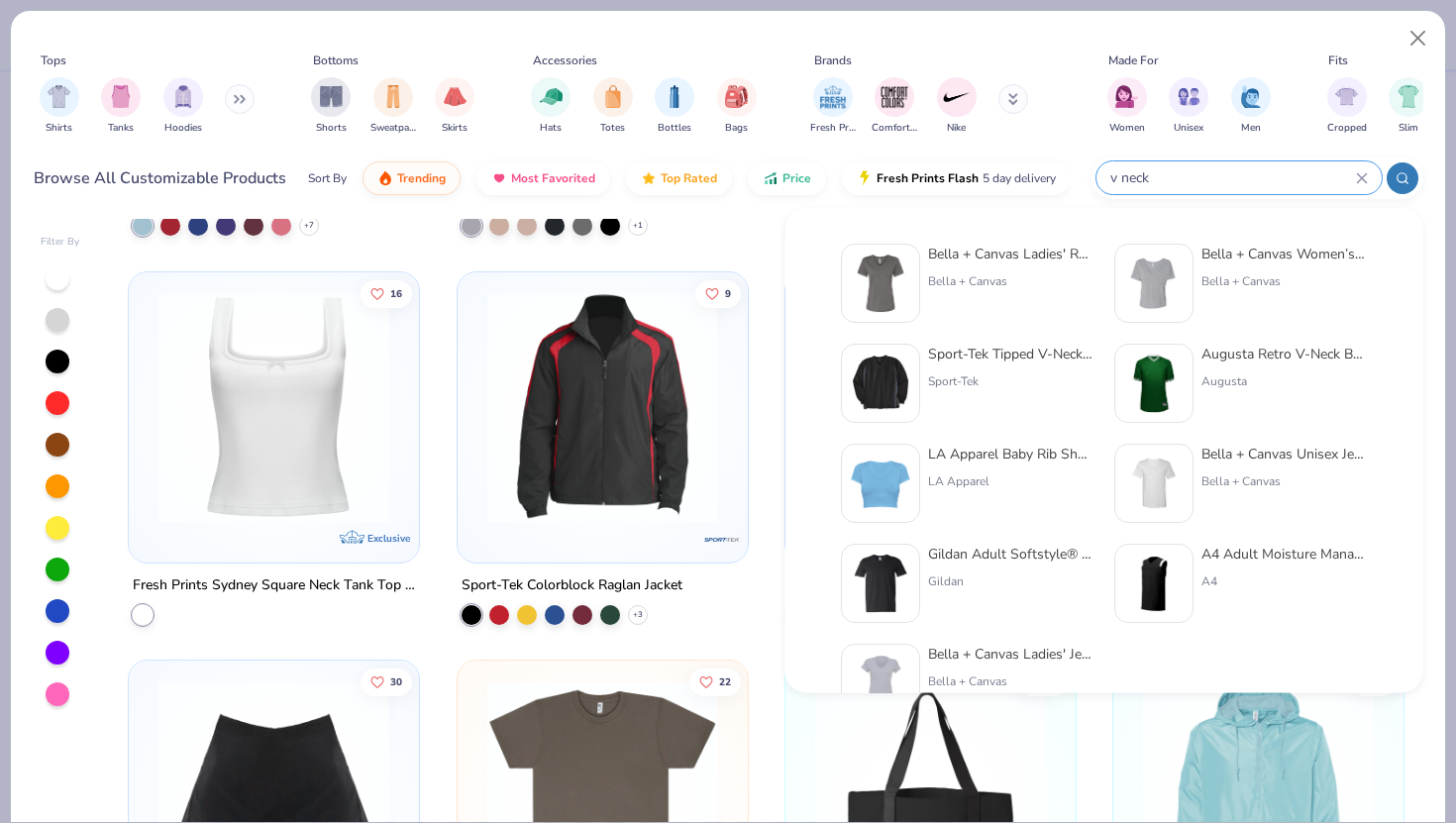 click on "v neck" at bounding box center (1232, 177) 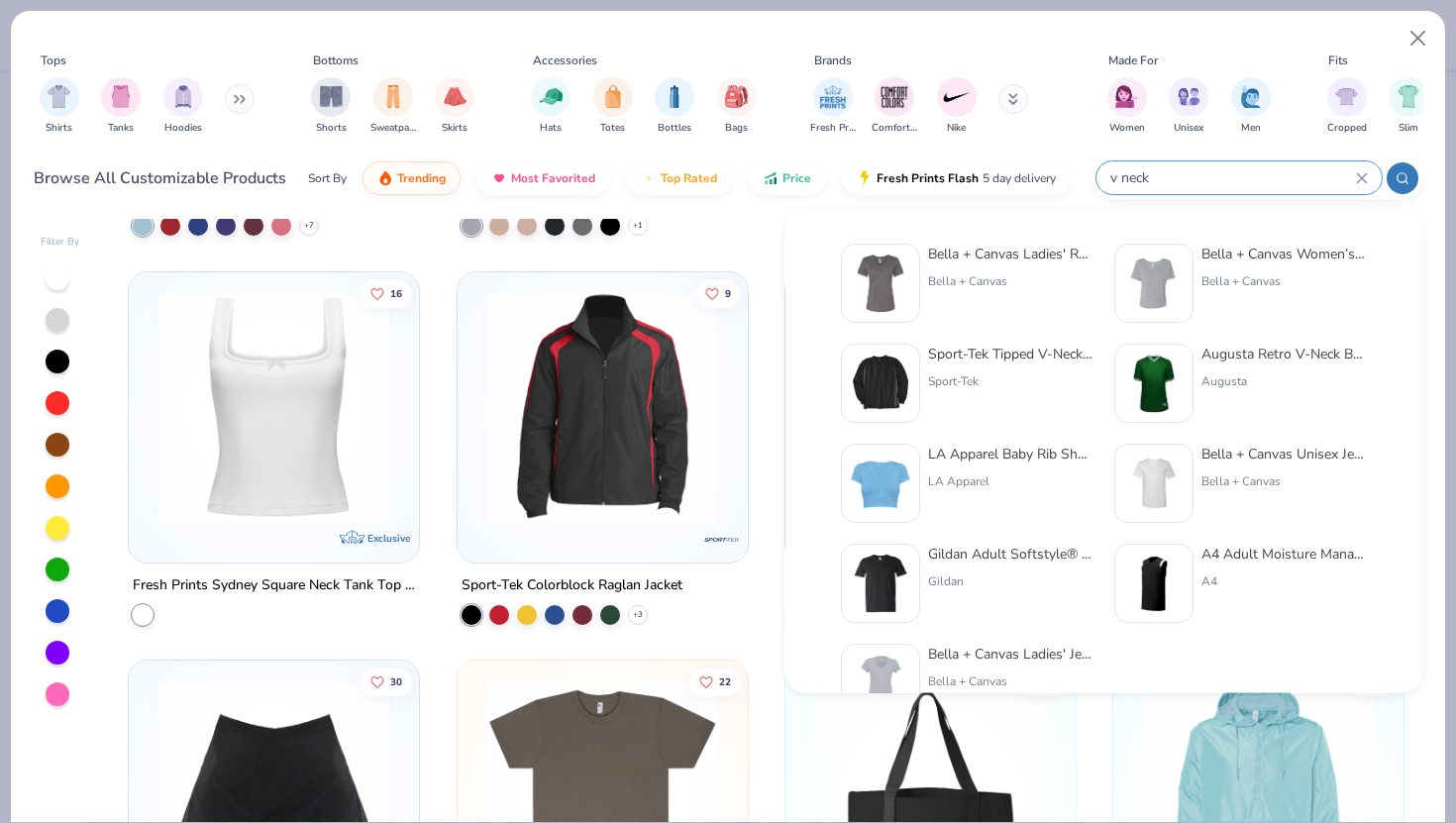 click 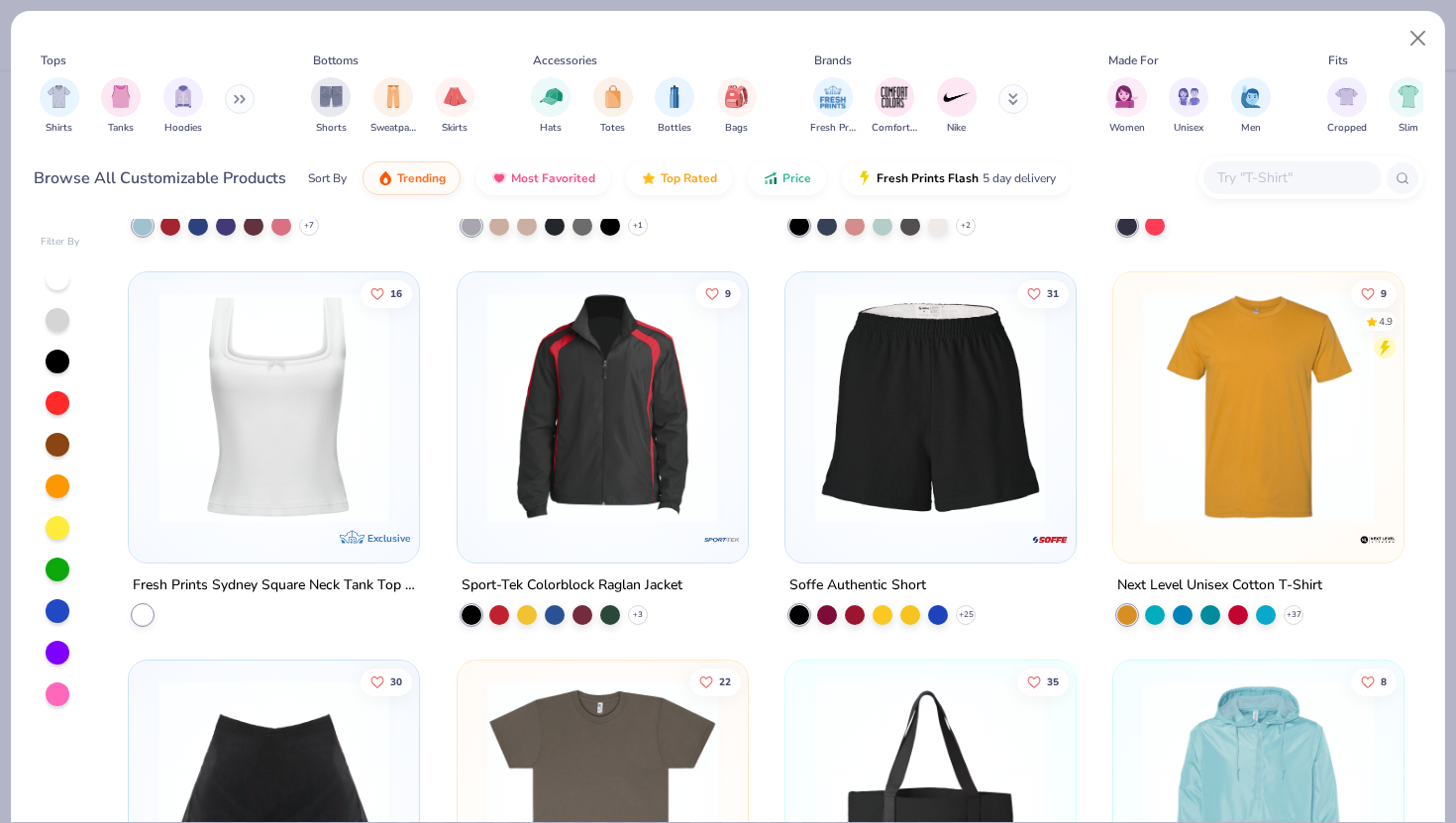 click at bounding box center (1292, 177) 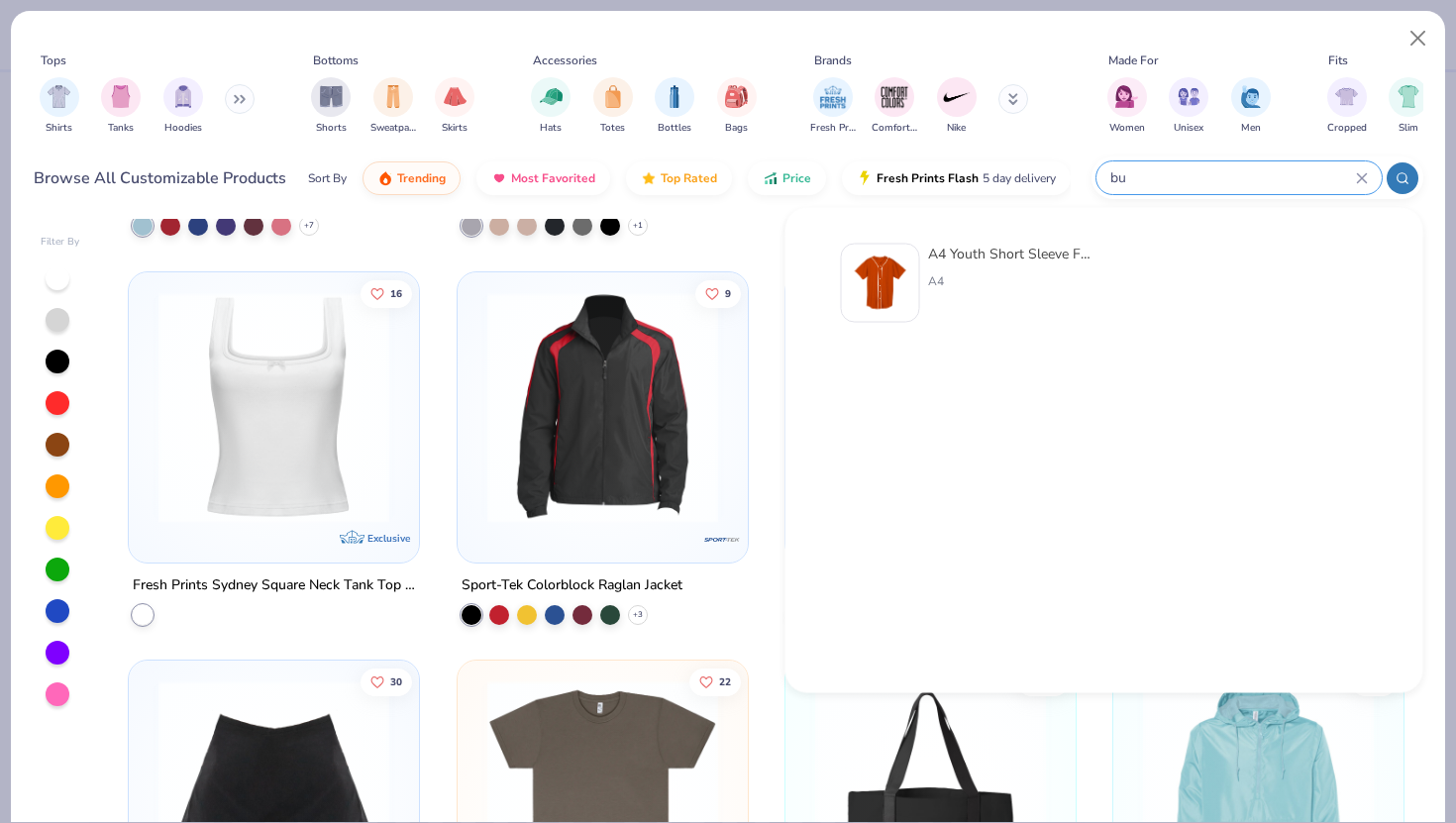 type on "b" 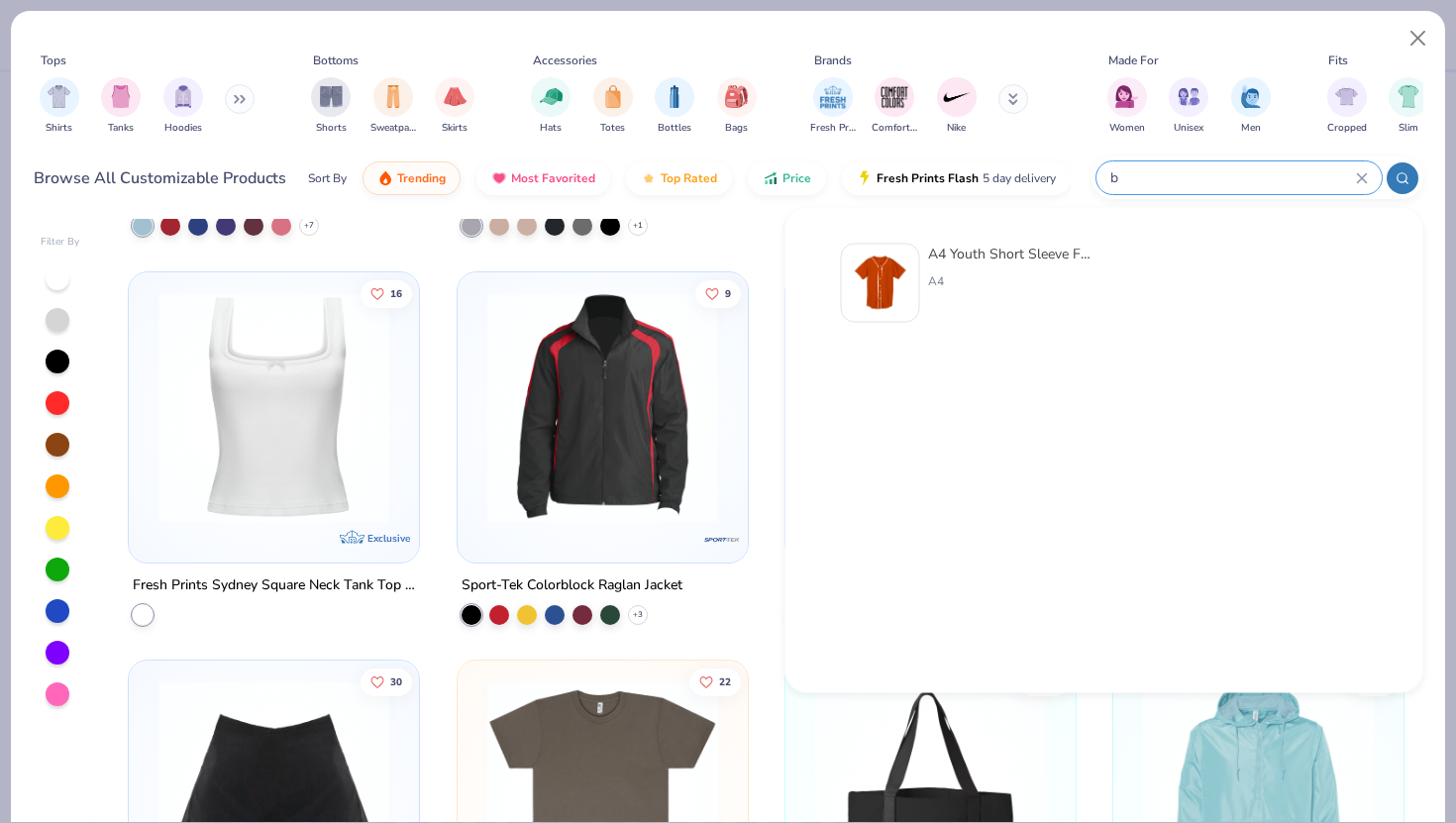 type 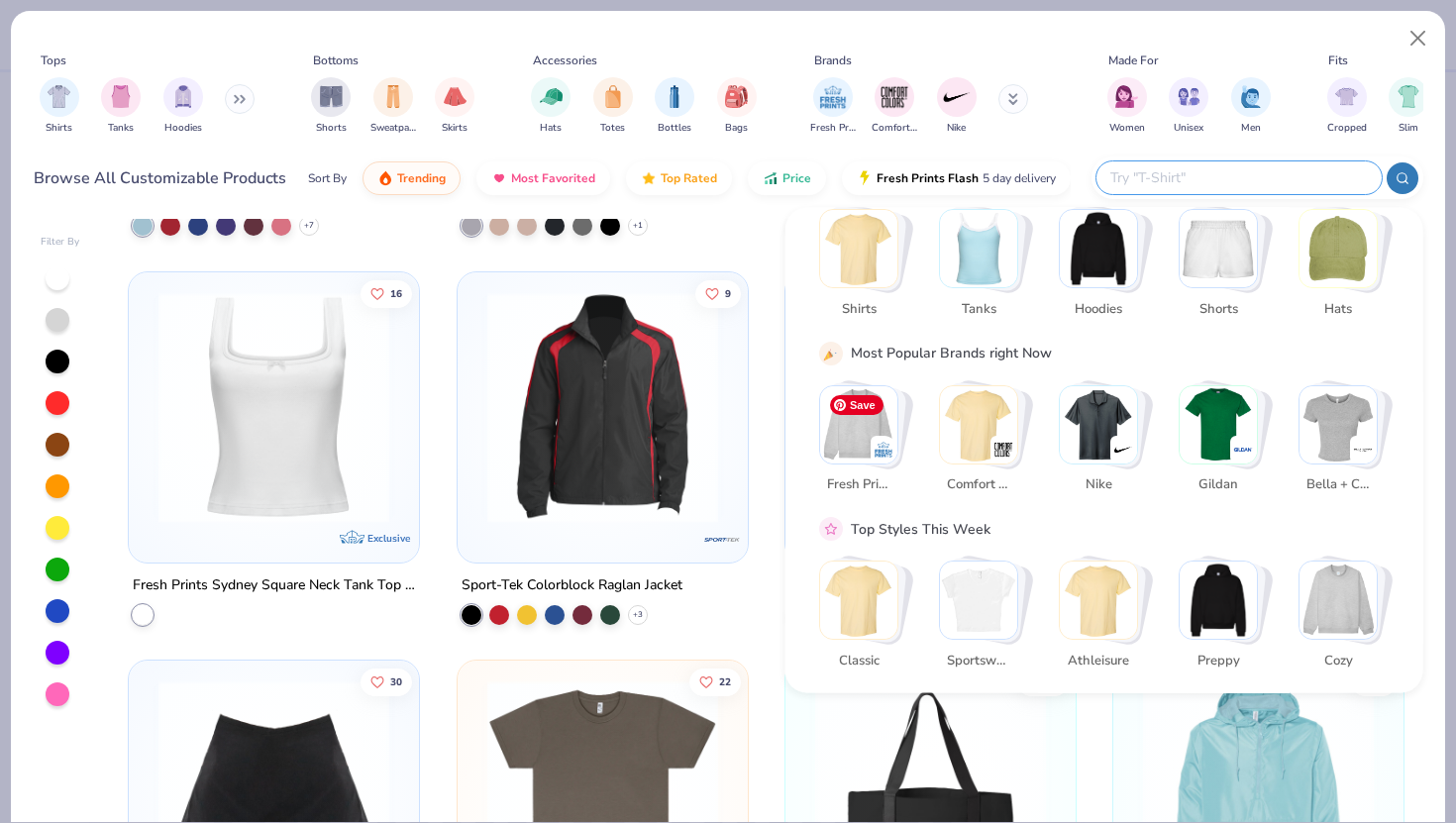 scroll, scrollTop: 0, scrollLeft: 0, axis: both 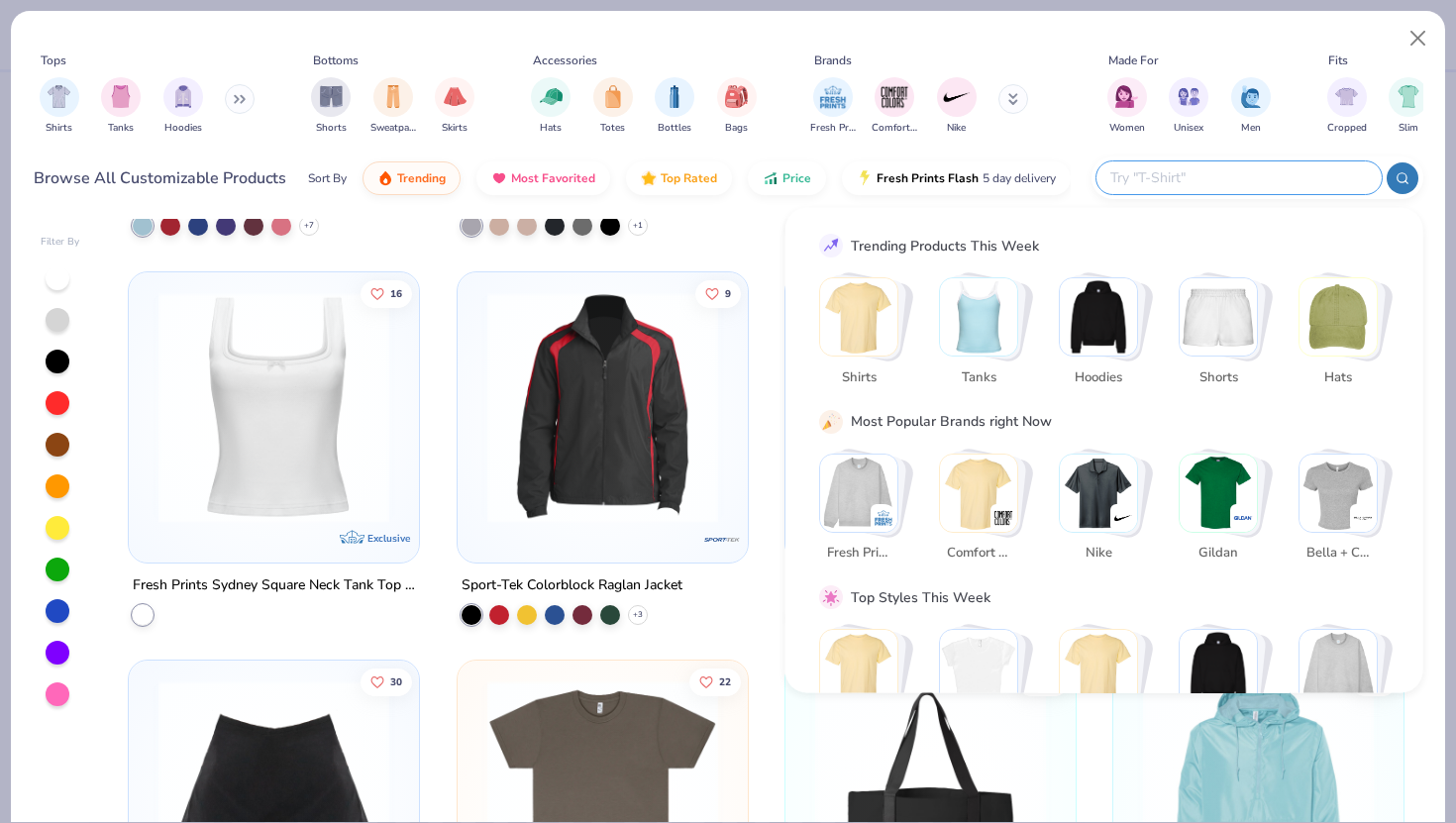 click at bounding box center (859, 317) 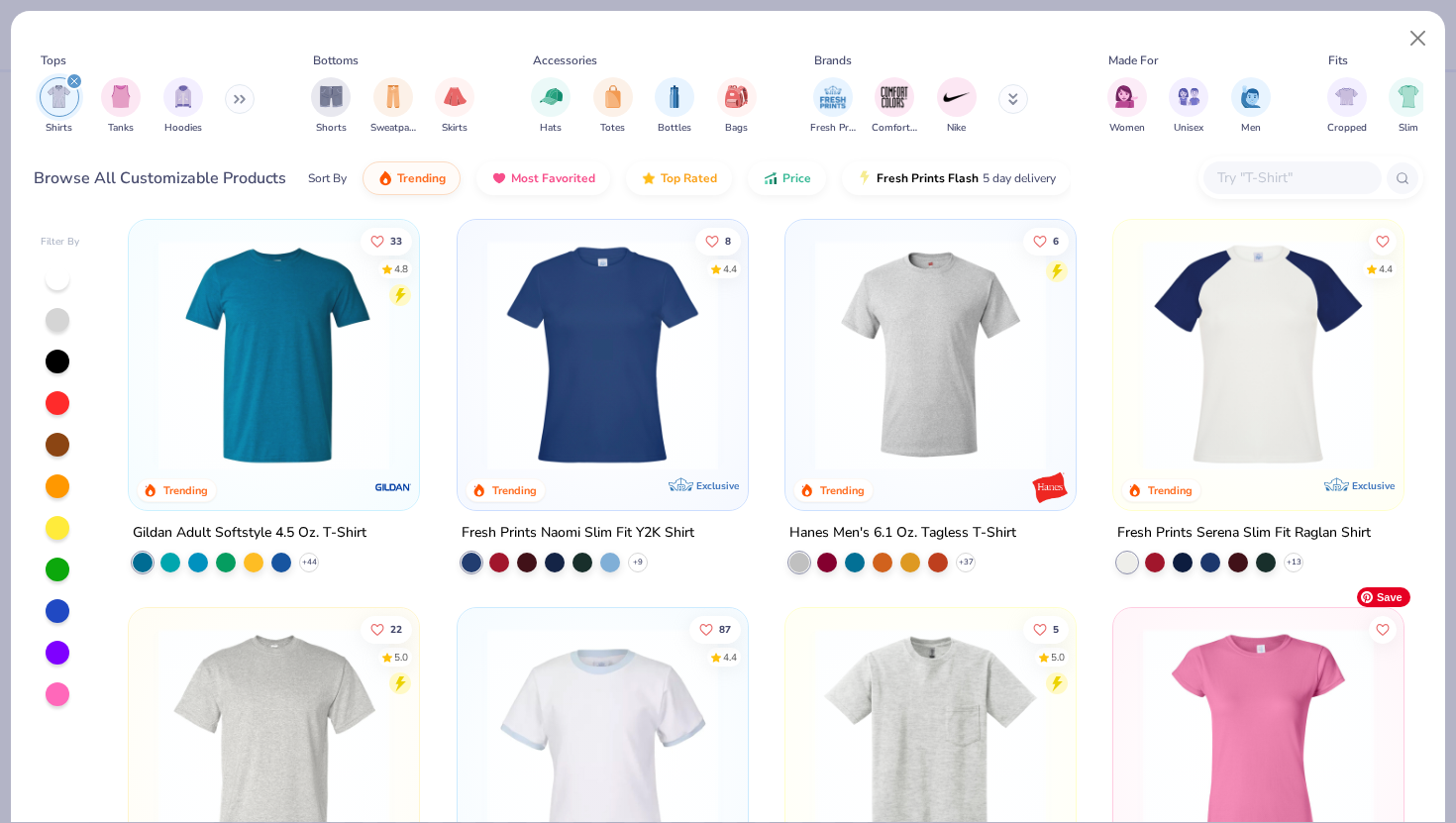 scroll, scrollTop: 1151, scrollLeft: 0, axis: vertical 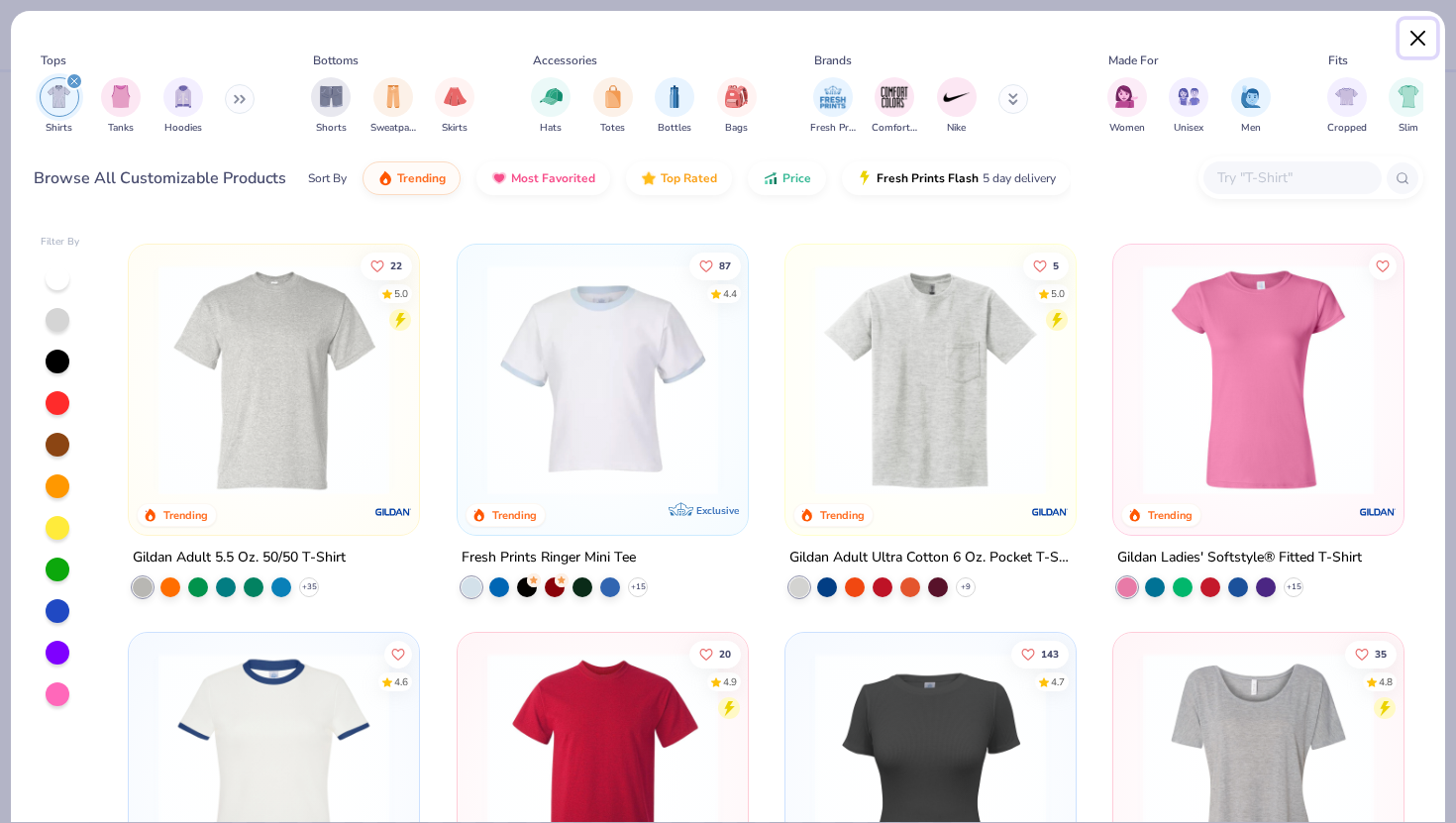 click at bounding box center [1418, 39] 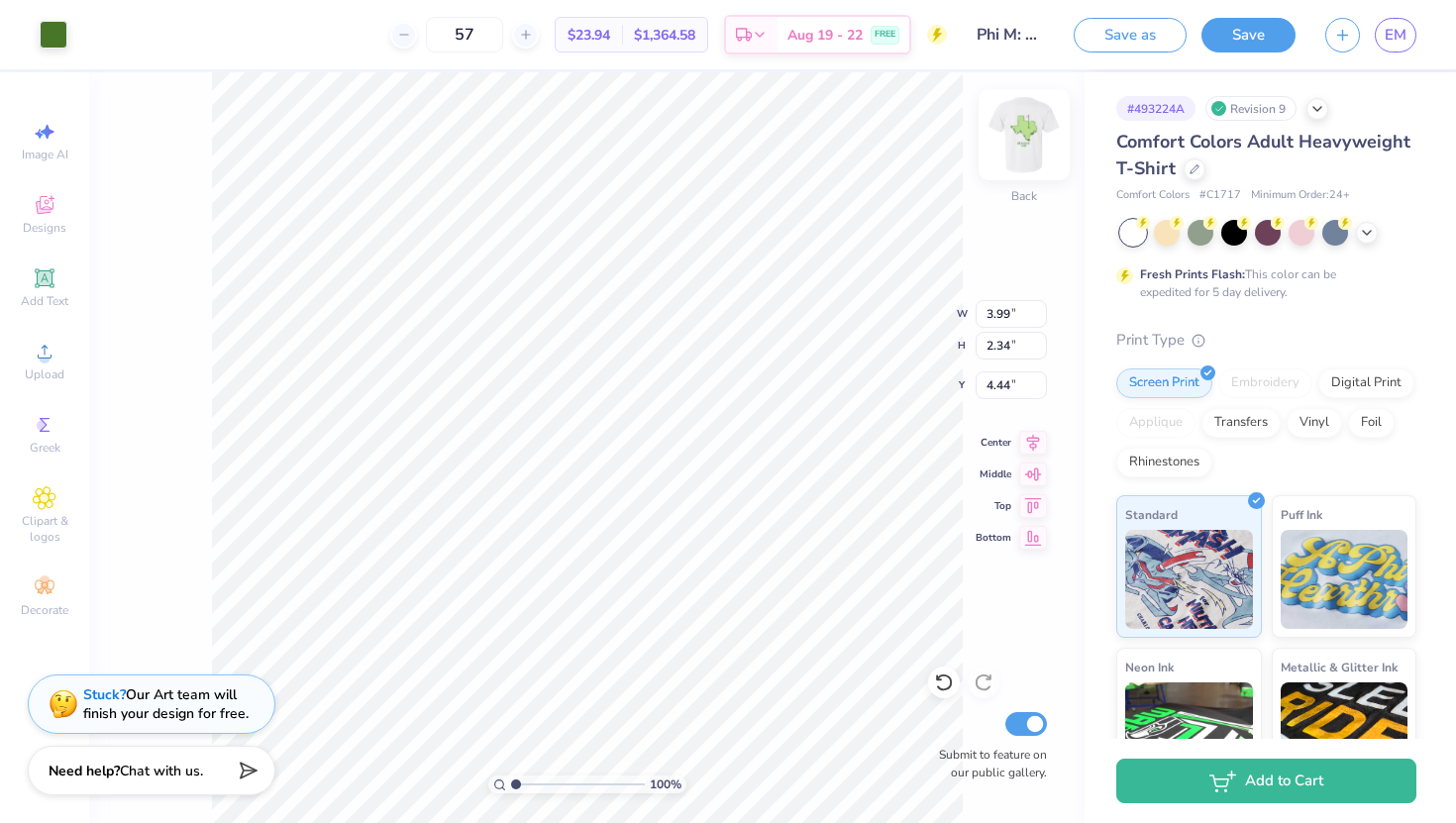 type on "1.42" 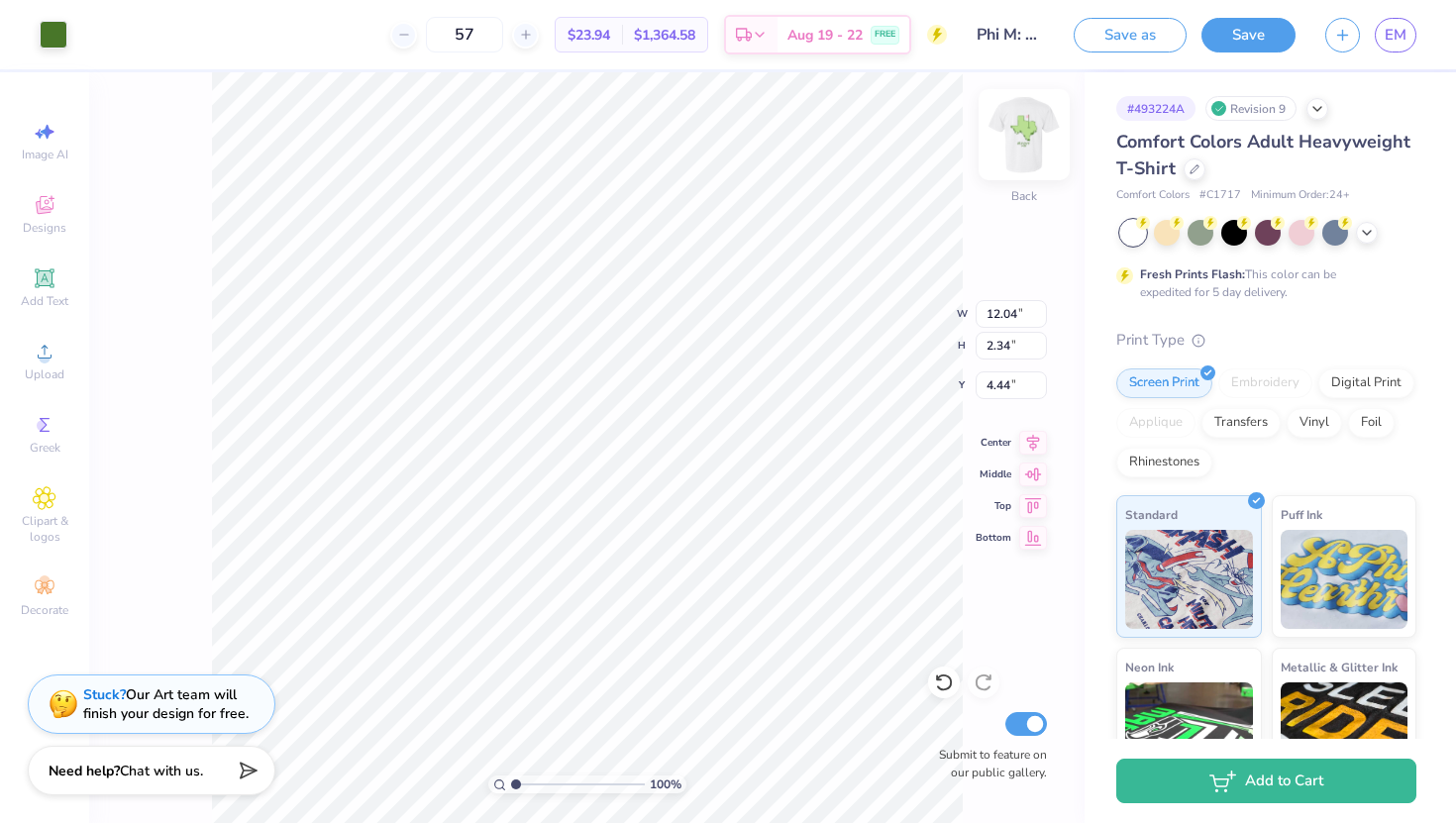 type on "4.47" 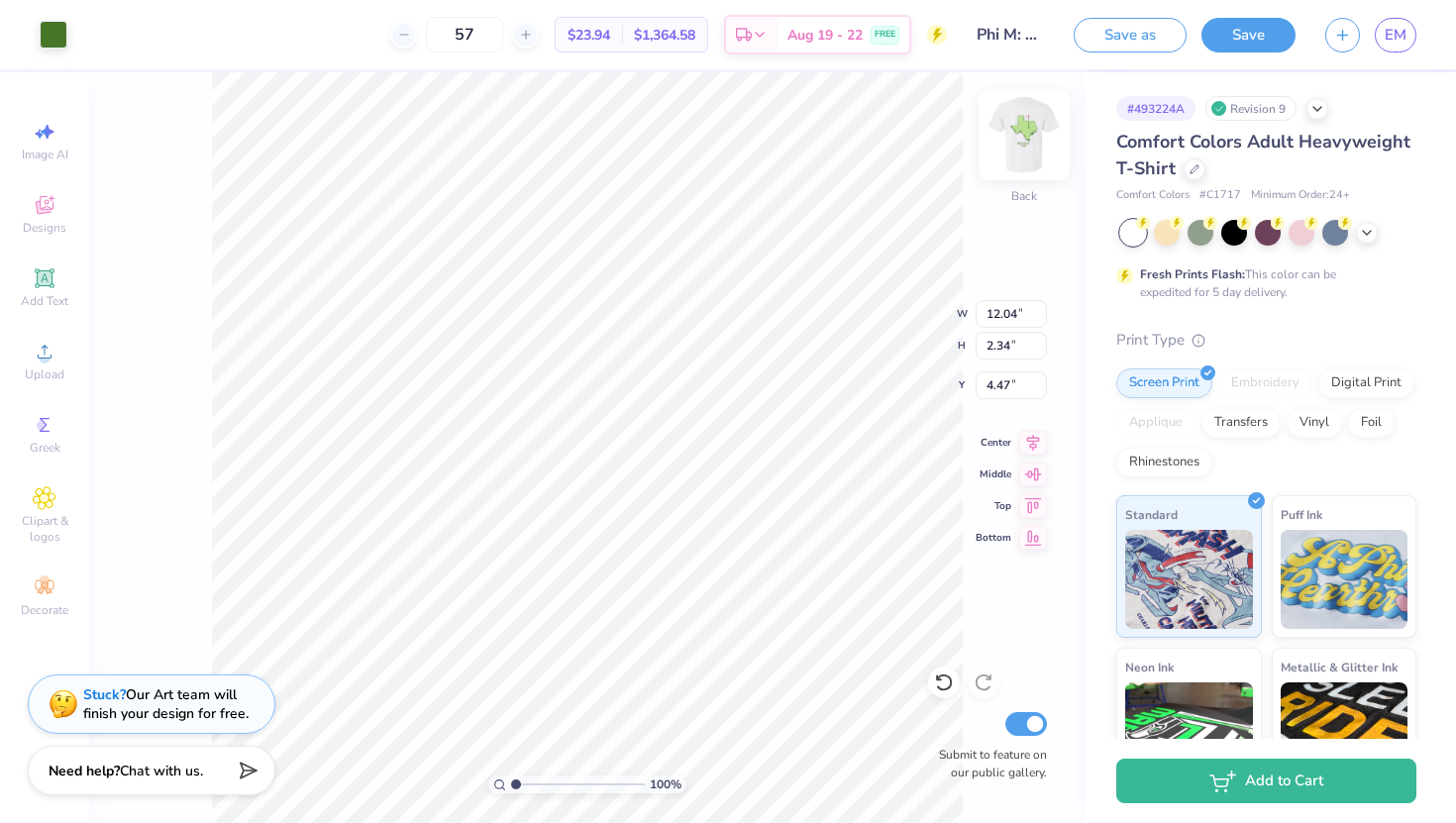 type on "10.84" 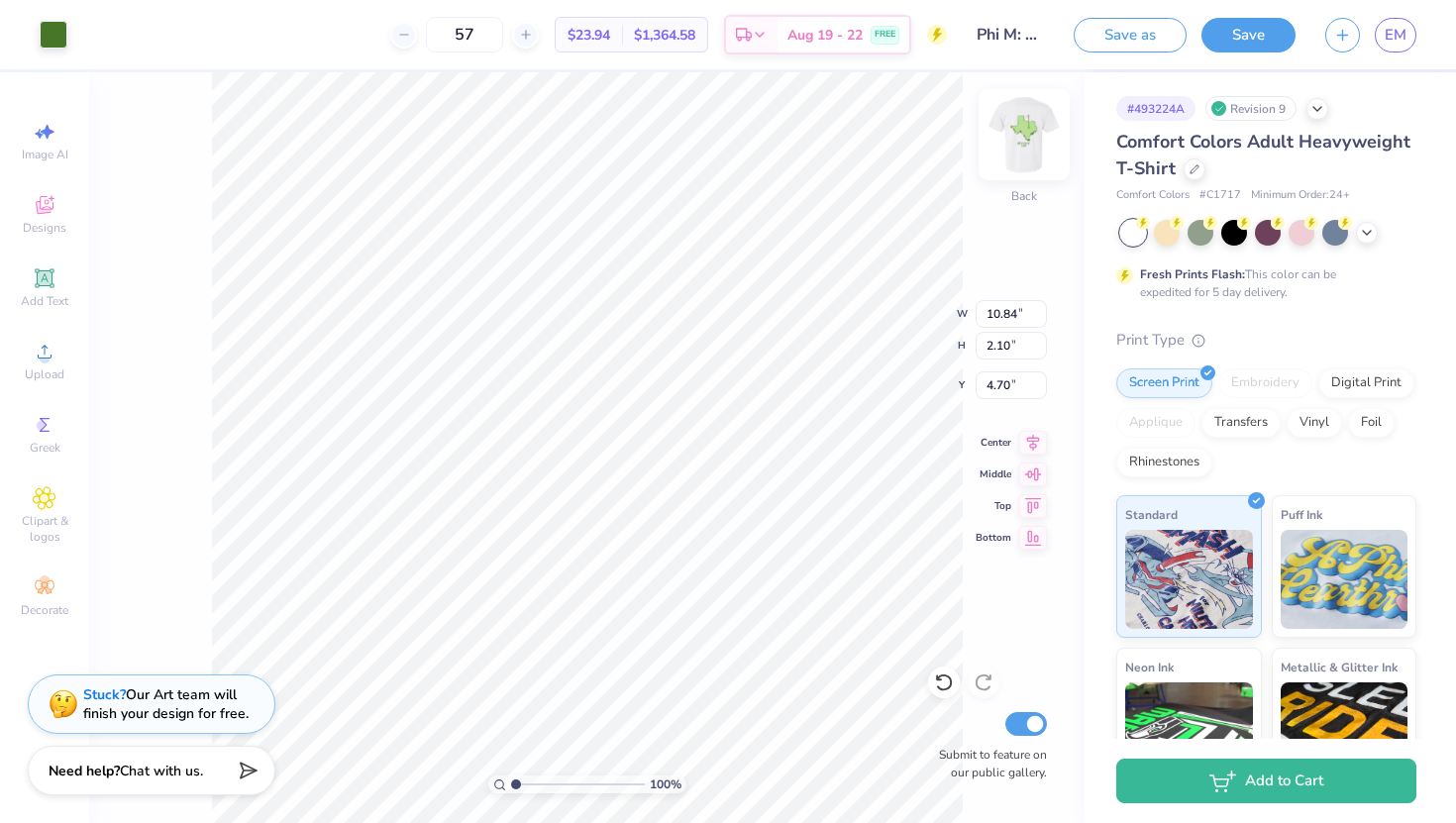 type on "4.73" 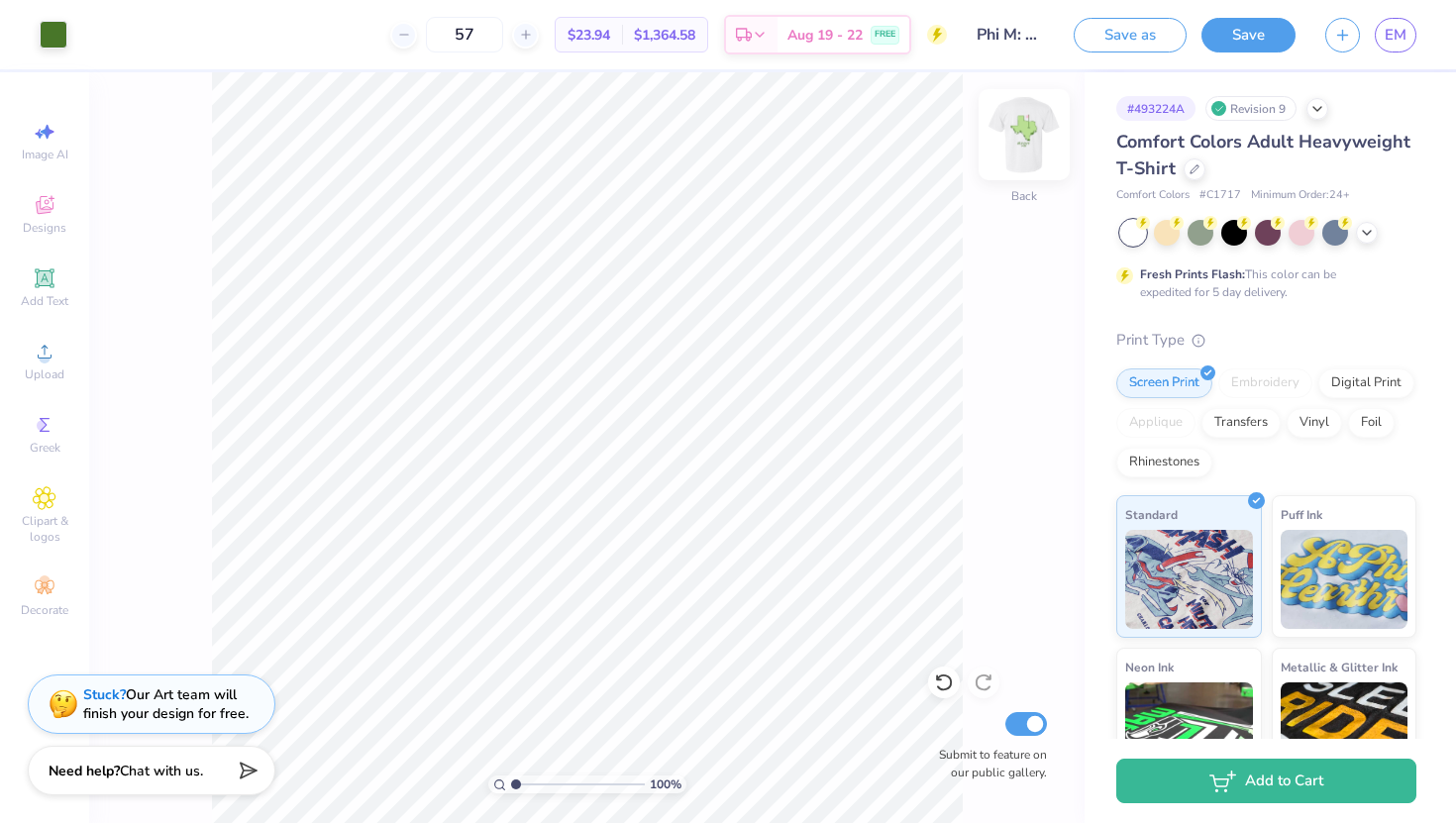 click at bounding box center (1024, 135) 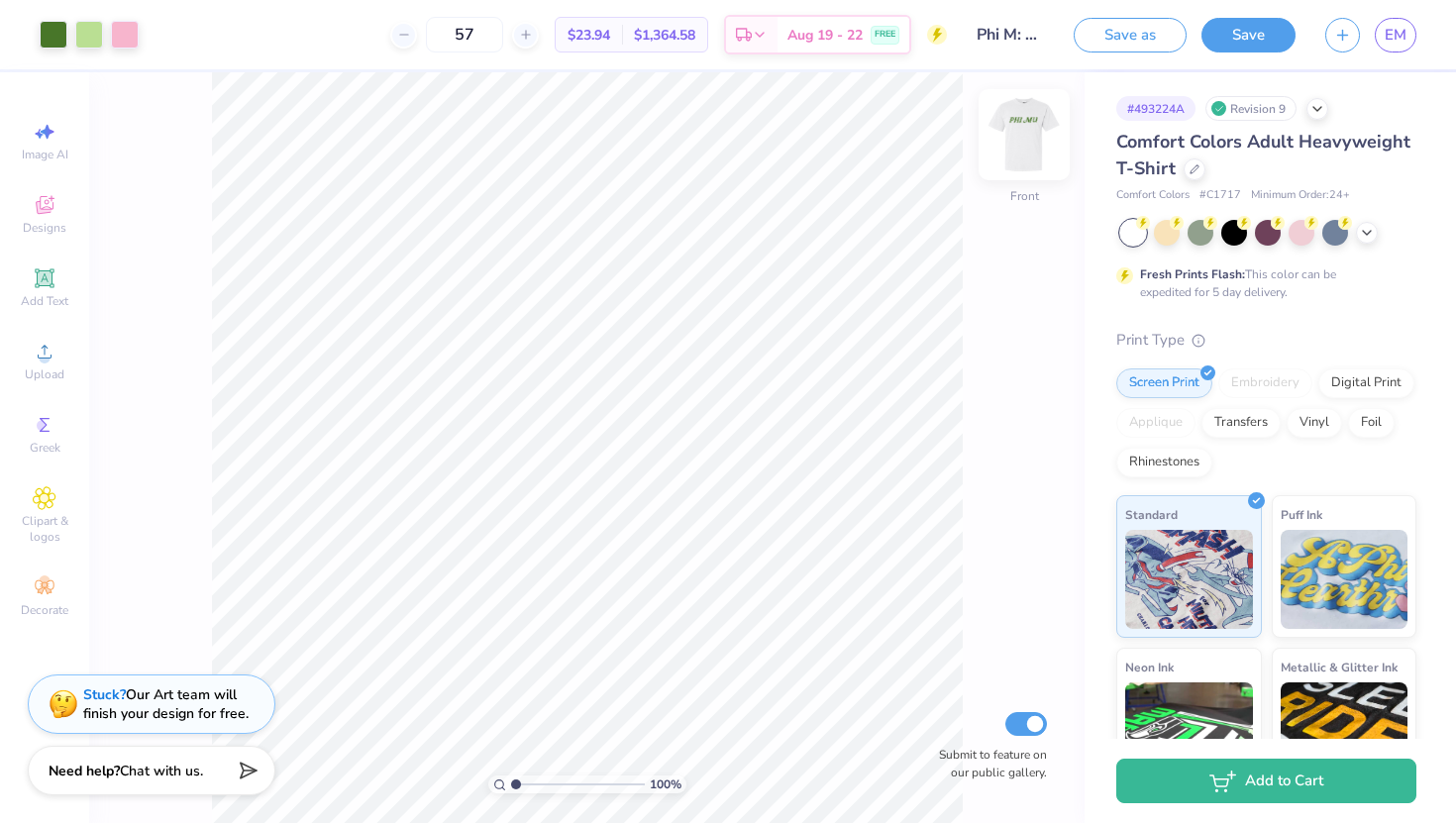 click at bounding box center [1024, 135] 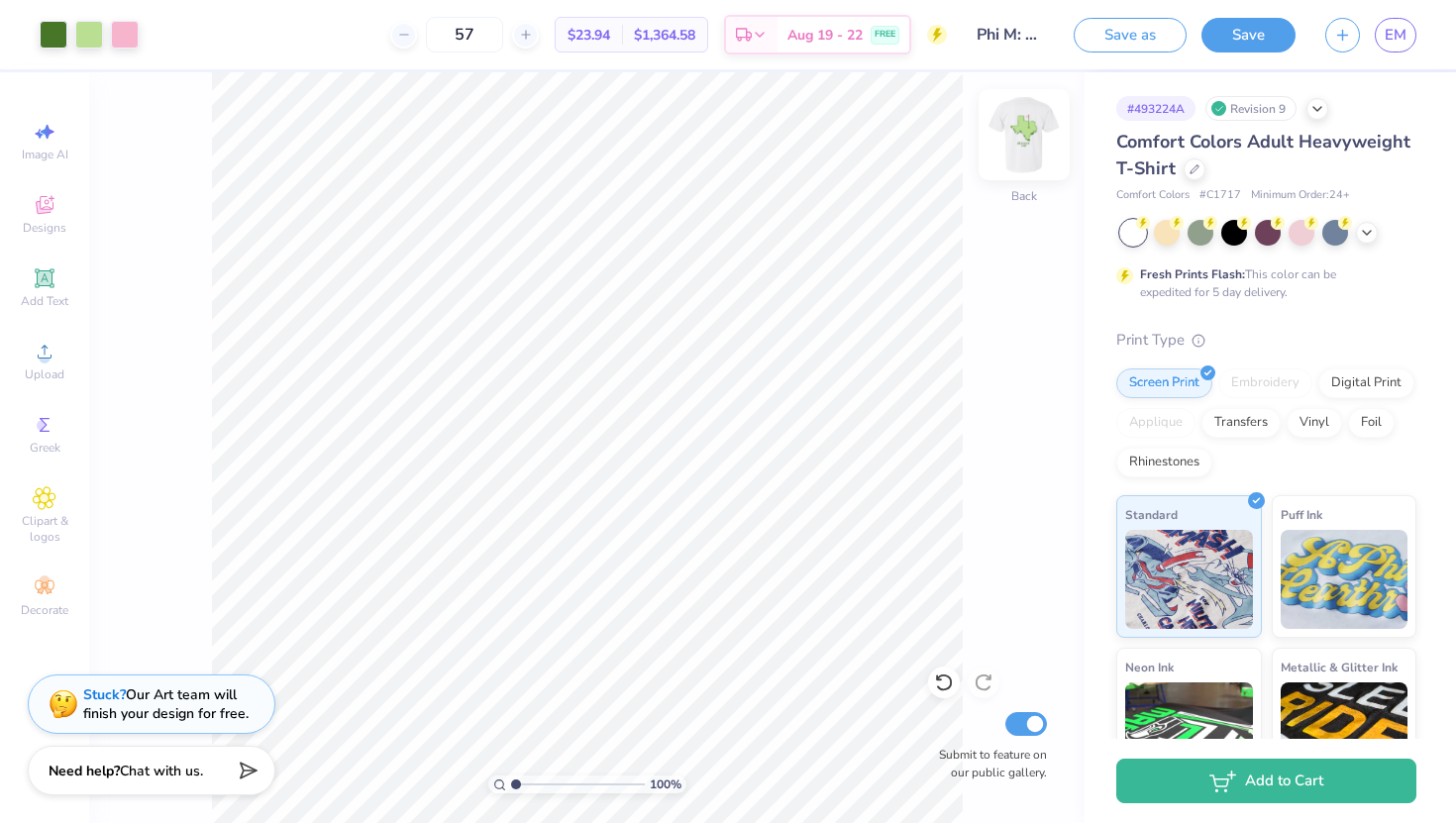 click at bounding box center [1024, 135] 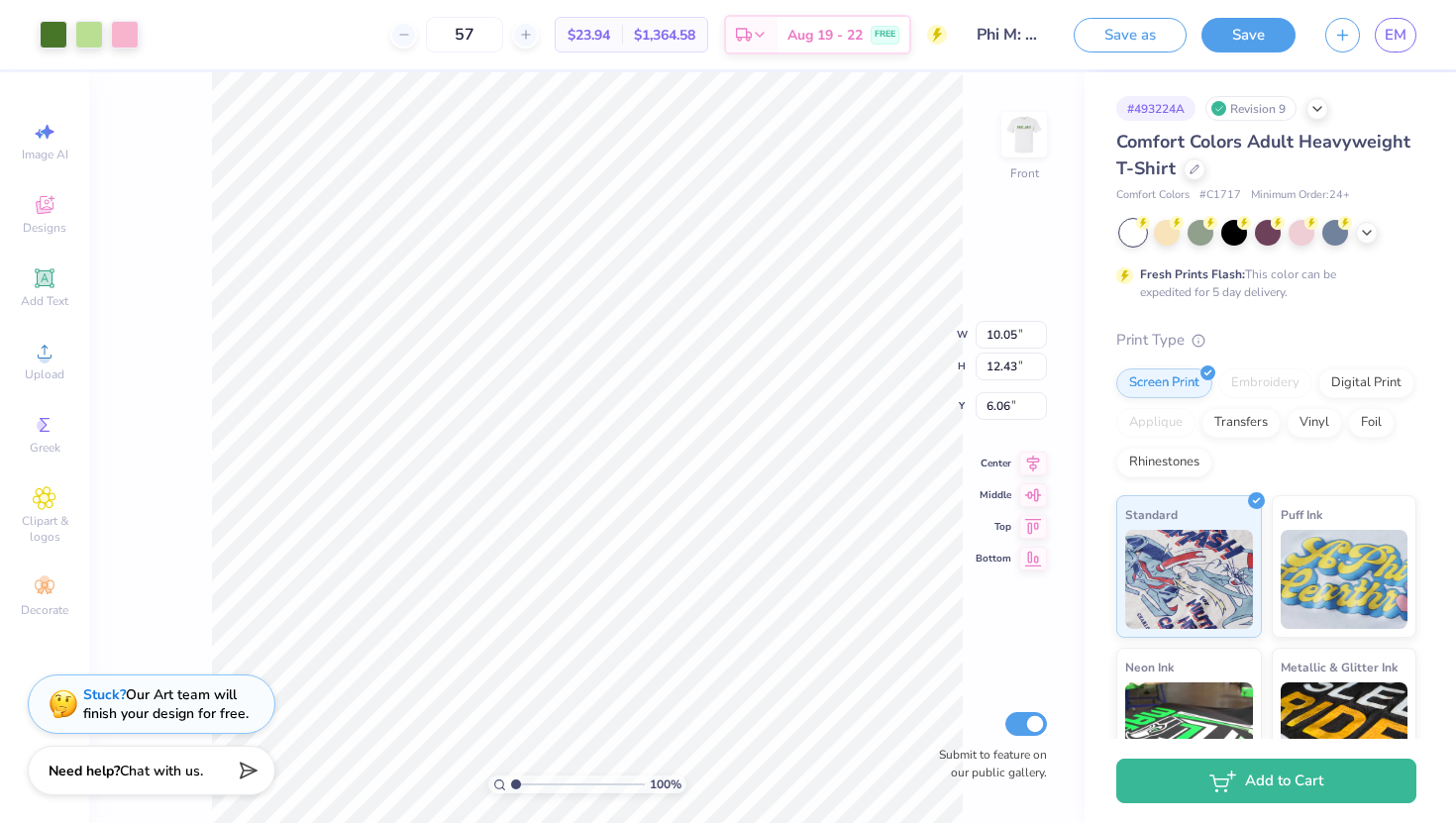 type on "6.05" 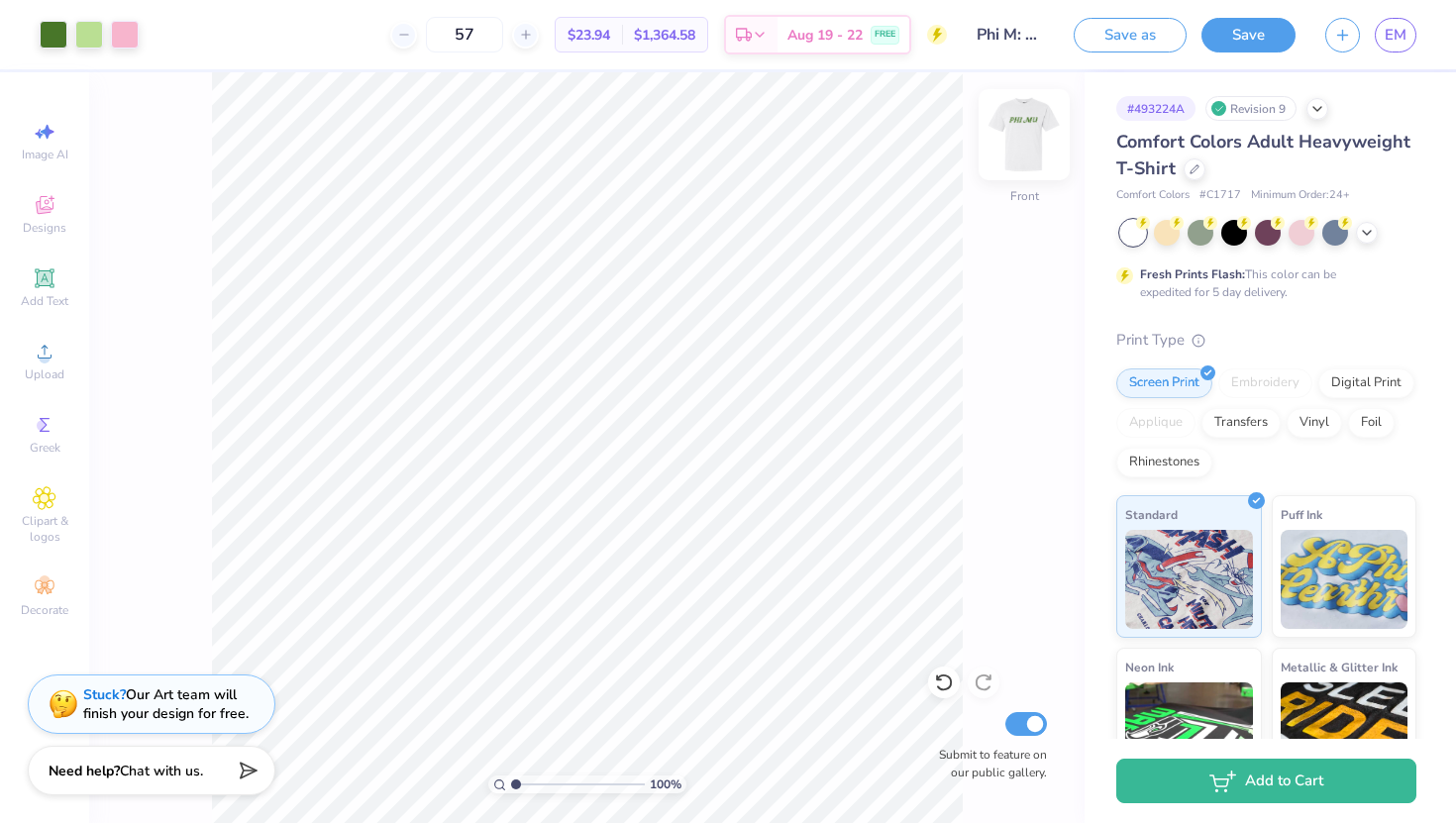 click at bounding box center (1024, 135) 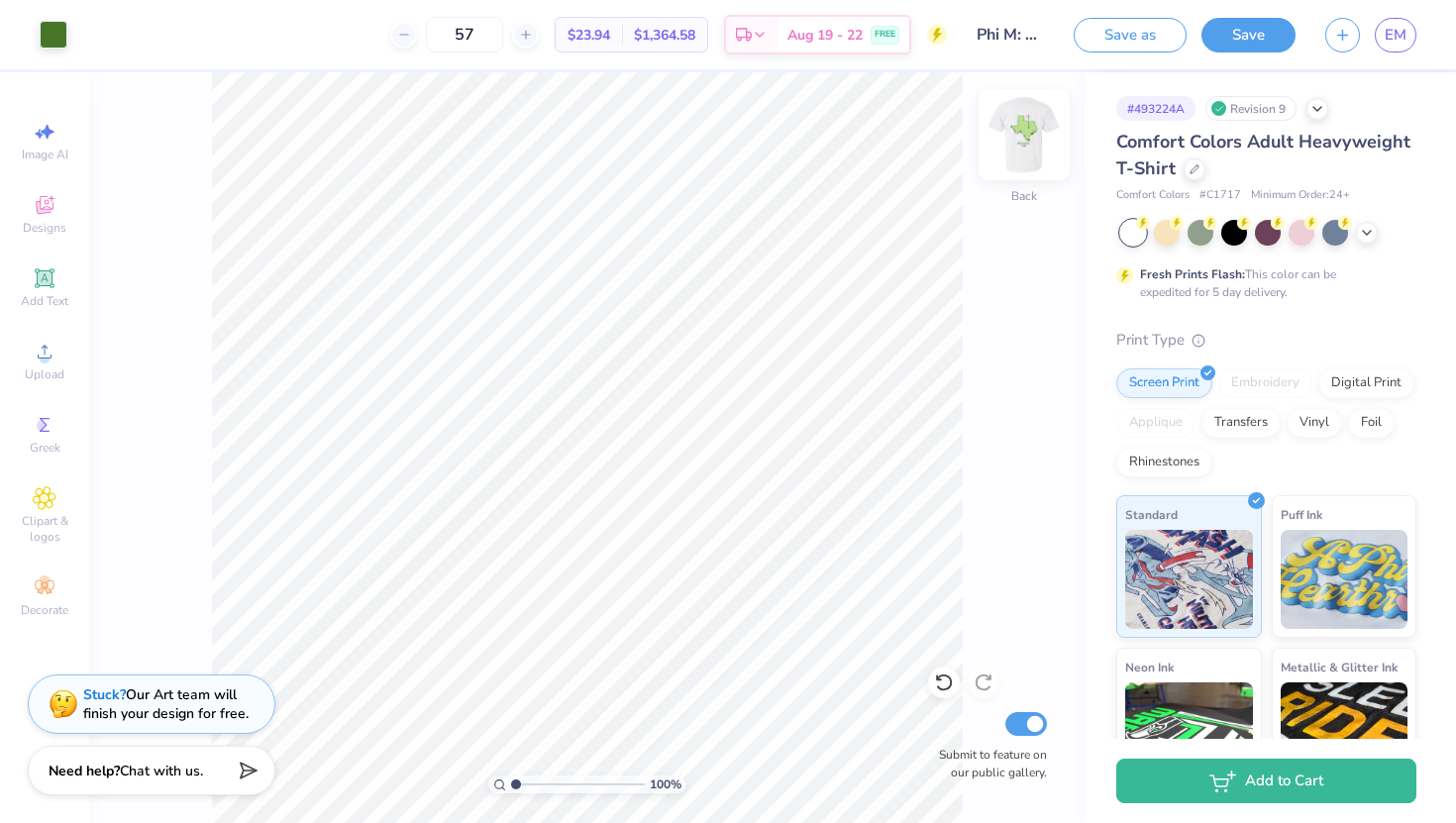 click at bounding box center [1024, 135] 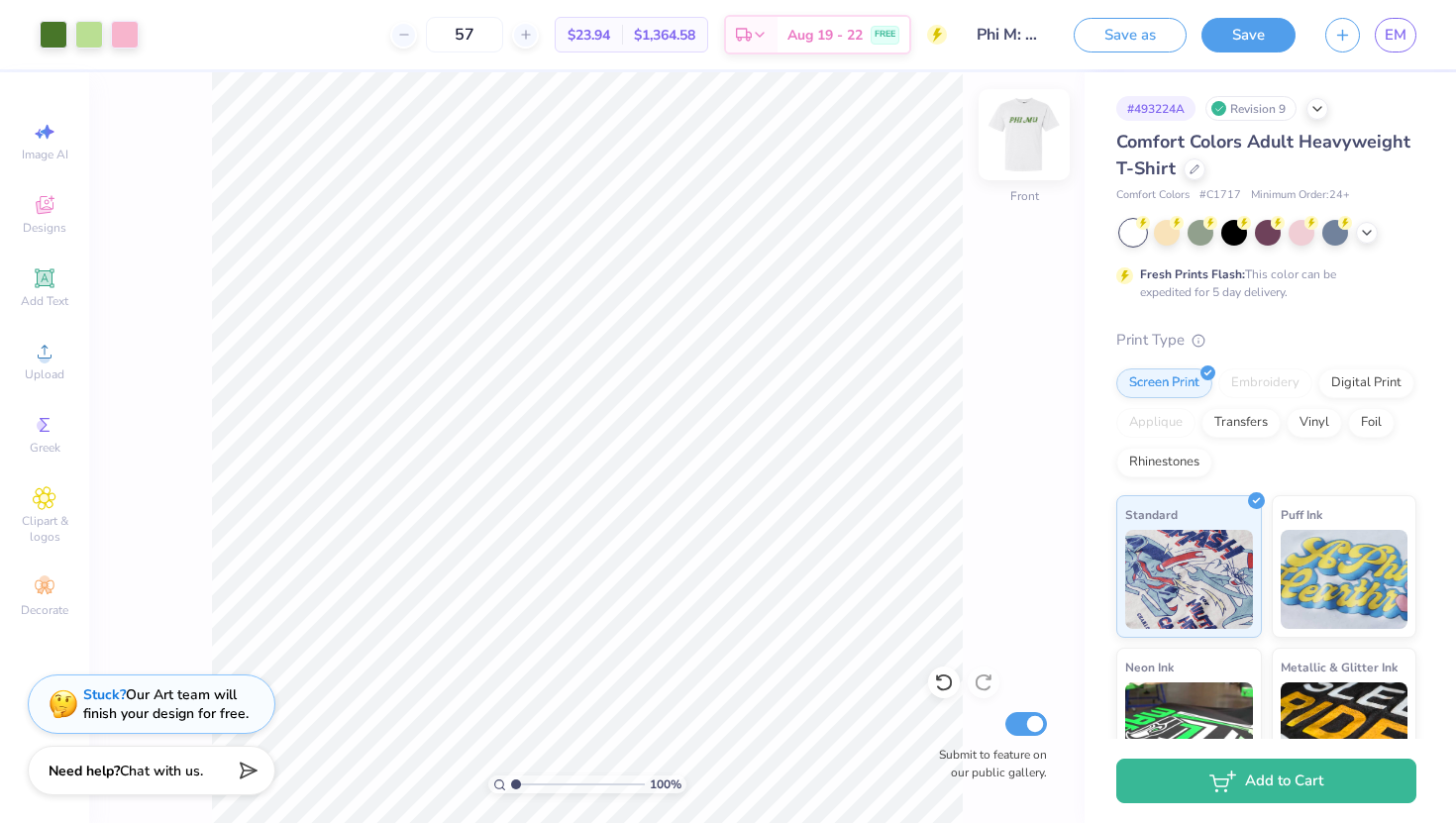 click at bounding box center (1024, 135) 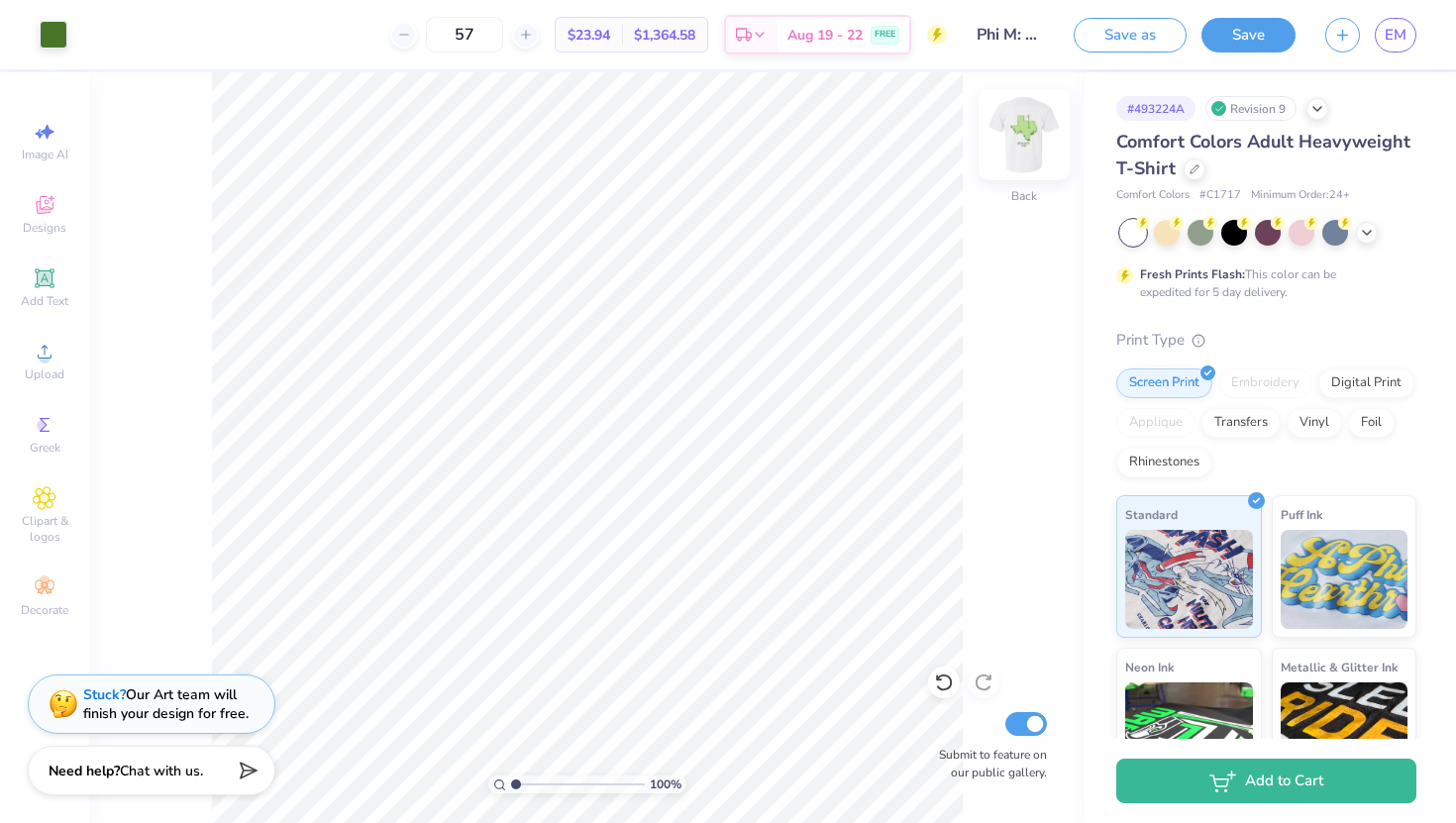 click at bounding box center [1024, 135] 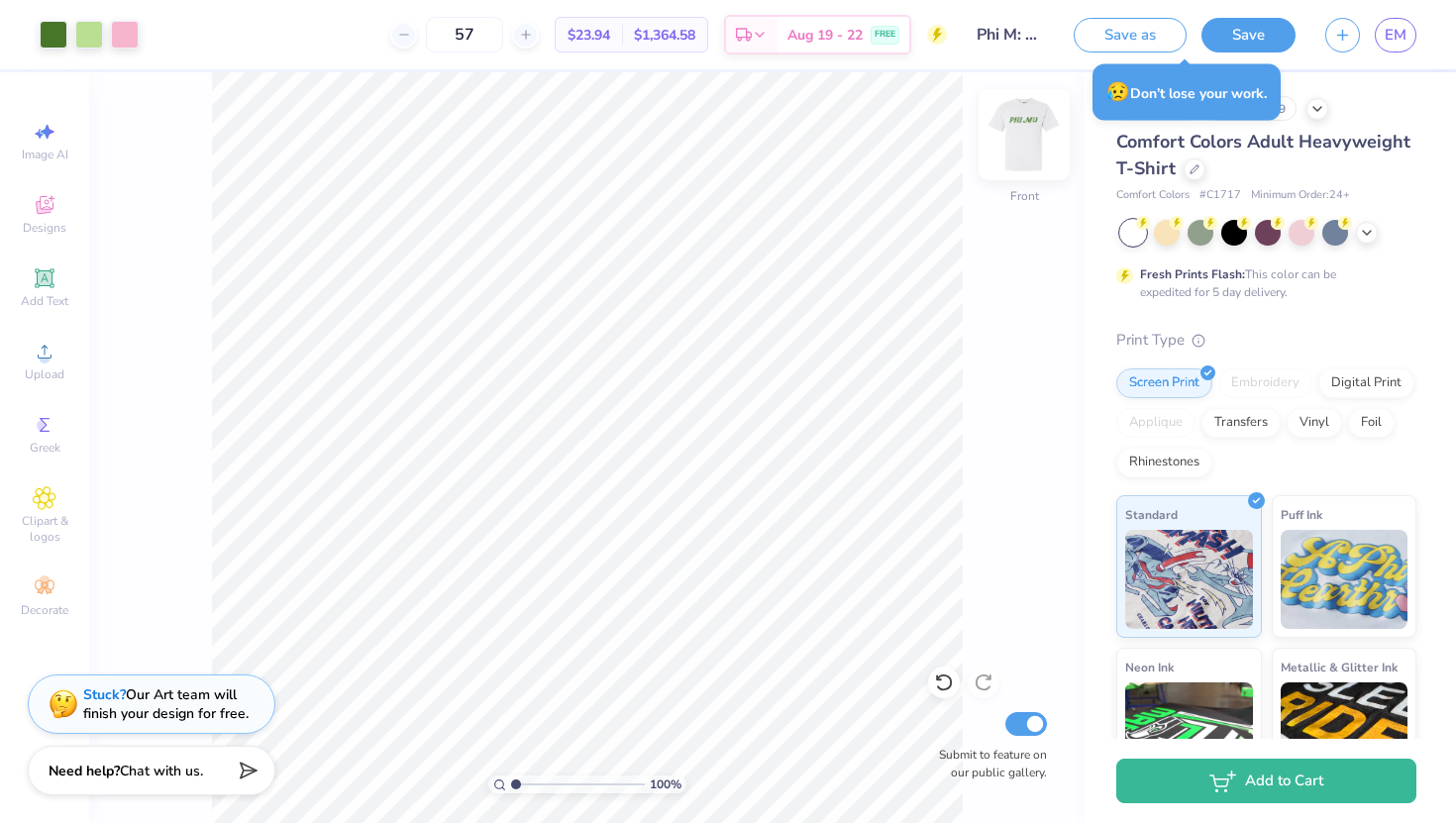 click at bounding box center (1024, 135) 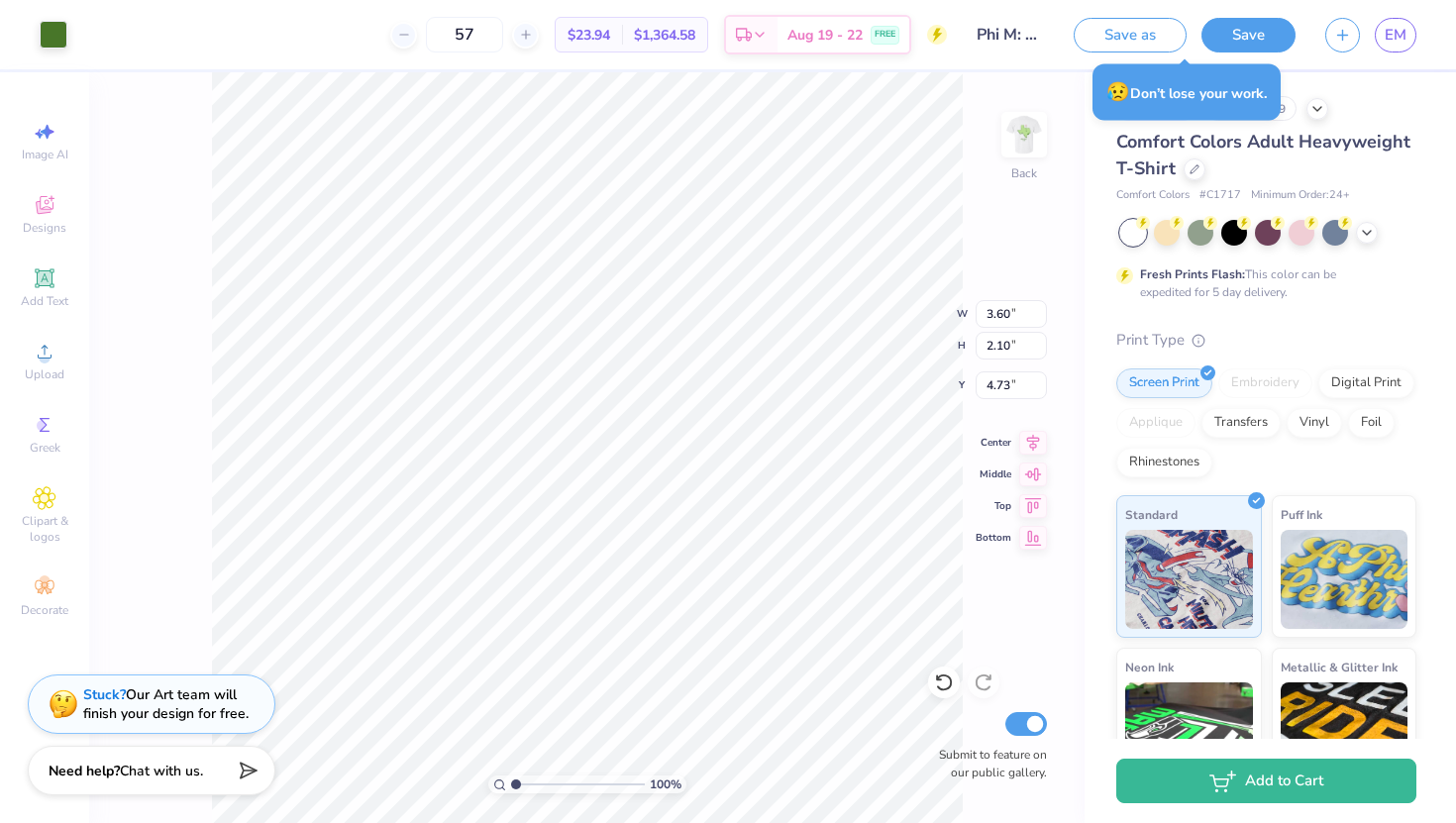 type on "1.85" 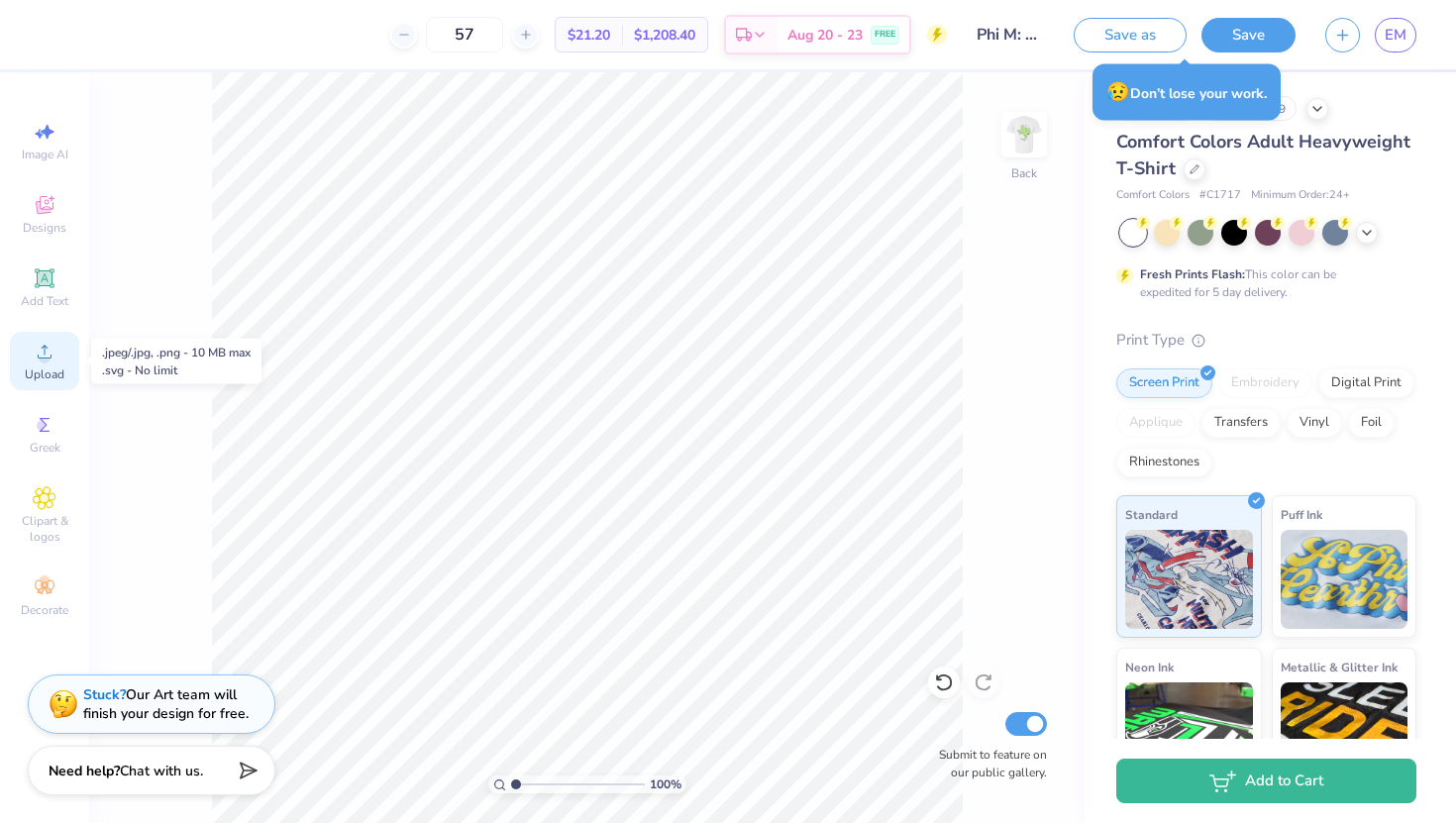 click on "Upload" at bounding box center (45, 374) 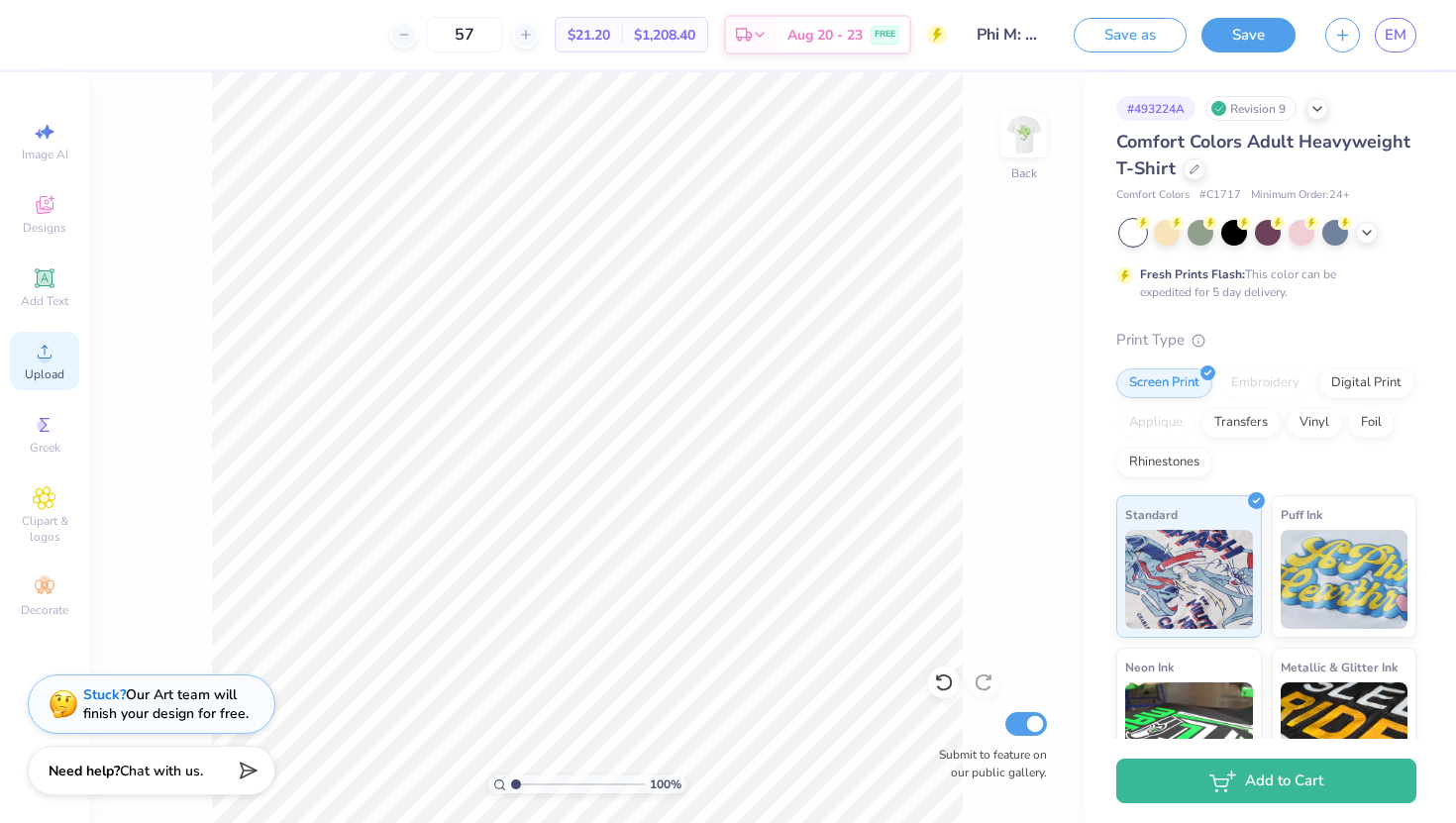 click 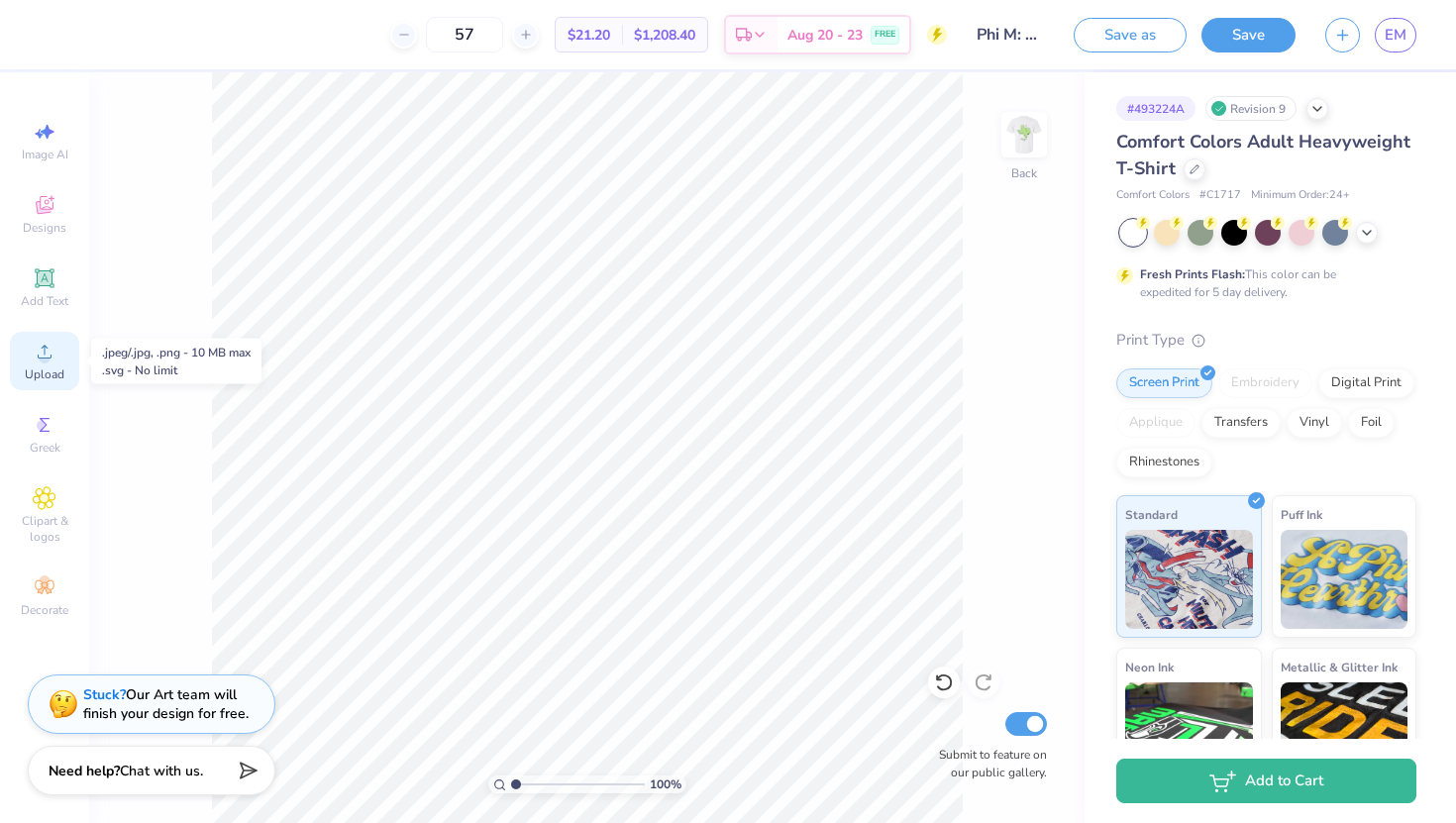 click on "Upload" at bounding box center (45, 360) 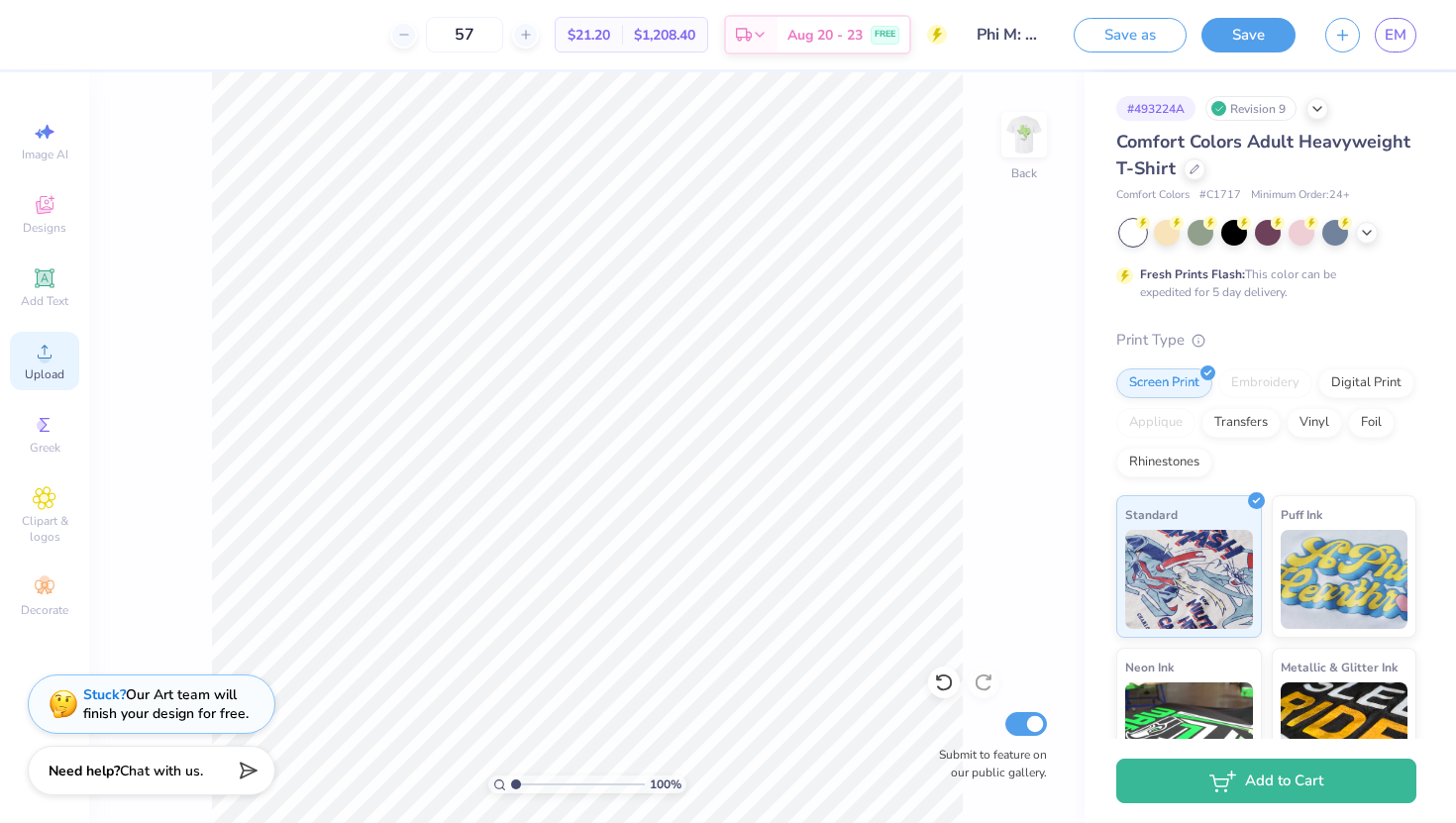 click on "Upload" at bounding box center (45, 360) 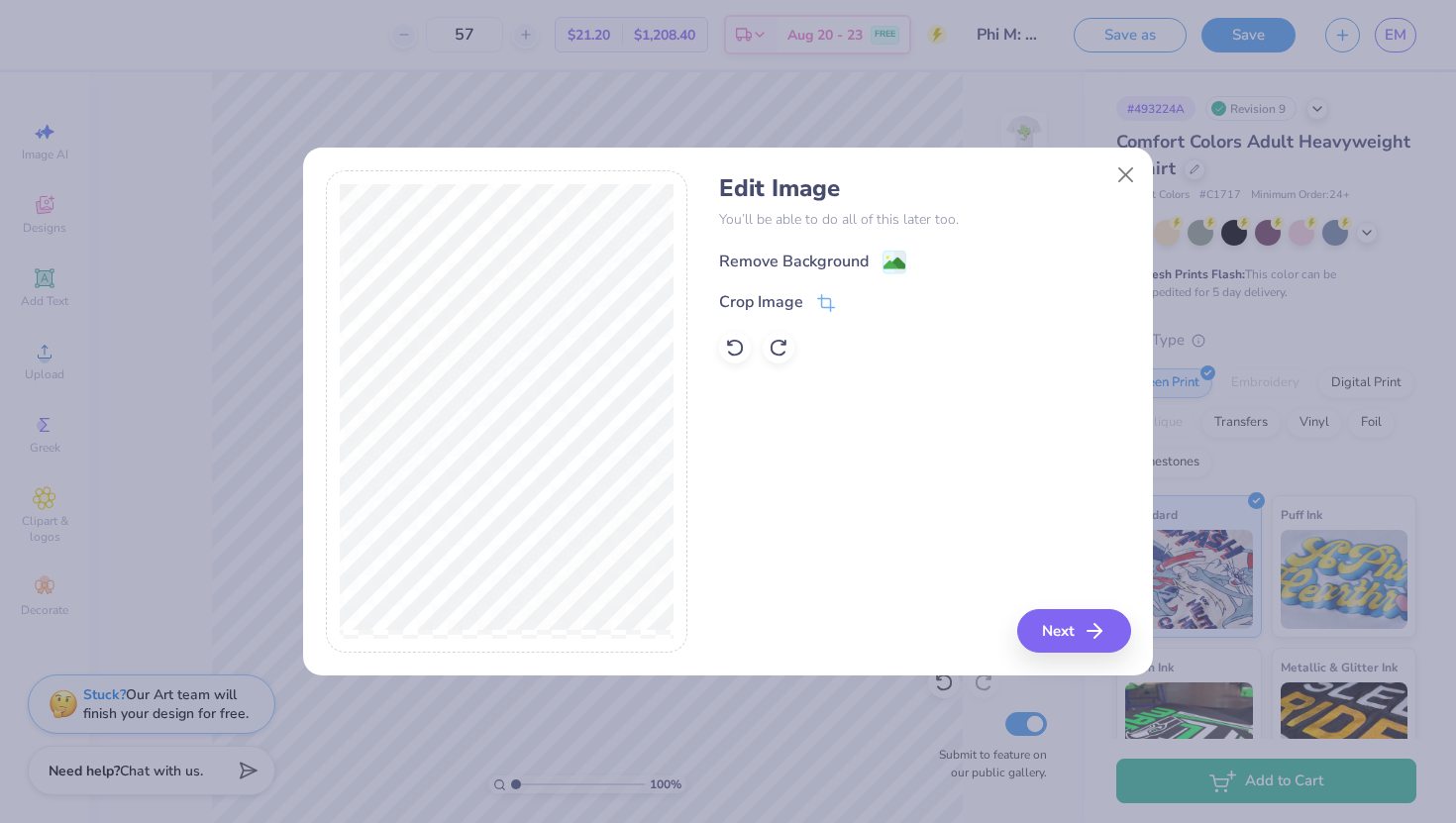 click on "Remove Background" at bounding box center (793, 261) 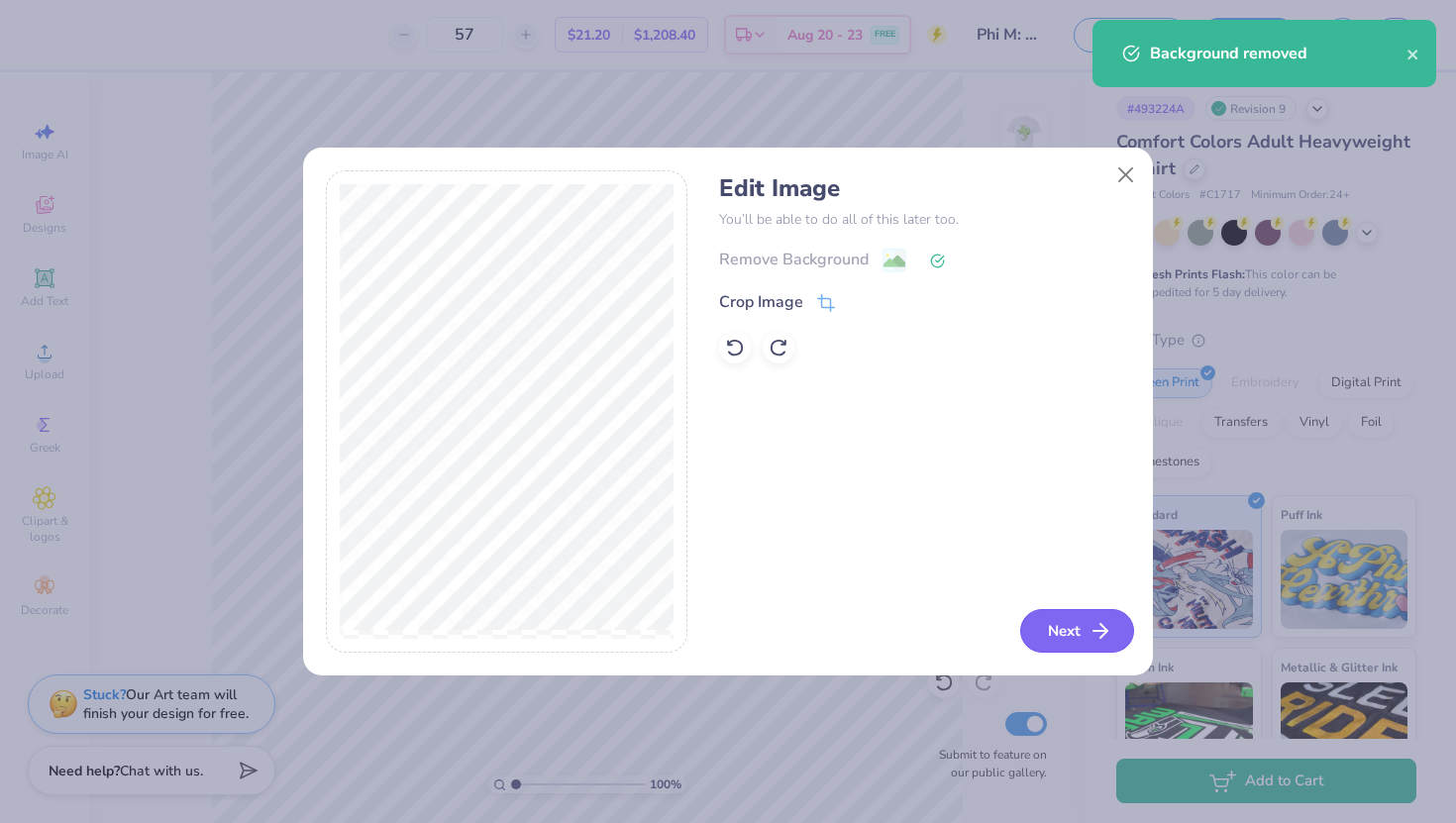 click on "Next" at bounding box center (1077, 631) 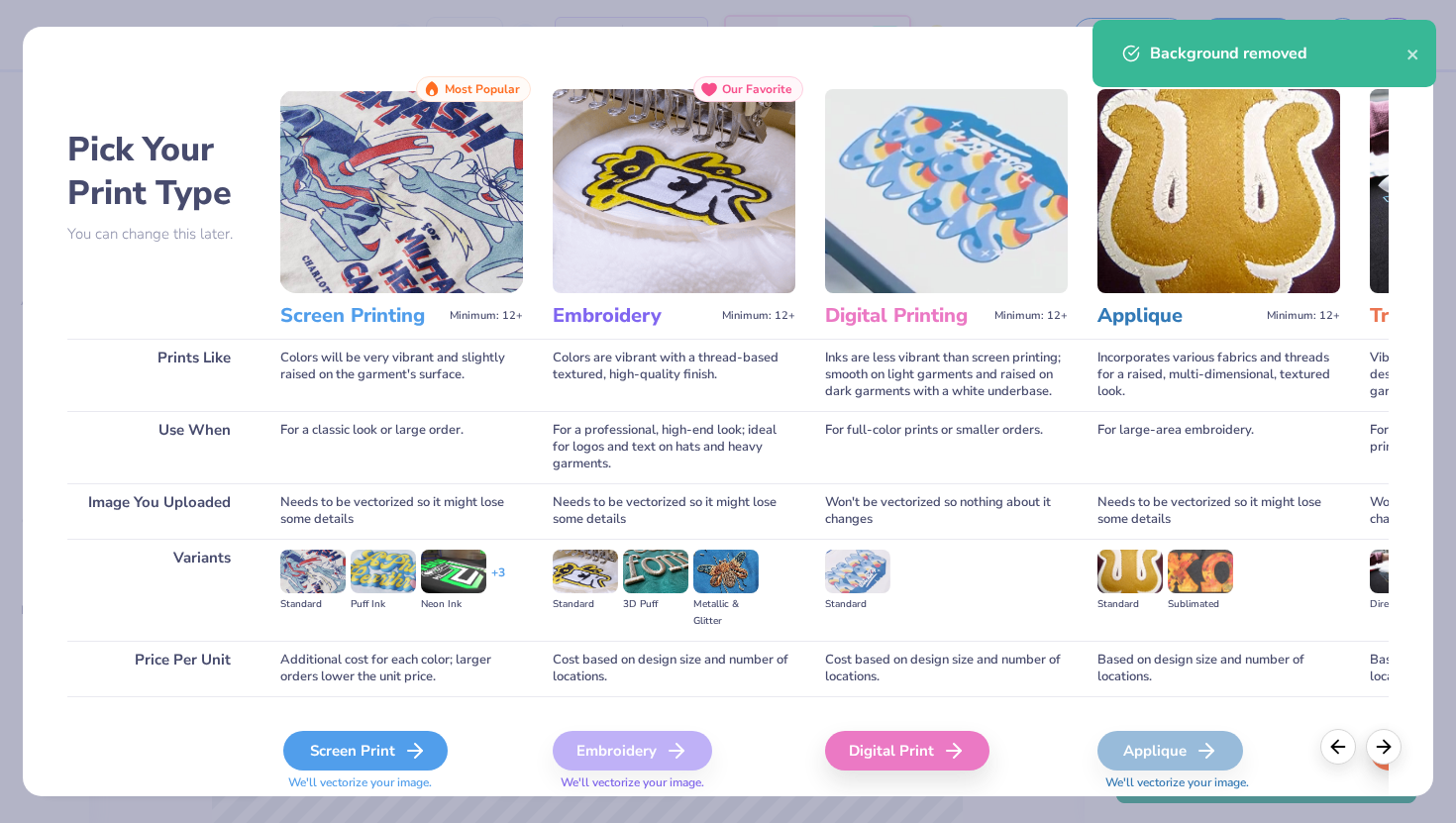 click on "Screen Print" at bounding box center (365, 751) 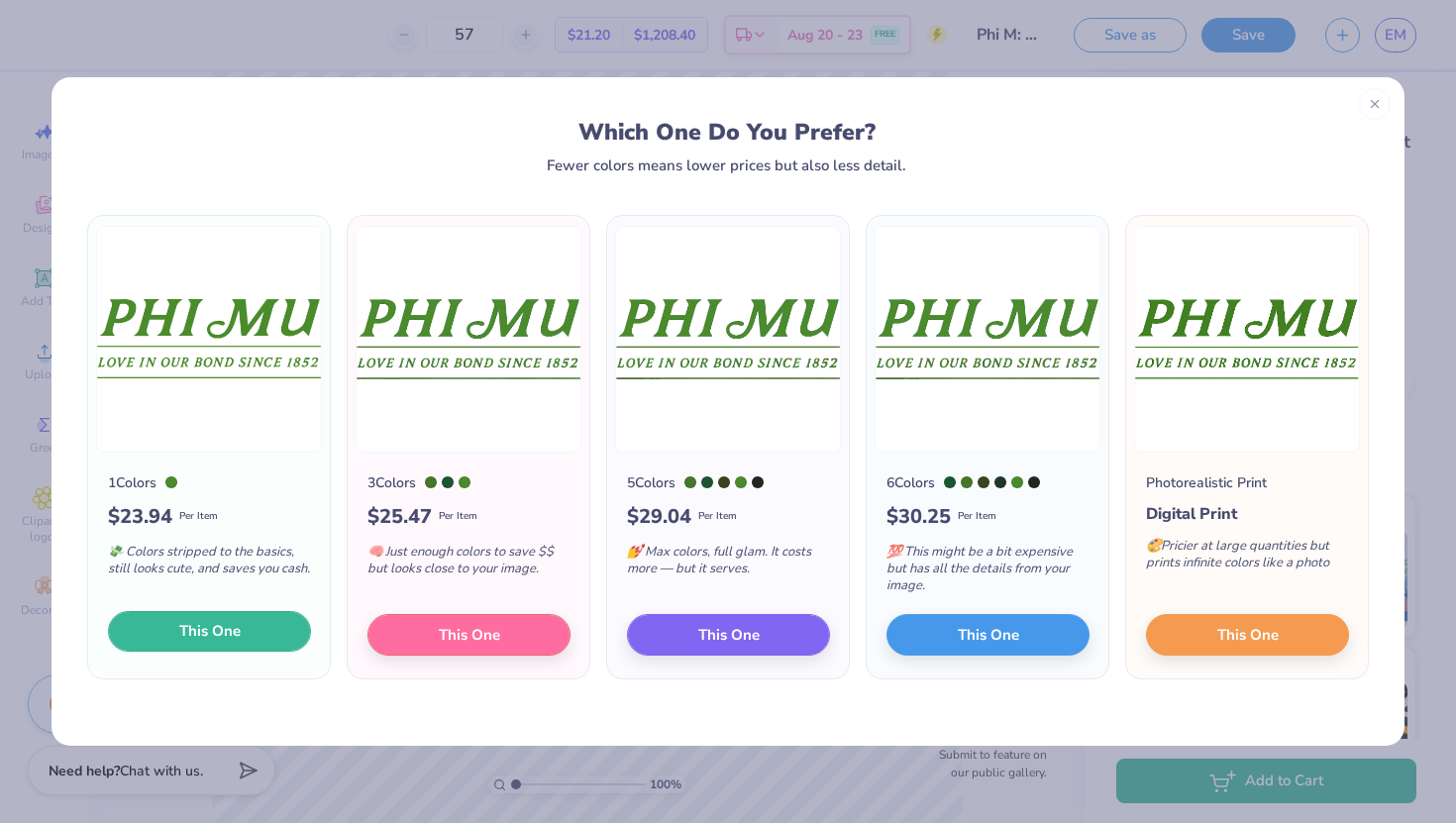 click on "This One" at bounding box center (210, 631) 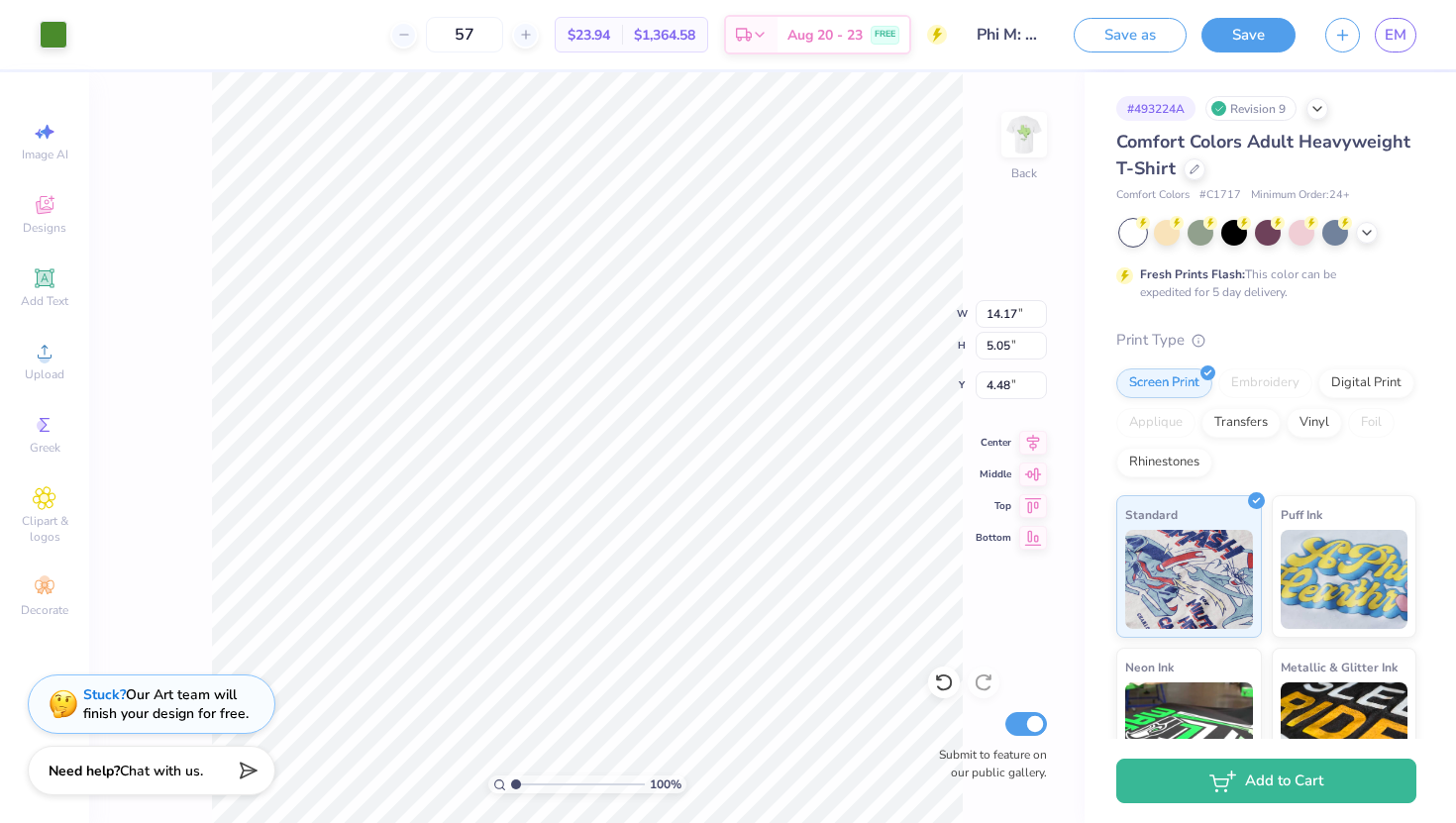 type on "4.48" 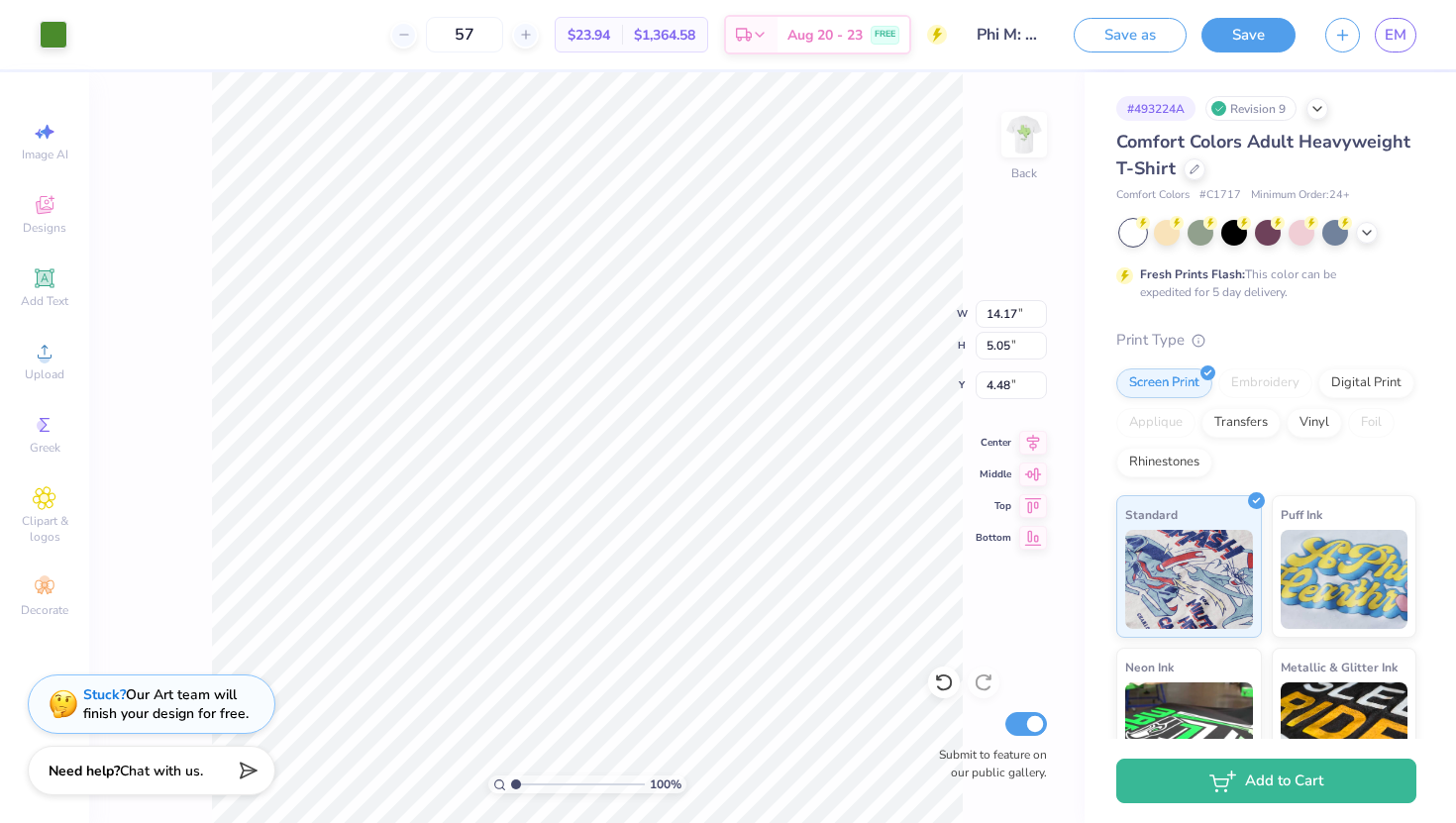 type on "12.08" 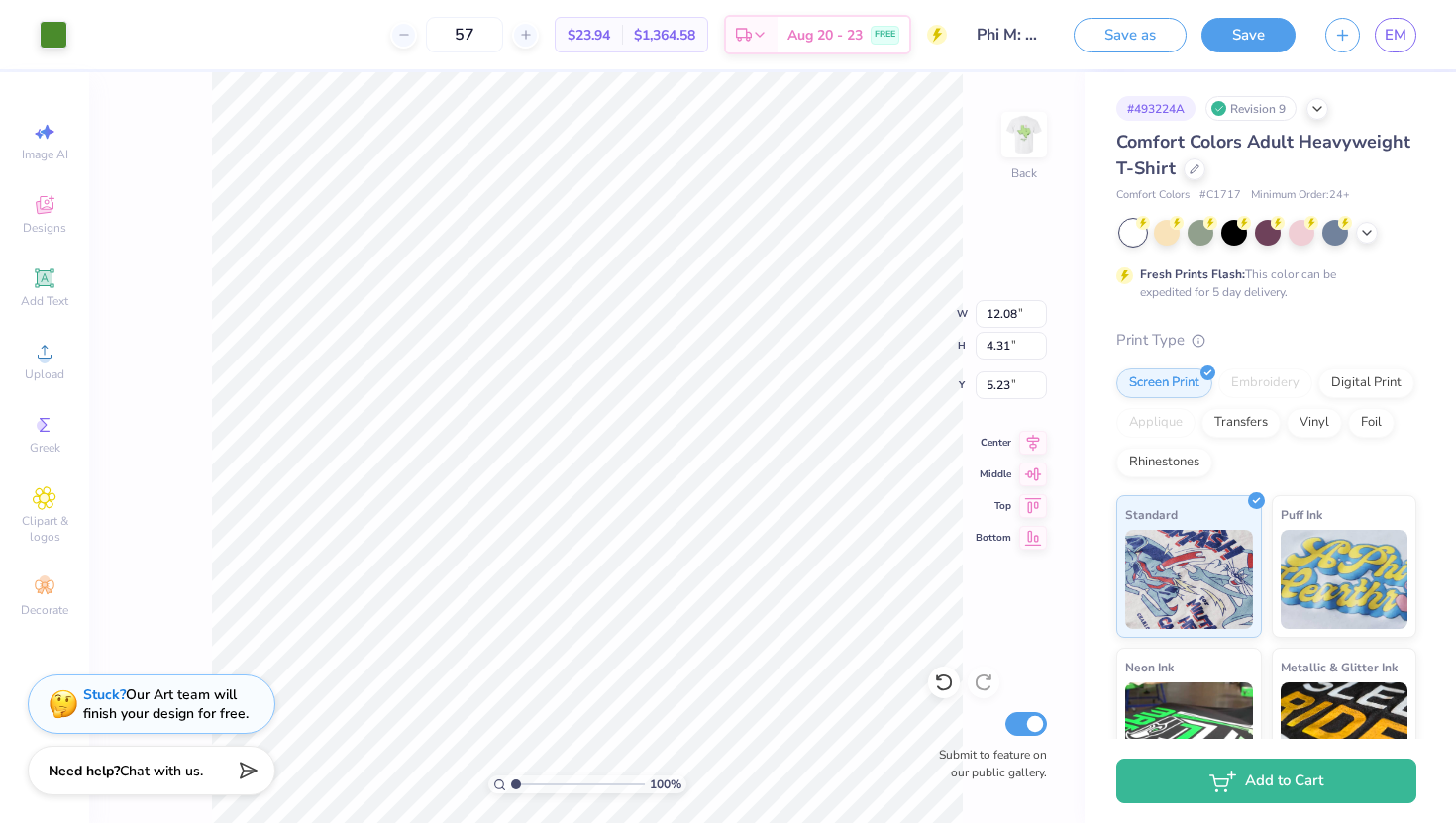 type on "4.69" 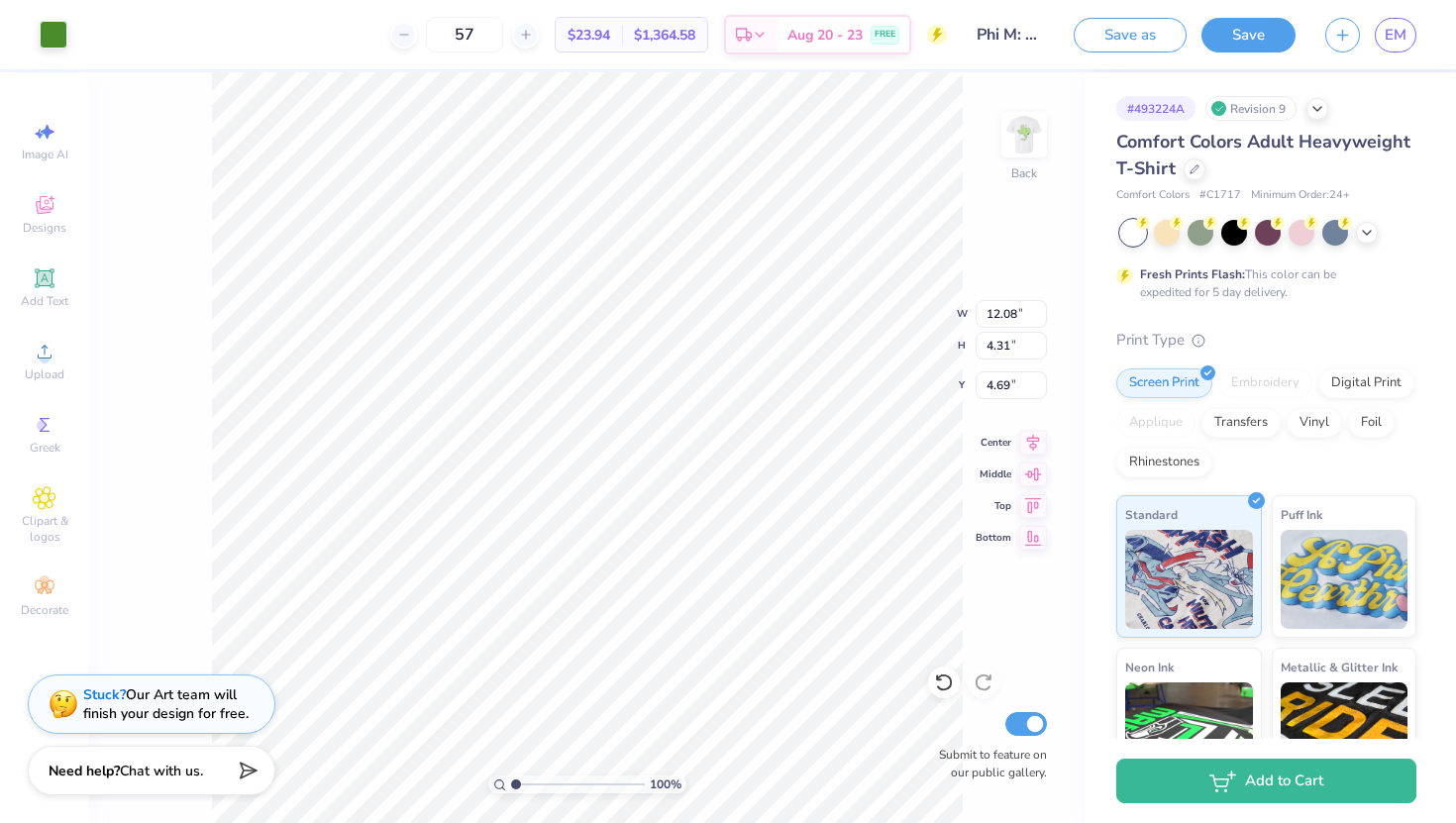 type on "9.92" 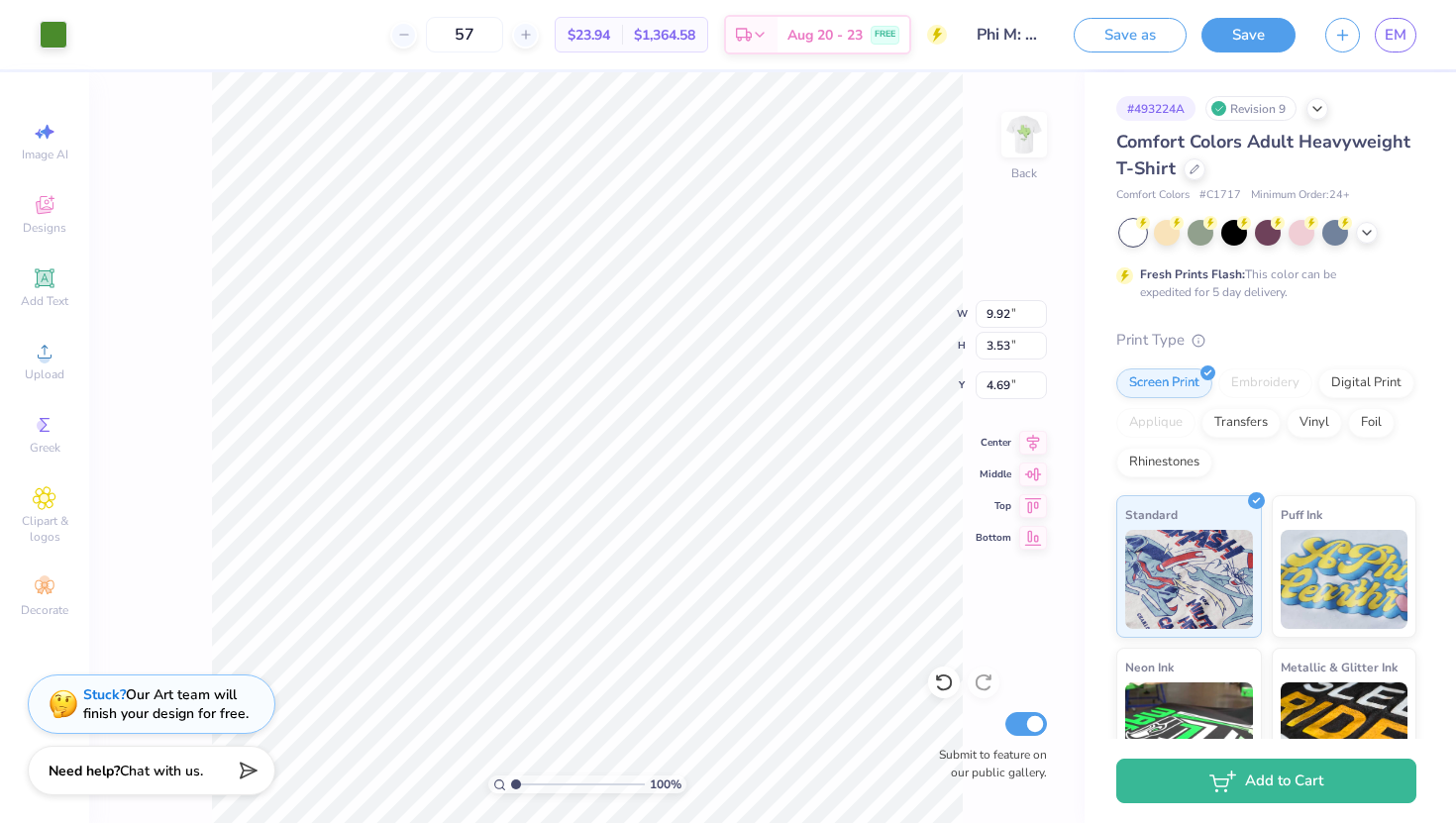 type on "4.52" 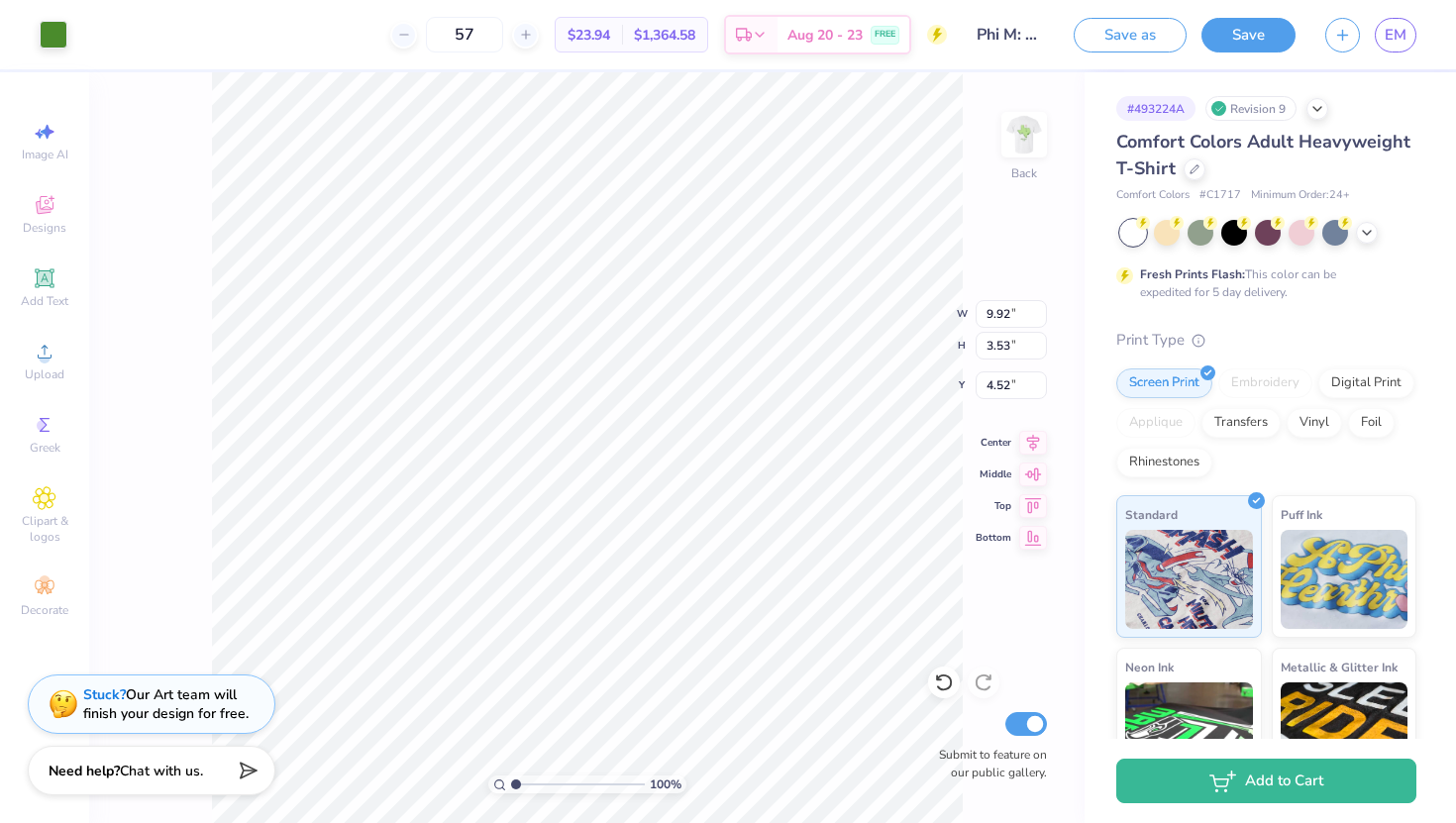 type on "4.53" 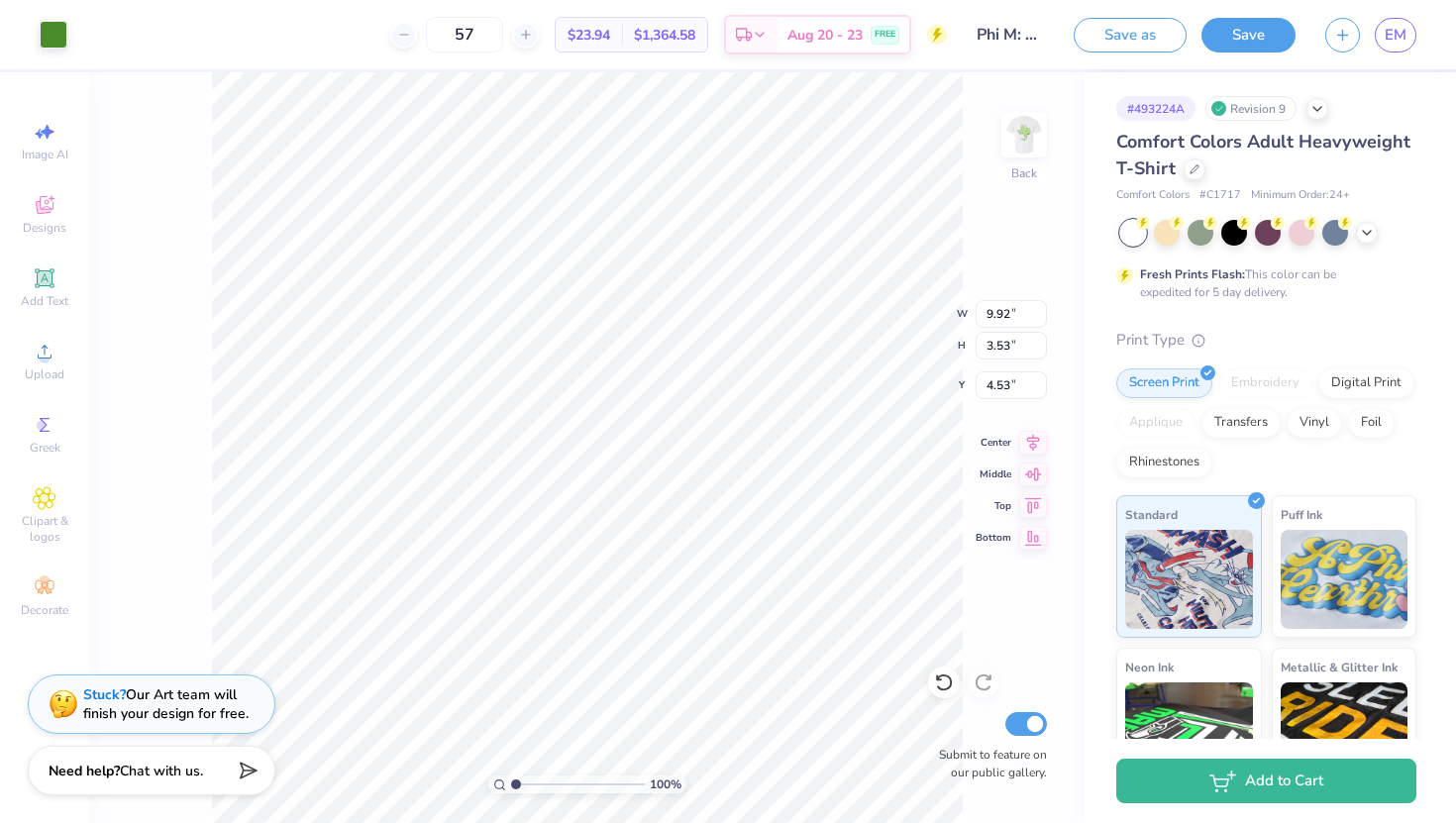 type on "4.90" 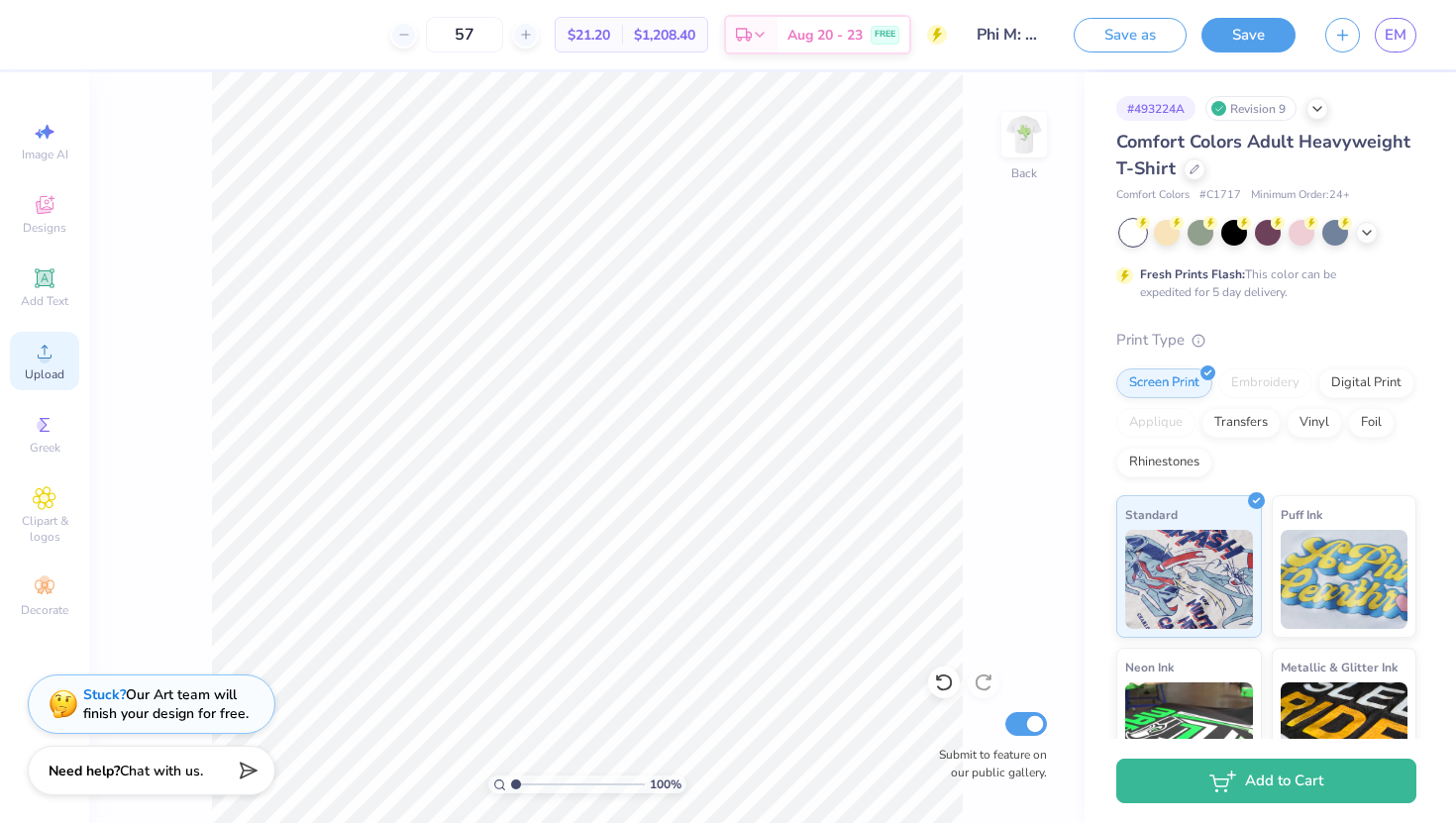 click 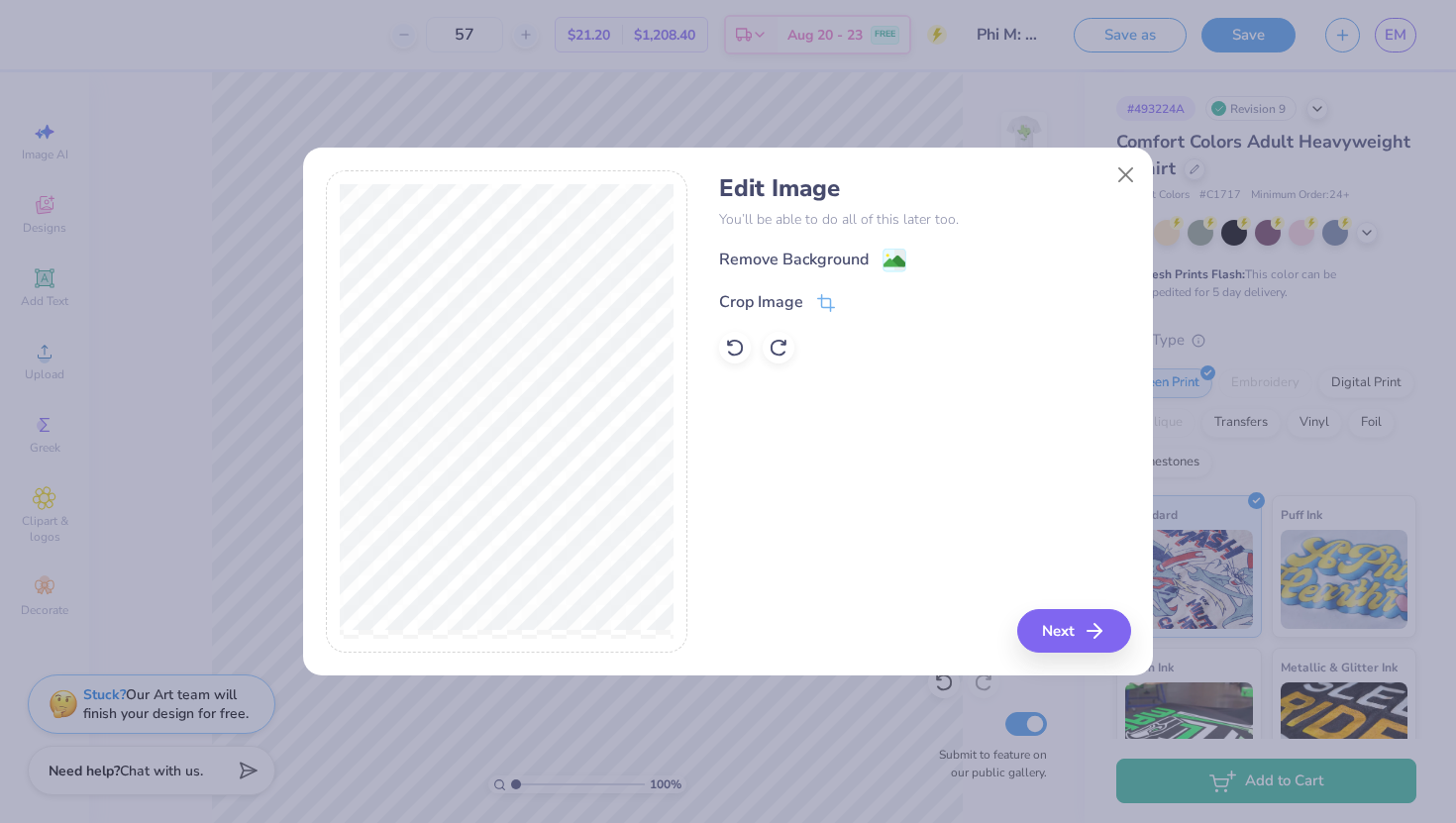 click on "Remove Background" at bounding box center [924, 259] 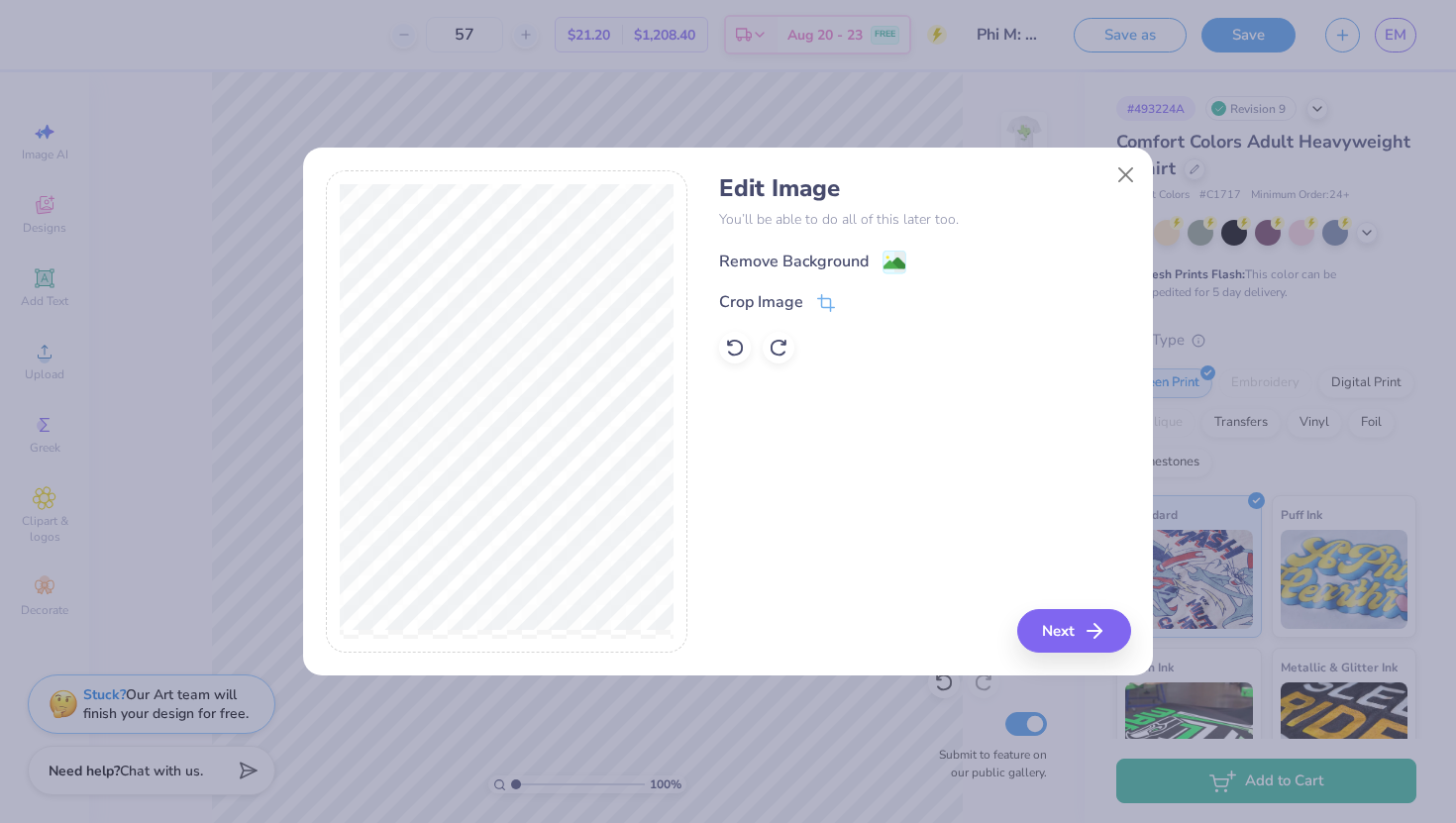 click on "Remove Background" at bounding box center (793, 261) 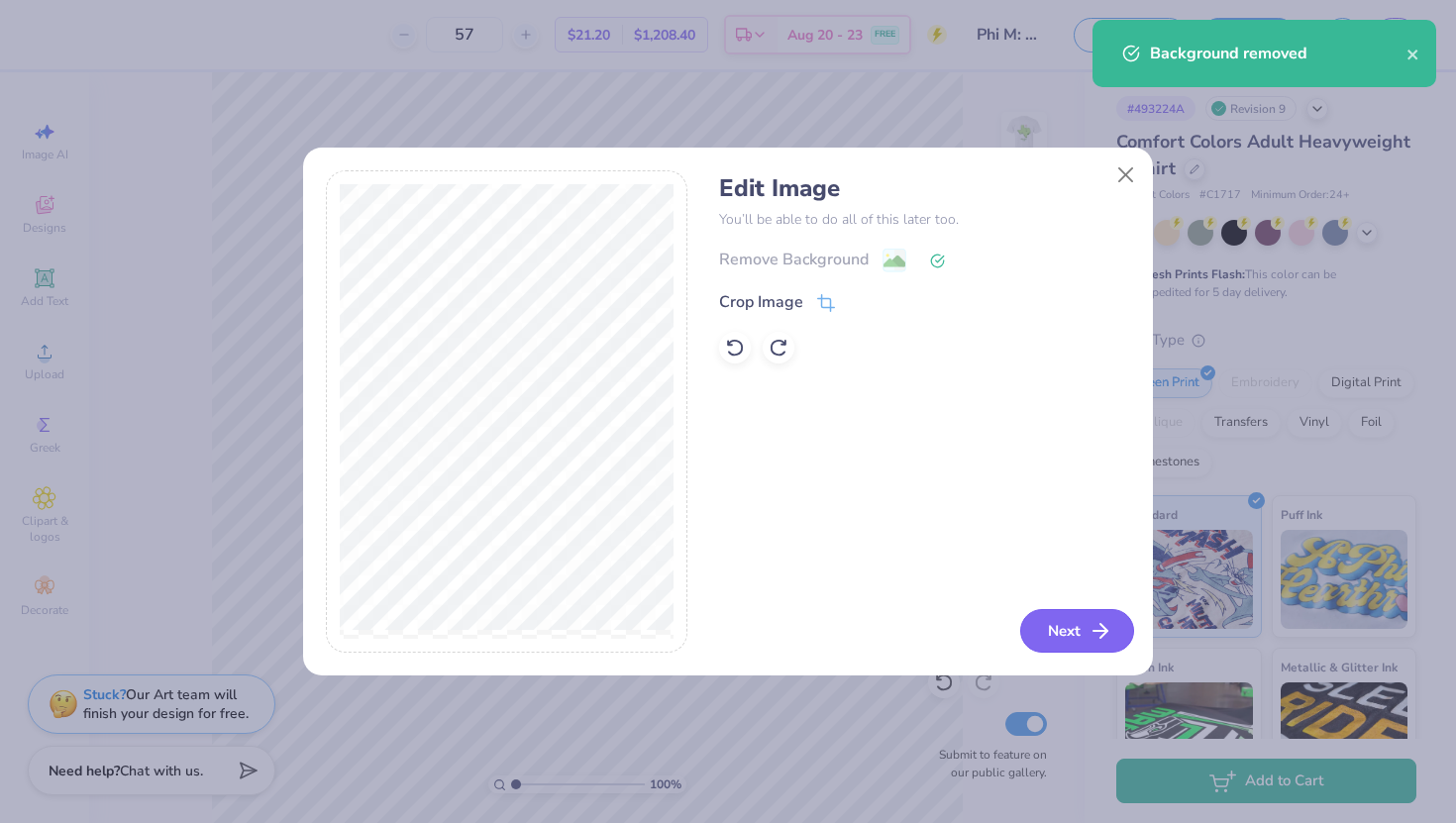 click 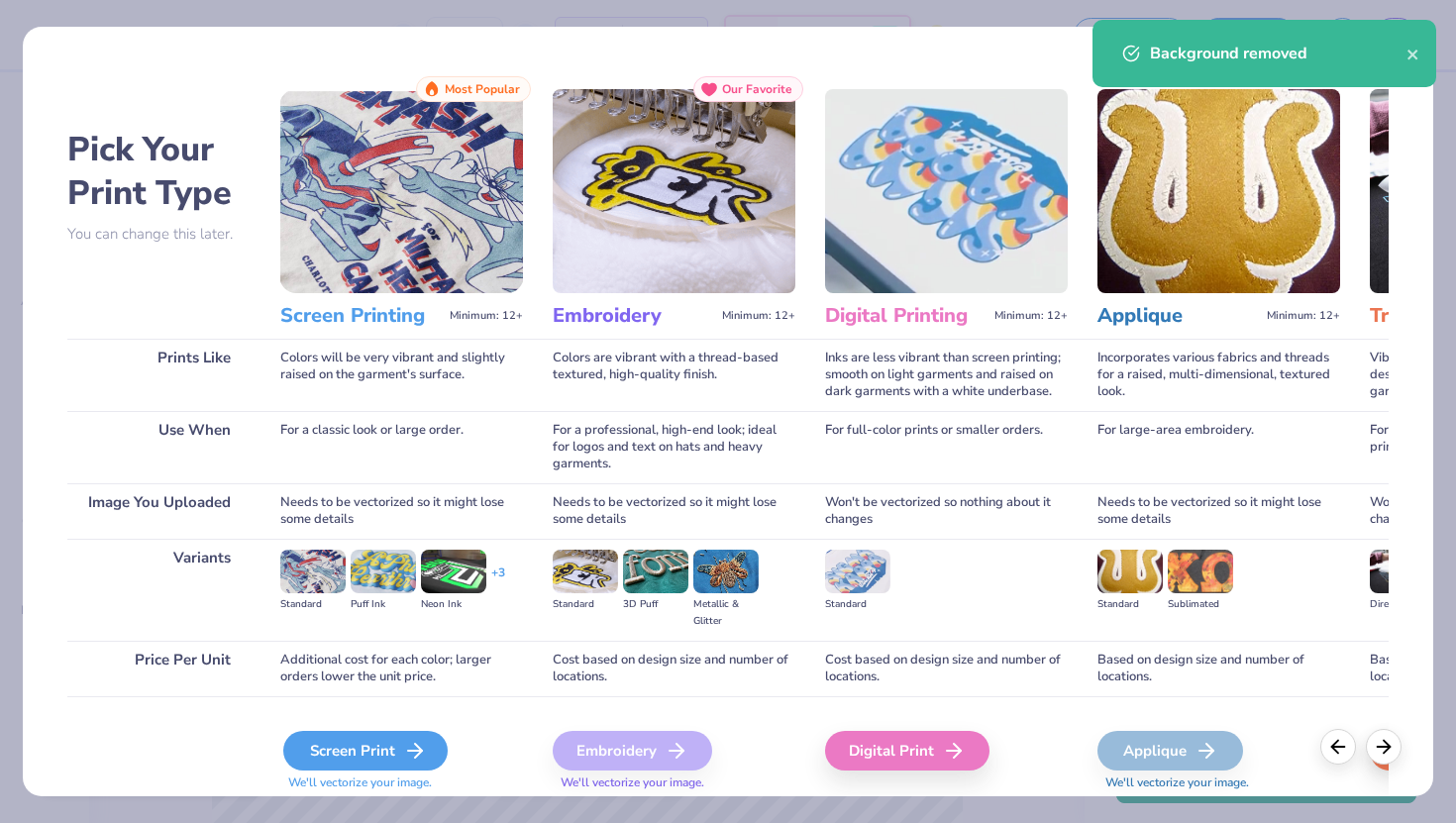 click 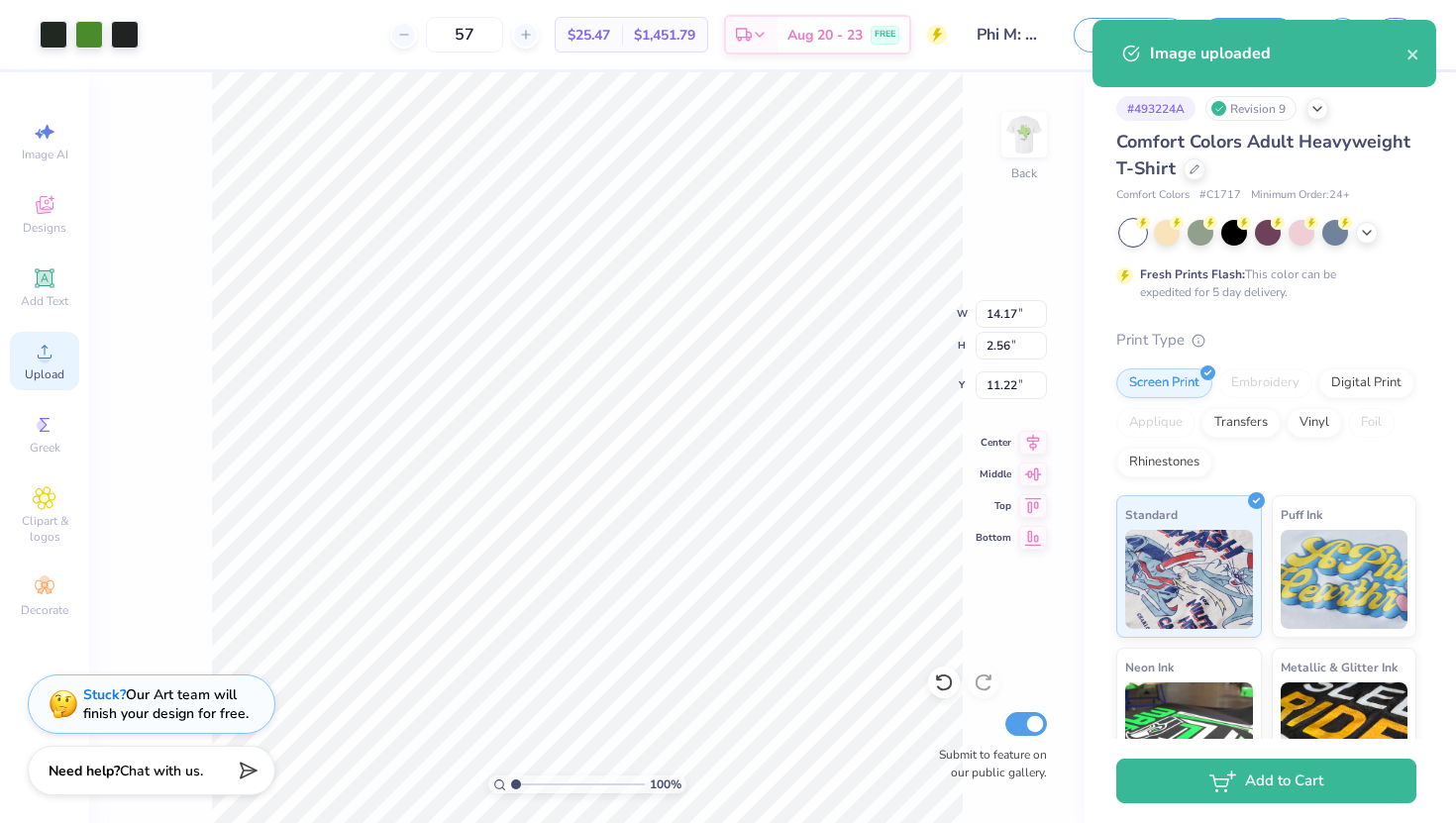 click 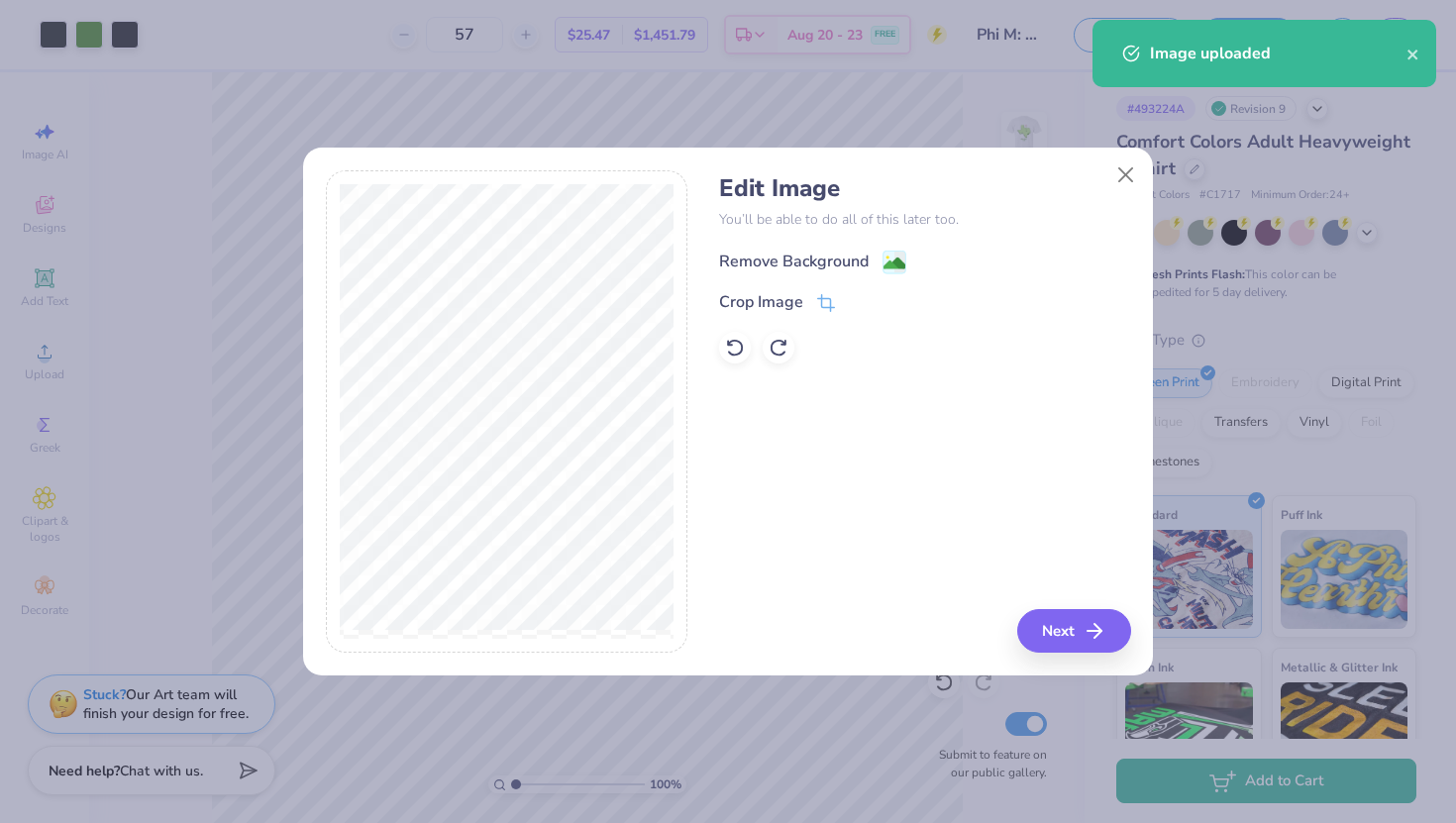 click on "Remove Background" at bounding box center [793, 261] 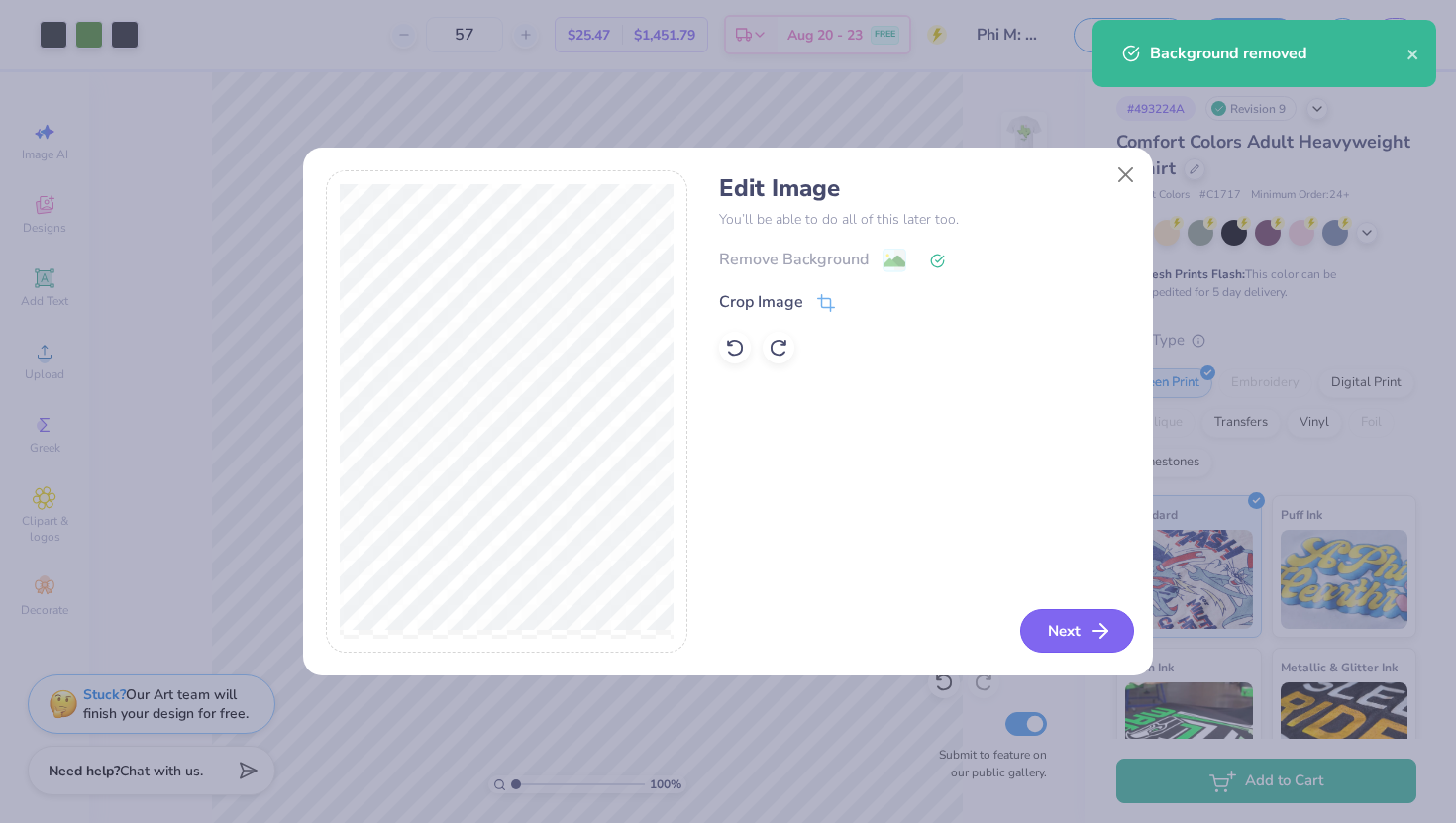 click on "Next" at bounding box center [1077, 631] 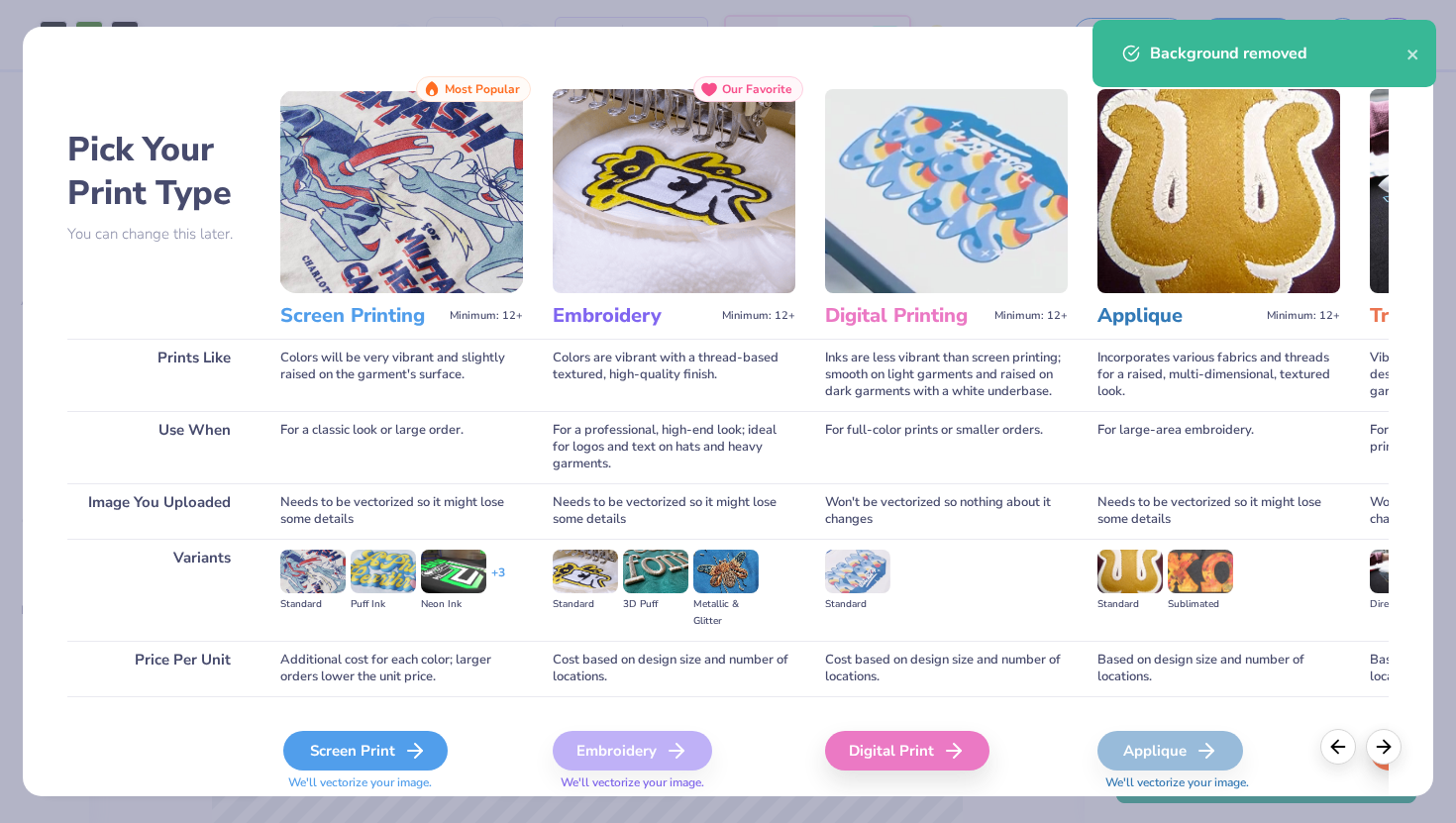 click on "Screen Print" at bounding box center [365, 751] 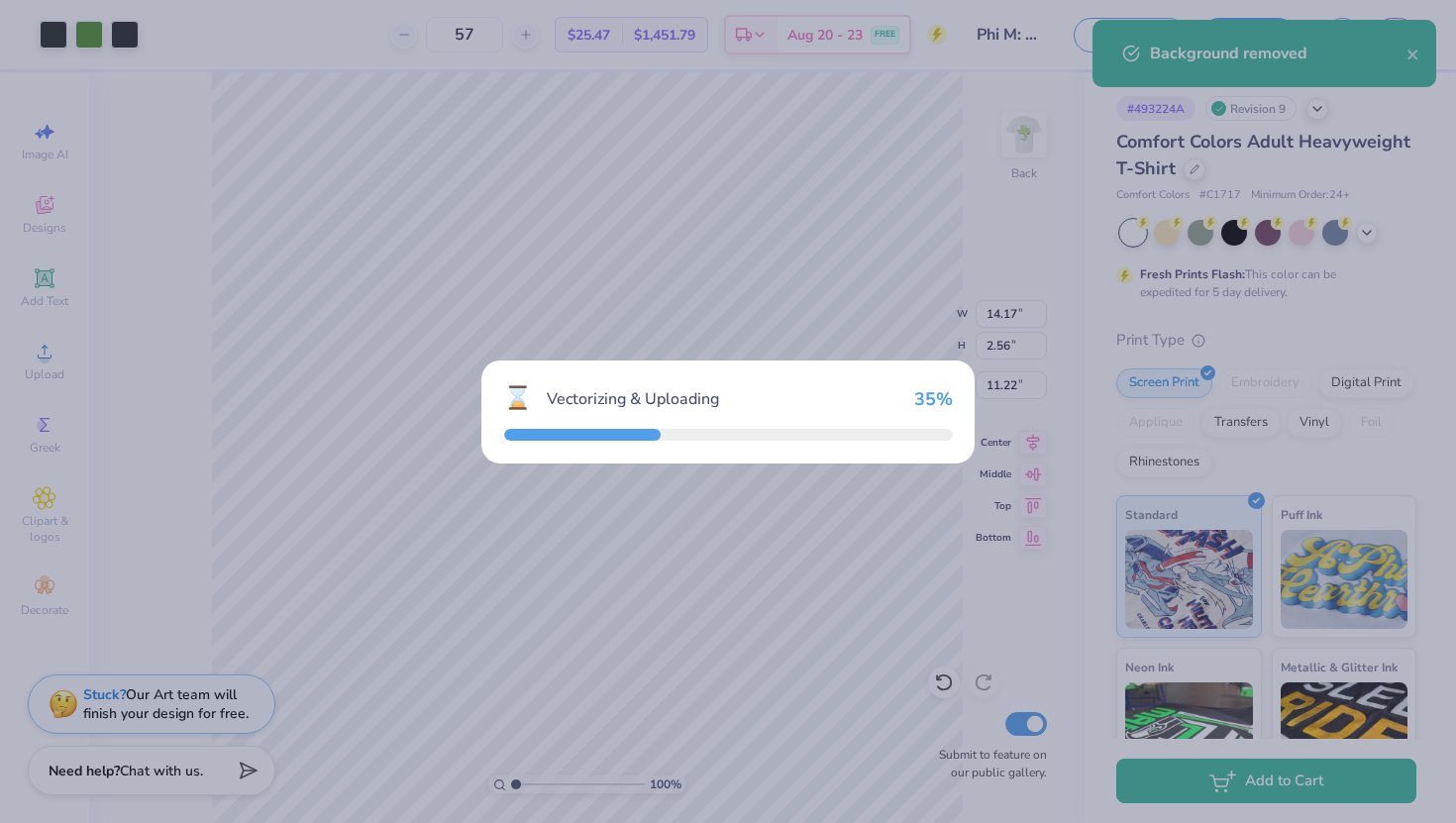 type on "2.10" 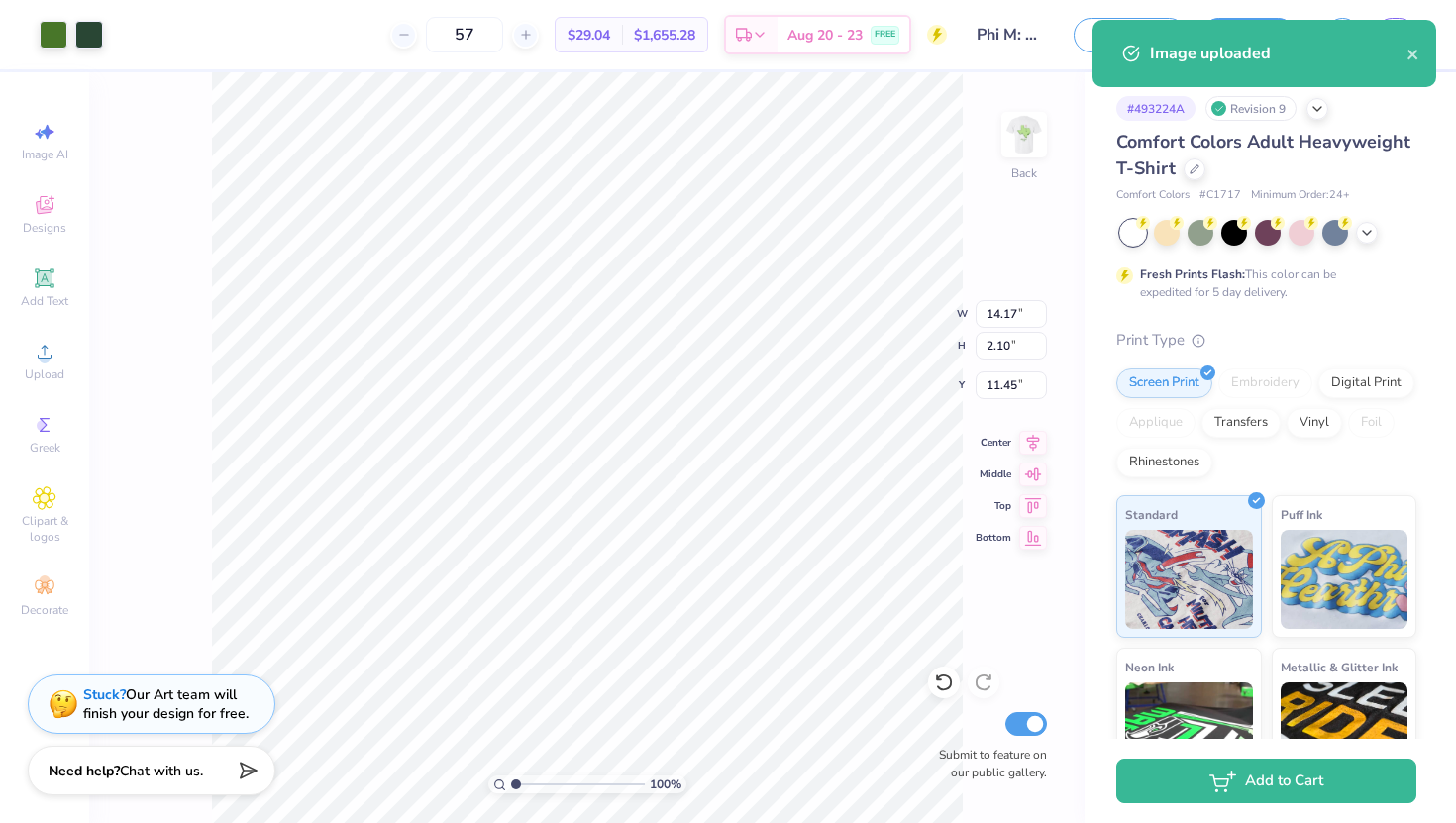 type on "13.78" 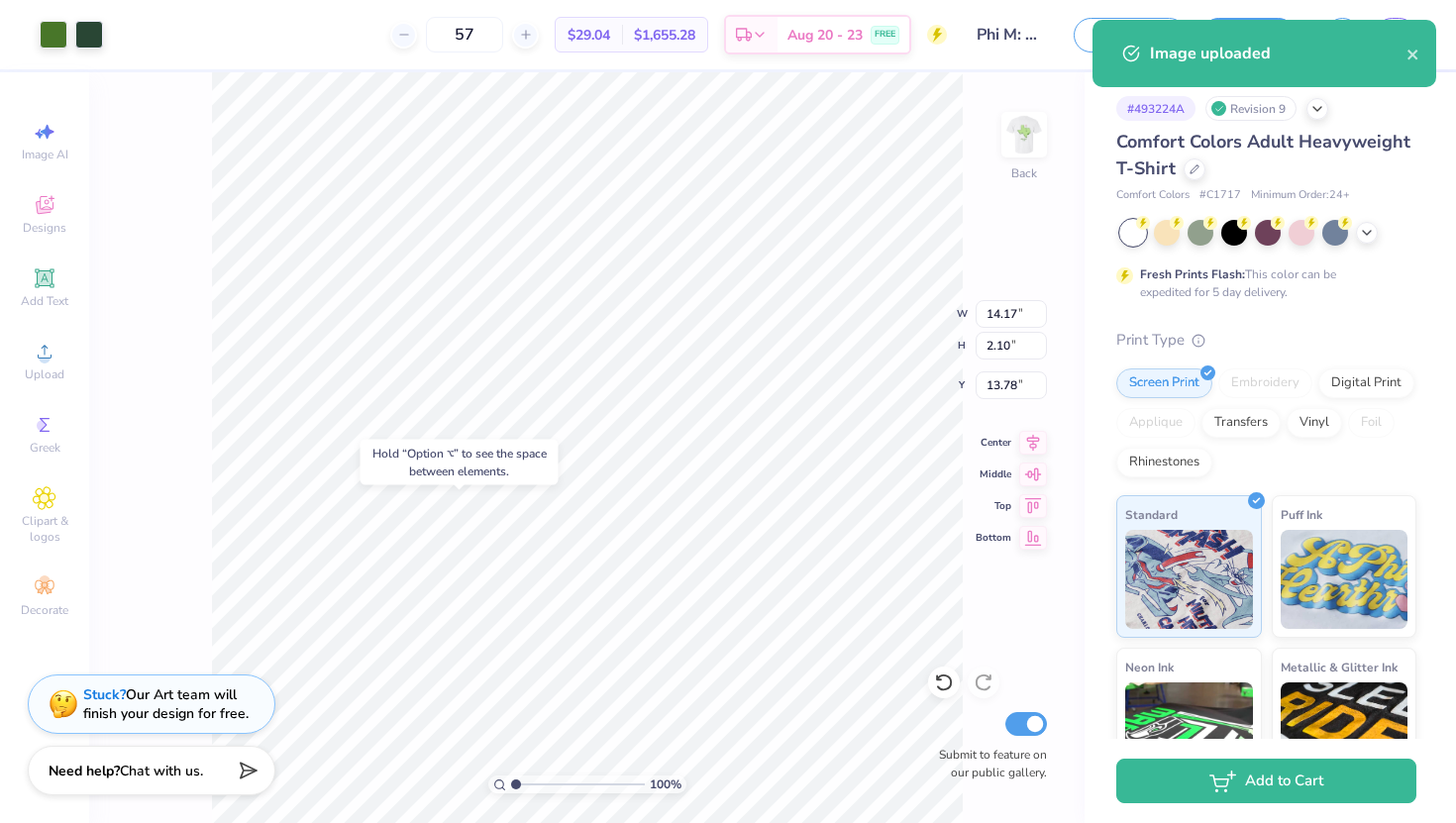 type on "2.56" 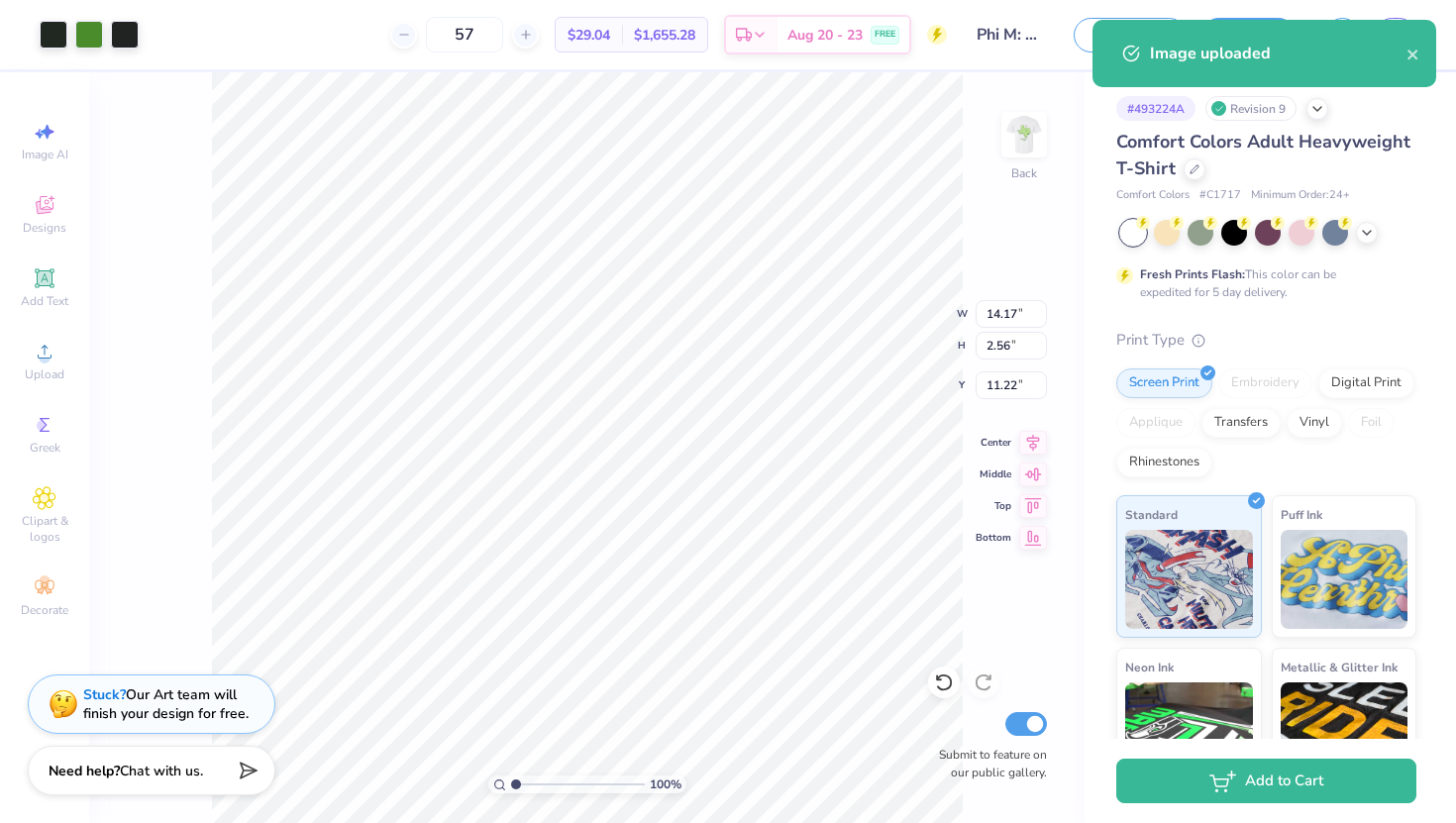 type on "2.10" 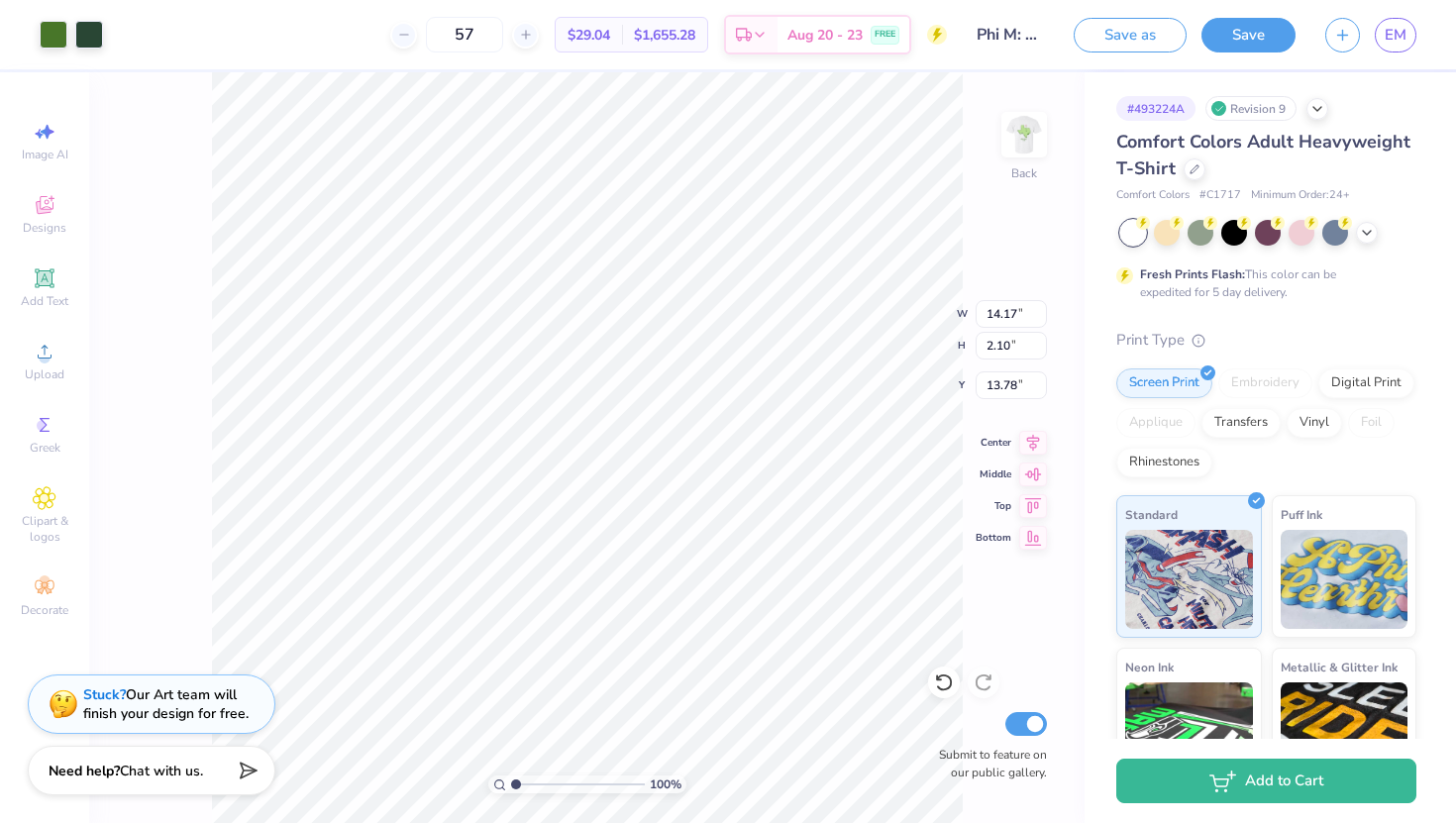 type on "2.56" 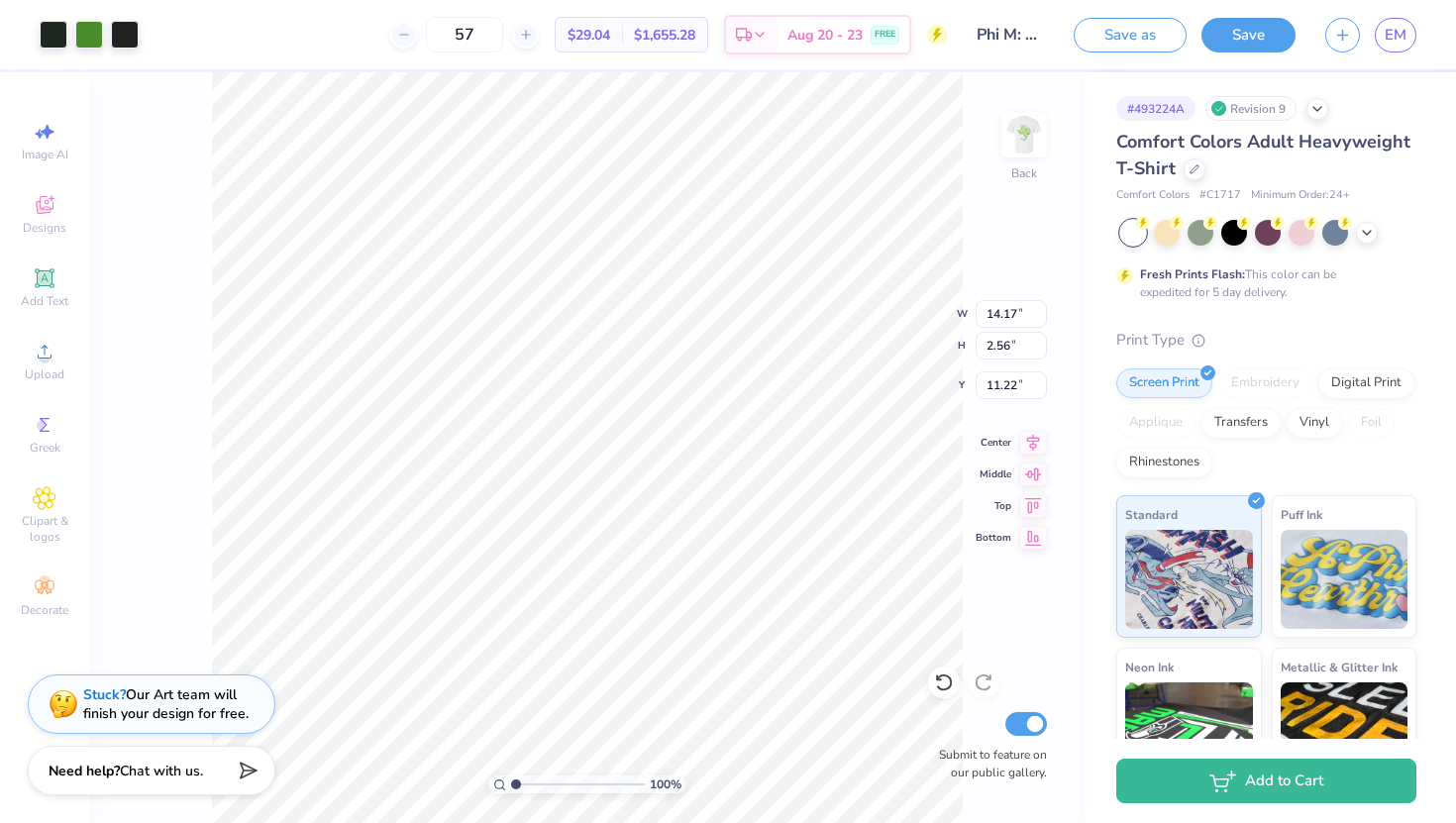 type on "2.10" 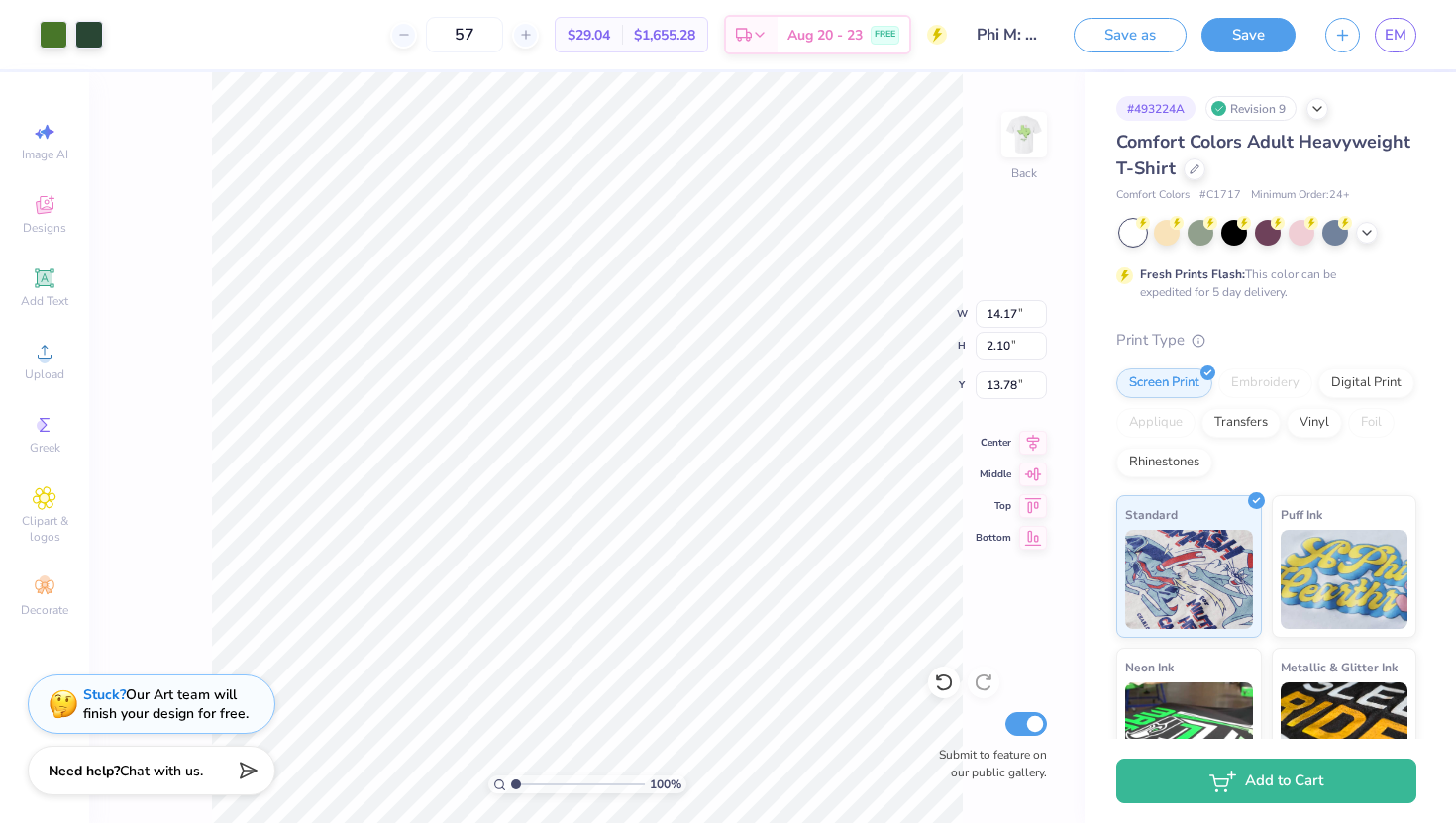 type on "2.56" 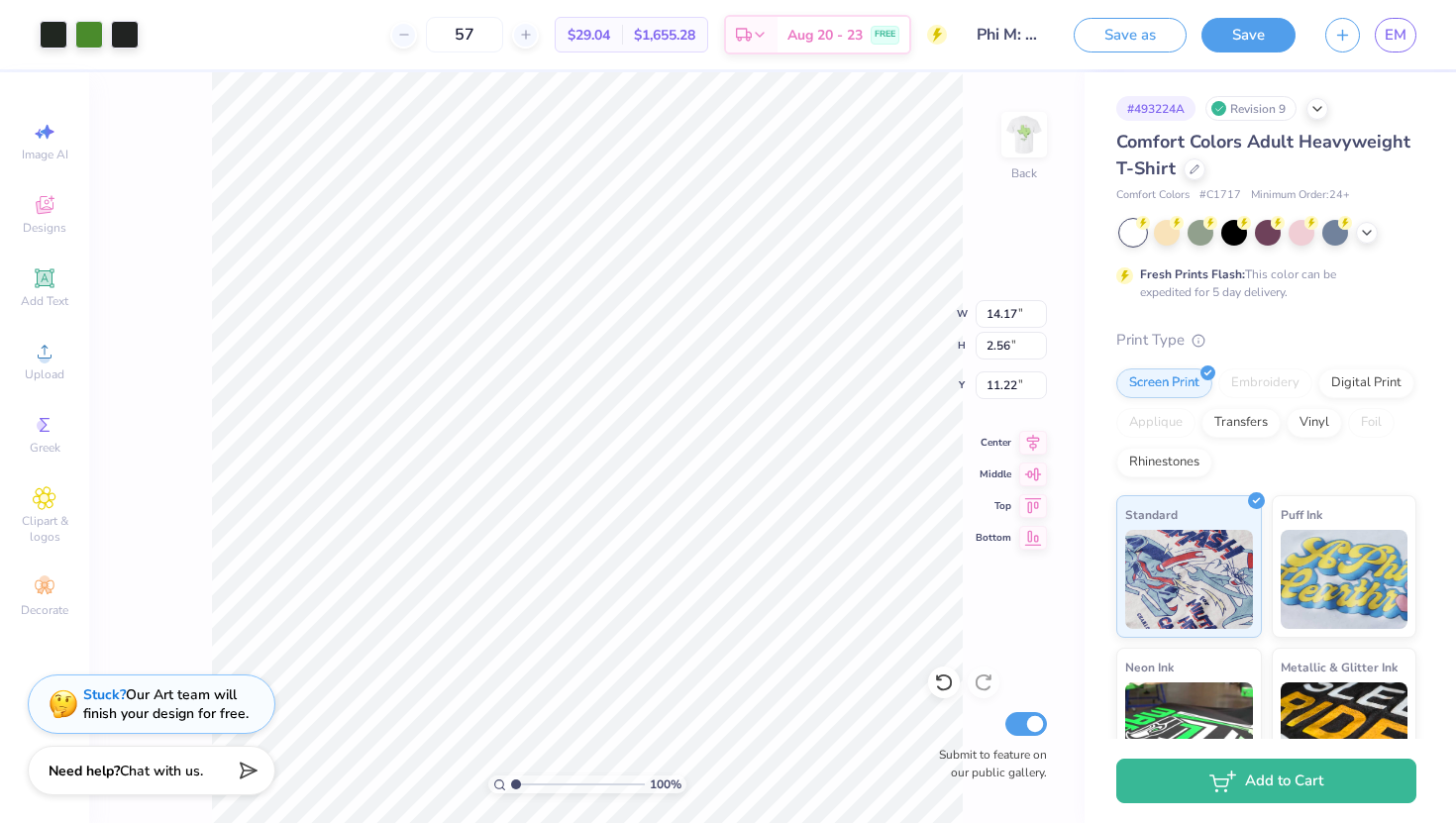 type on "2.10" 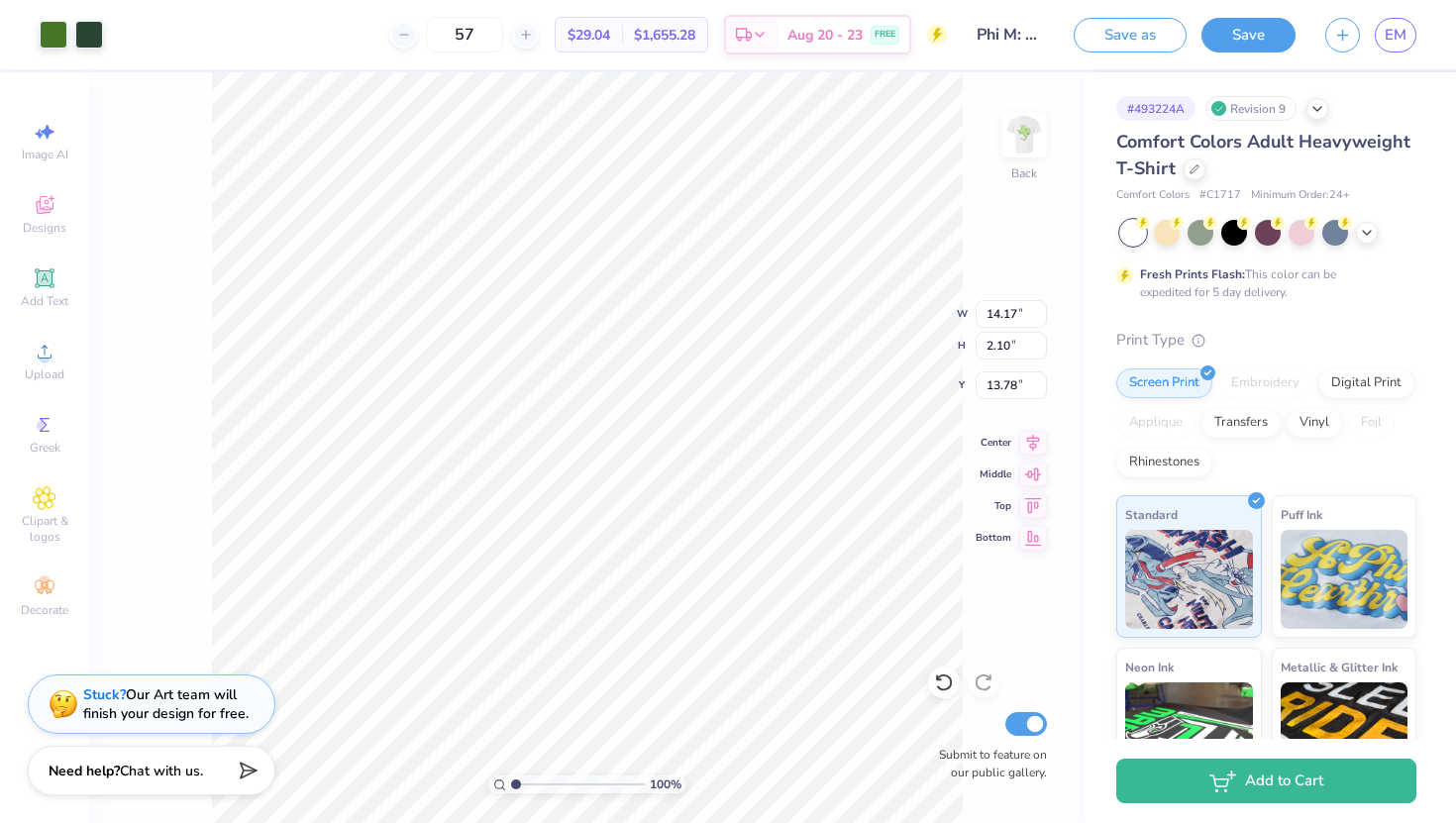 type on "15.76" 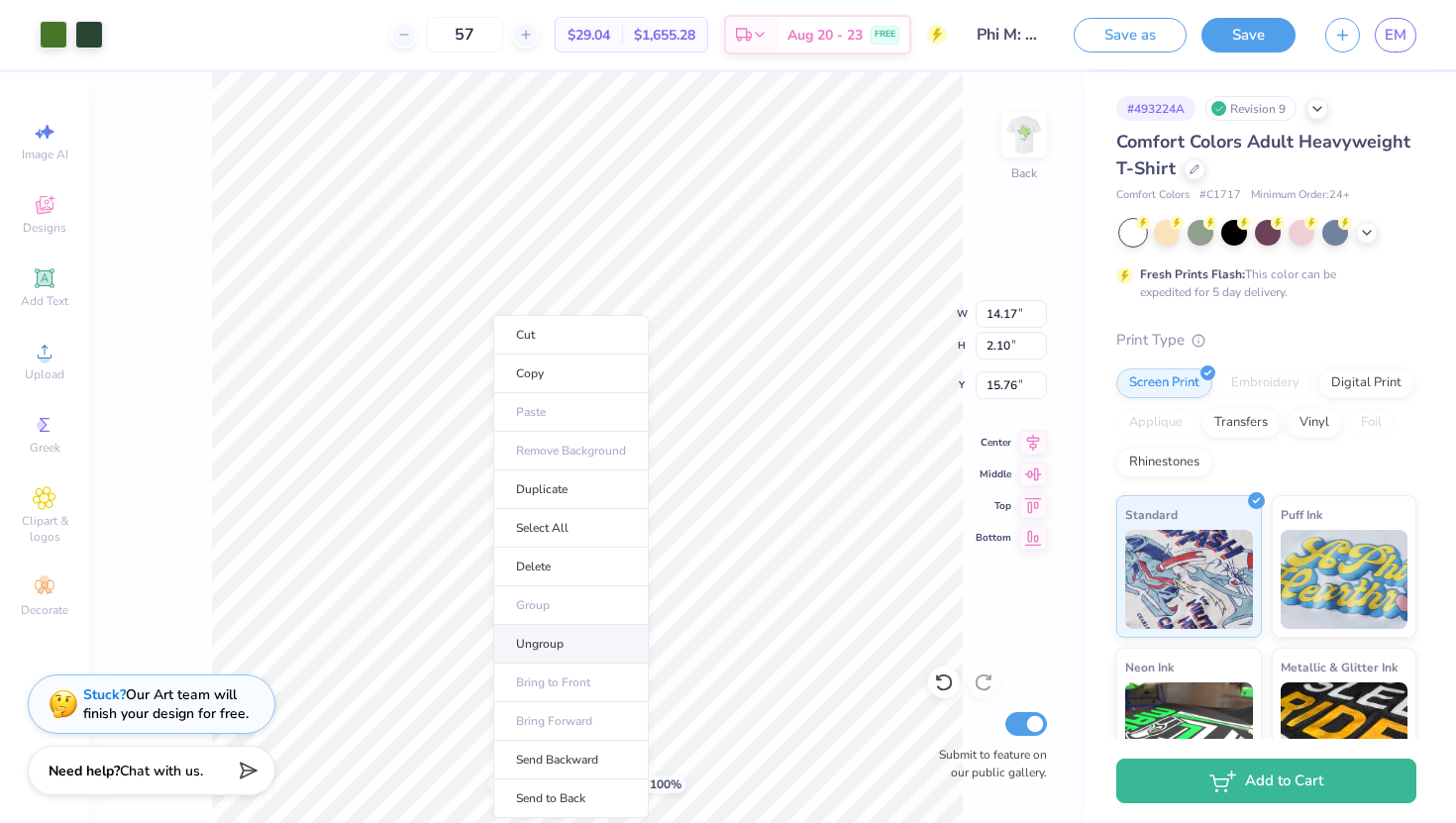 click on "Ungroup" at bounding box center [571, 644] 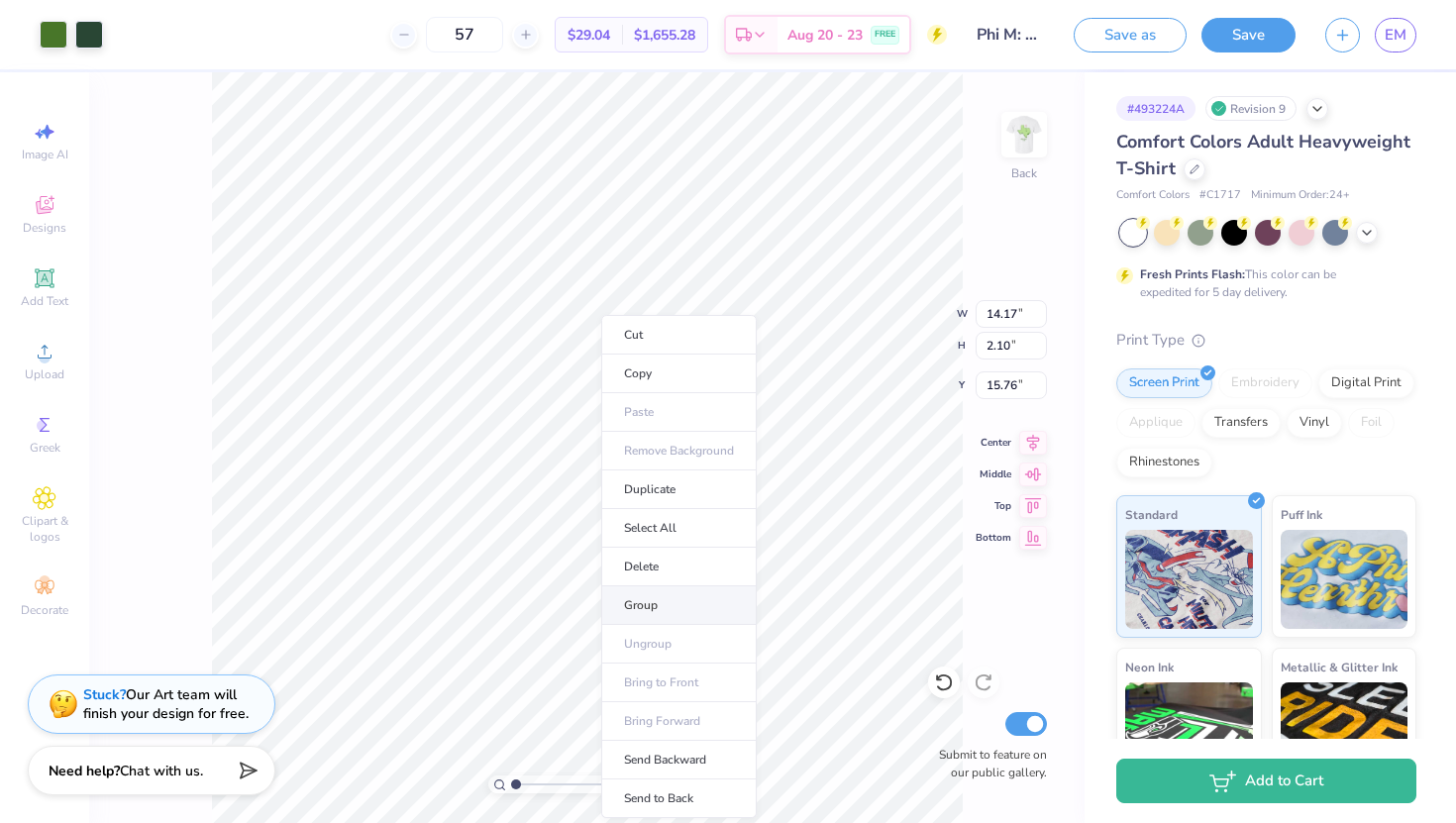 click on "Group" at bounding box center (678, 605) 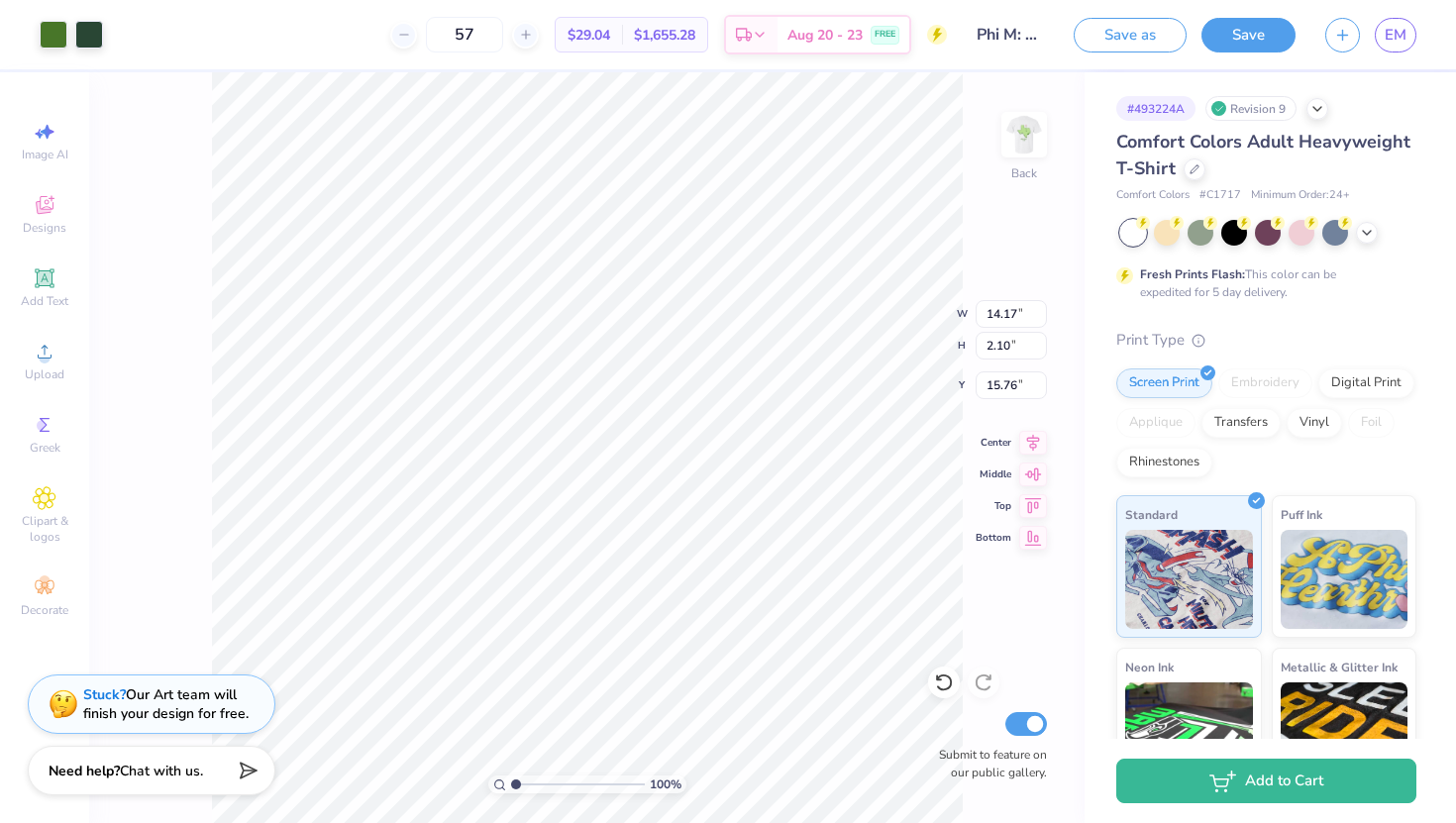 type on "15.74" 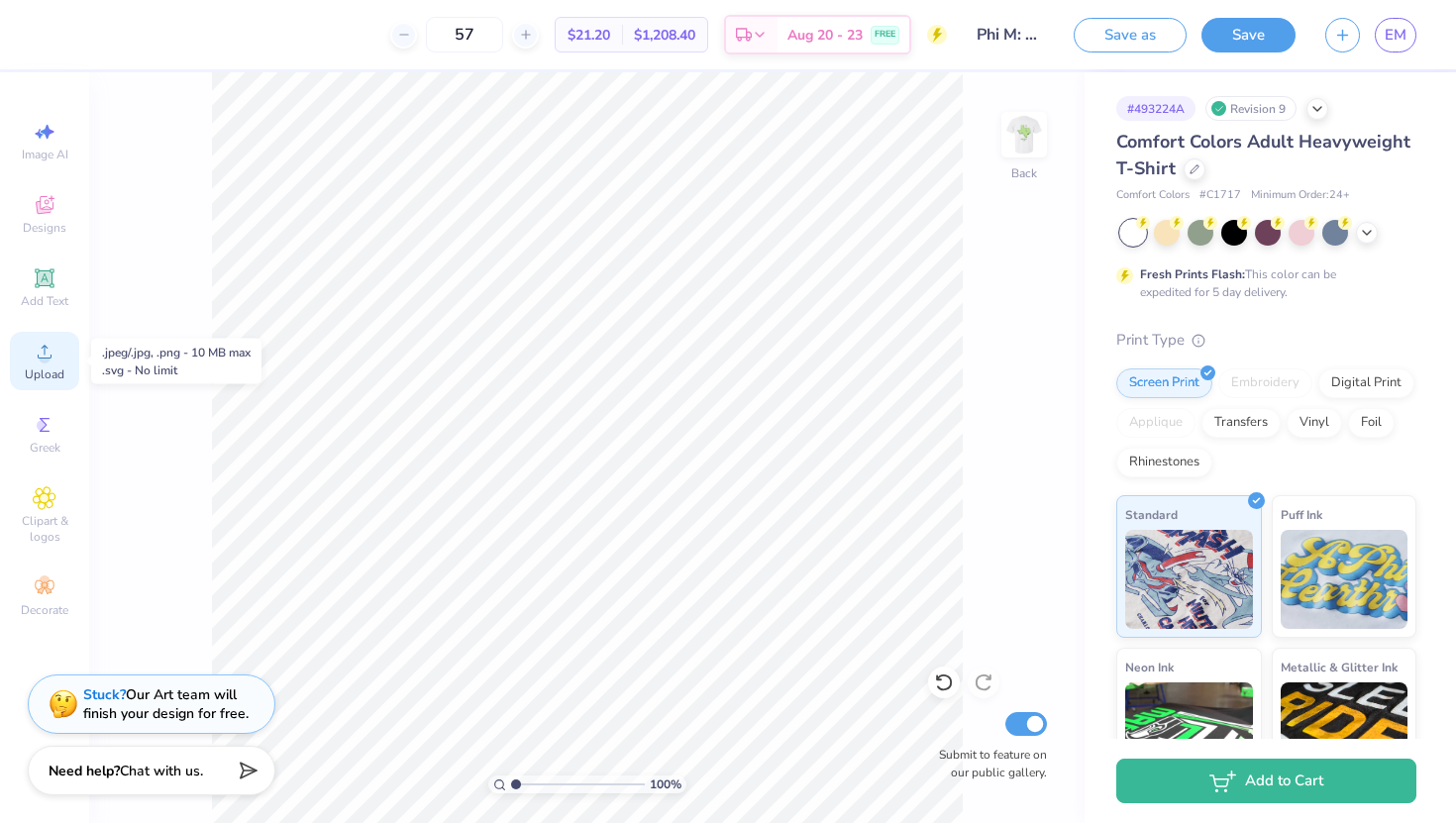 click on "Upload" at bounding box center (45, 360) 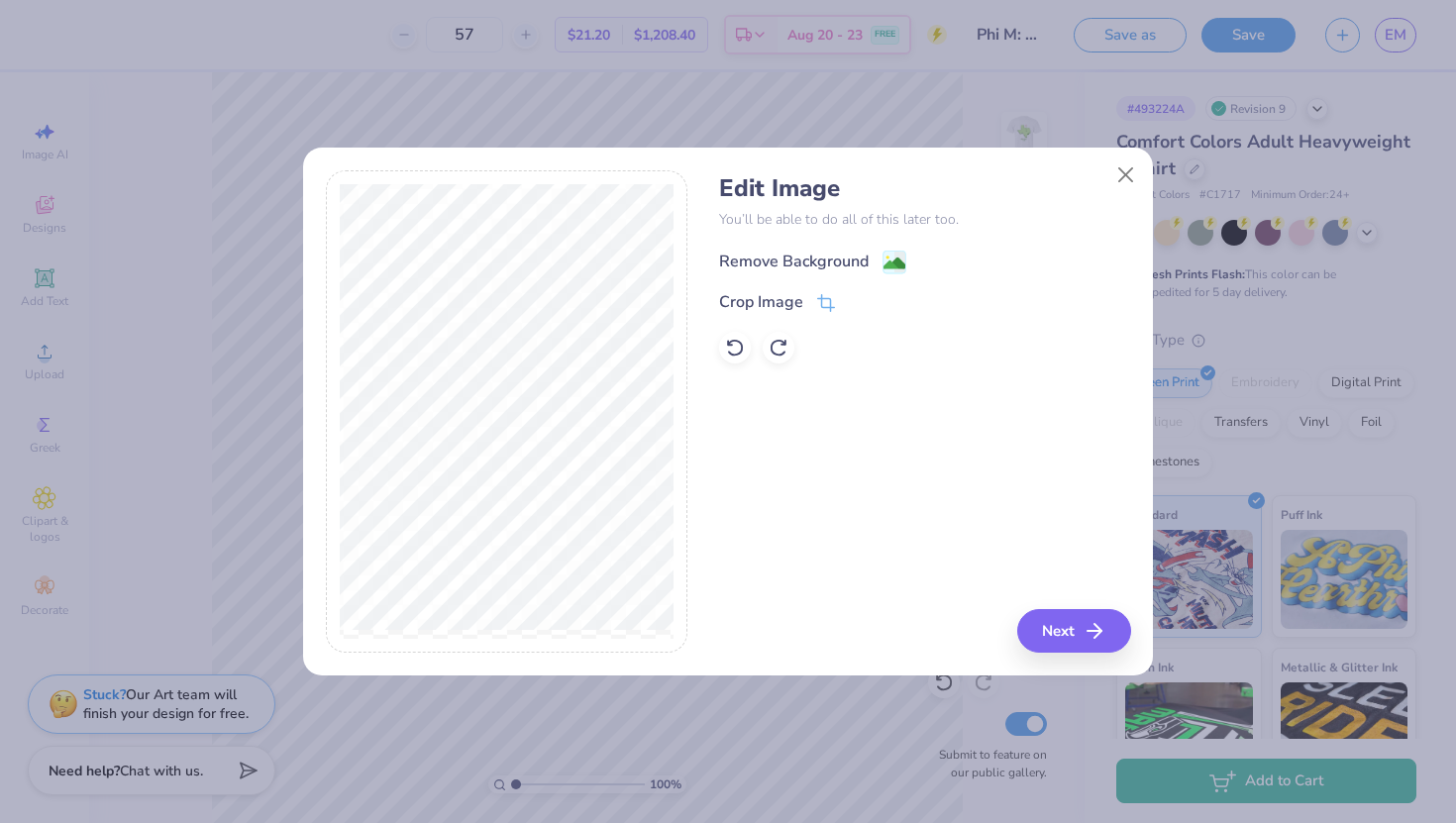 click on "Remove Background" at bounding box center (793, 261) 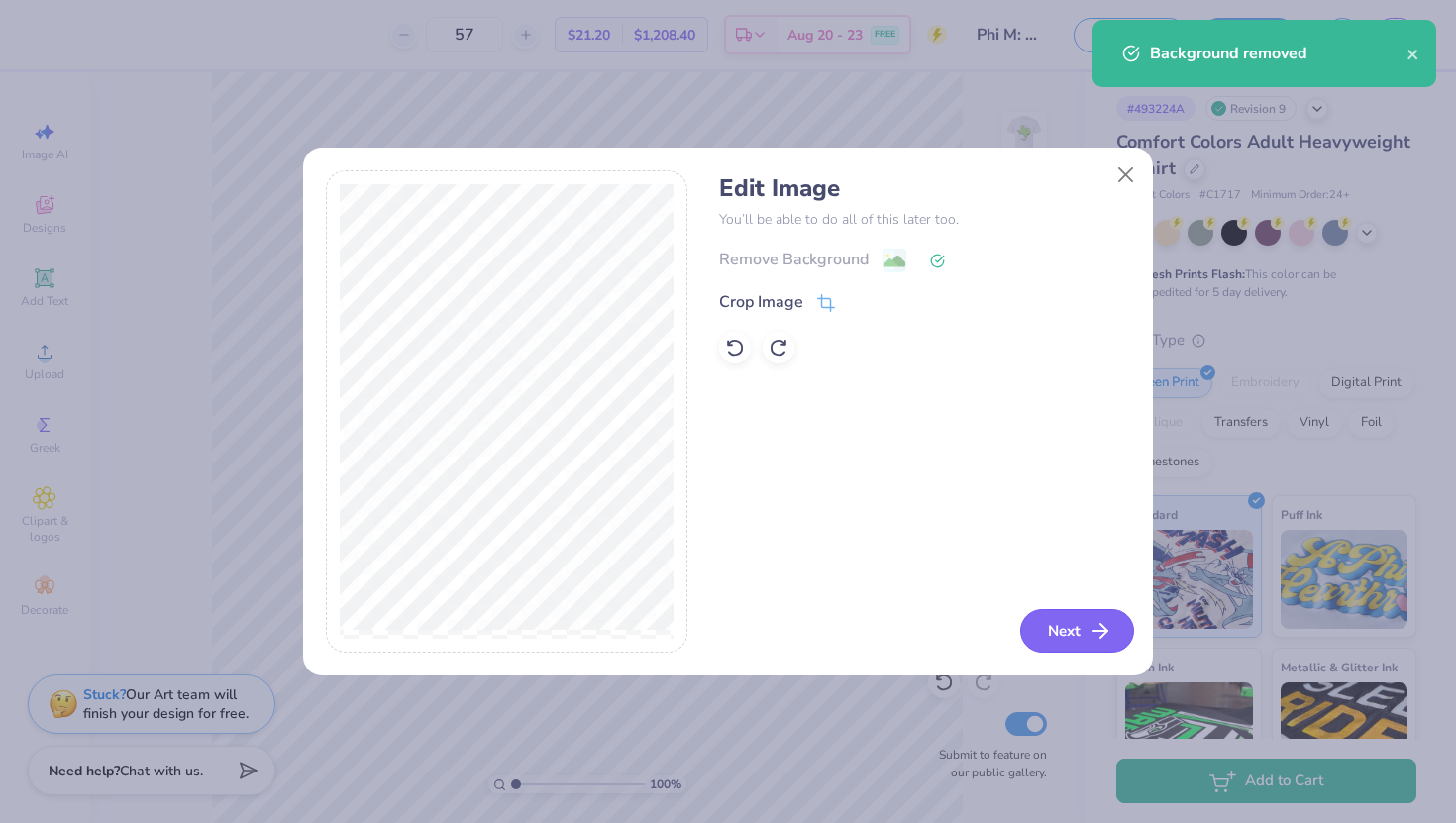 click on "Next" at bounding box center (1077, 631) 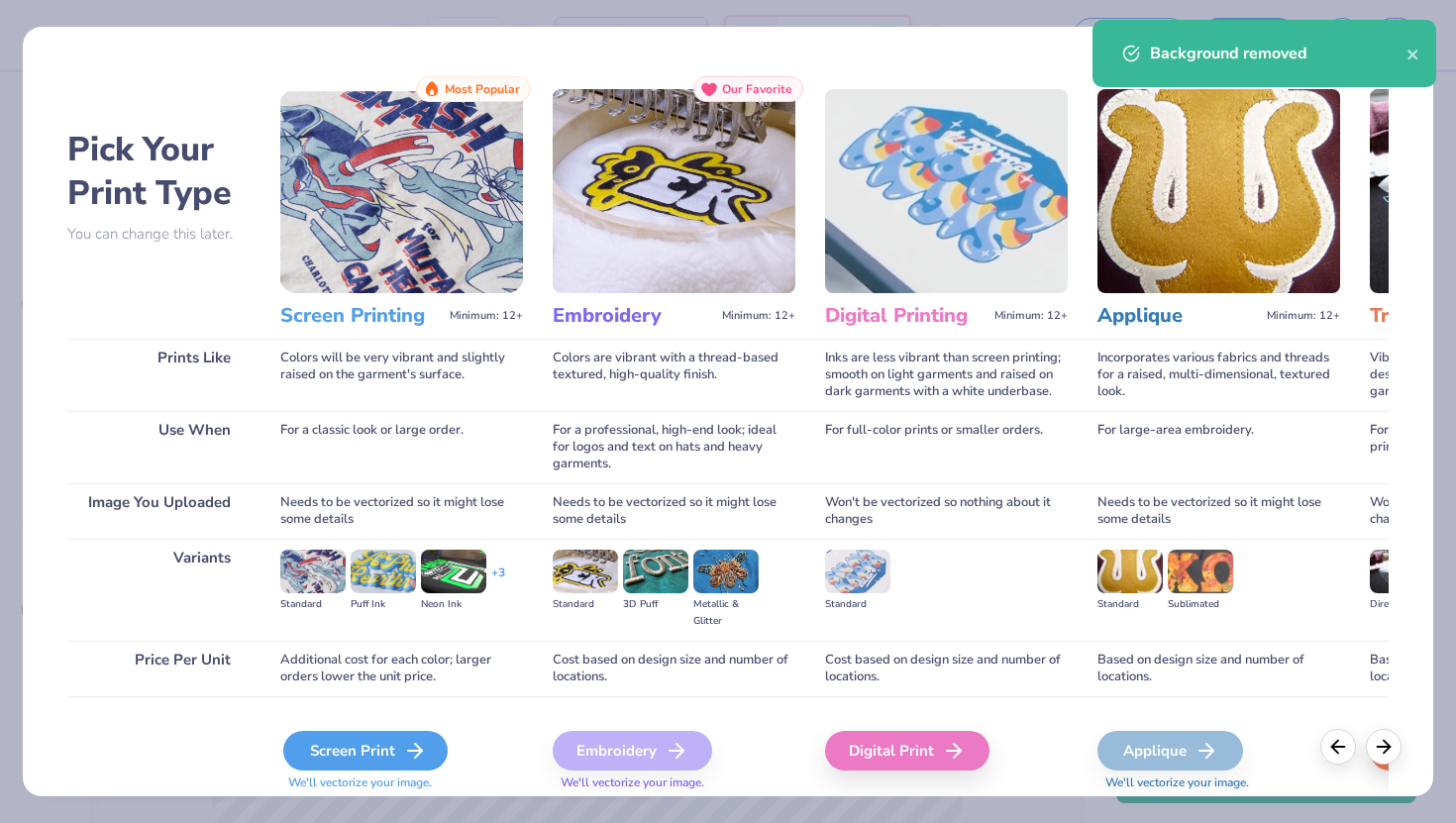 click on "Screen Print" at bounding box center [365, 751] 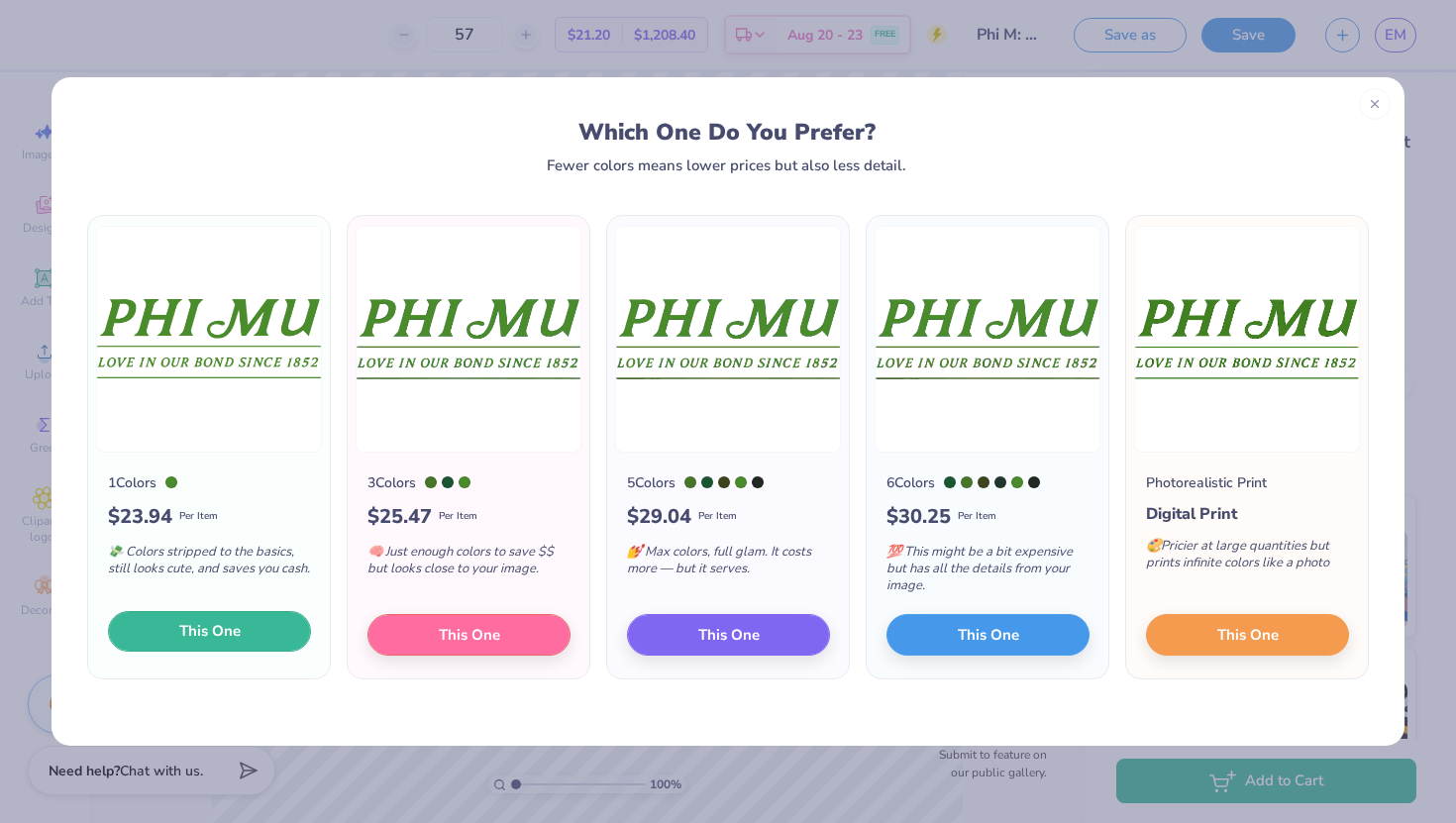 click on "This One" at bounding box center (209, 632) 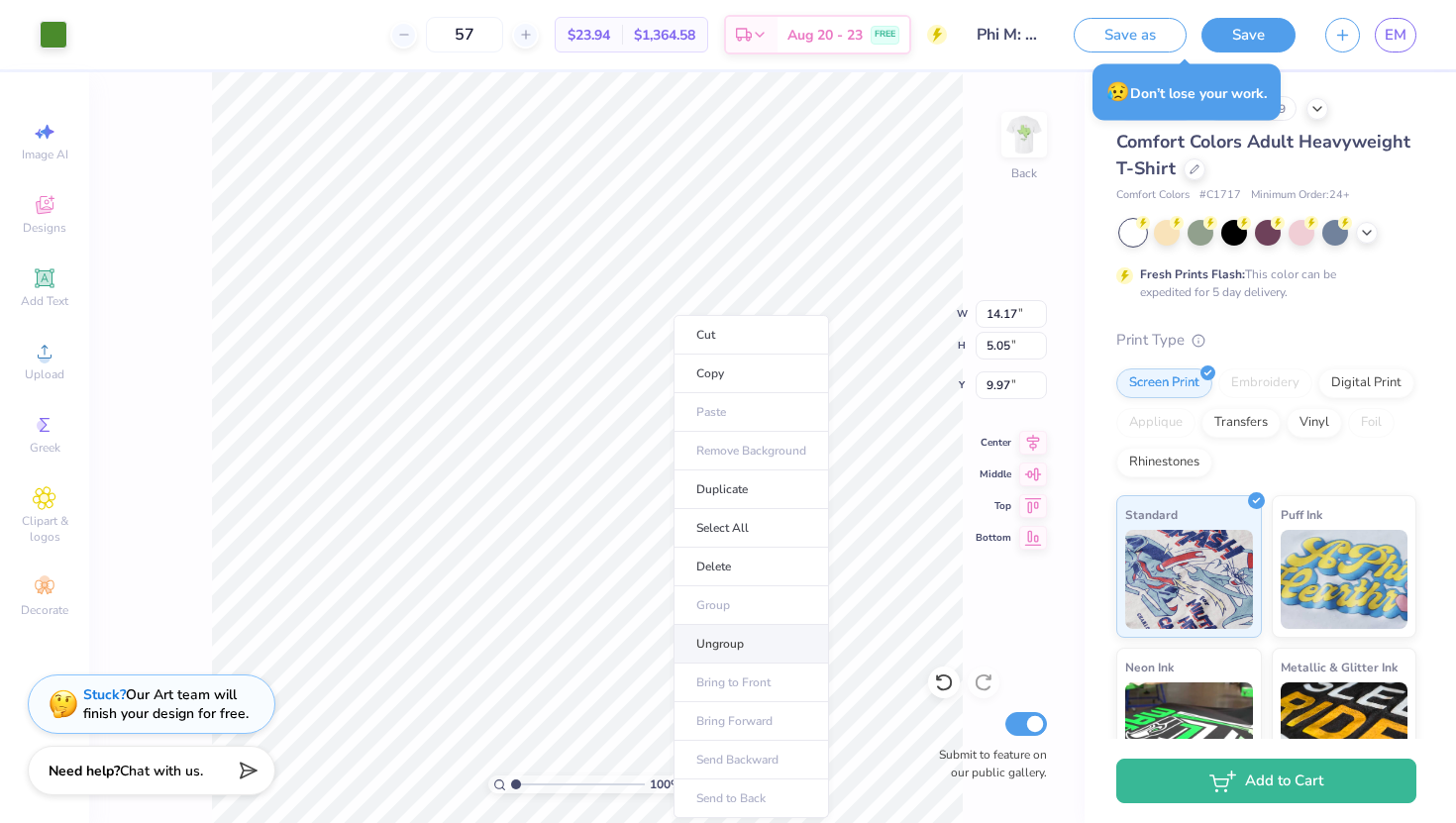 click on "Ungroup" at bounding box center [751, 644] 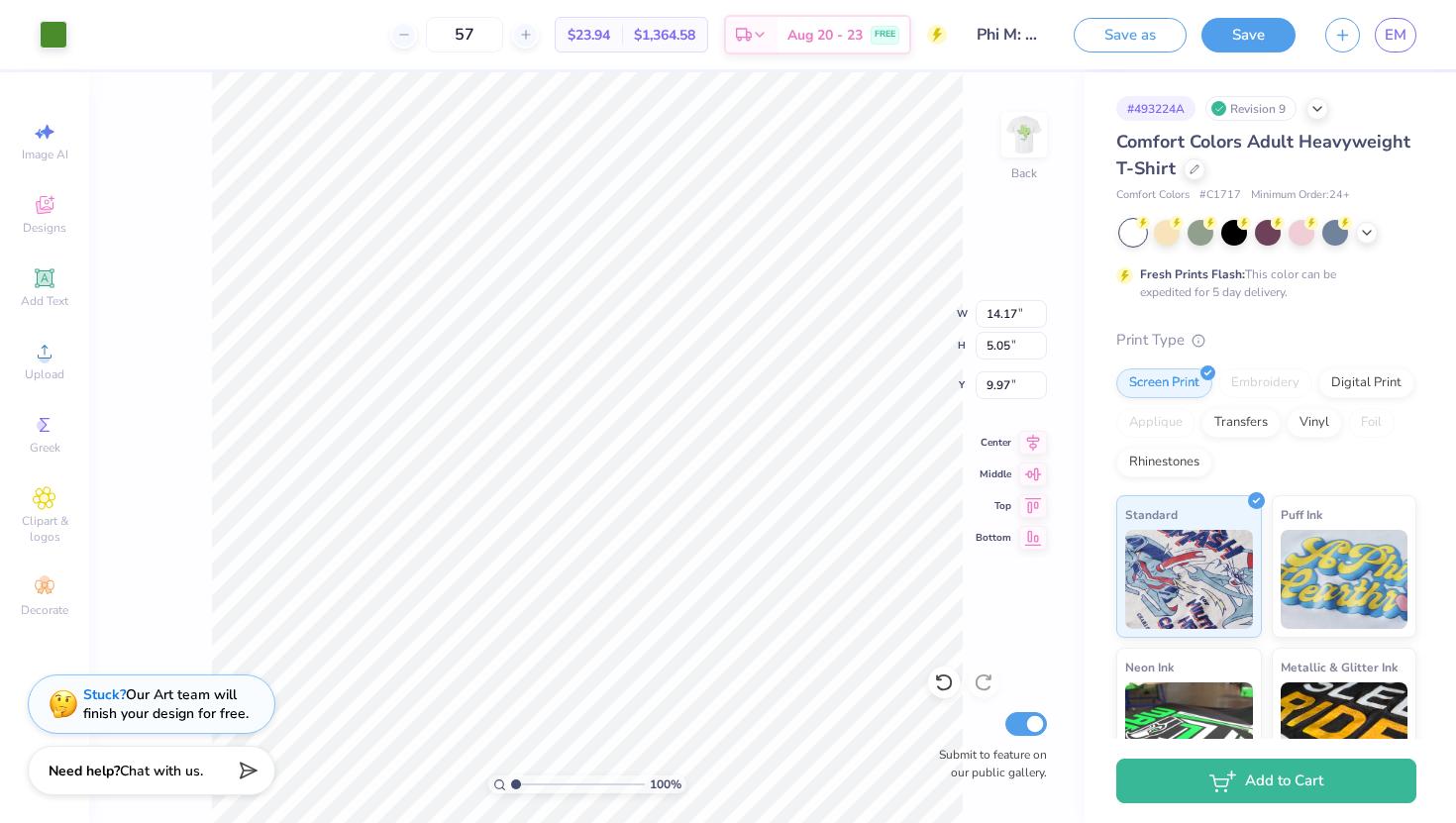 type on "4.13" 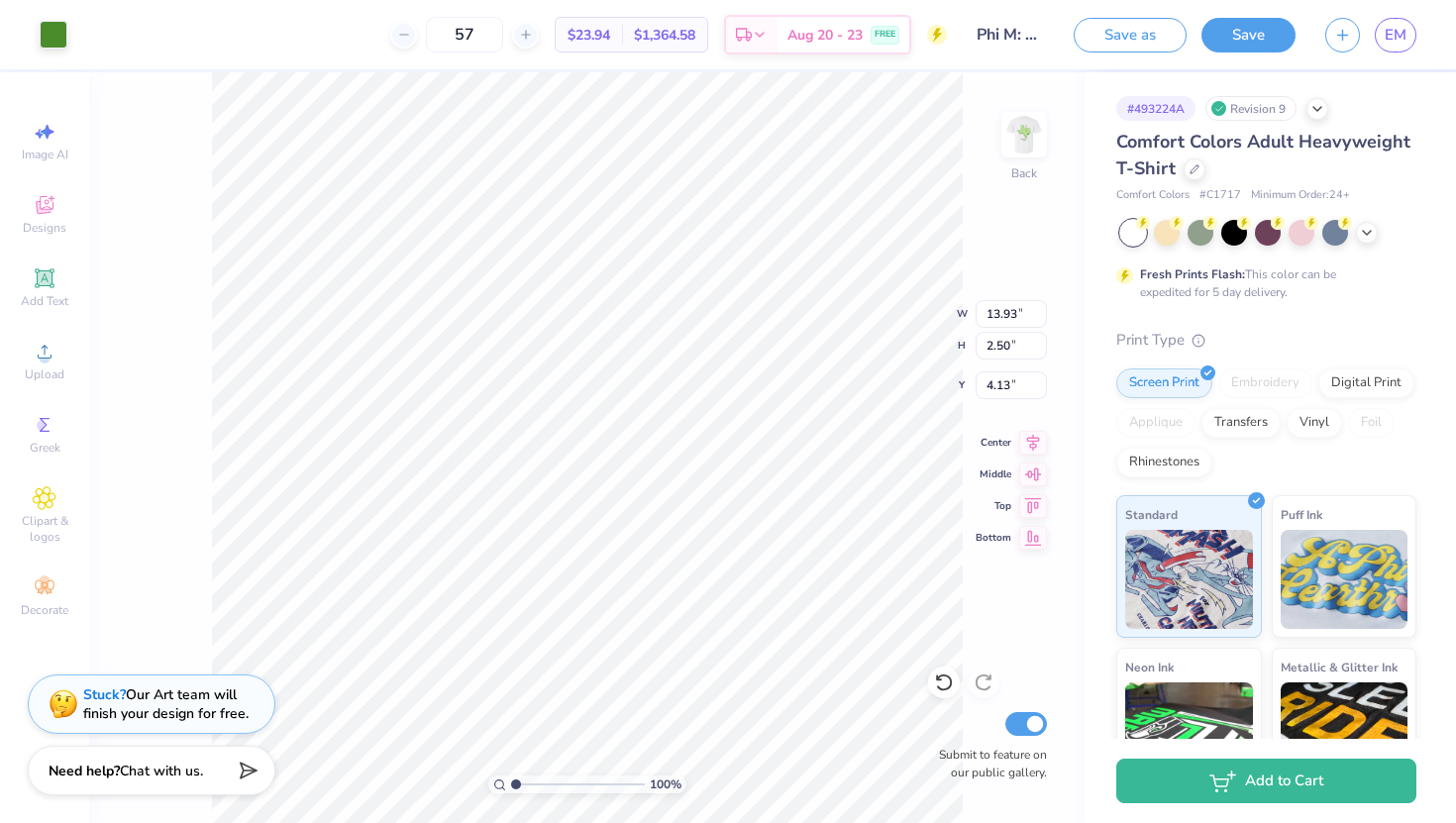 type on "11.13" 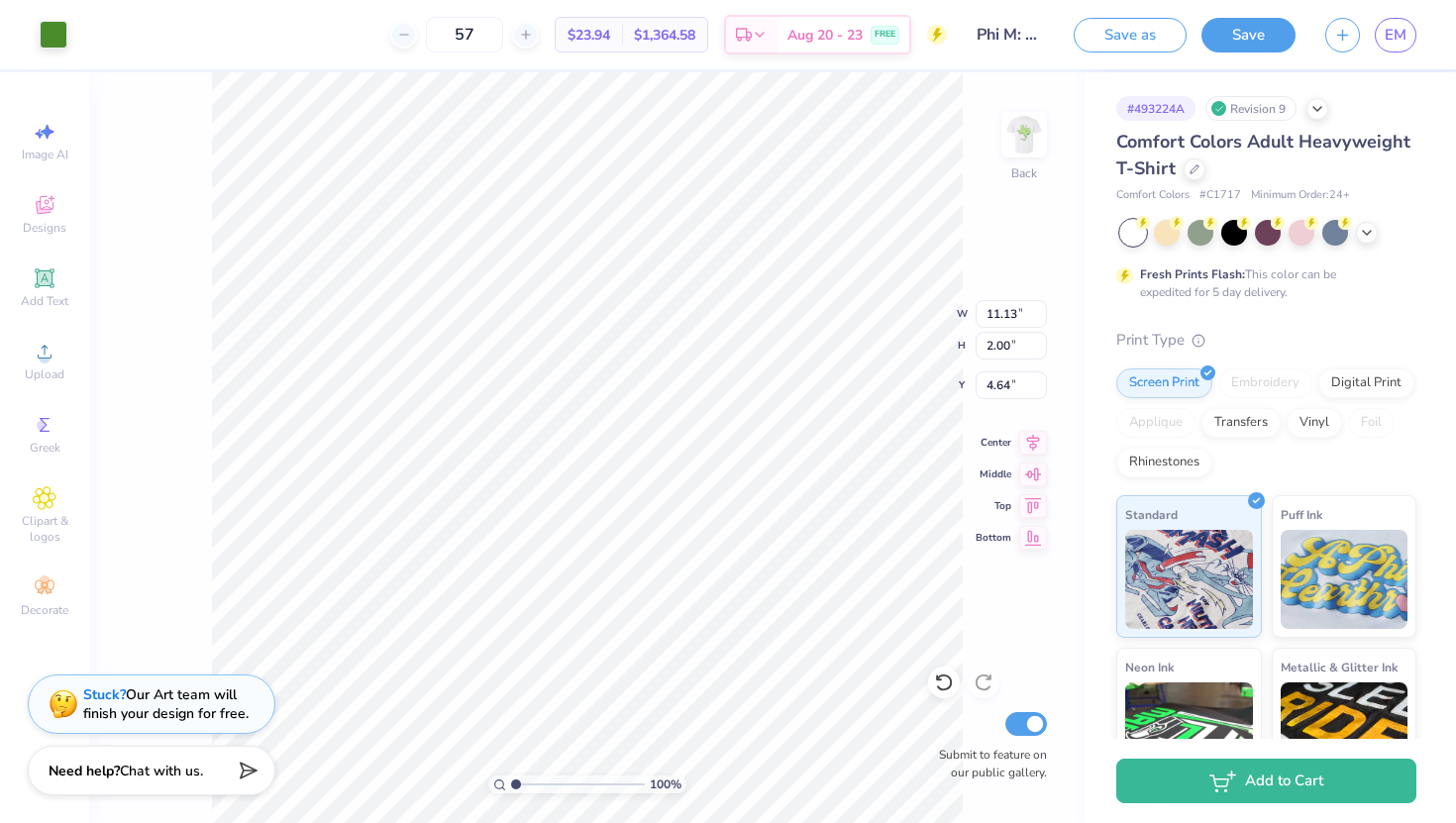 type on "4.35" 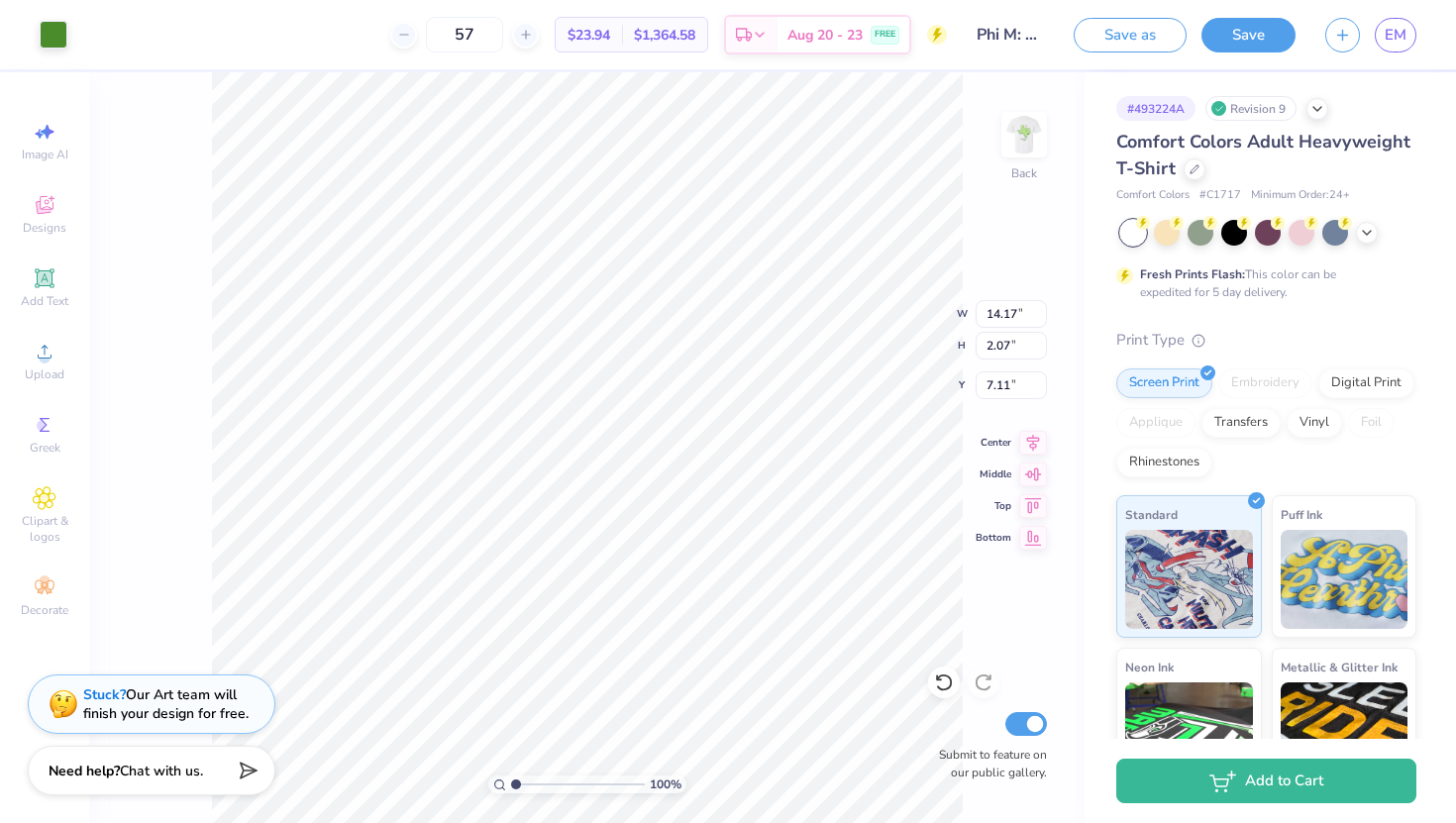 type on "10.94" 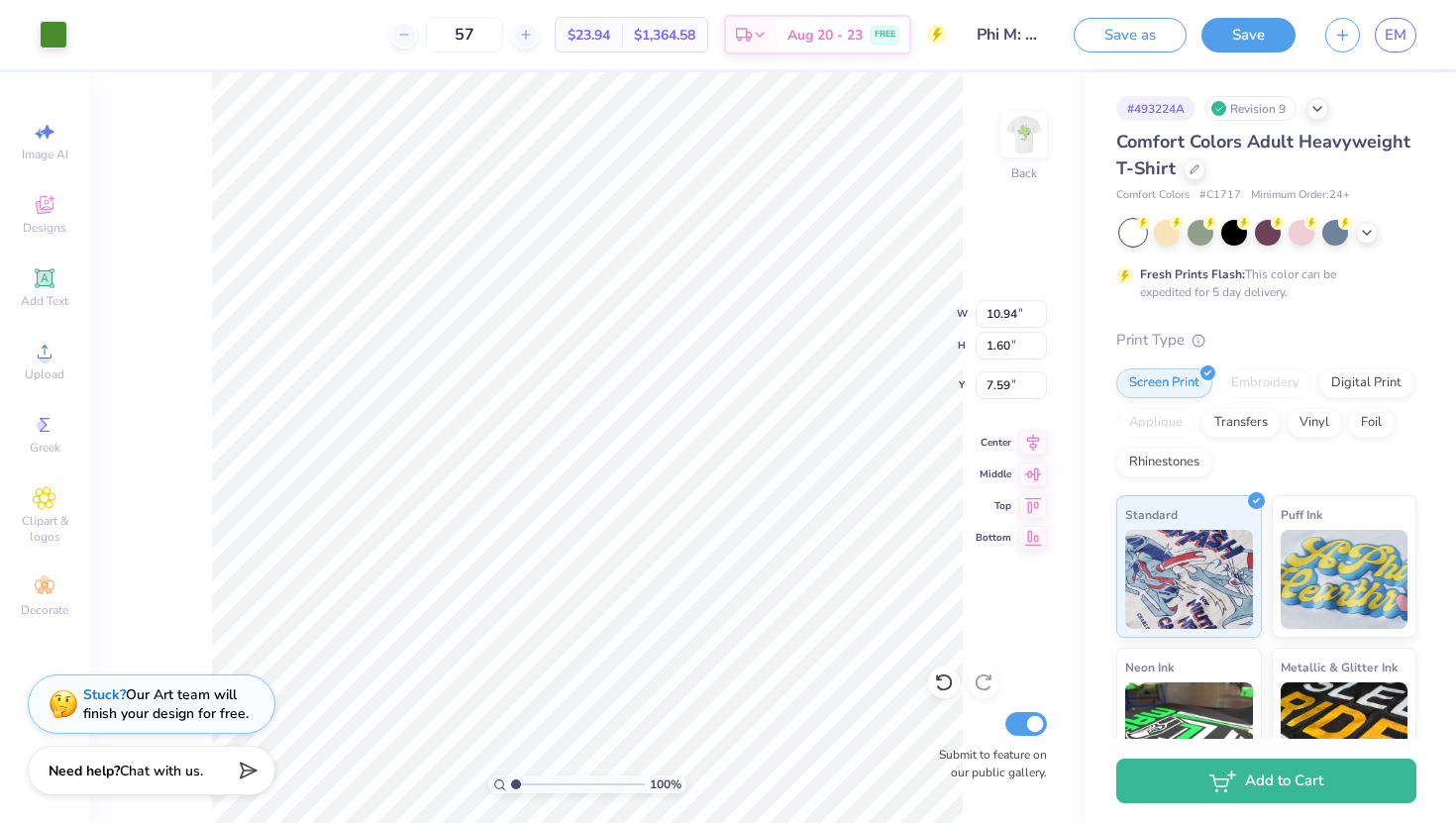 type on "6.63" 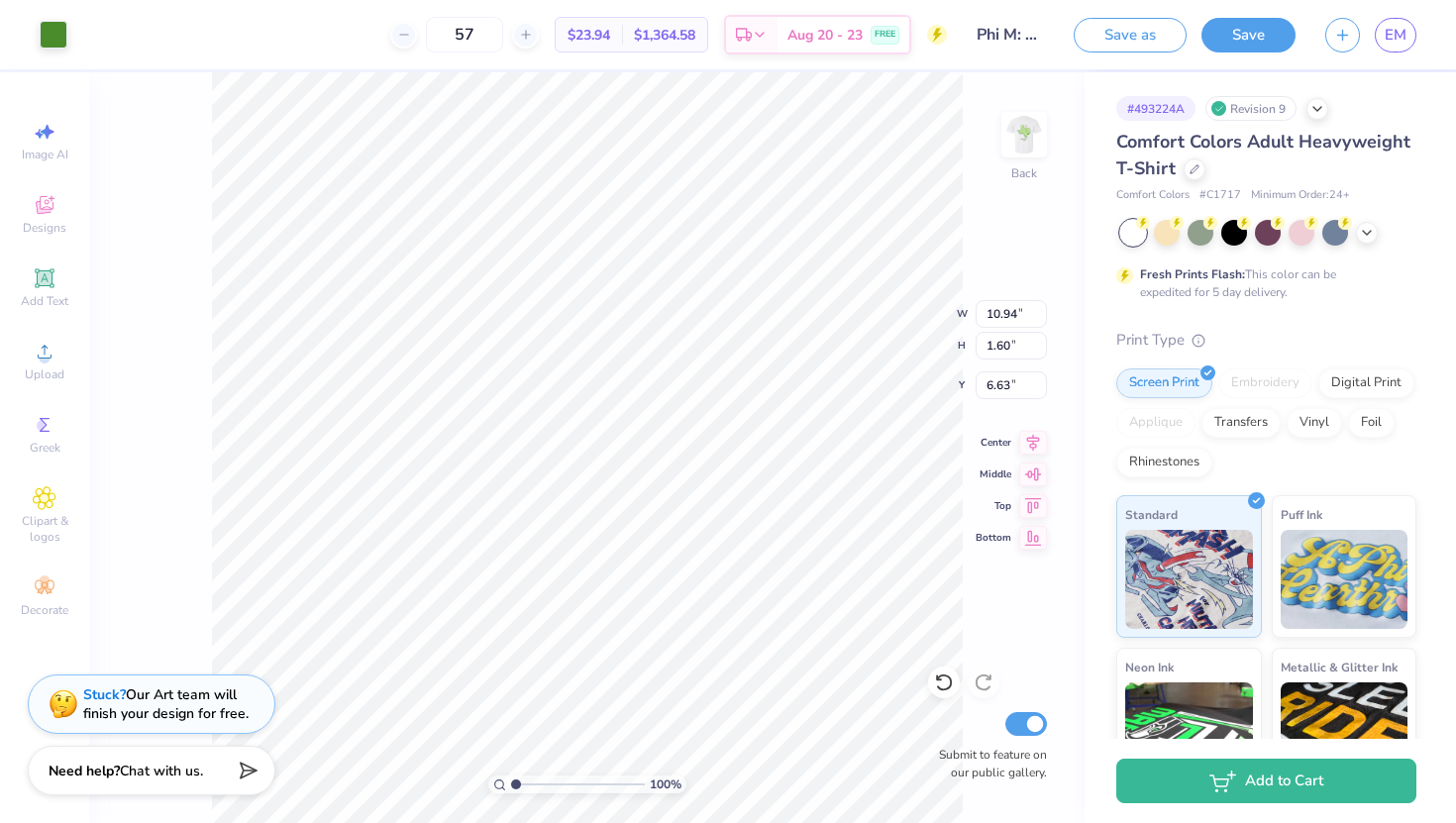 type on "10.84" 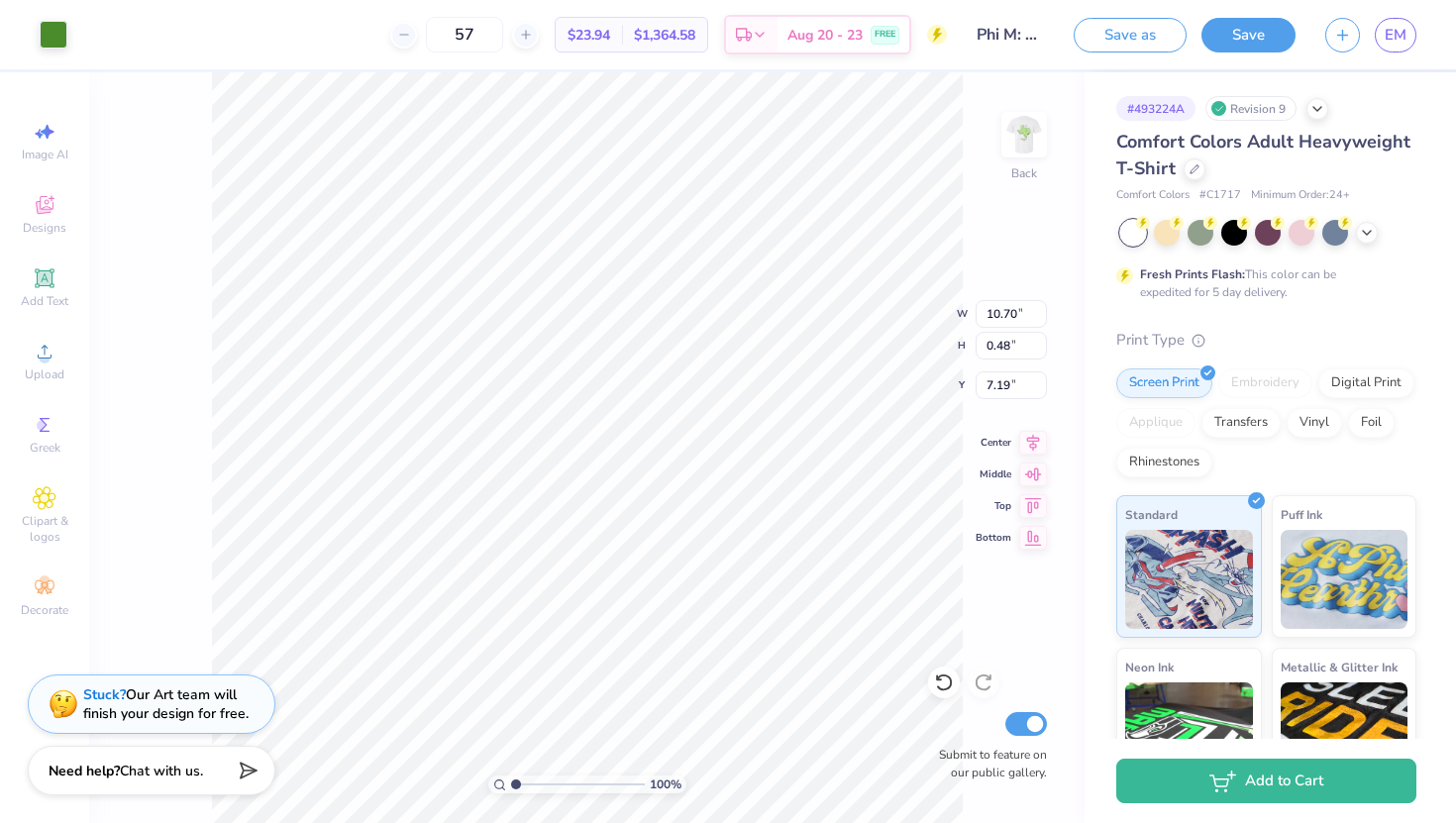 type on "7.00" 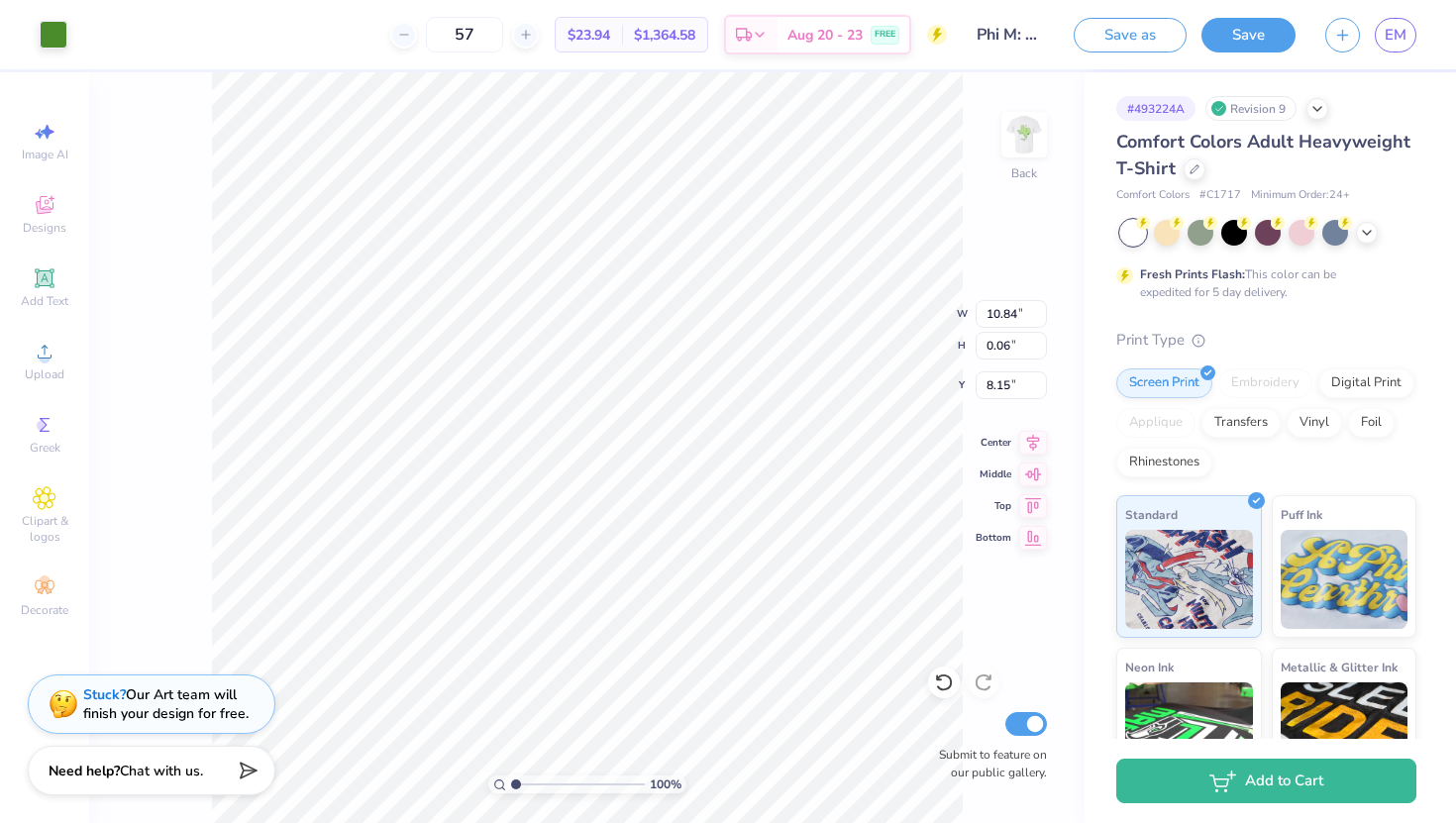 type on "7.87" 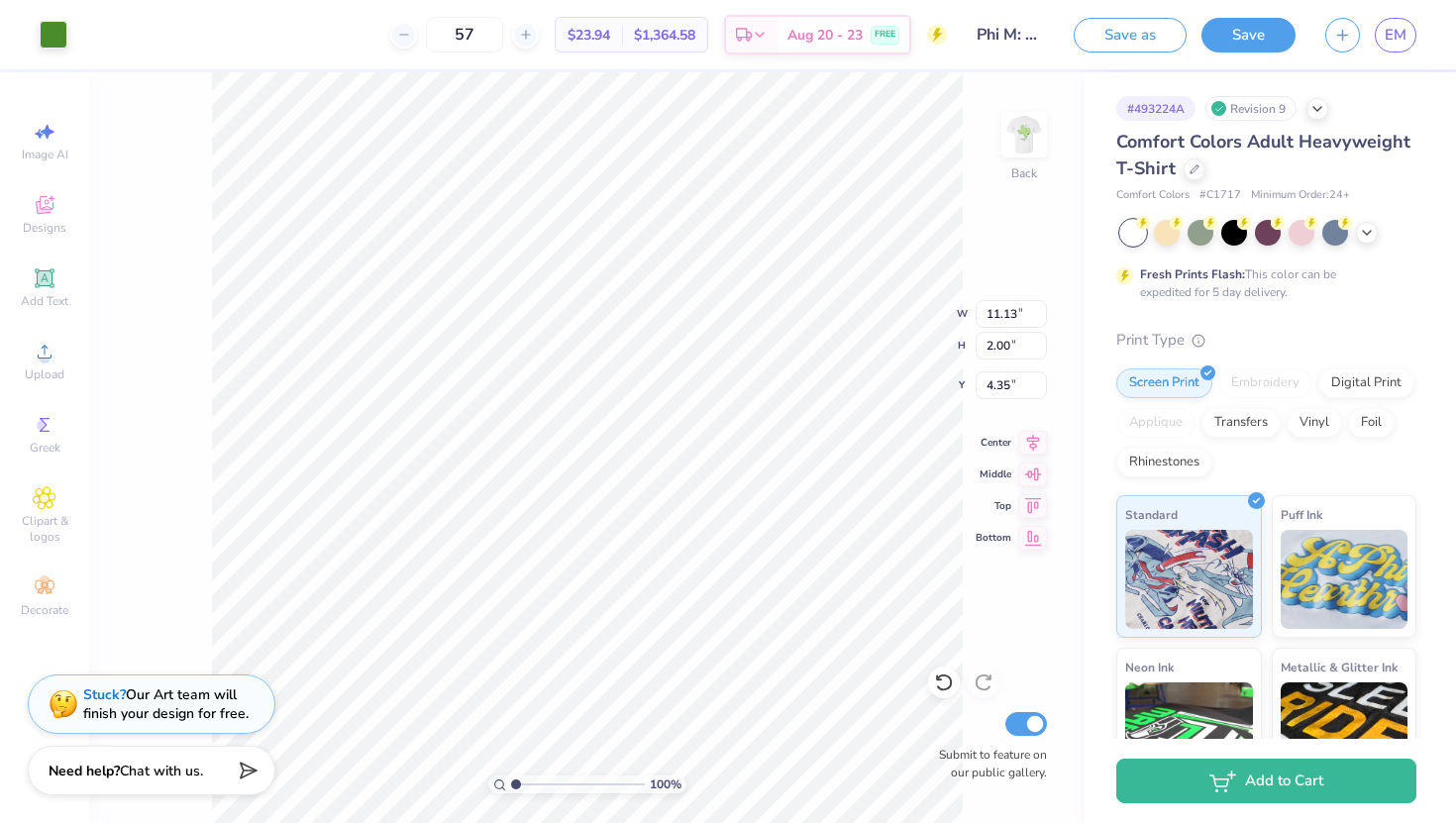 type on "11.88" 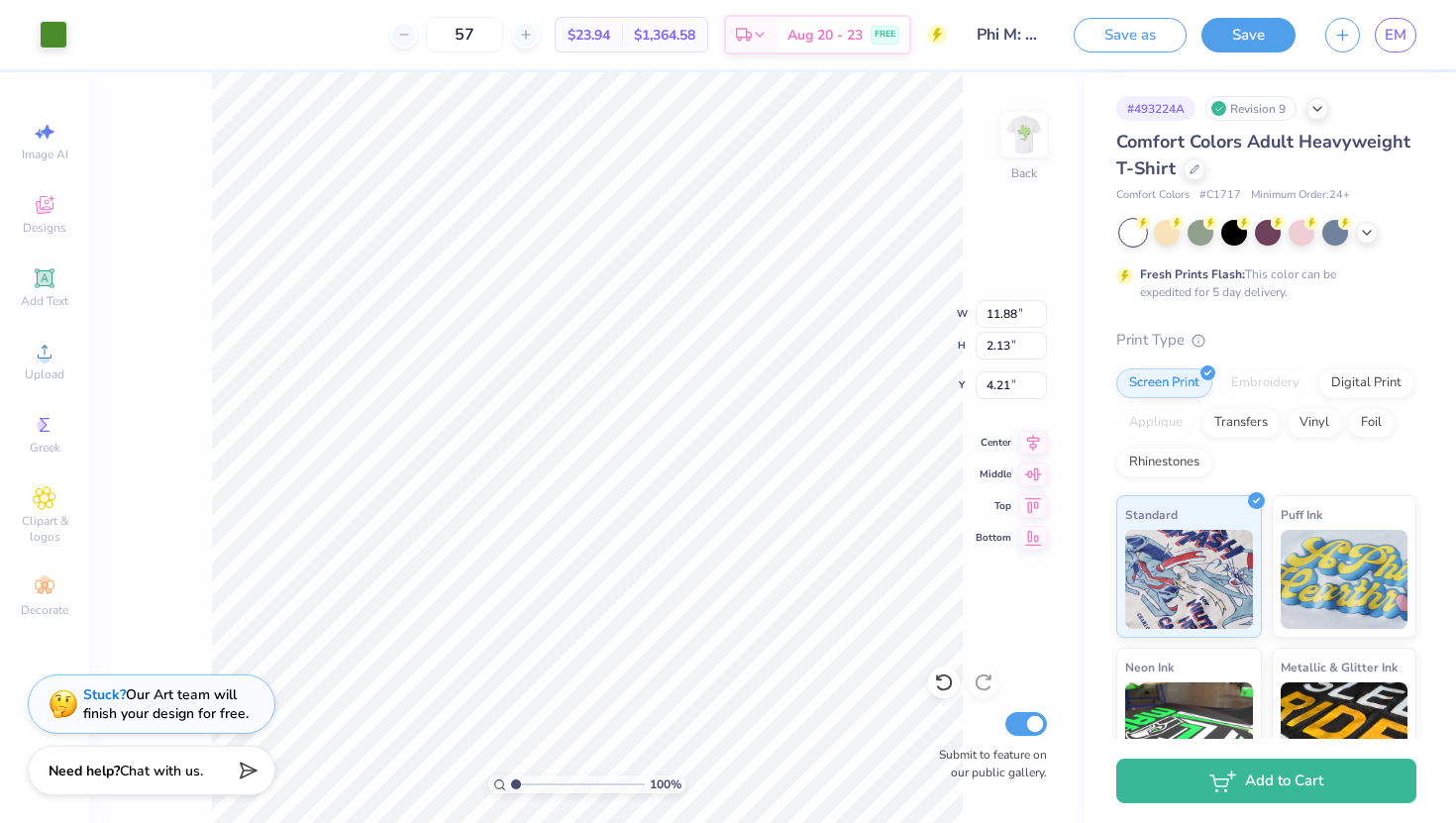 type on "4.24" 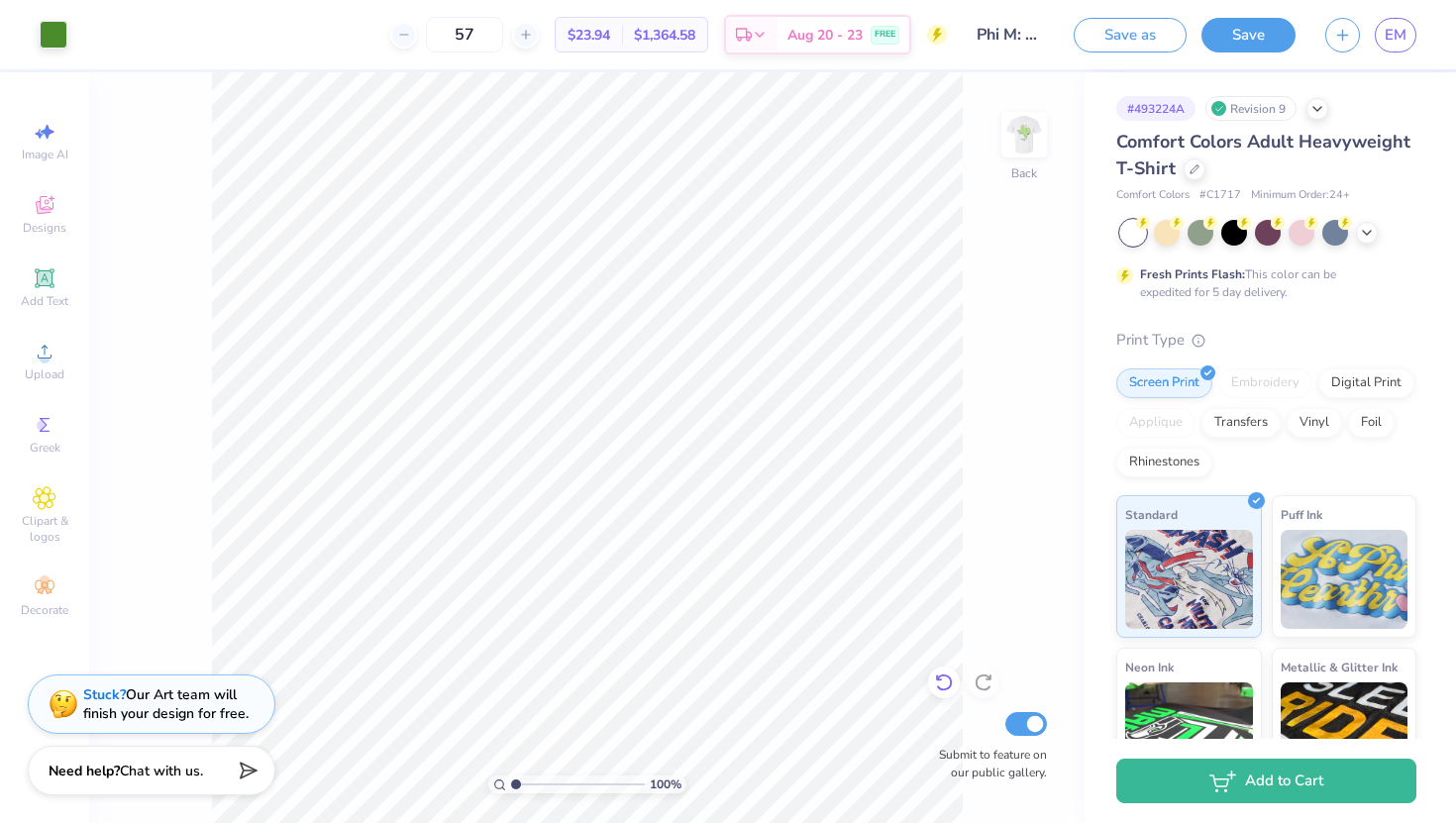 click 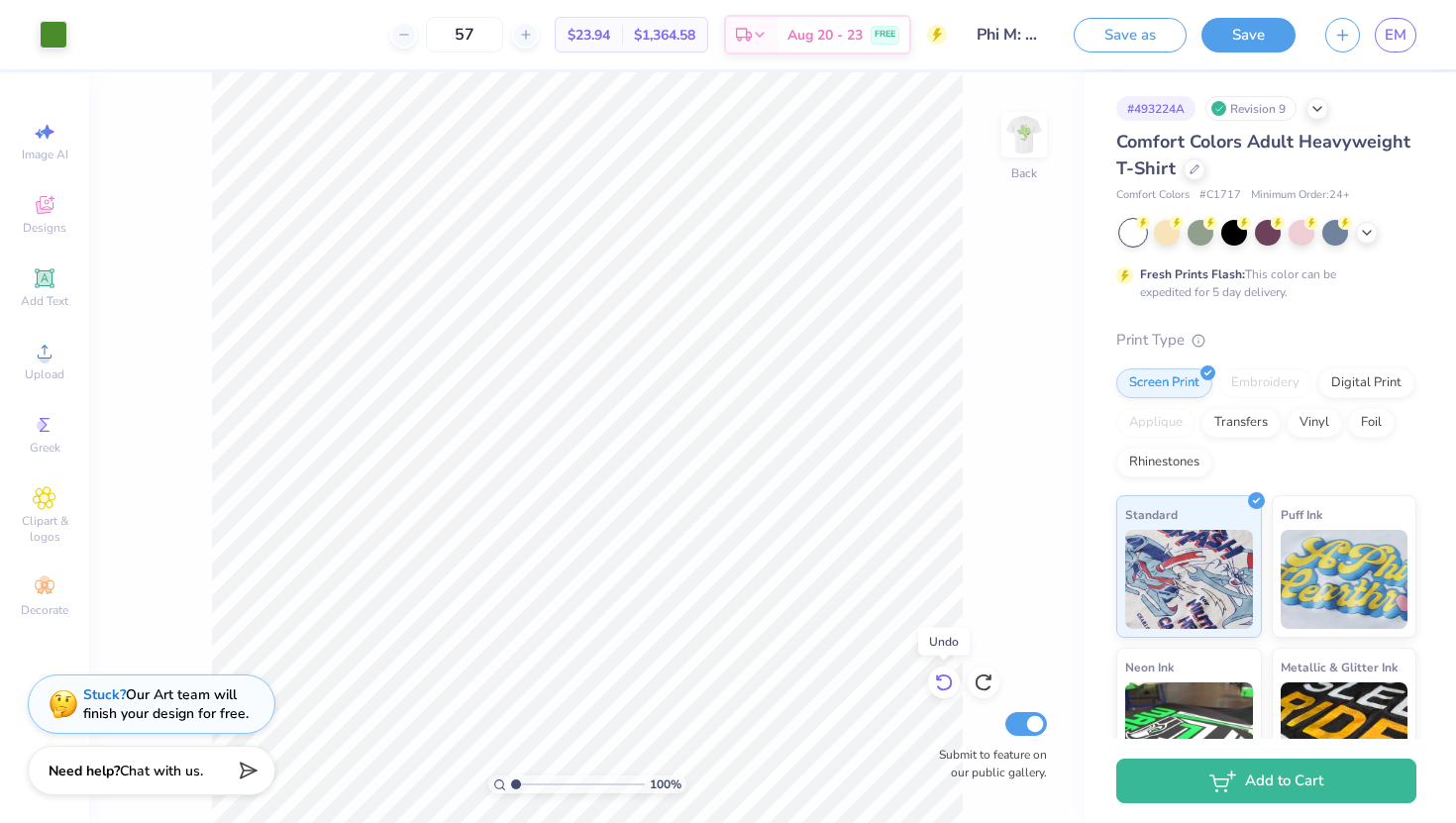 click 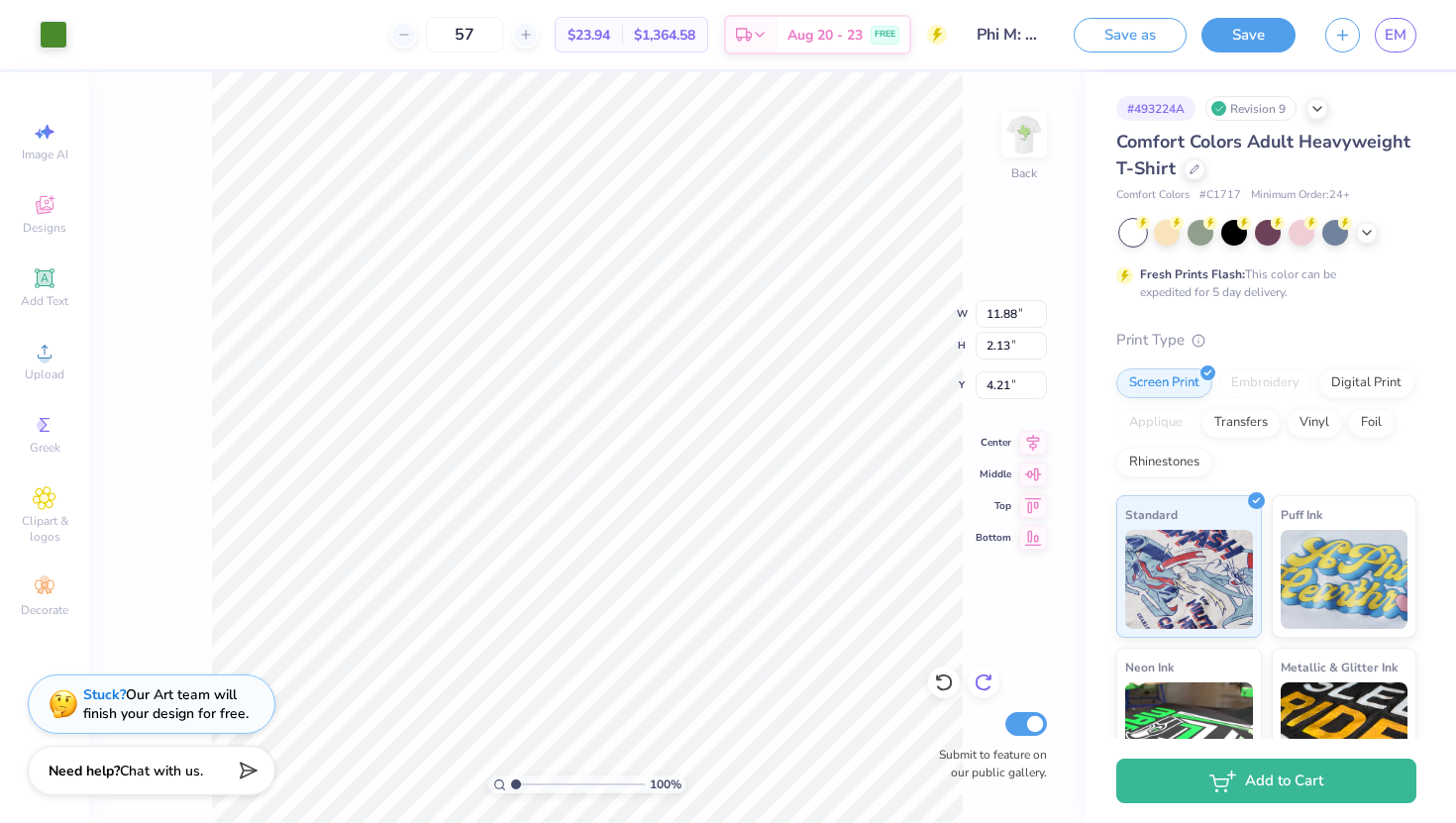 type on "4.20" 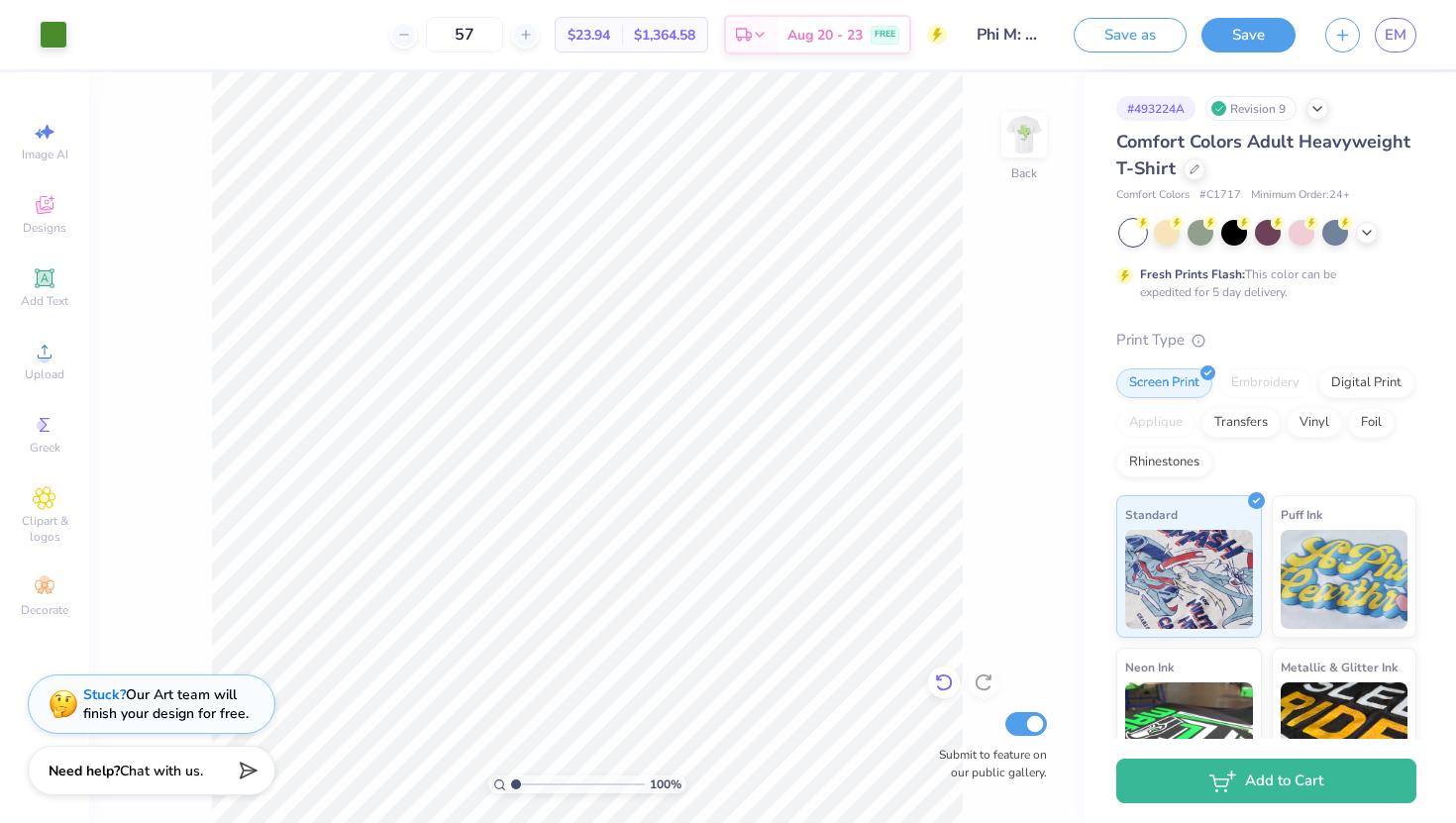 click at bounding box center [944, 682] 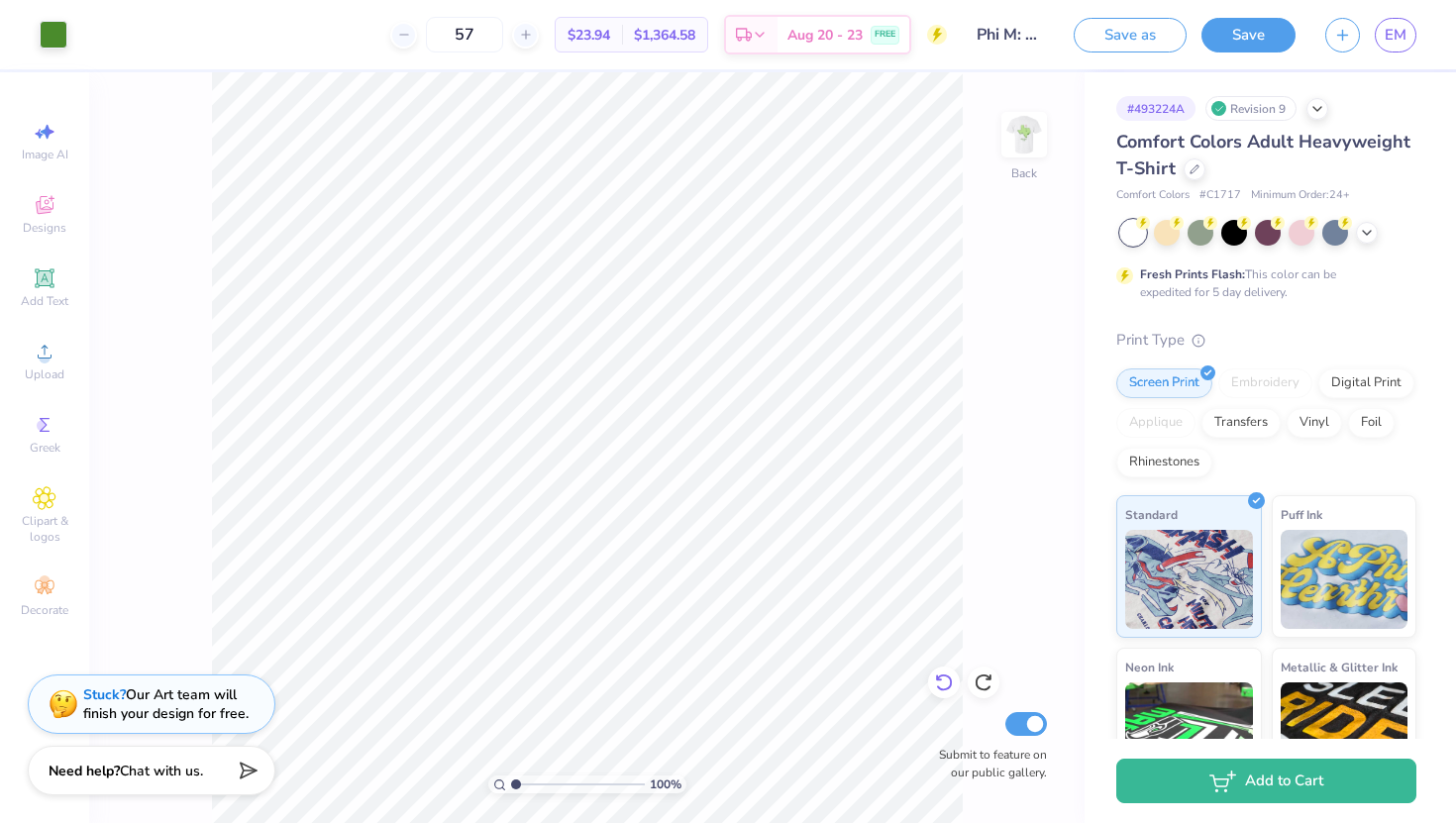 click at bounding box center [944, 682] 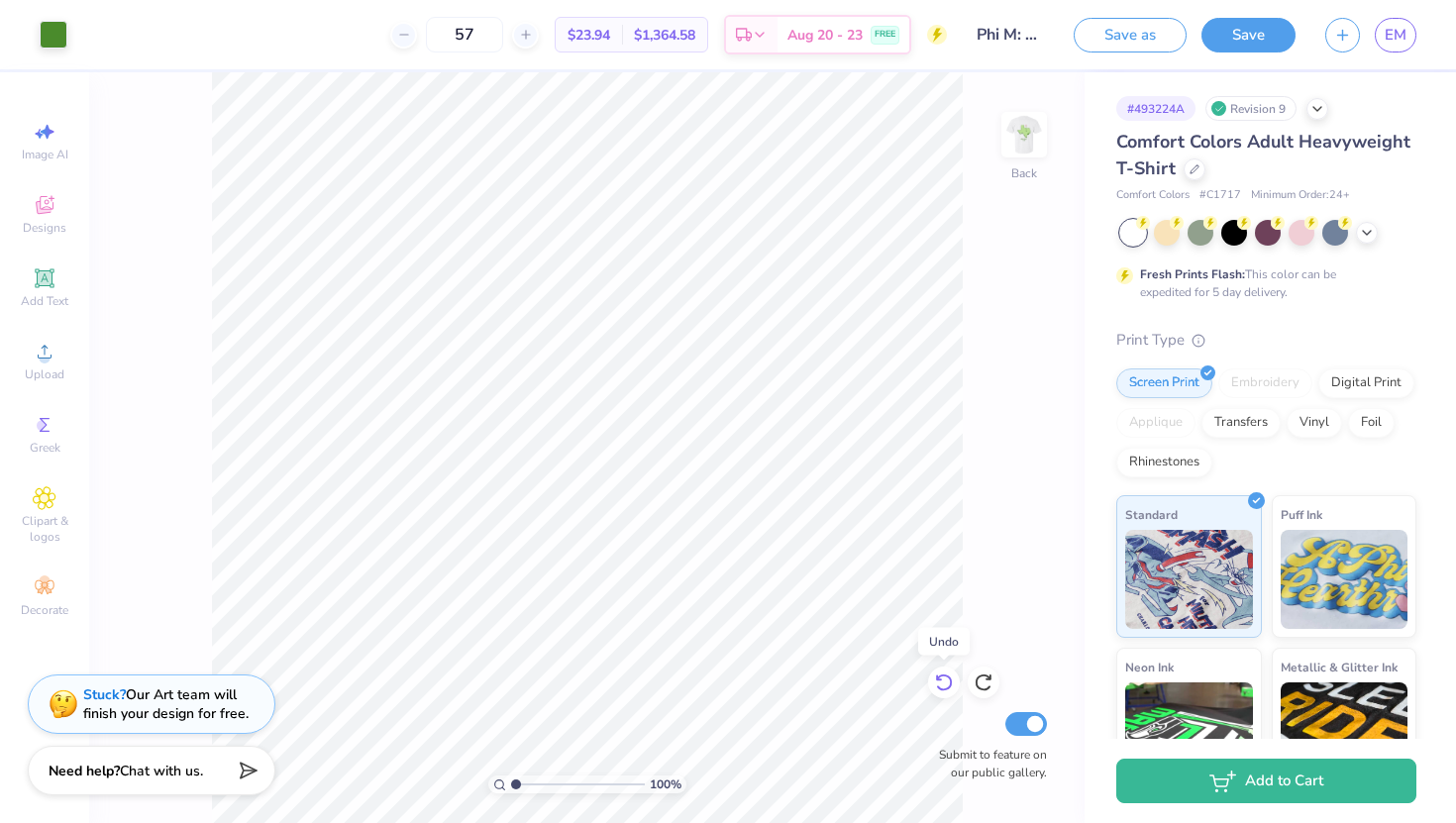 click at bounding box center (944, 682) 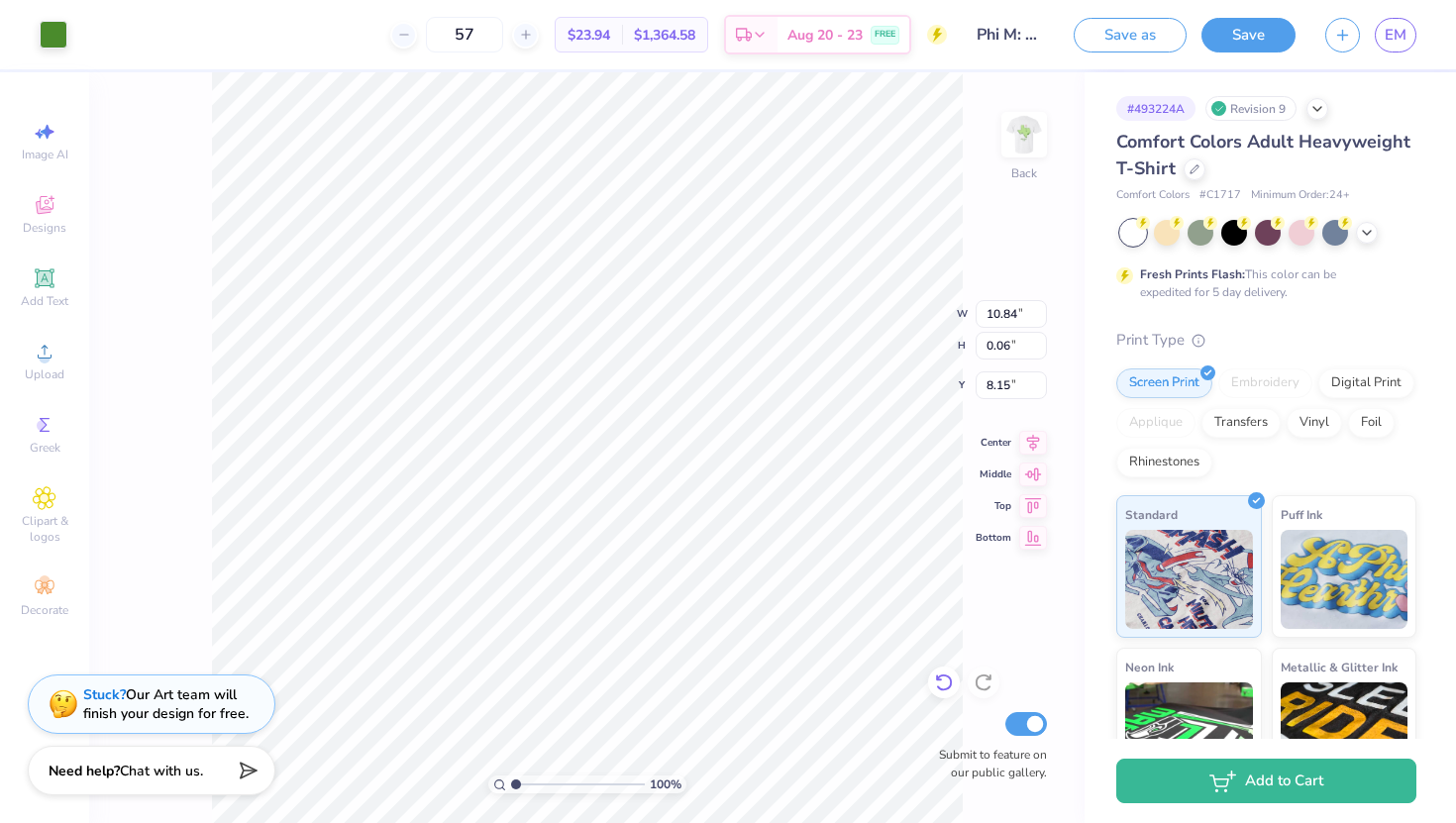 type on "7.96" 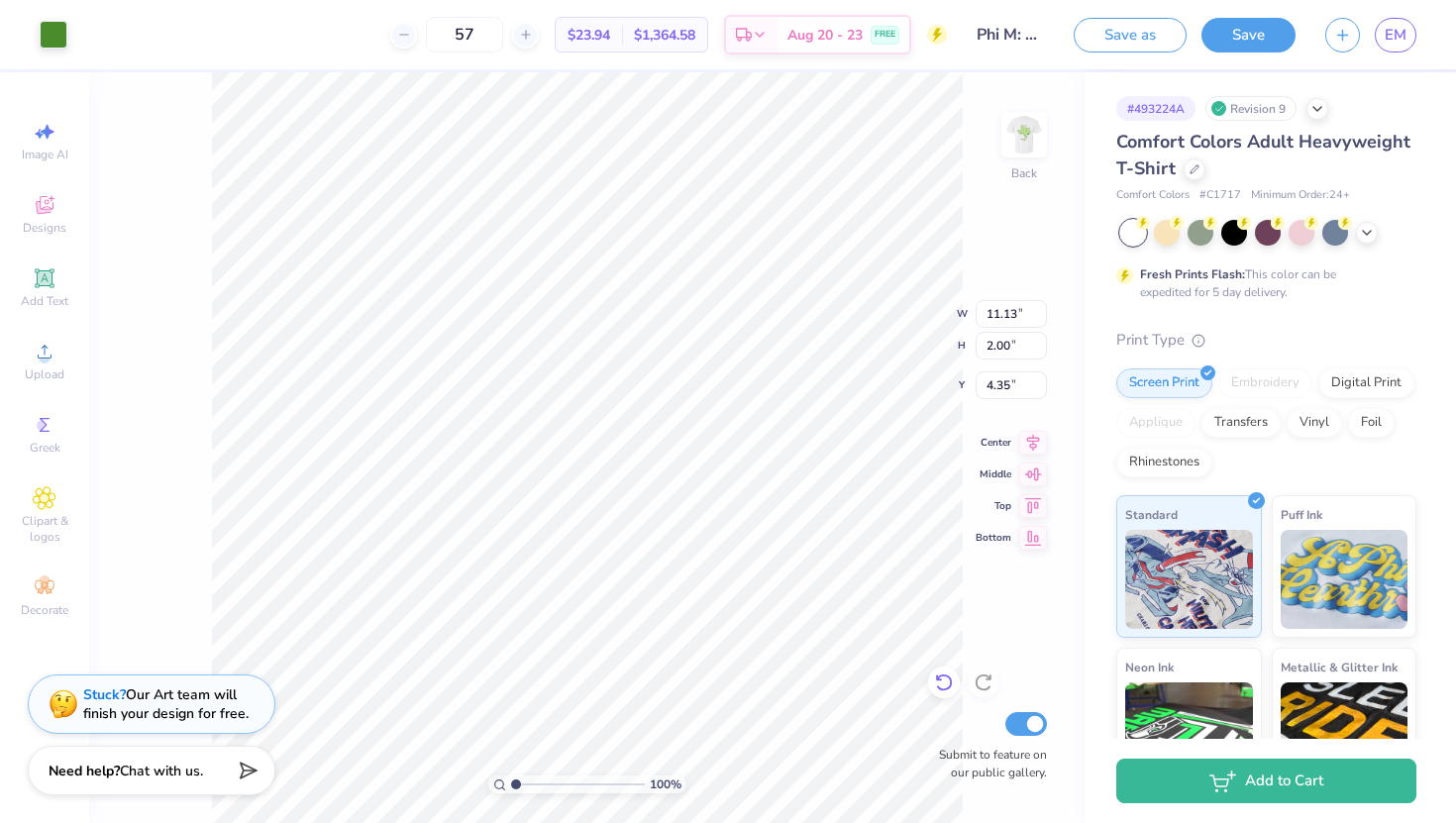 type on "11.24" 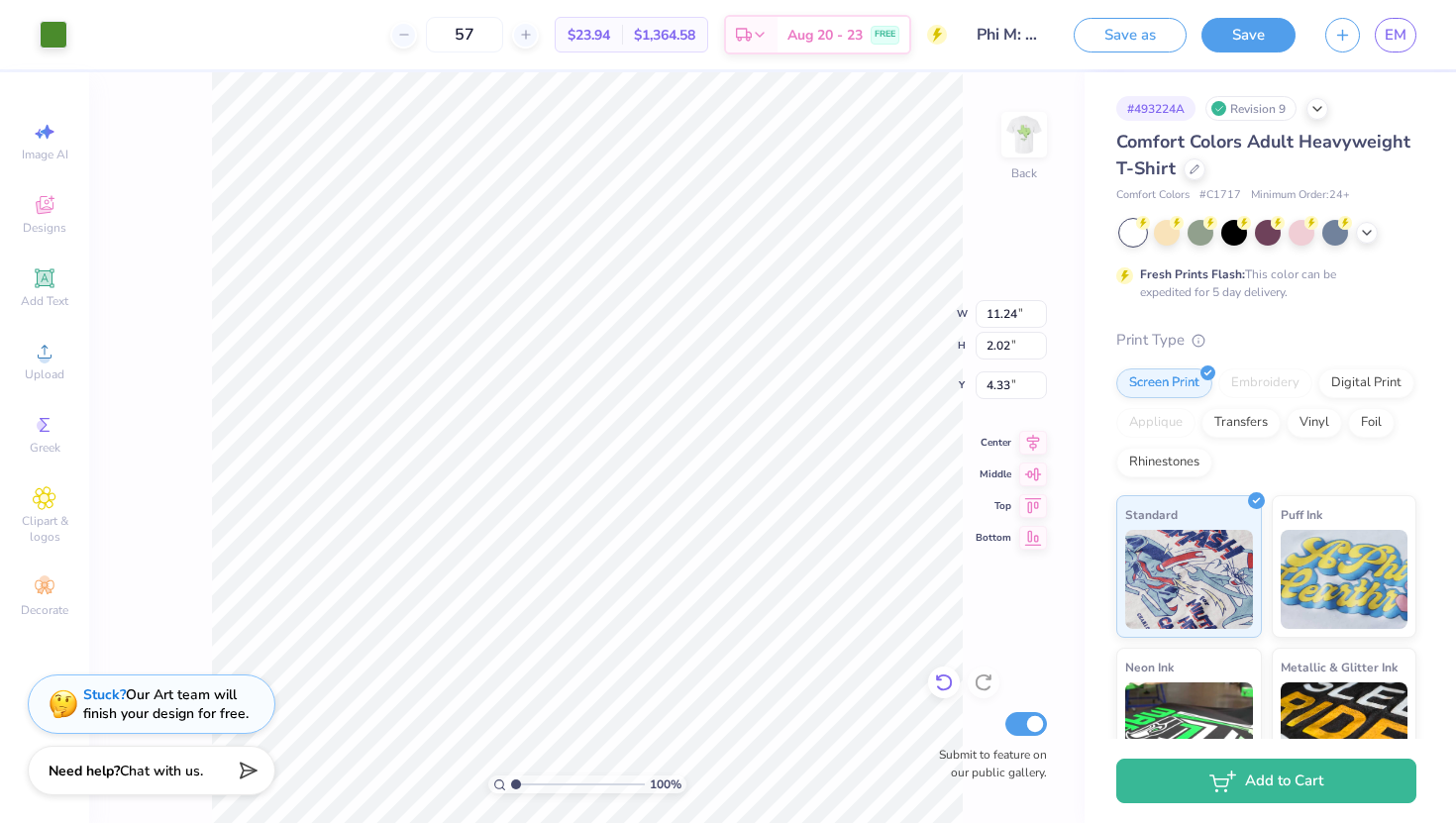 type on "4.31" 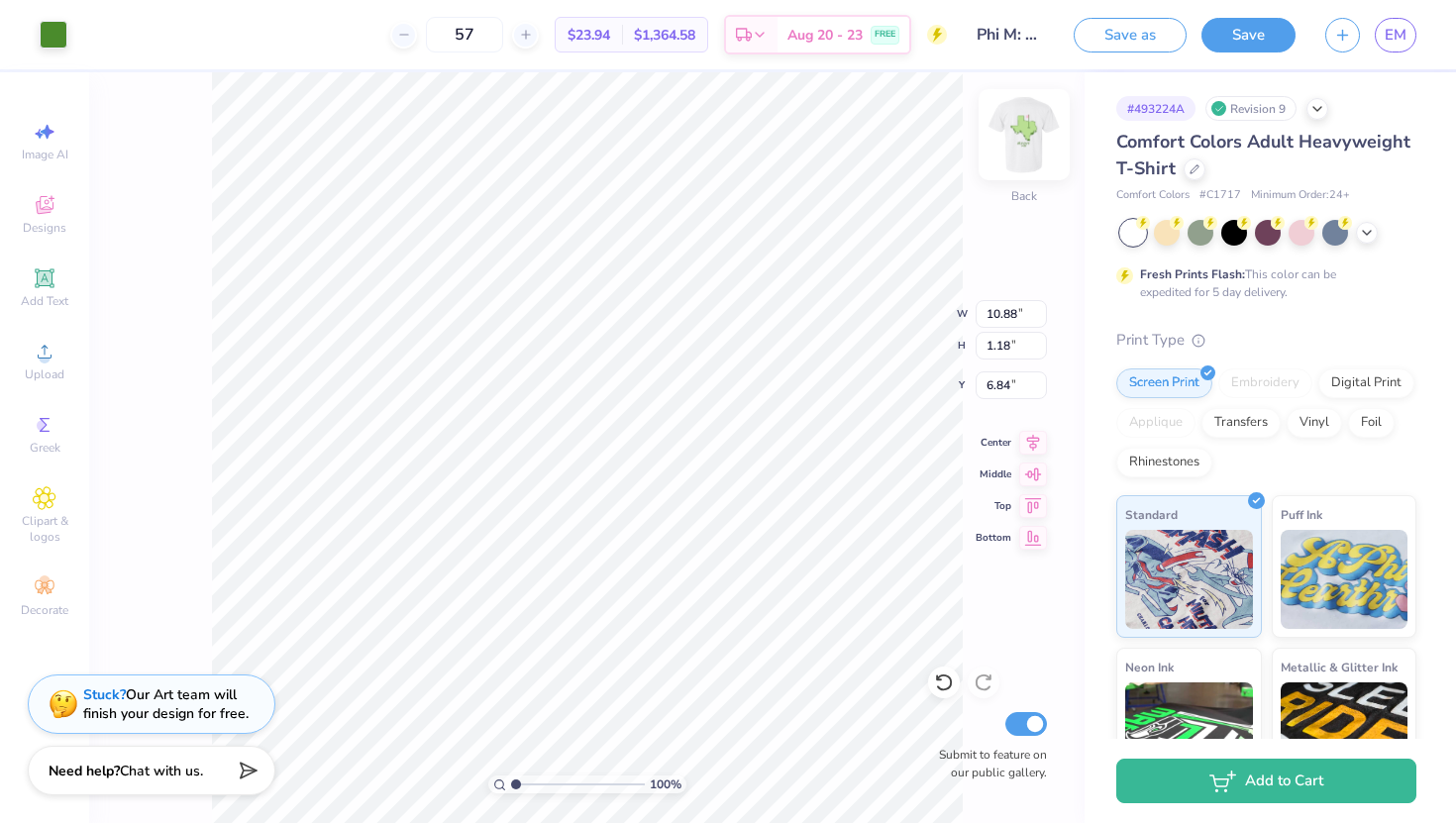 type on "7.12" 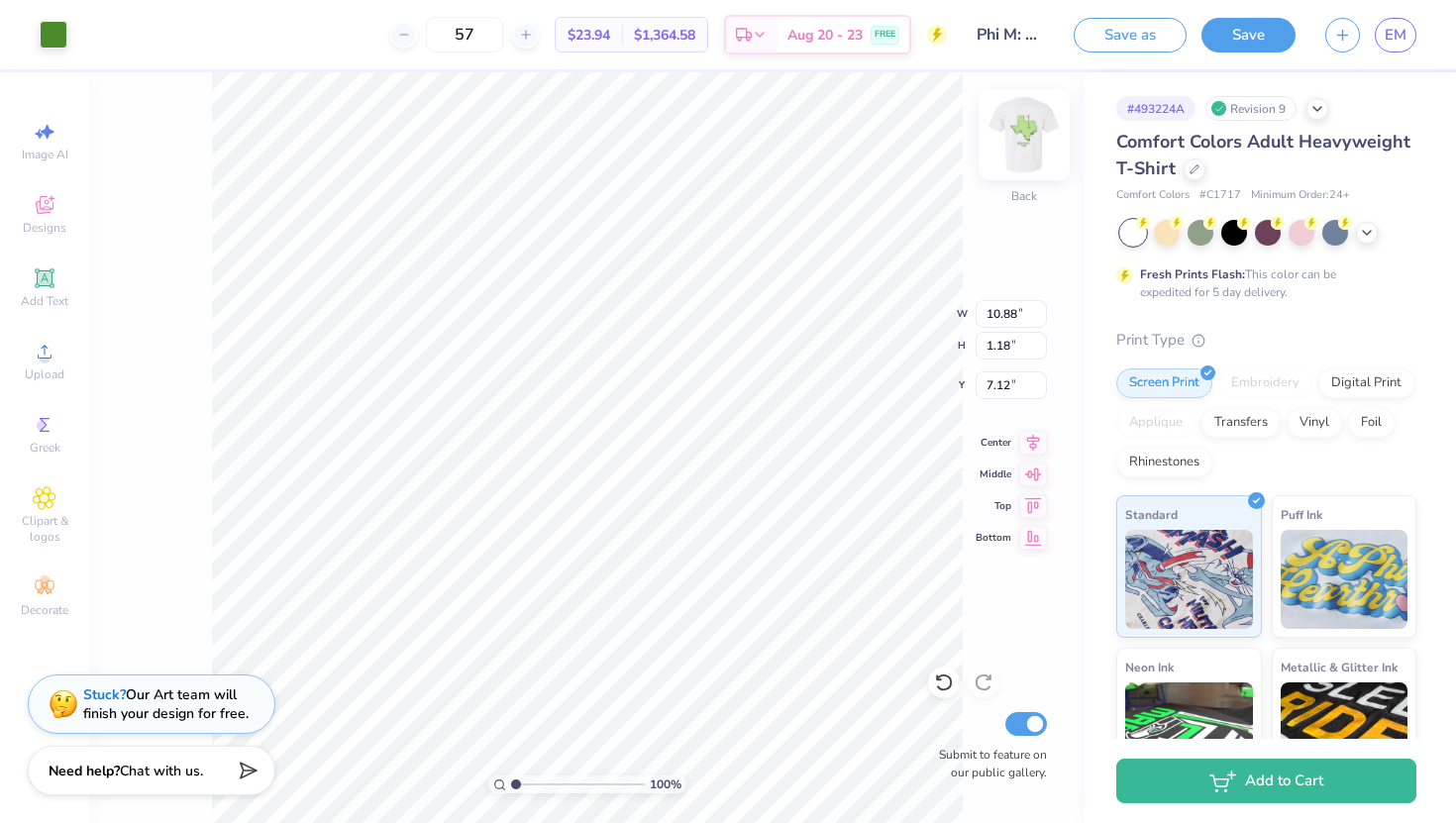 type on "2.48" 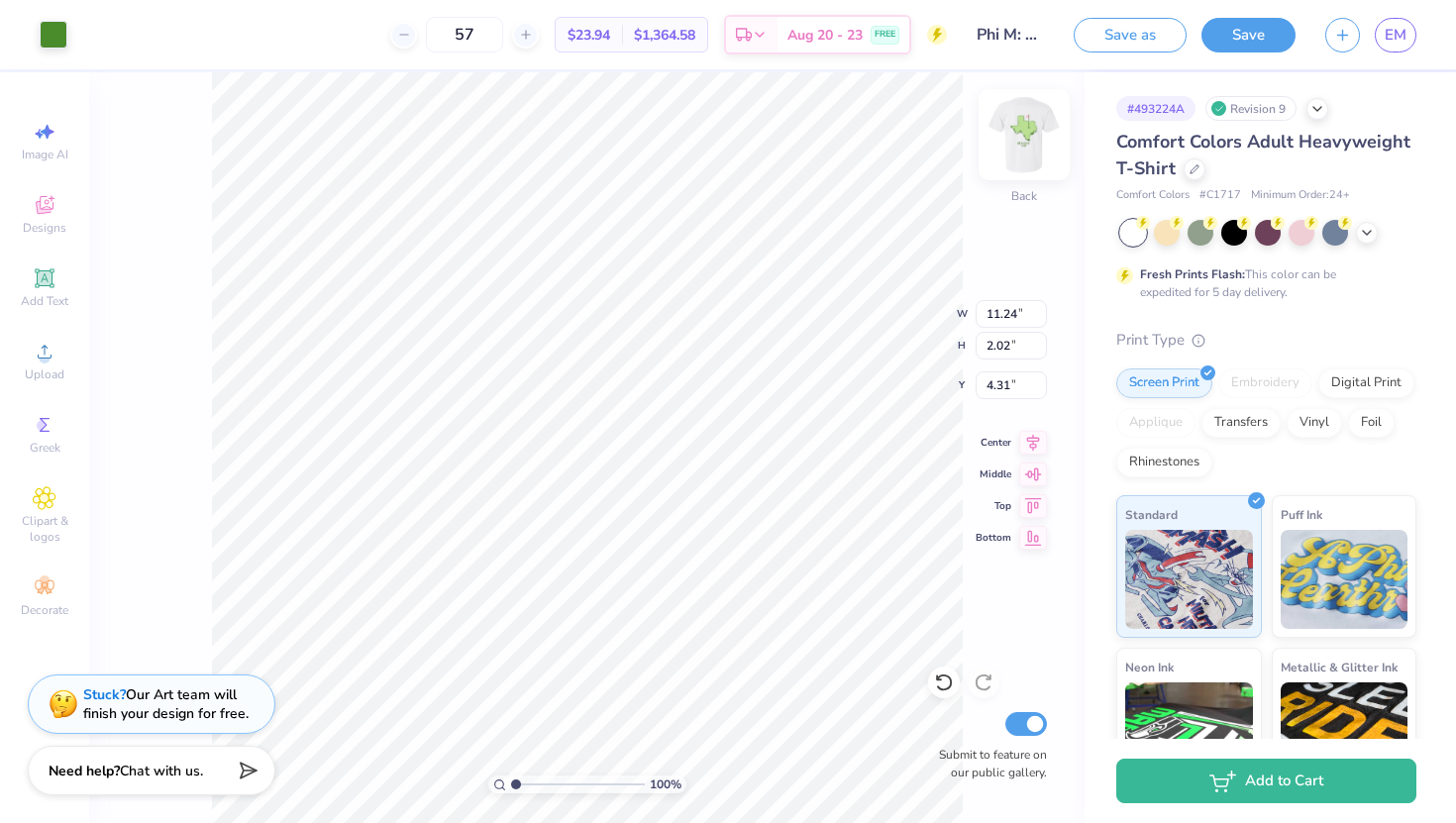 type on "12.30" 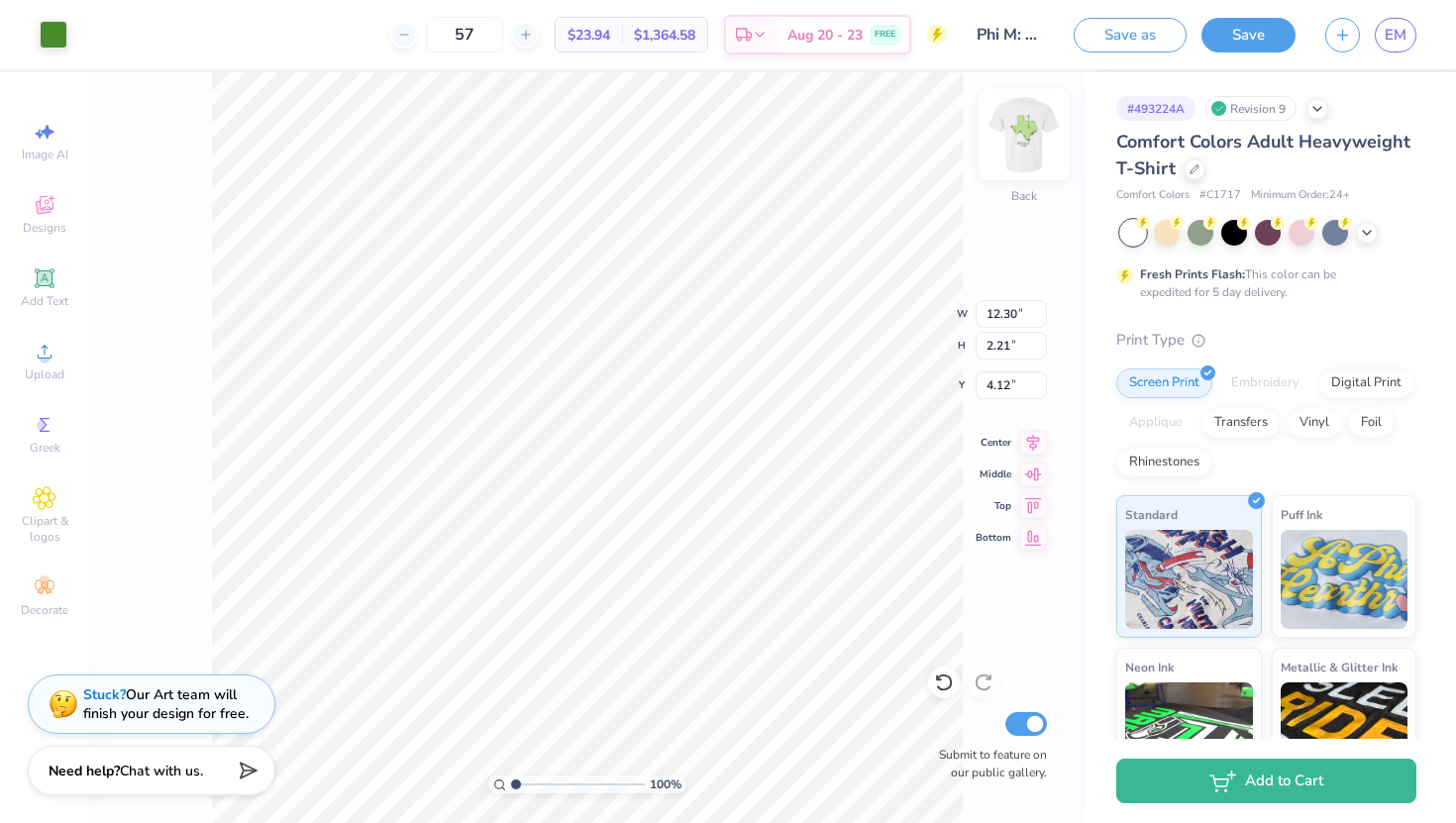 type on "4.64" 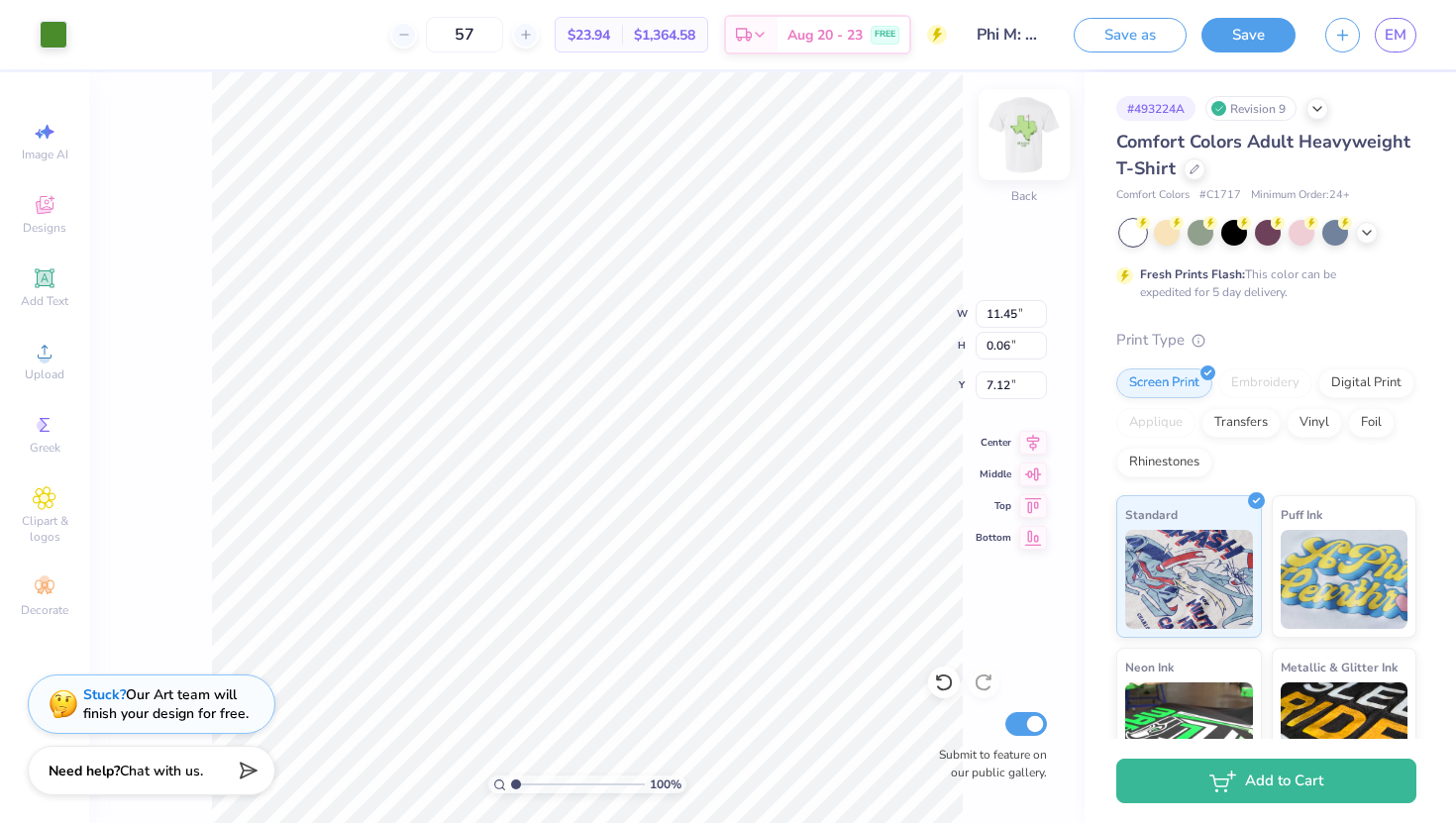 type on "11.77" 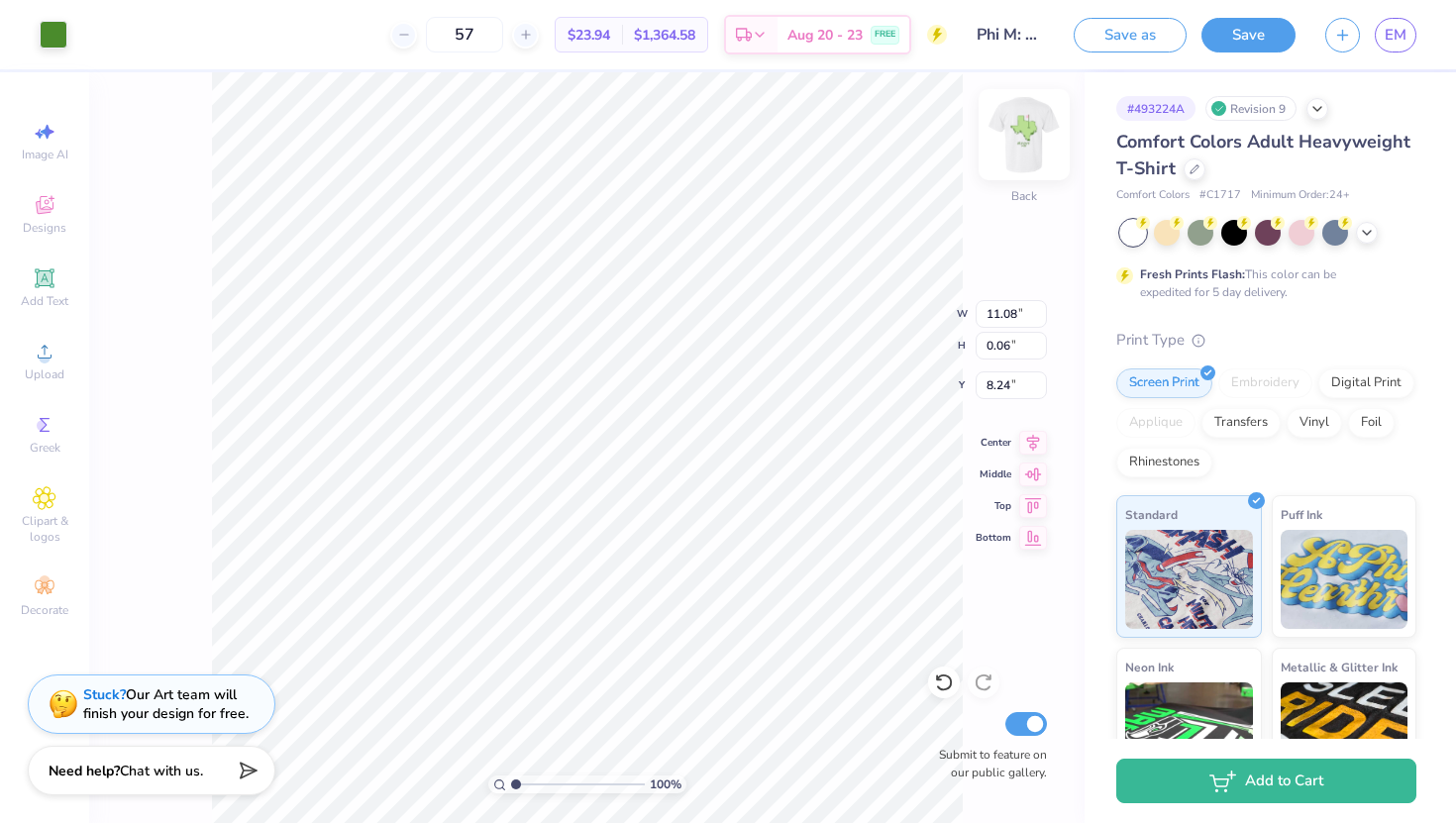 type on "11.55" 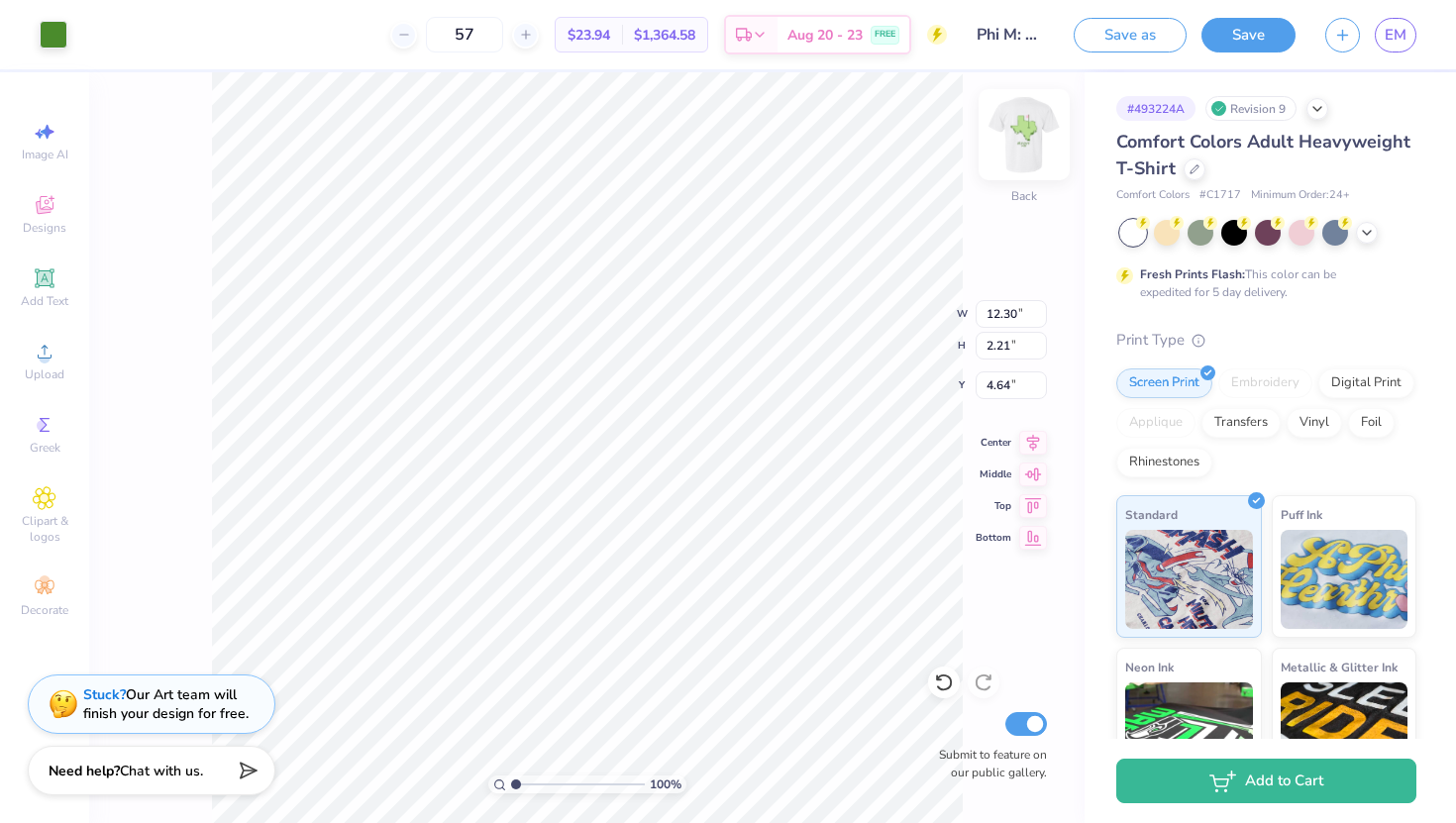 type on "4.39" 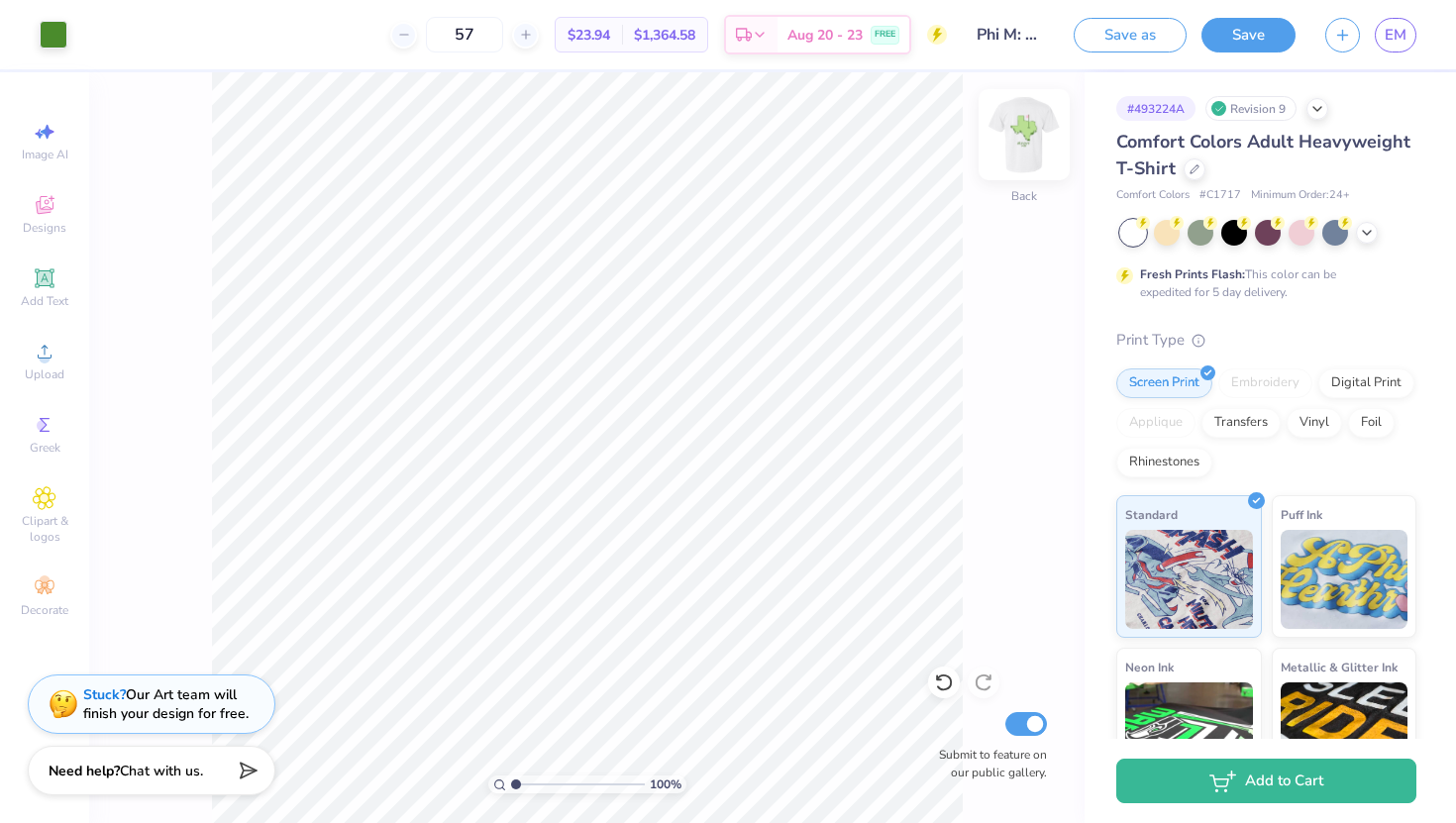 click at bounding box center [1024, 135] 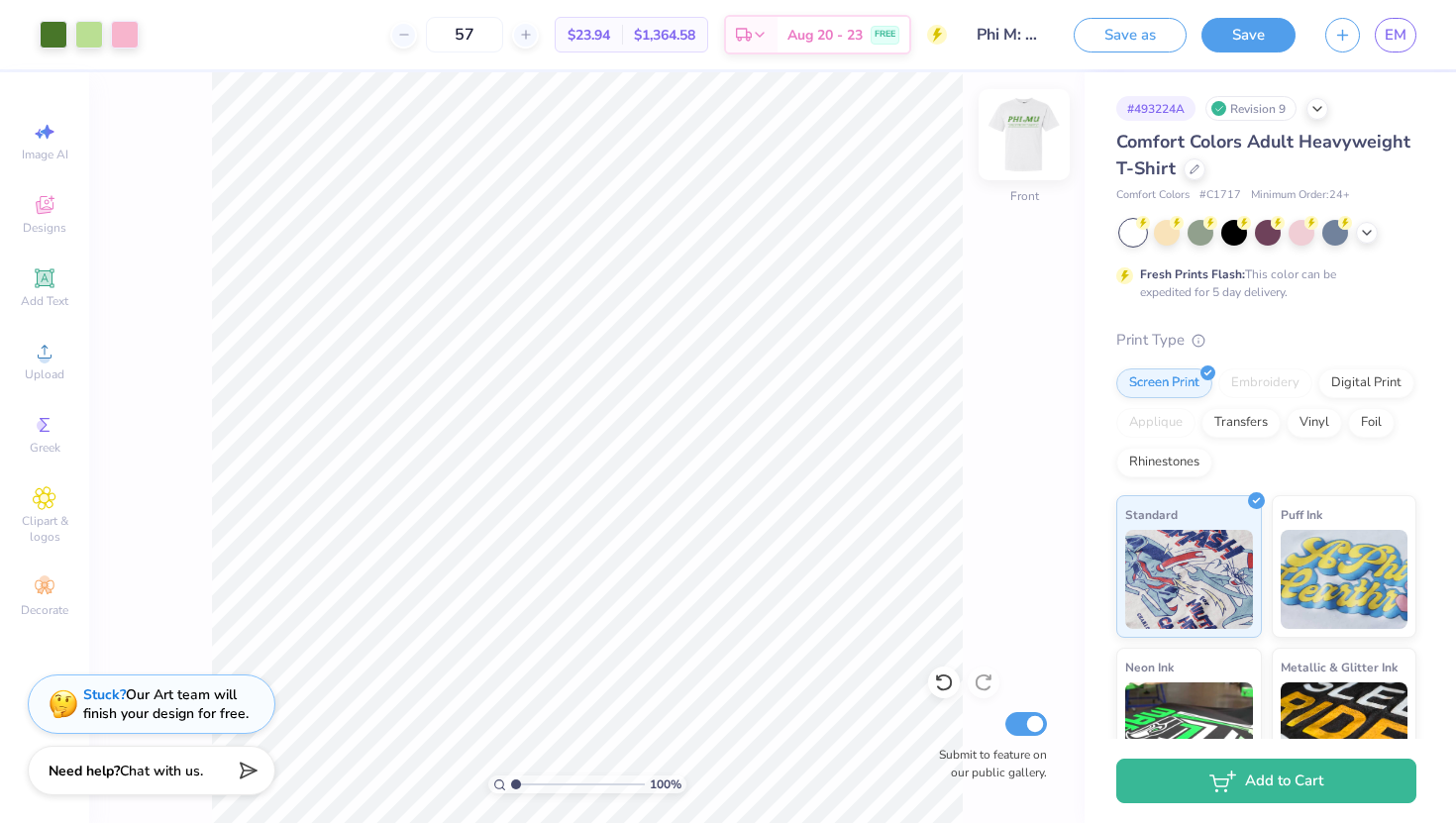 click at bounding box center [1024, 135] 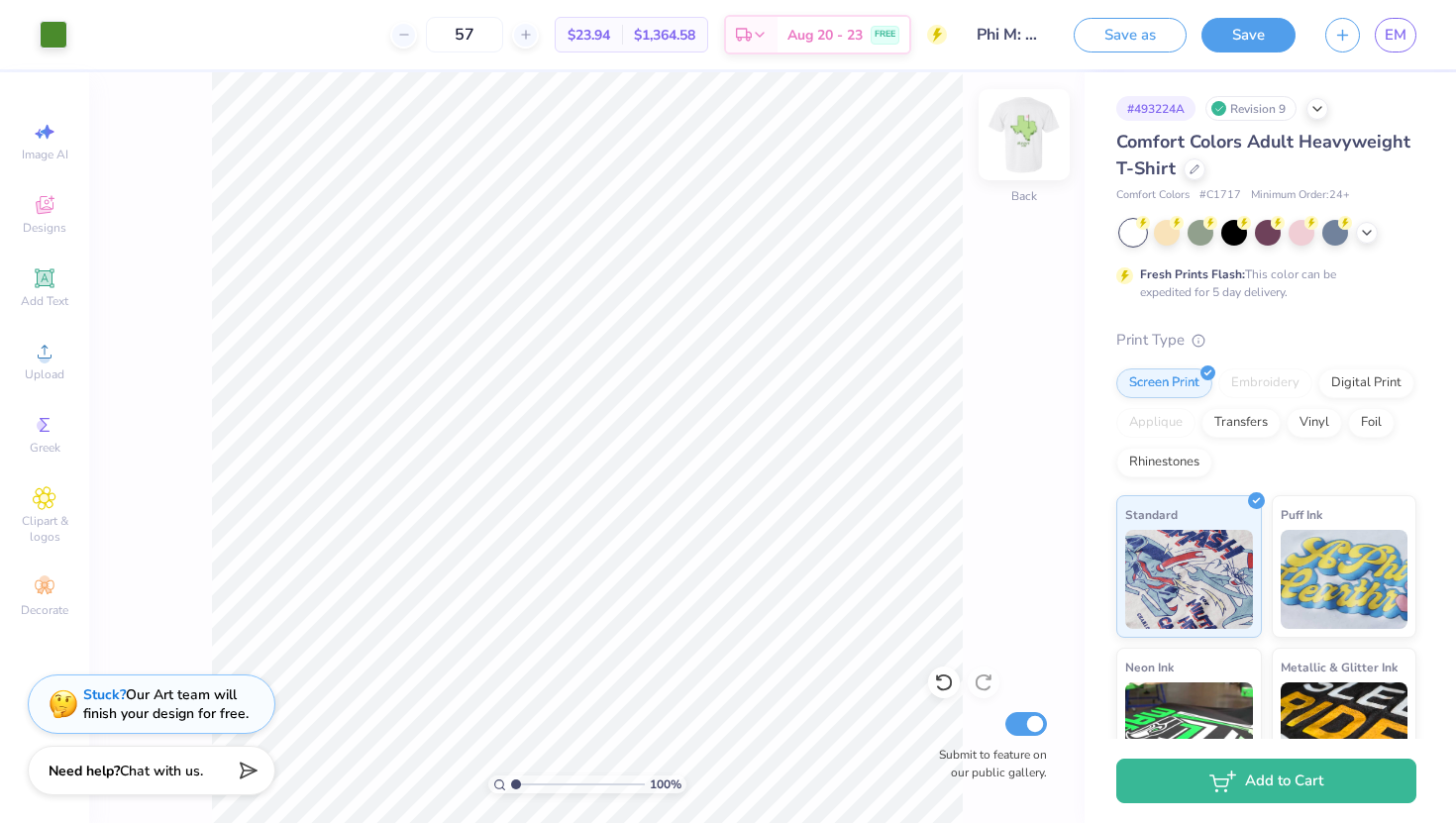 click at bounding box center (1024, 135) 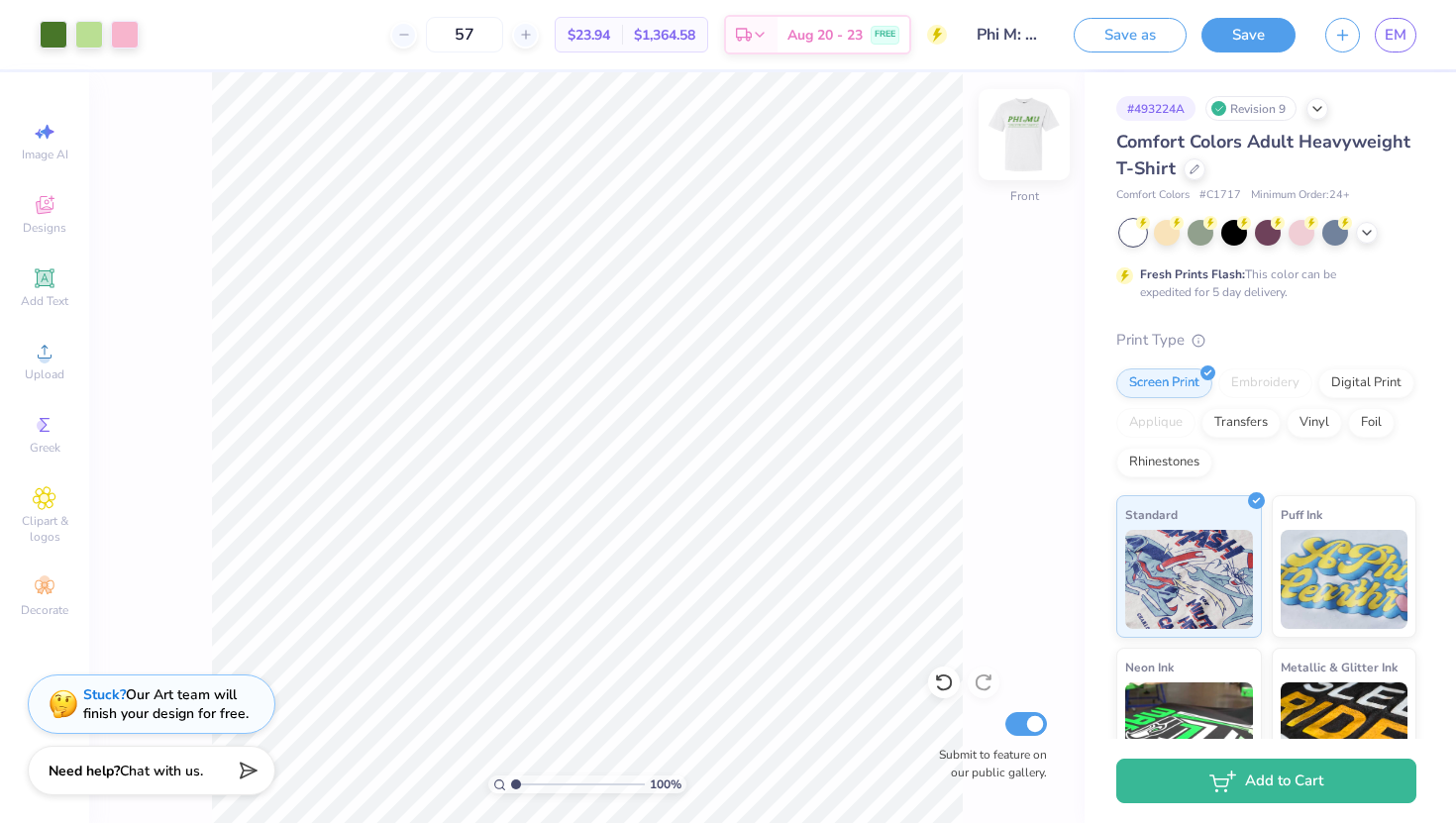 click at bounding box center (1024, 135) 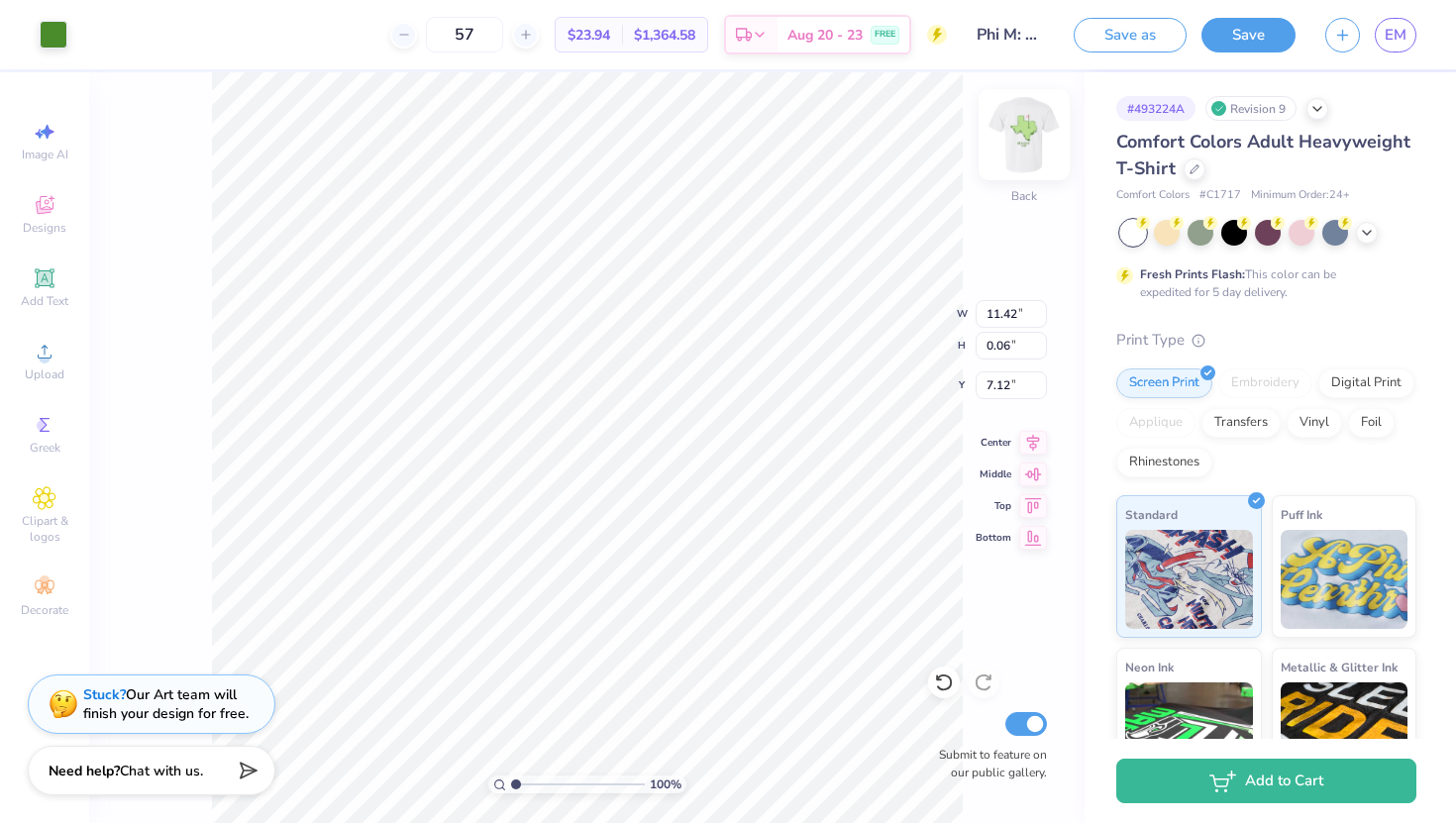 type on "11.42" 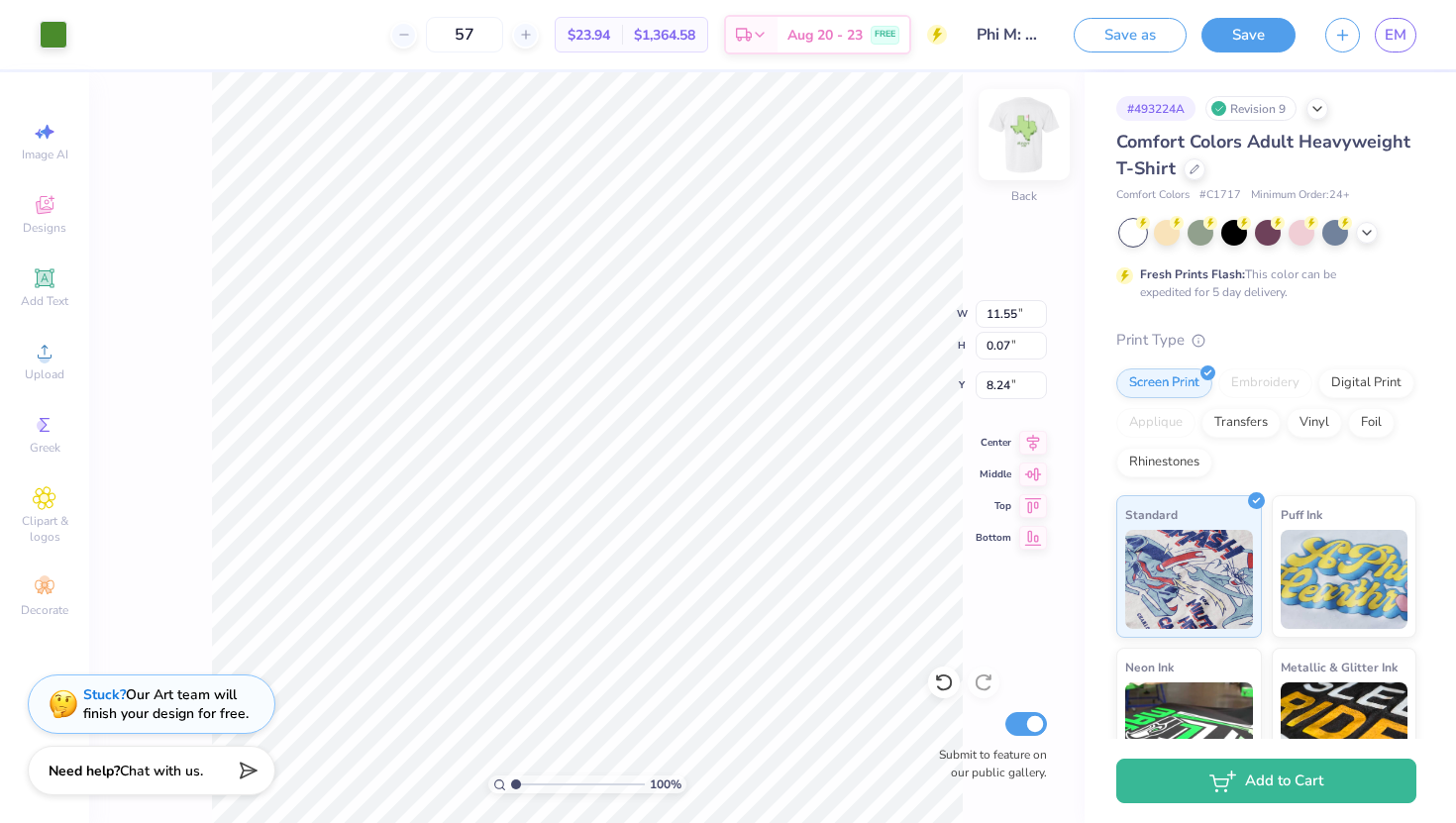 type on "11.23" 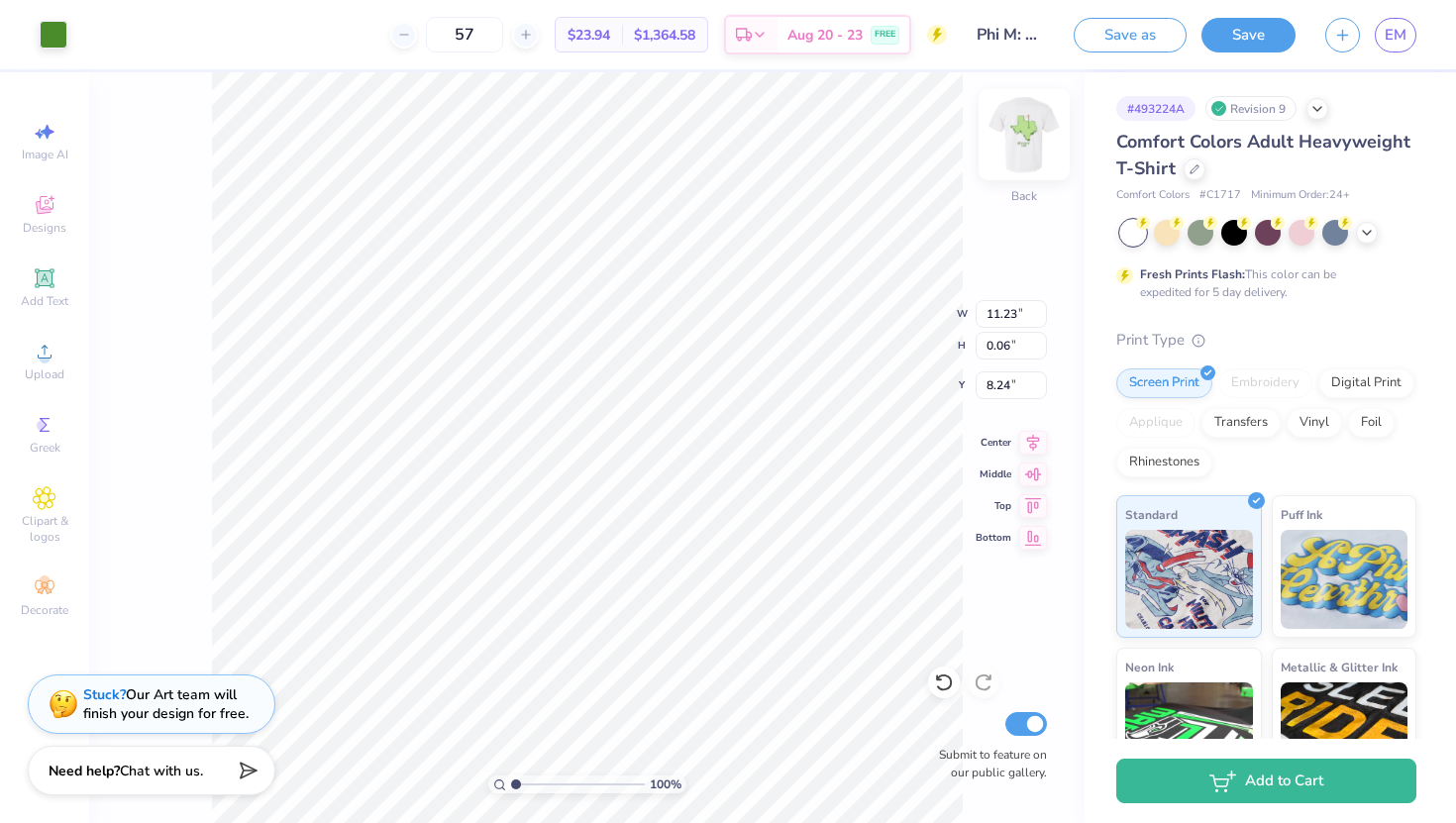 type on "11.03" 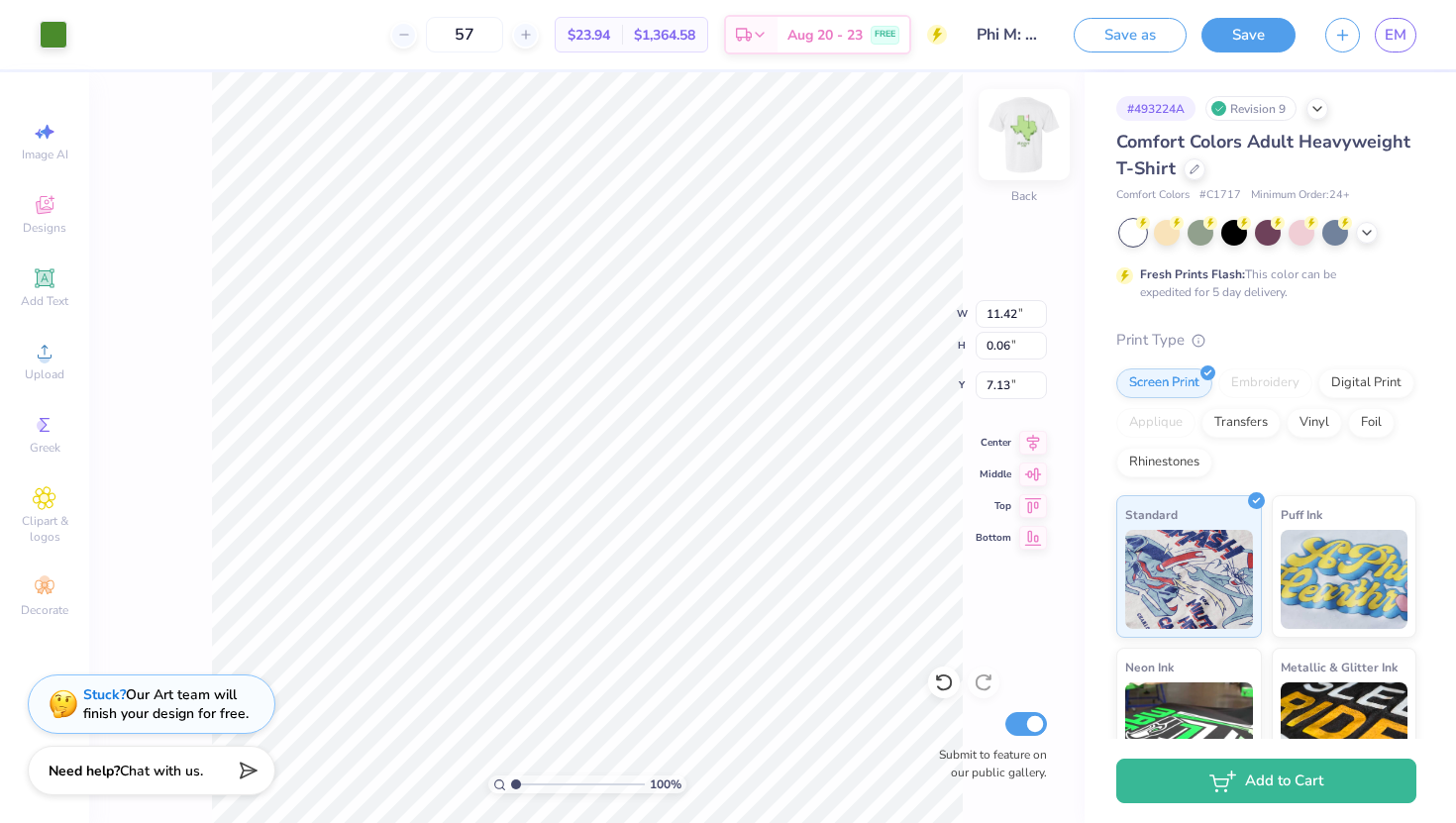 type on "7.11" 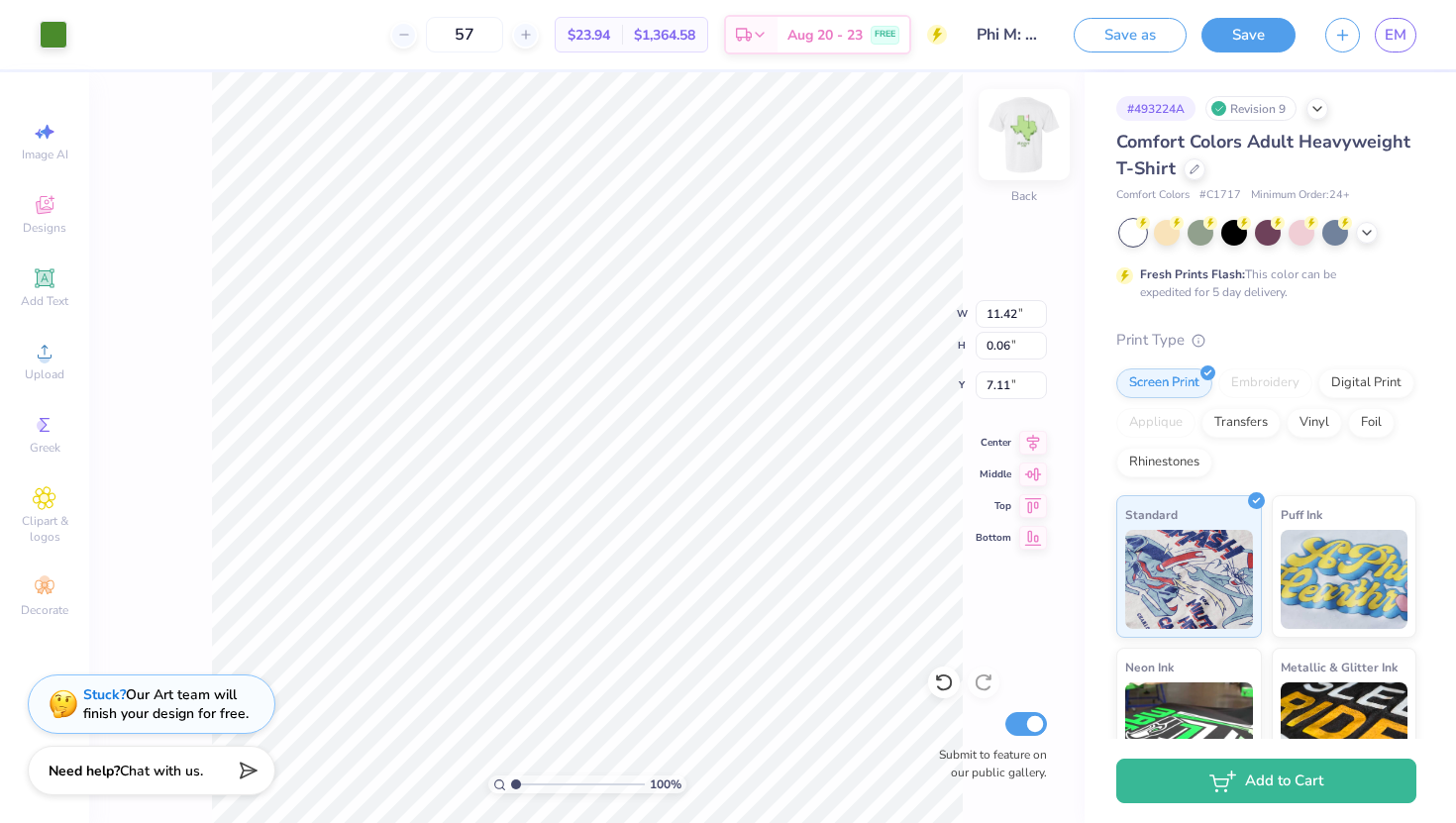type on "10.93" 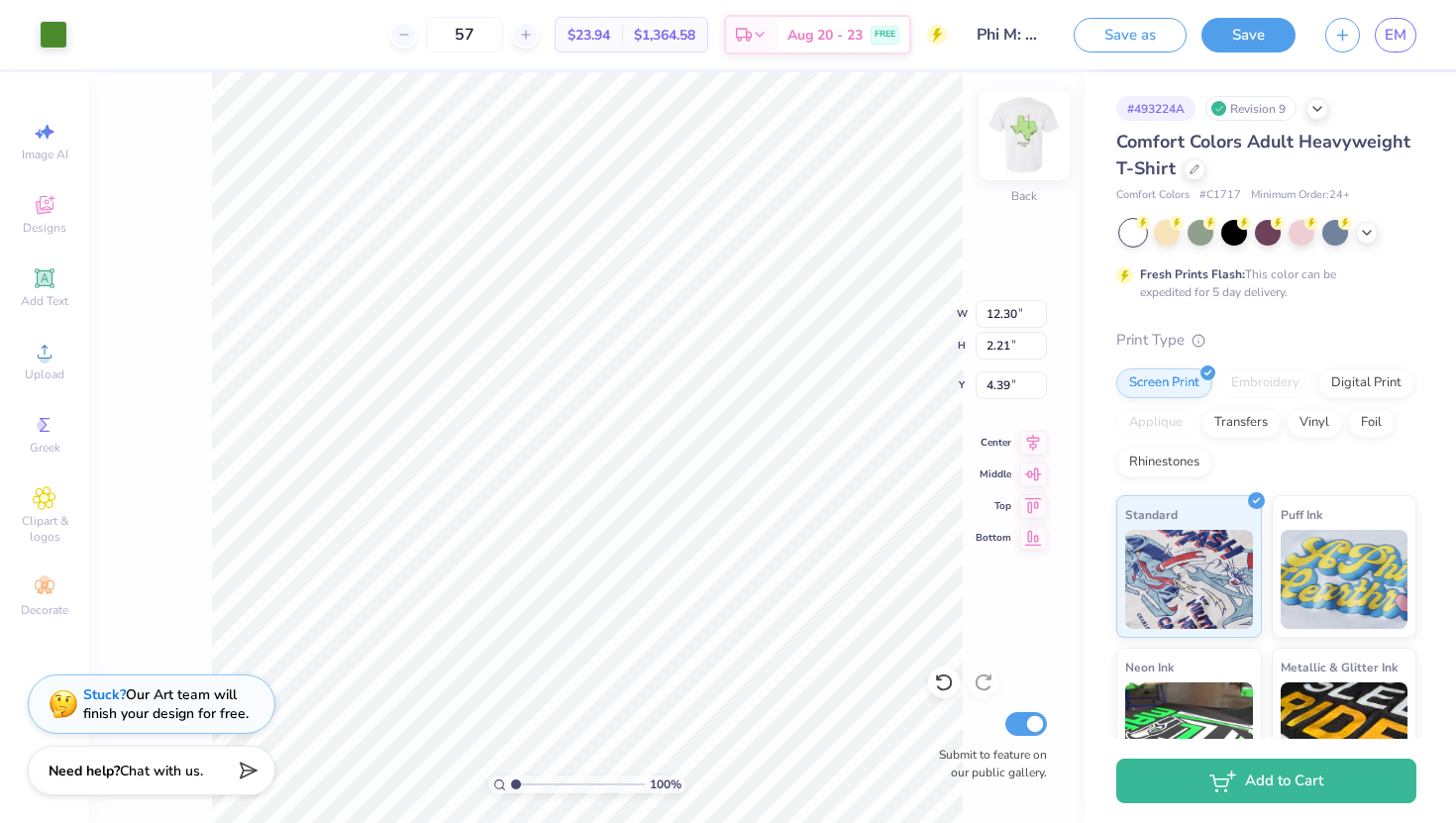 type on "11.67" 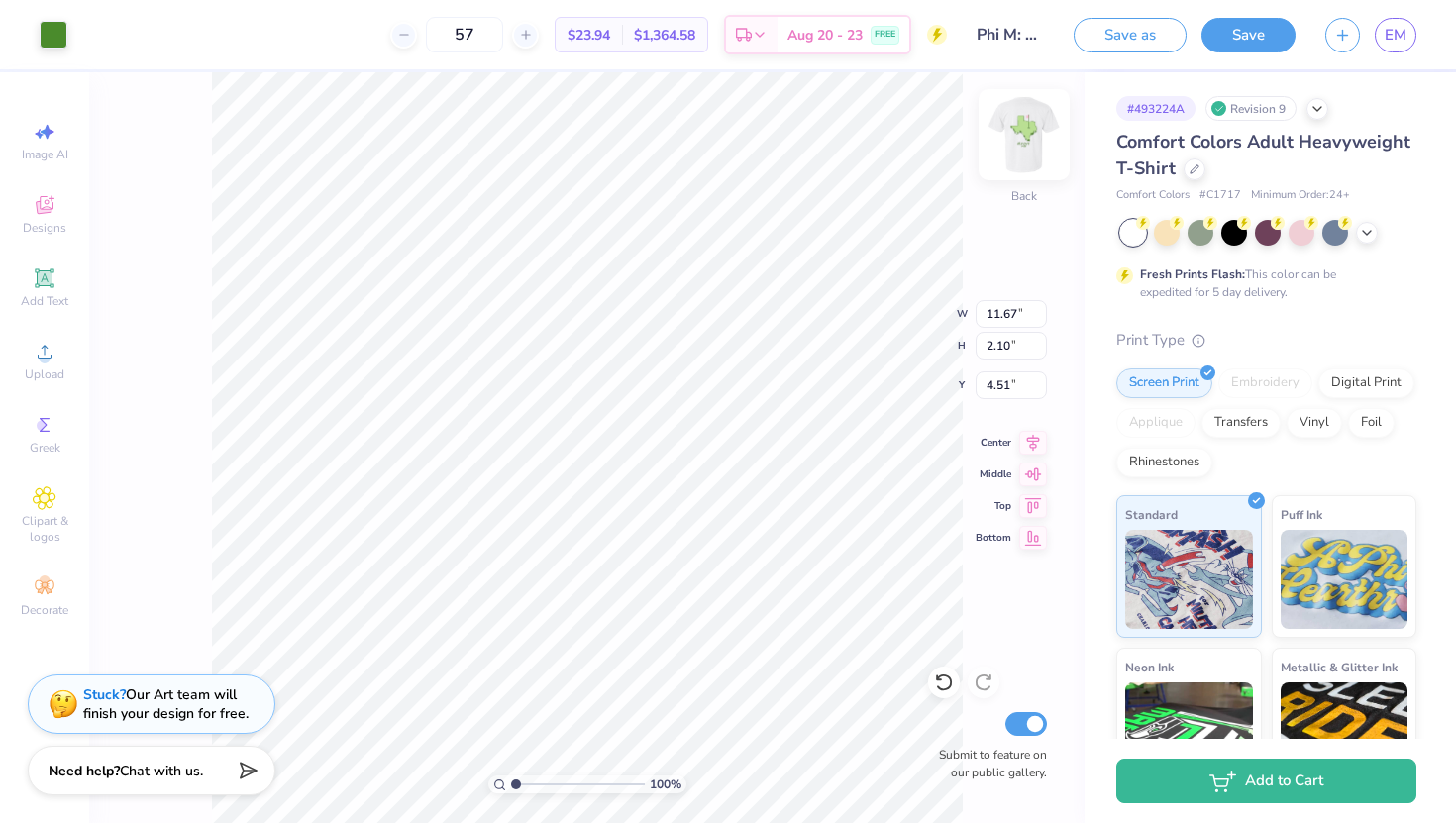 type on "11.01" 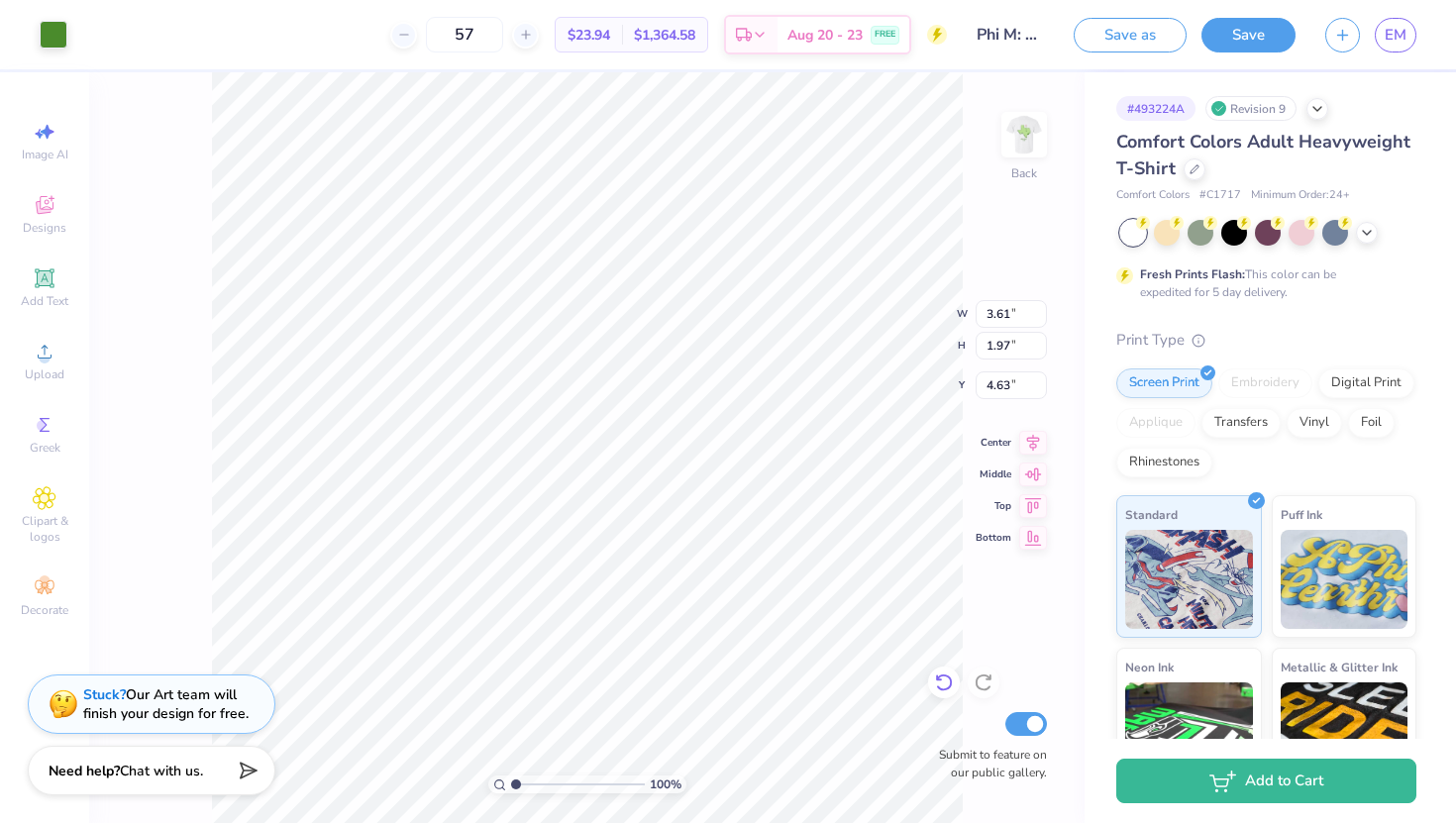 click 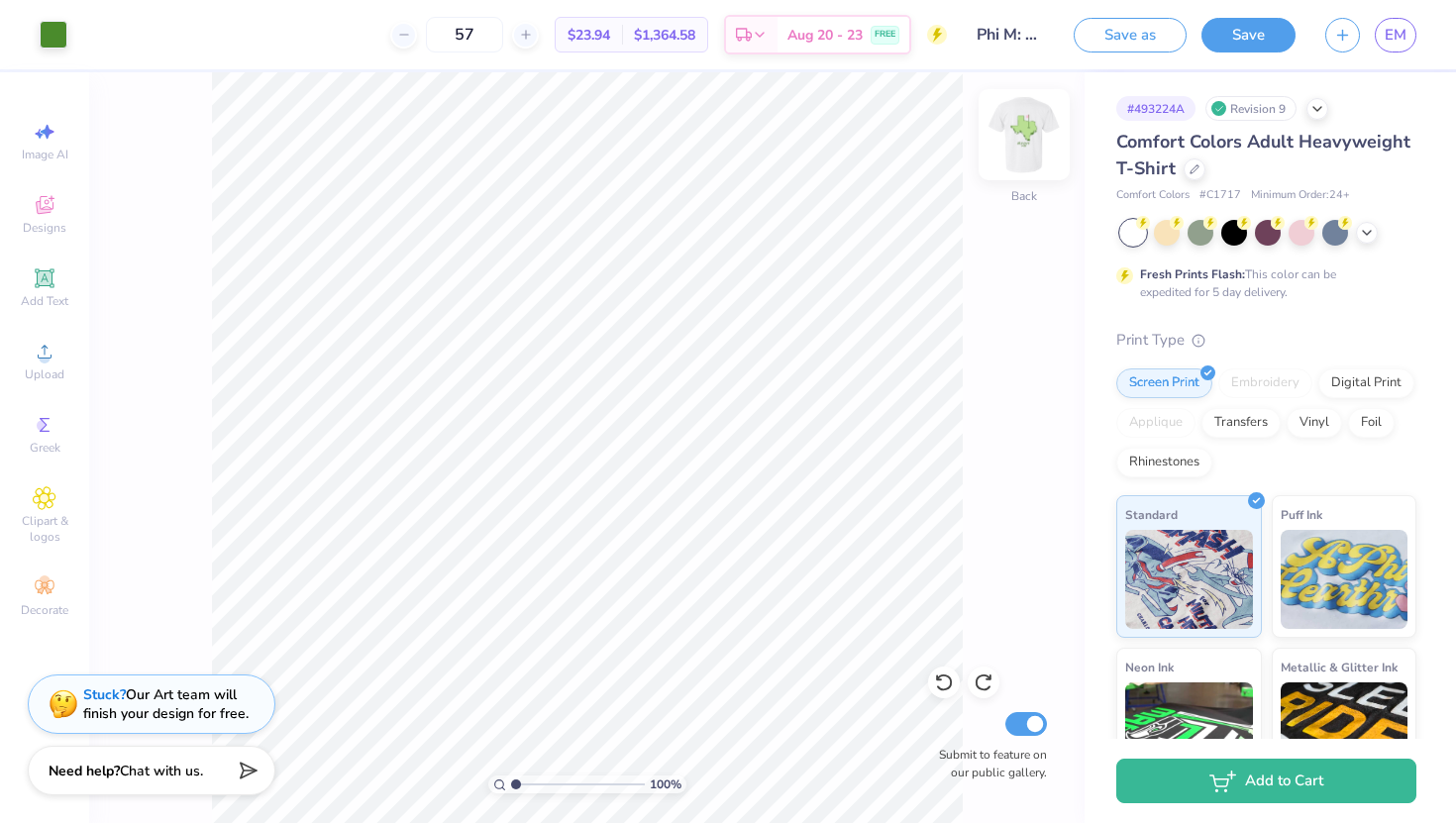 click at bounding box center (1024, 135) 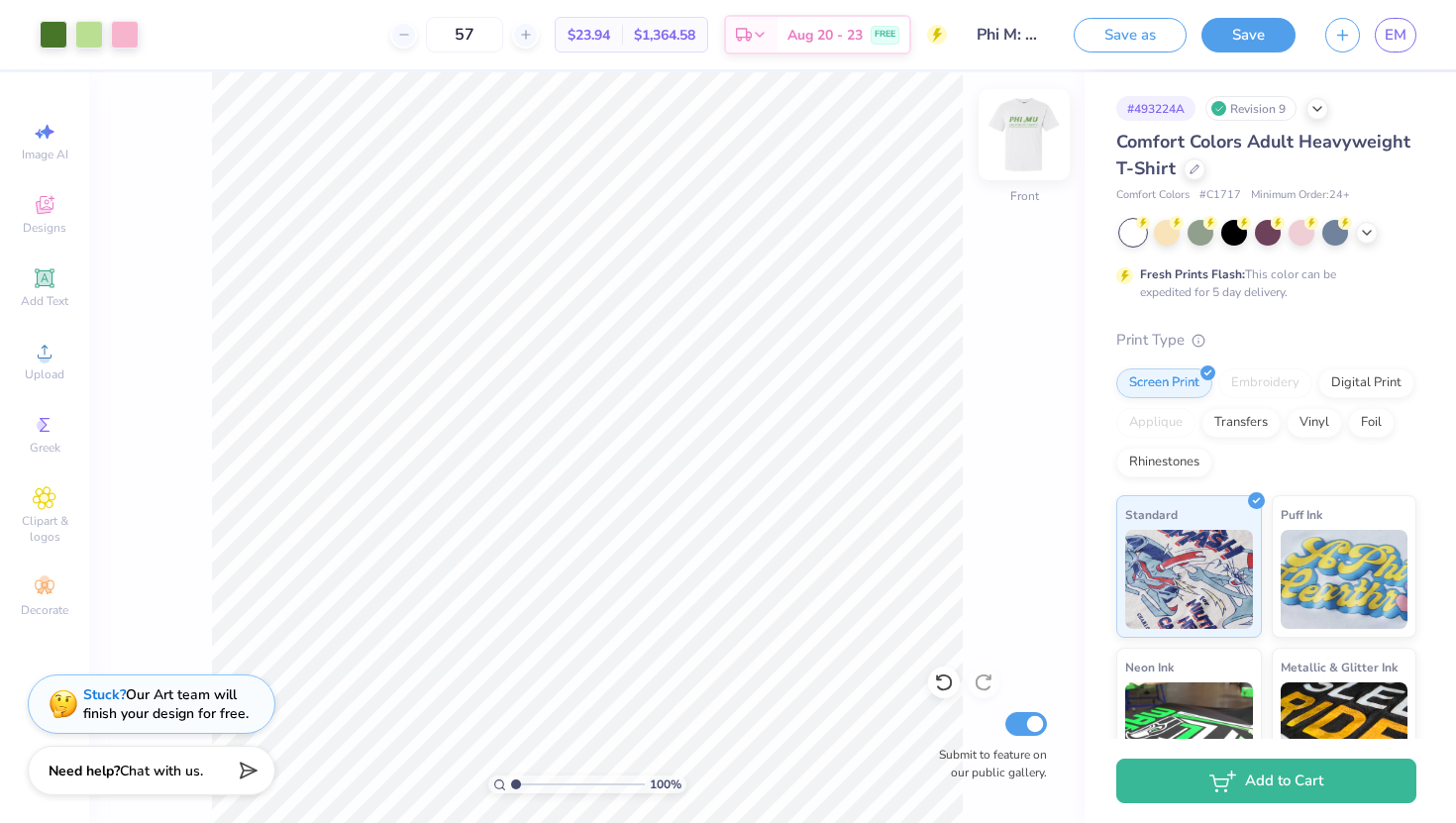 click at bounding box center (1024, 135) 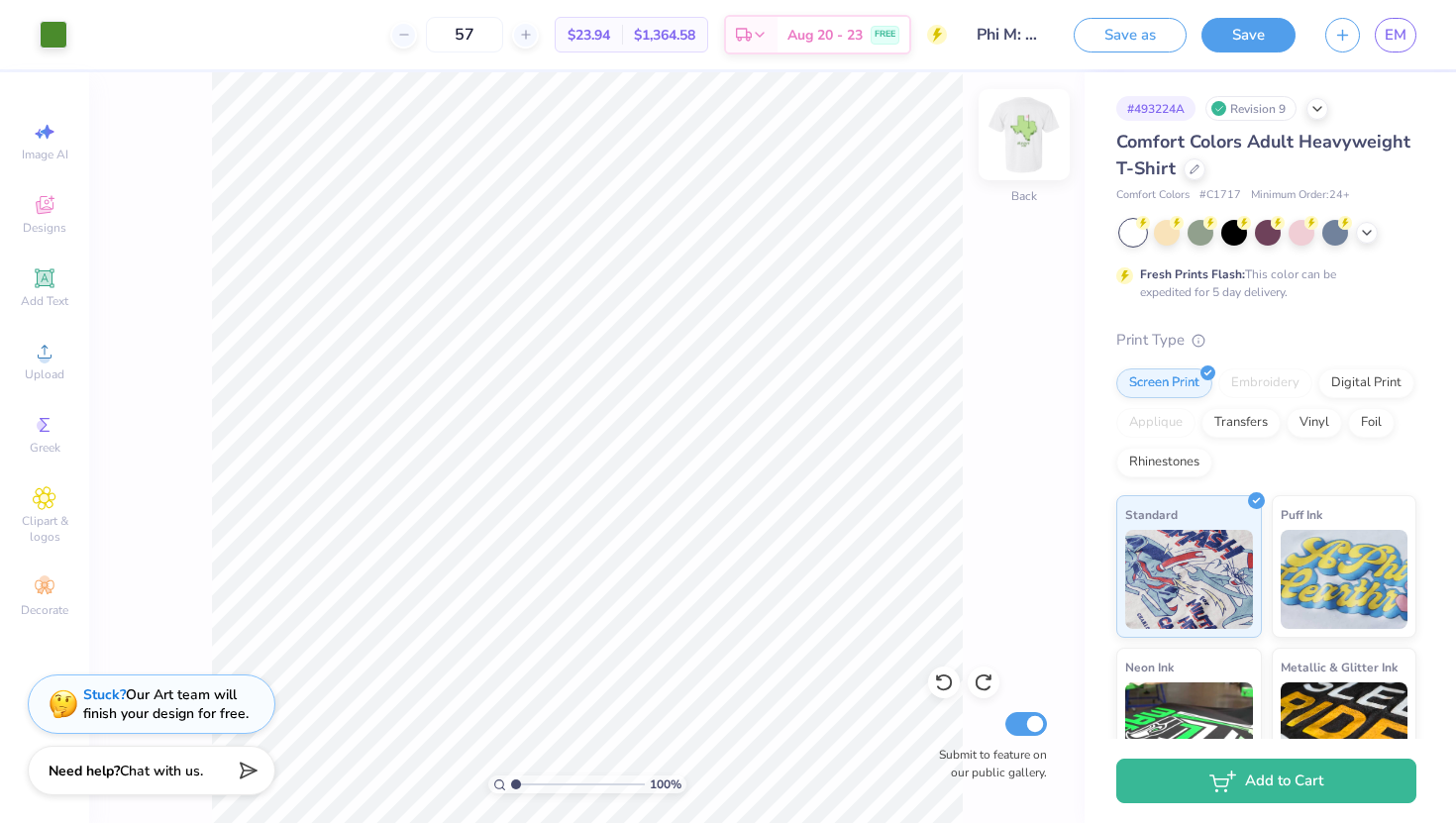 click at bounding box center [1024, 135] 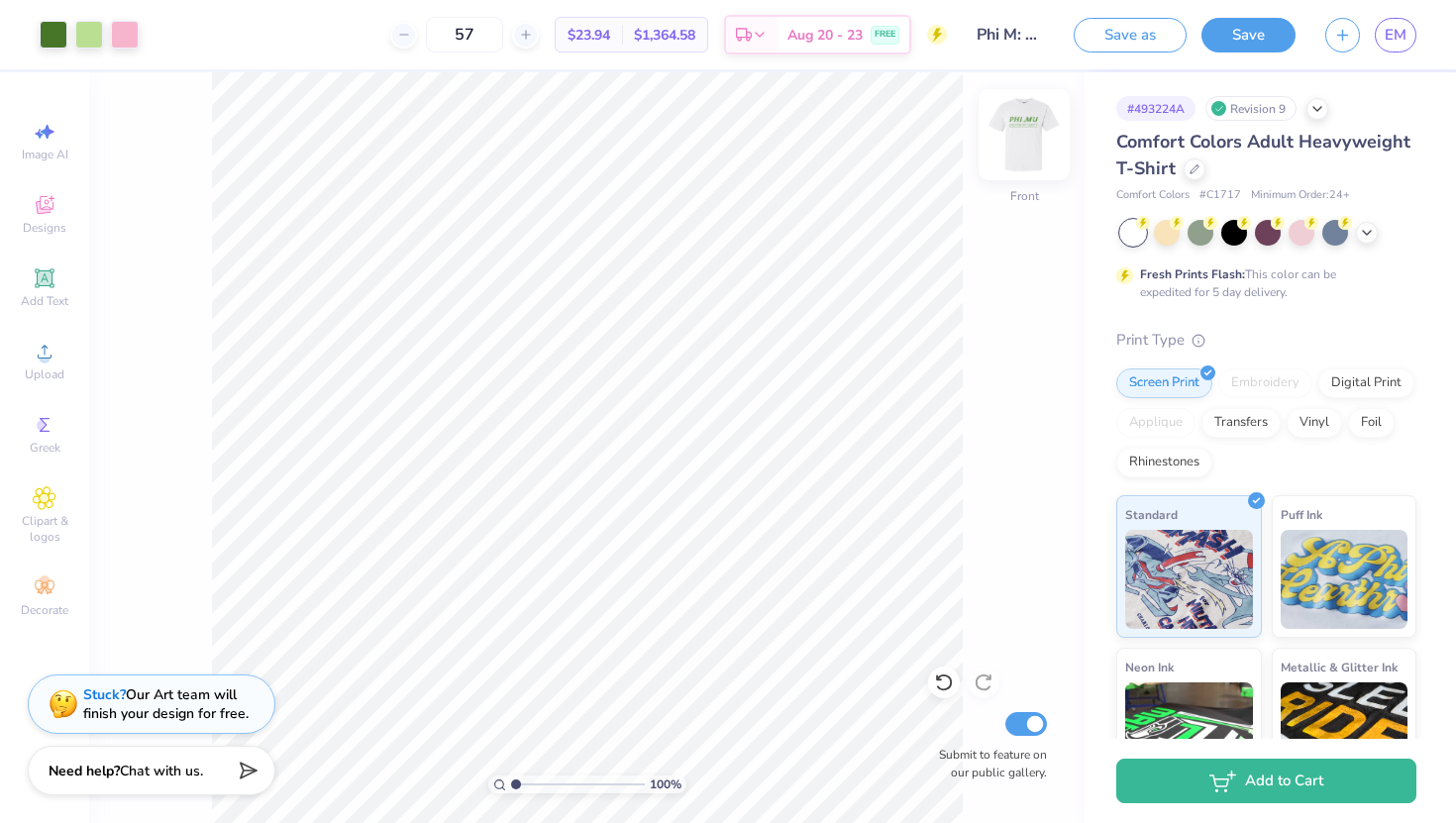 click at bounding box center [1024, 135] 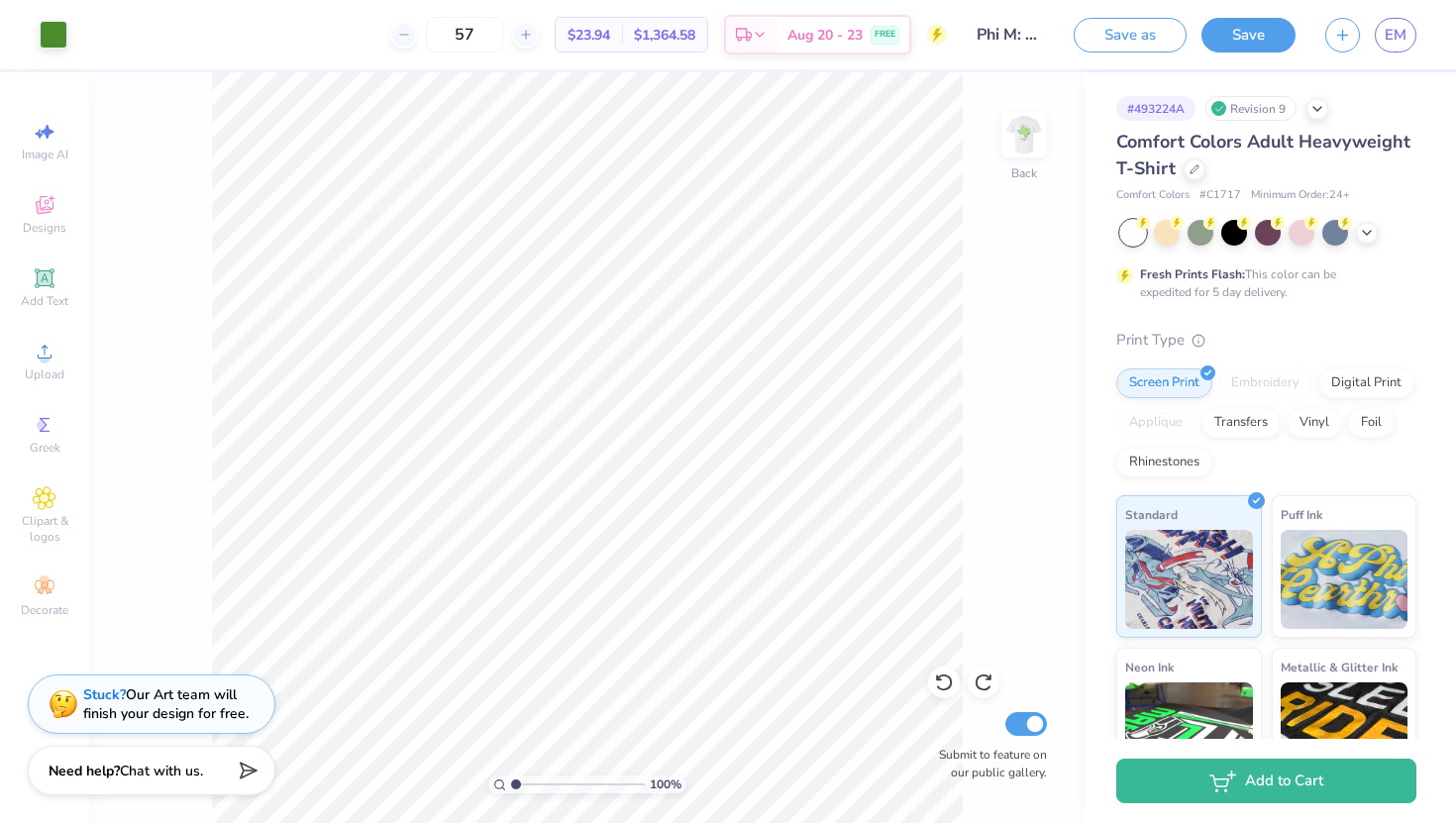 click at bounding box center [1024, 135] 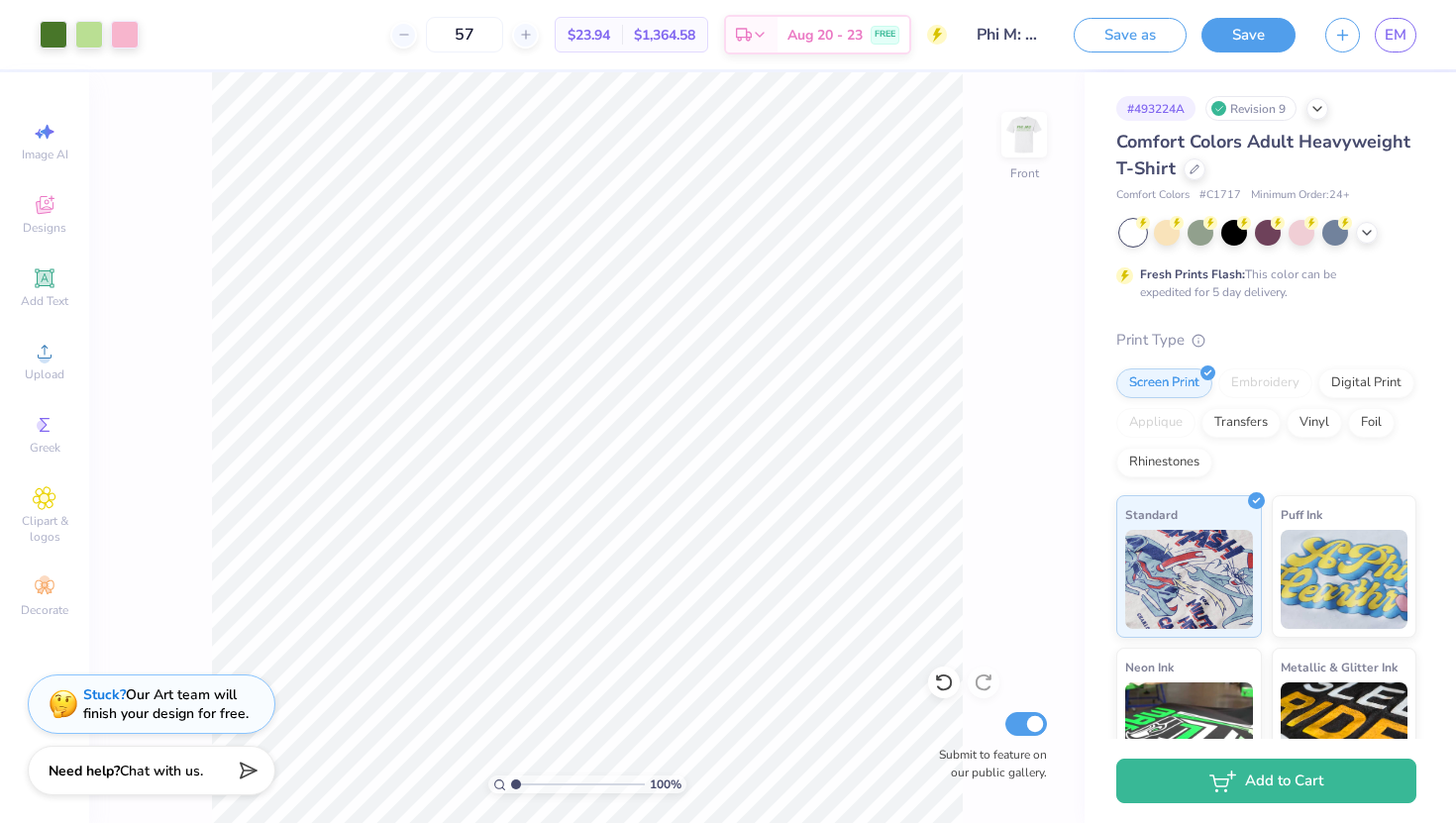 click at bounding box center [1024, 135] 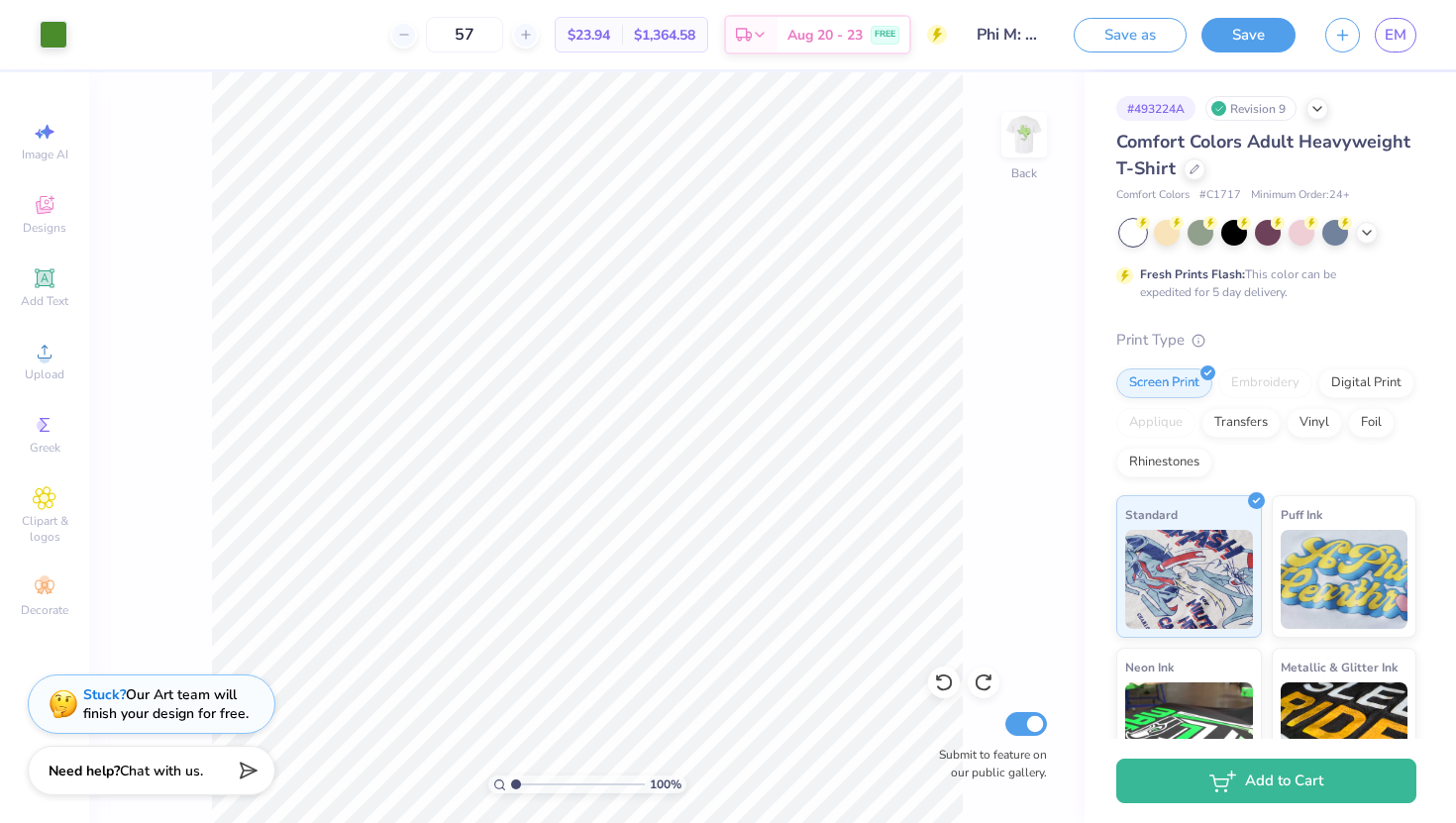 click at bounding box center (1024, 135) 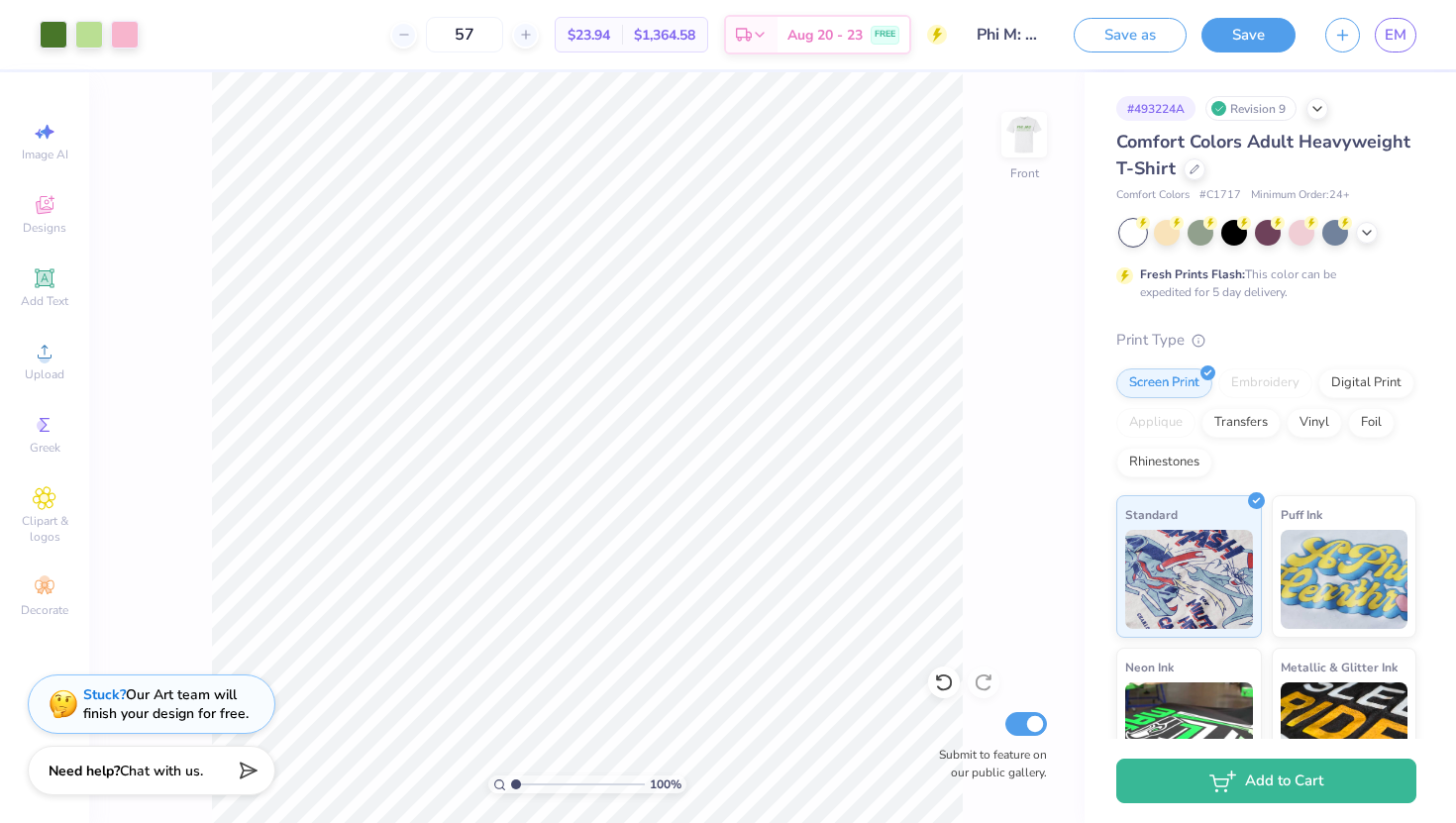 click at bounding box center (1024, 135) 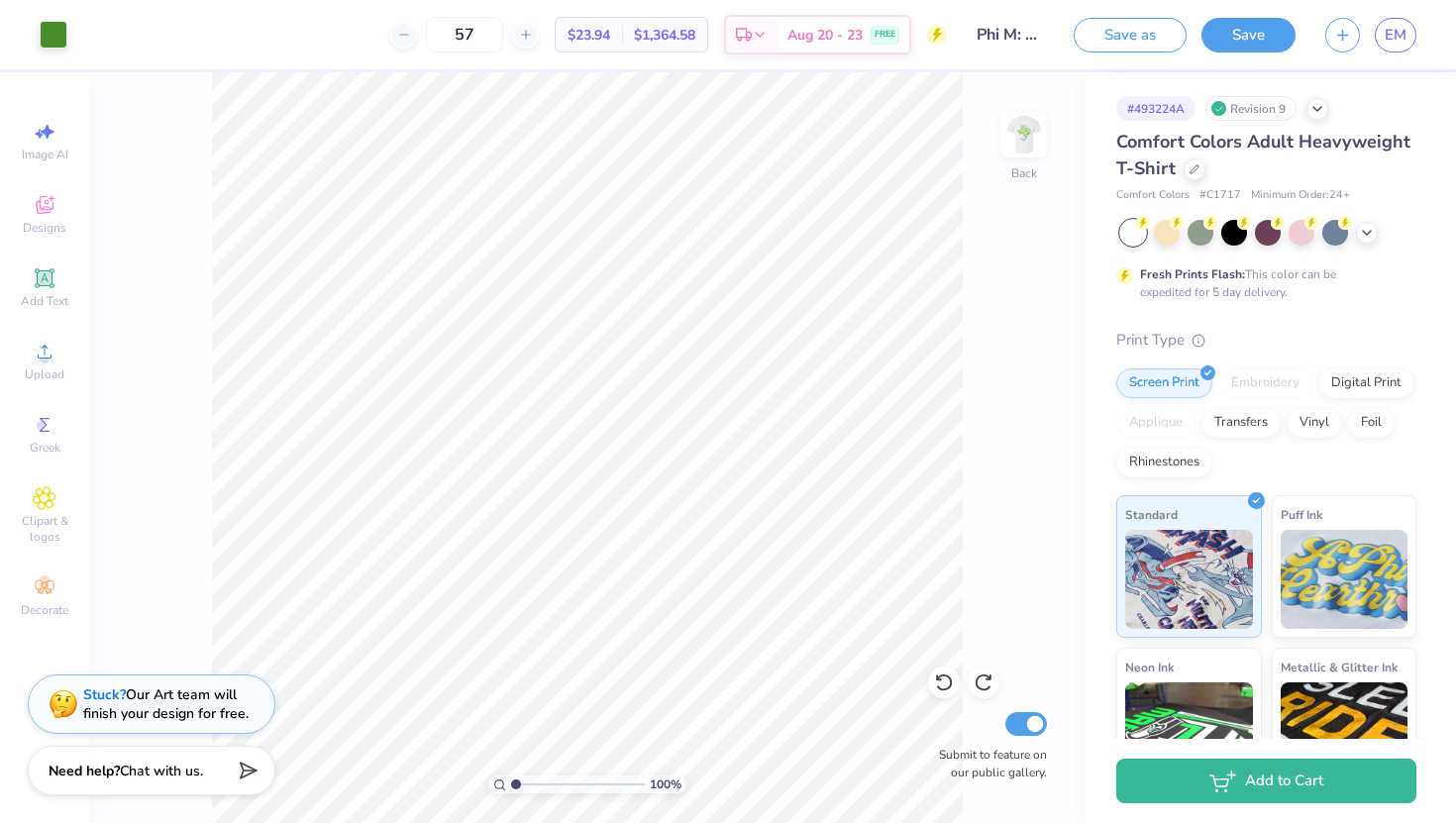click at bounding box center (1024, 135) 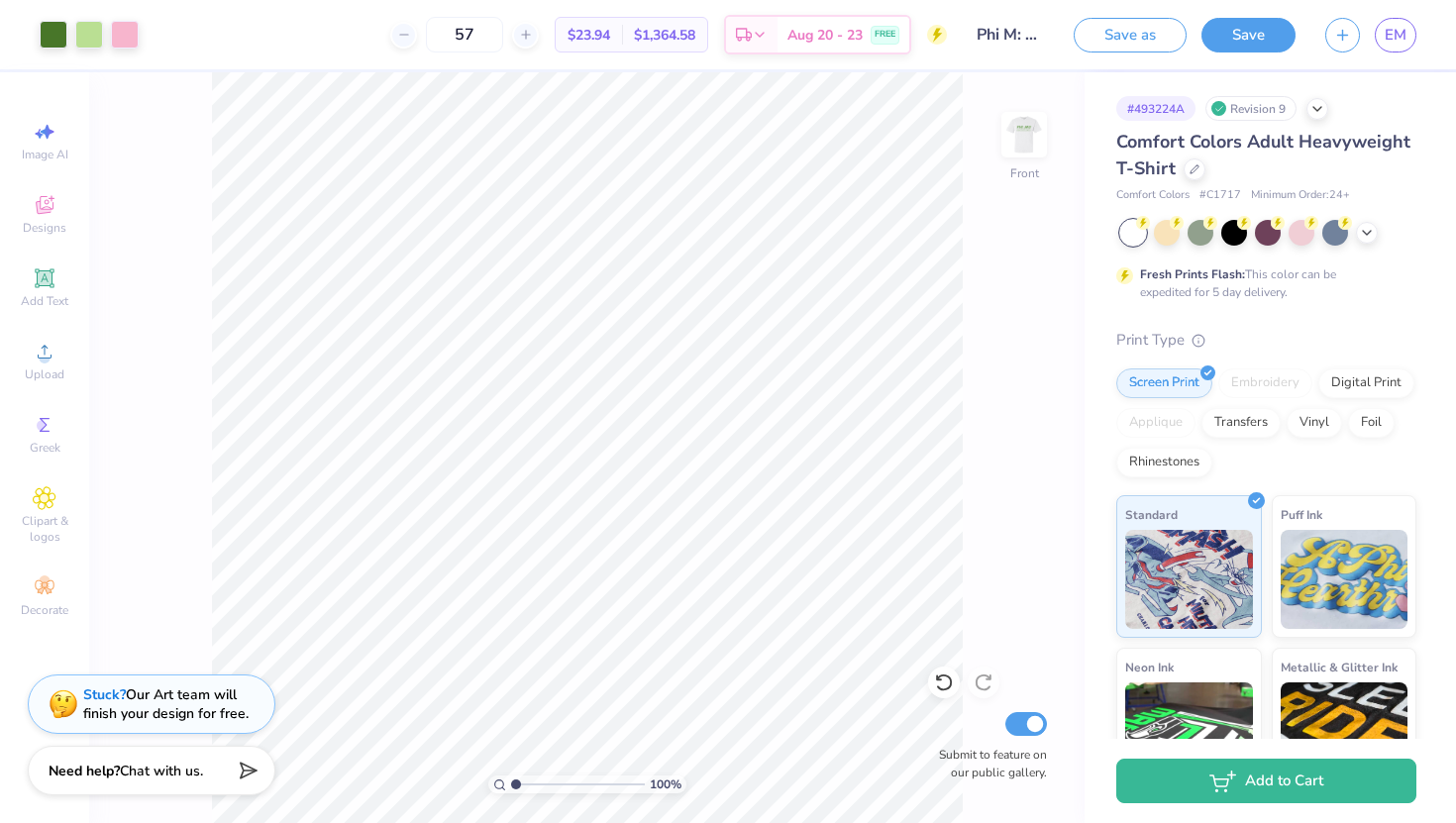 click at bounding box center (1024, 135) 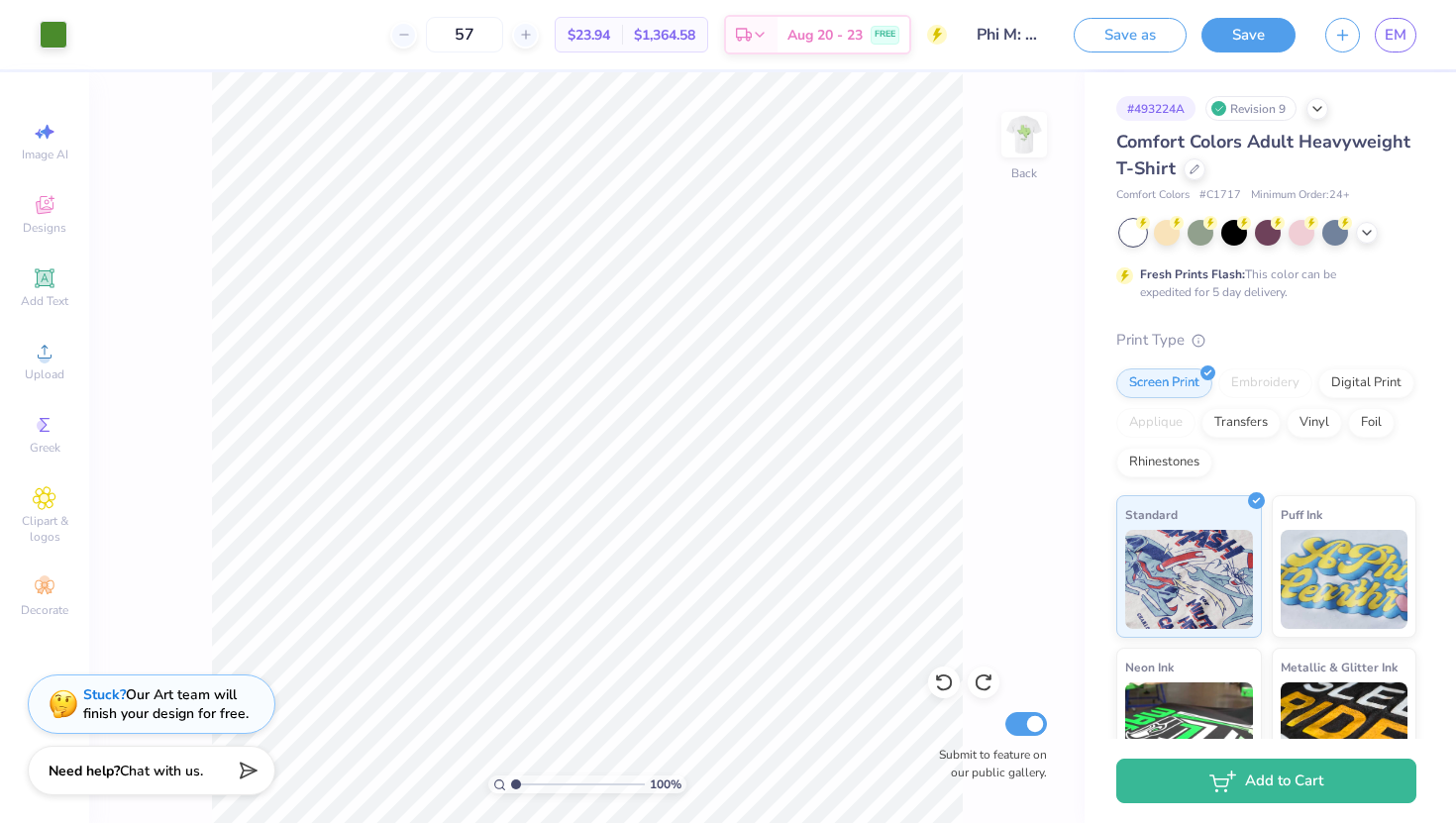 click at bounding box center [1024, 135] 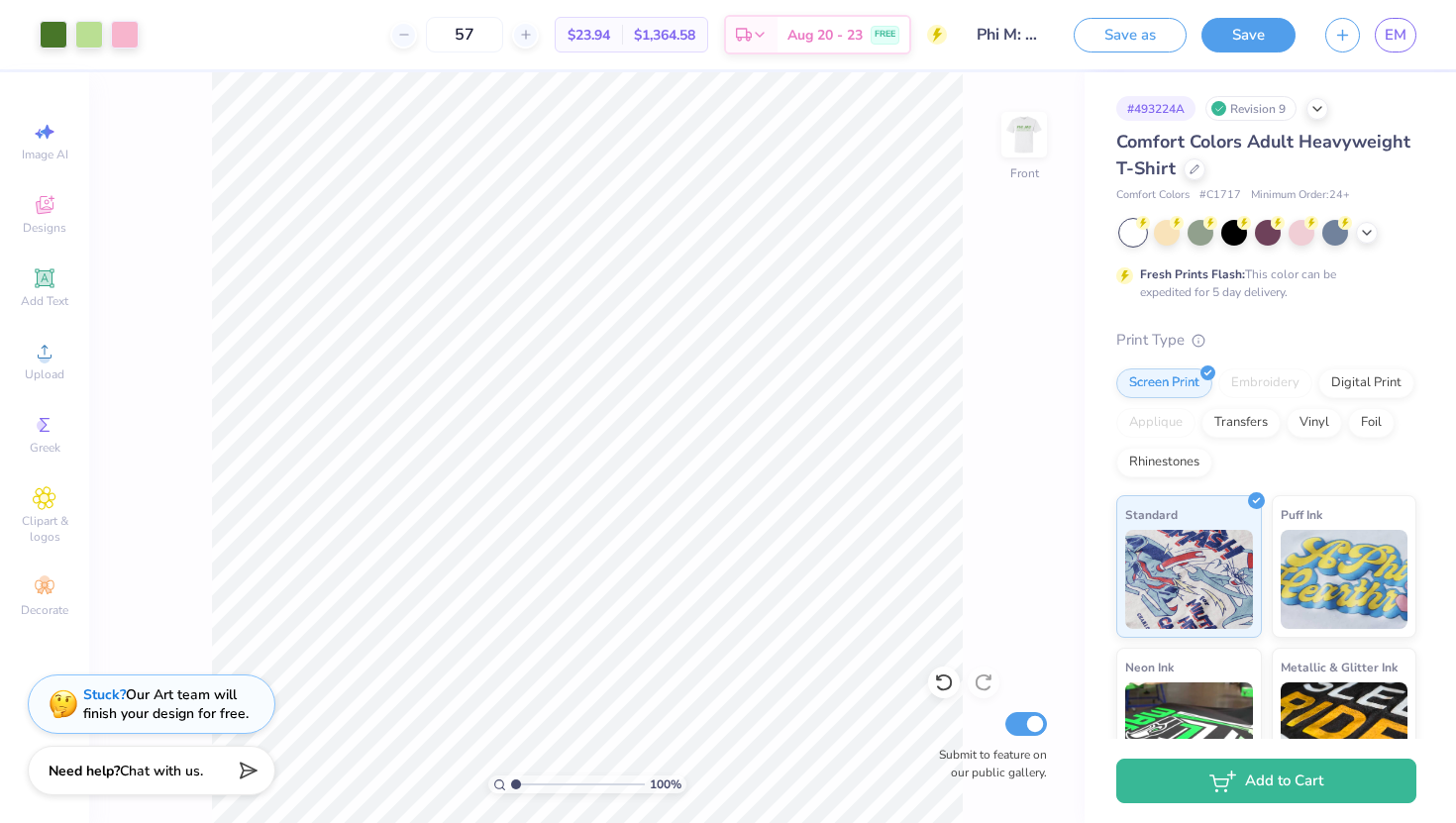 click at bounding box center (1024, 135) 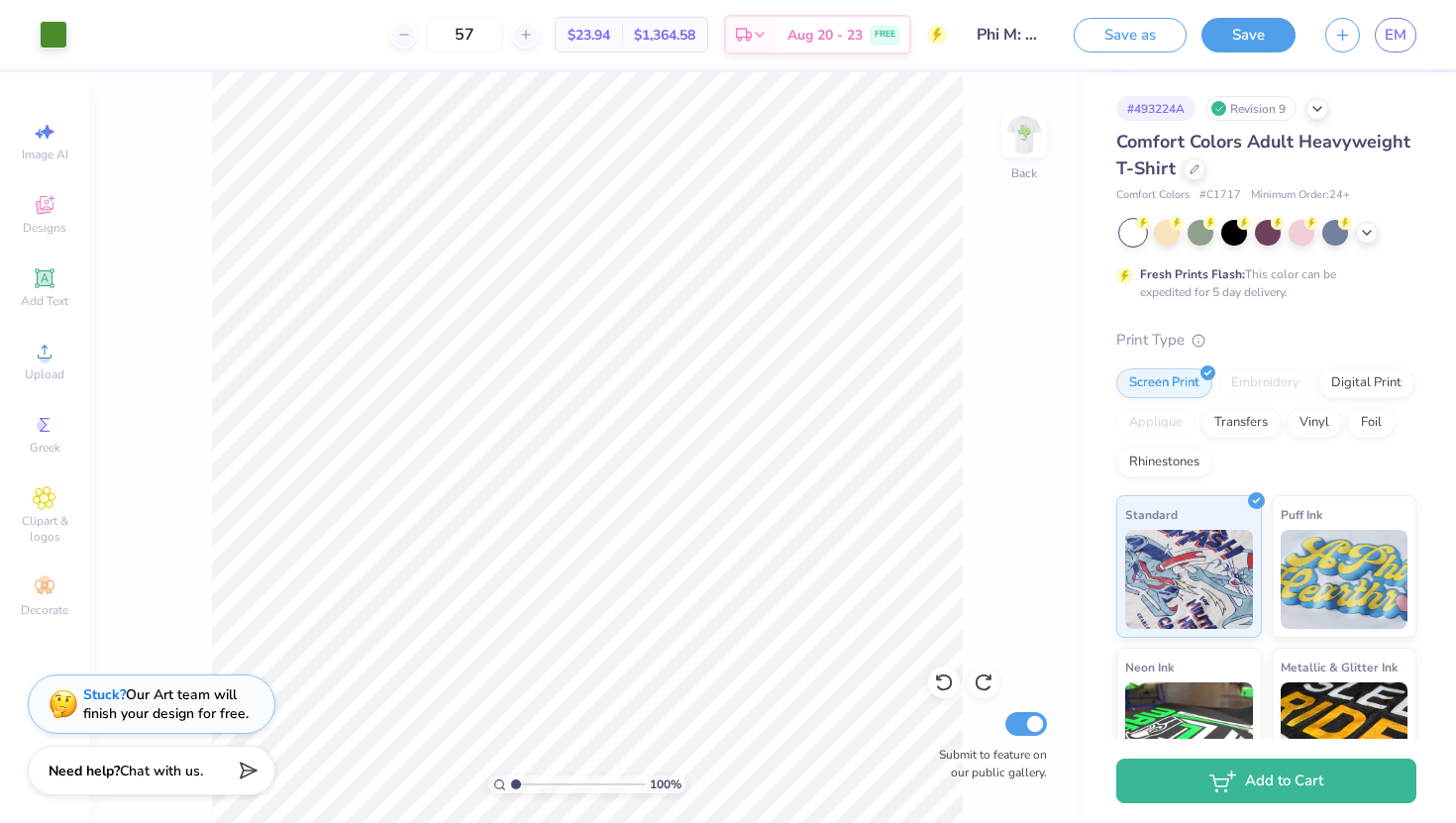 click at bounding box center (1024, 135) 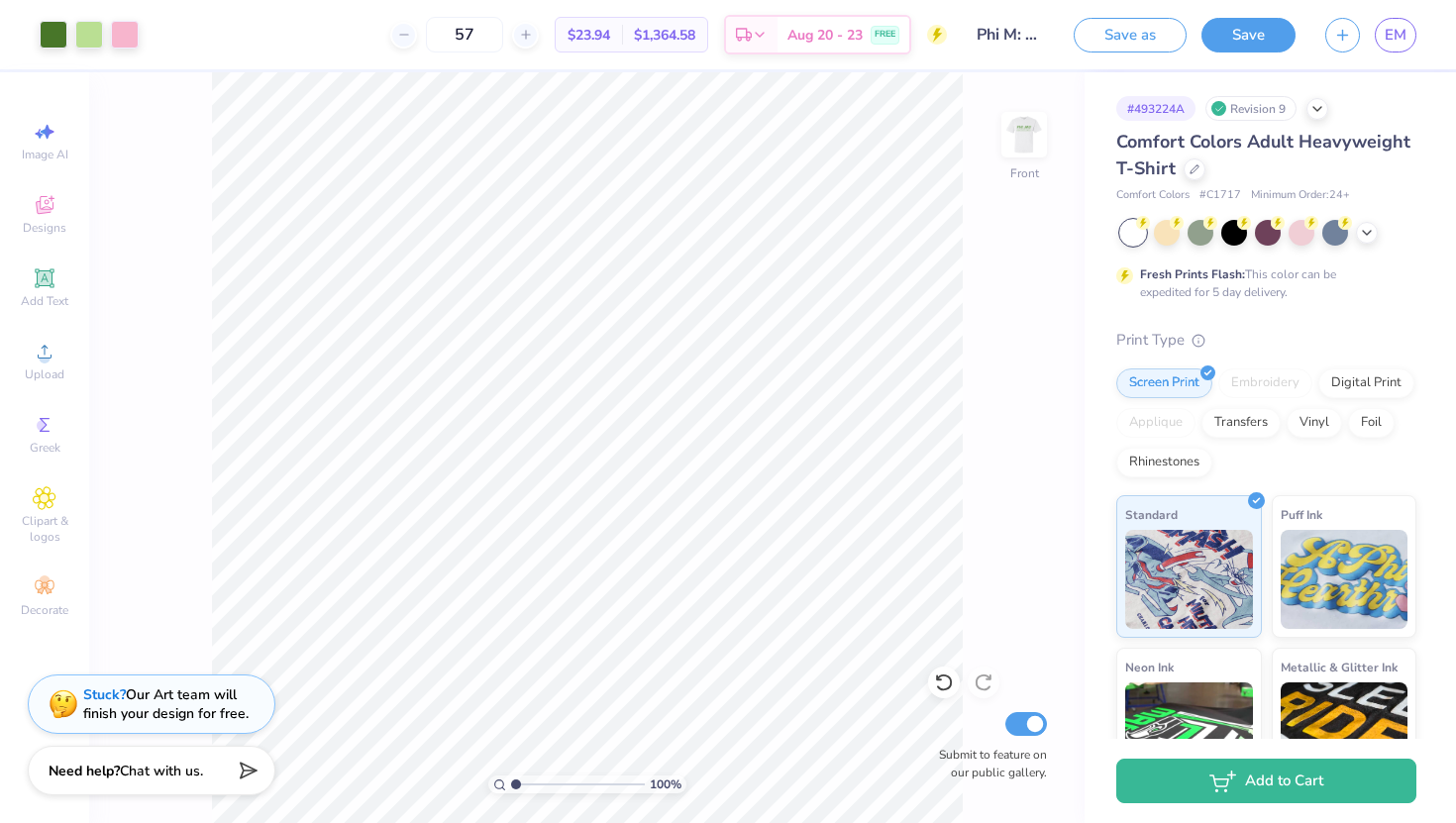 click at bounding box center (1024, 135) 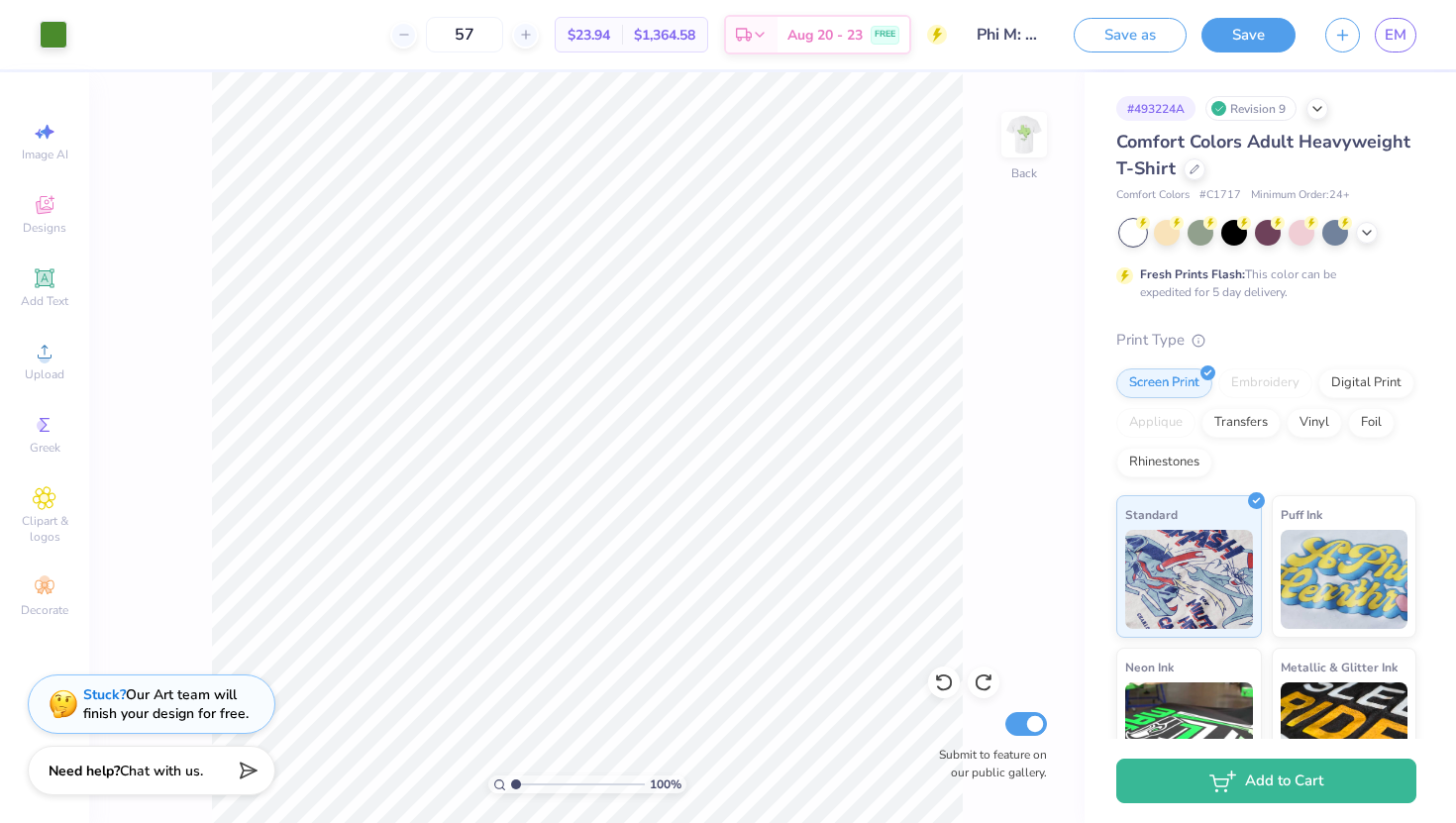 click at bounding box center (1024, 135) 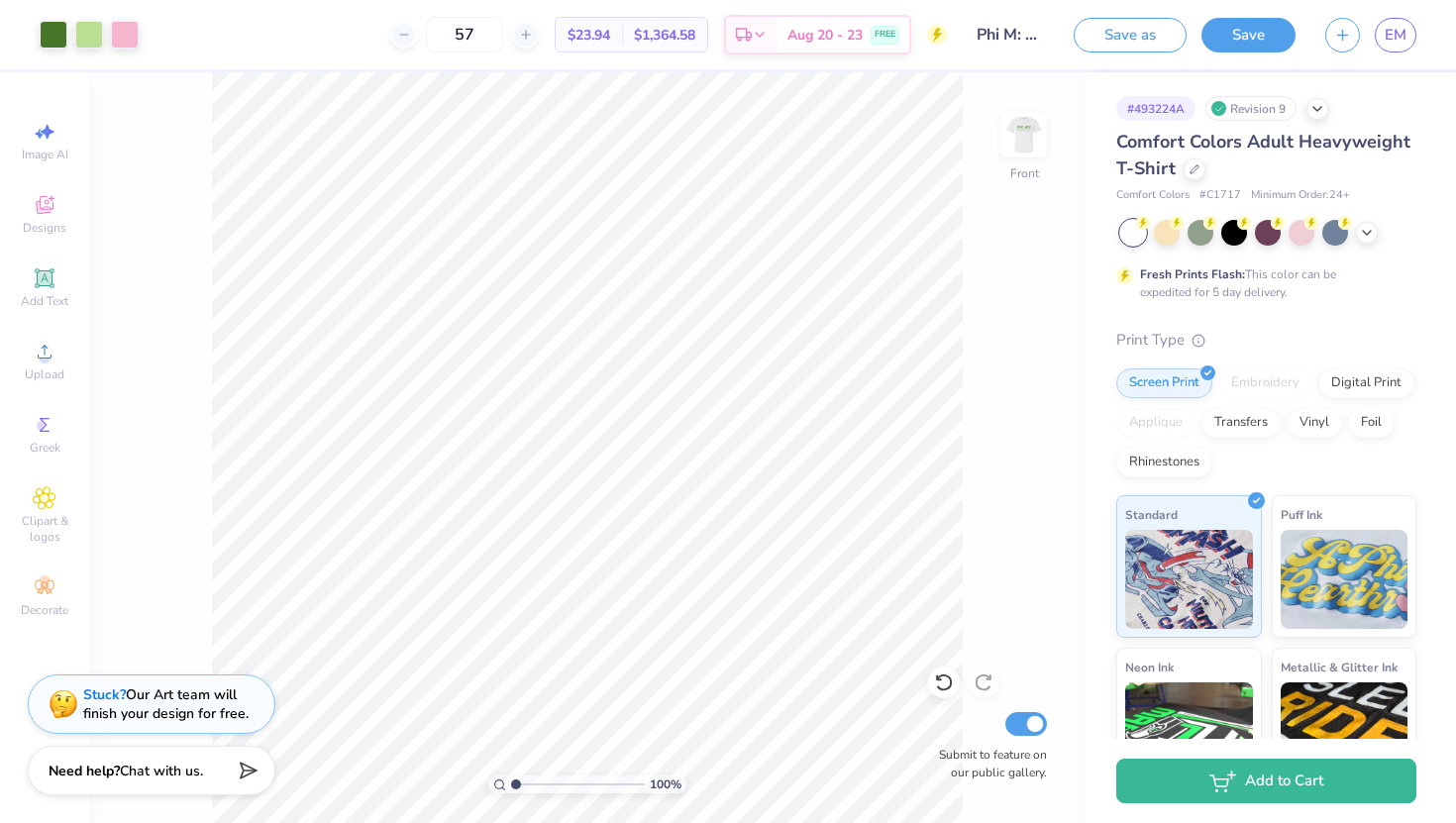 click at bounding box center [1024, 135] 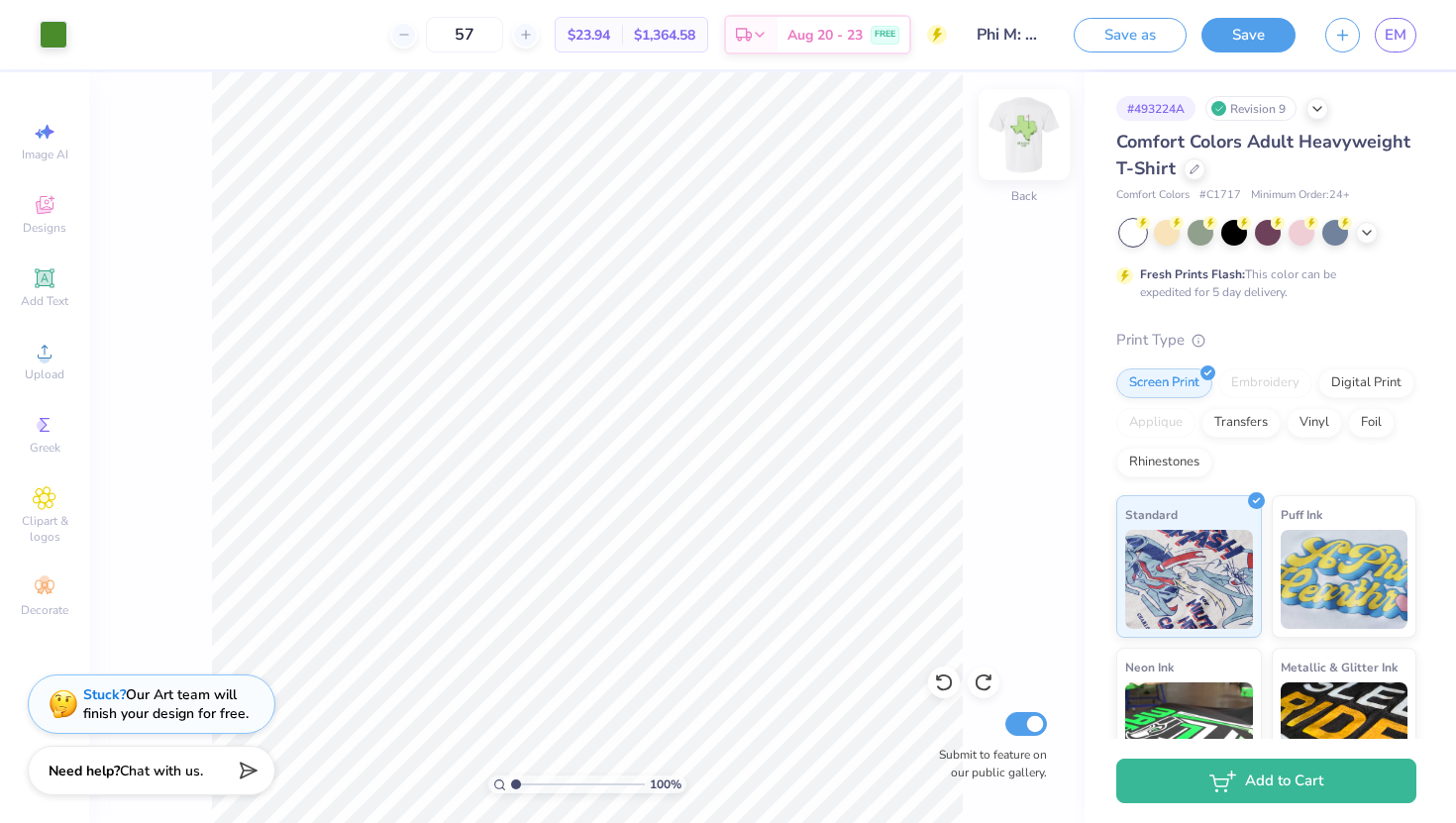 click at bounding box center (1024, 135) 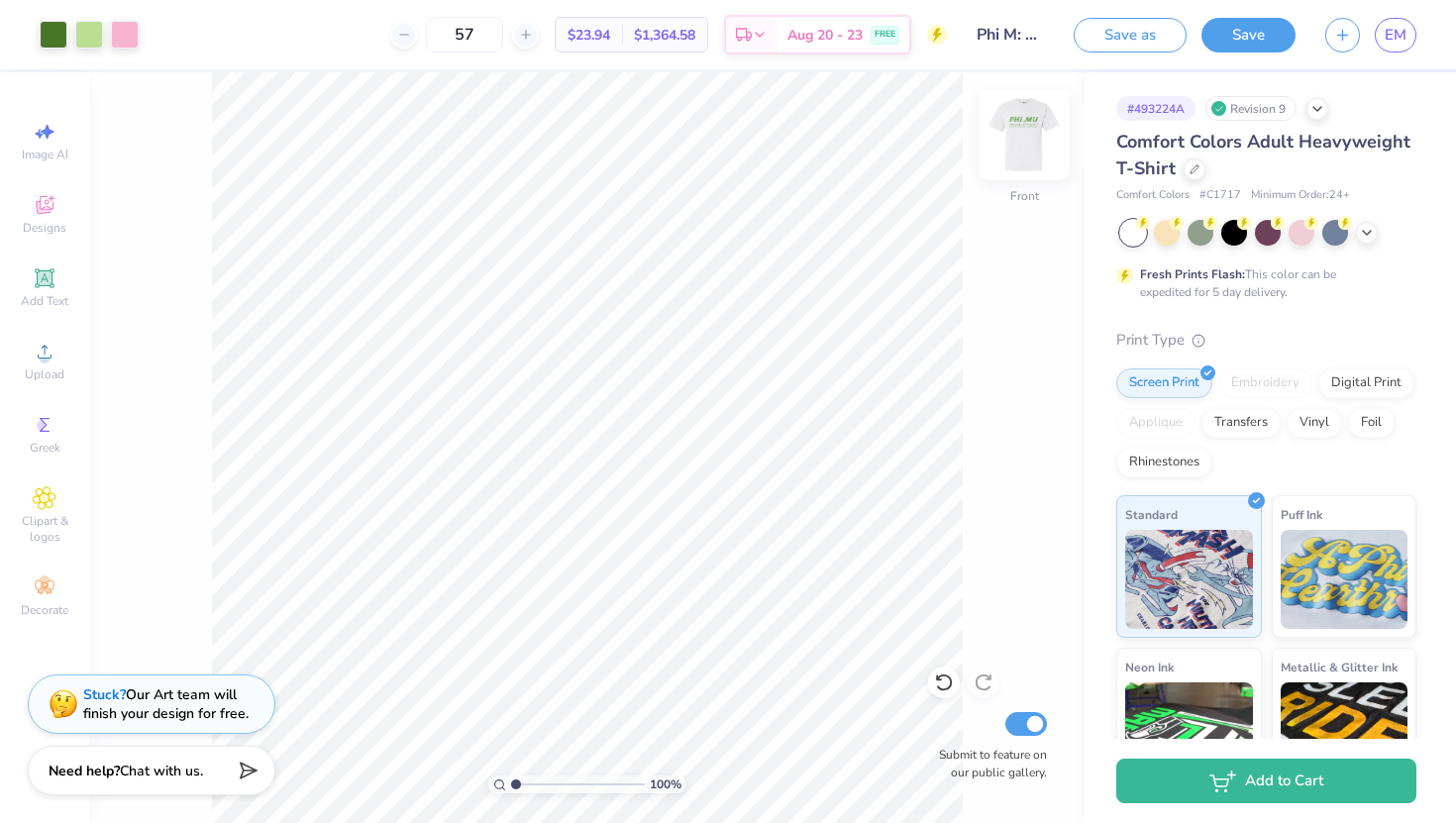 click at bounding box center [1024, 135] 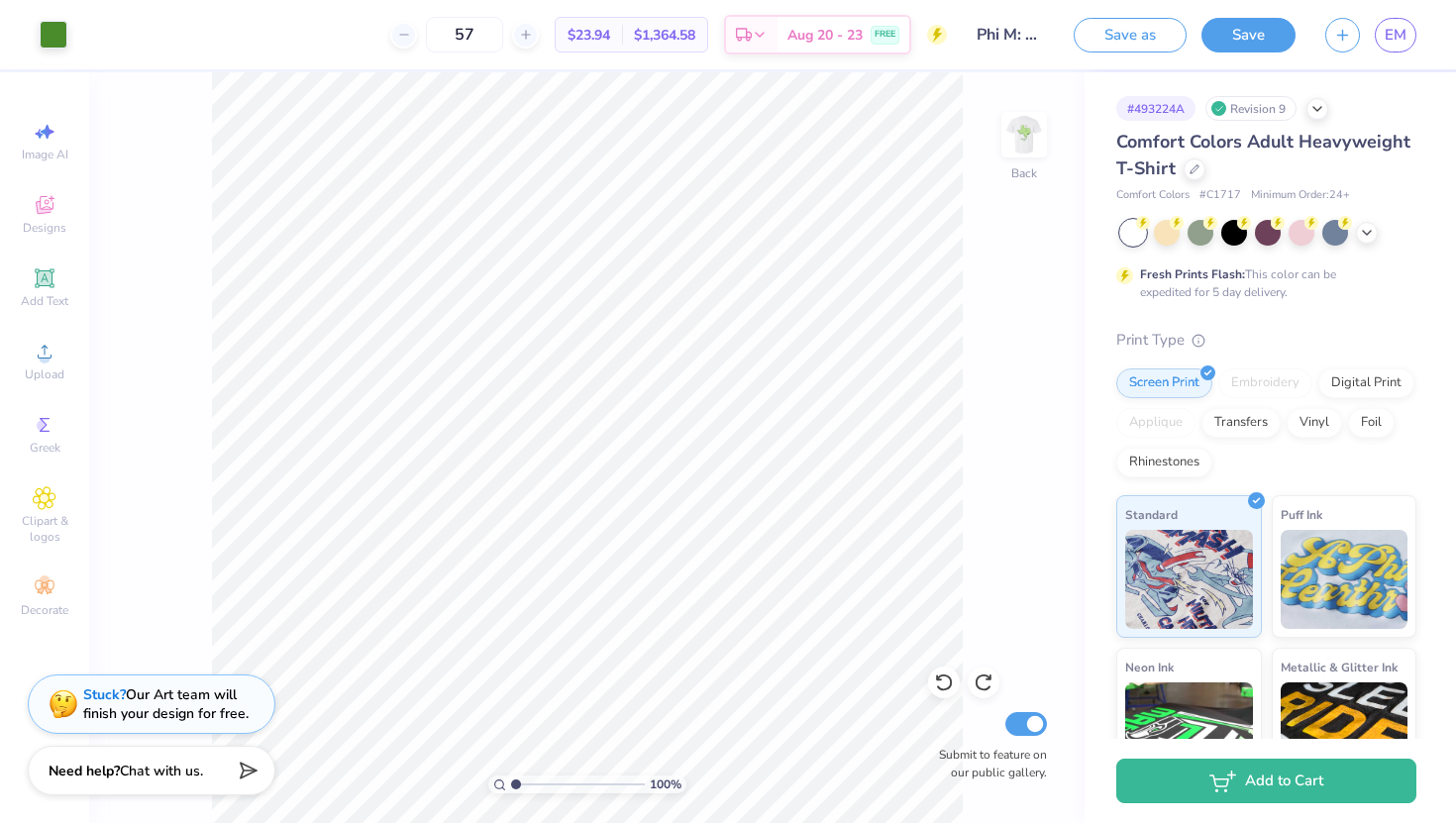 click at bounding box center (1024, 135) 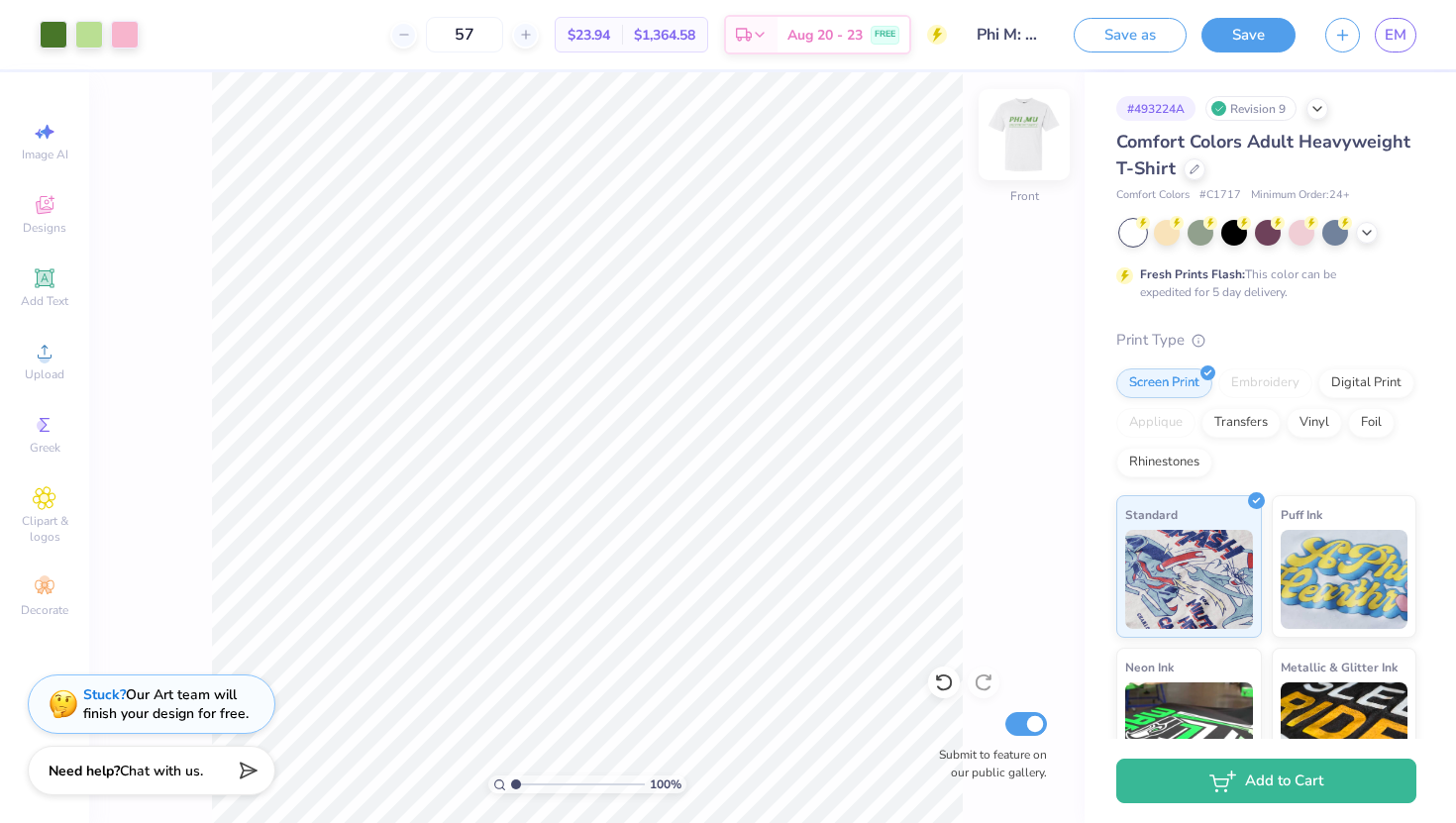 click at bounding box center [1024, 135] 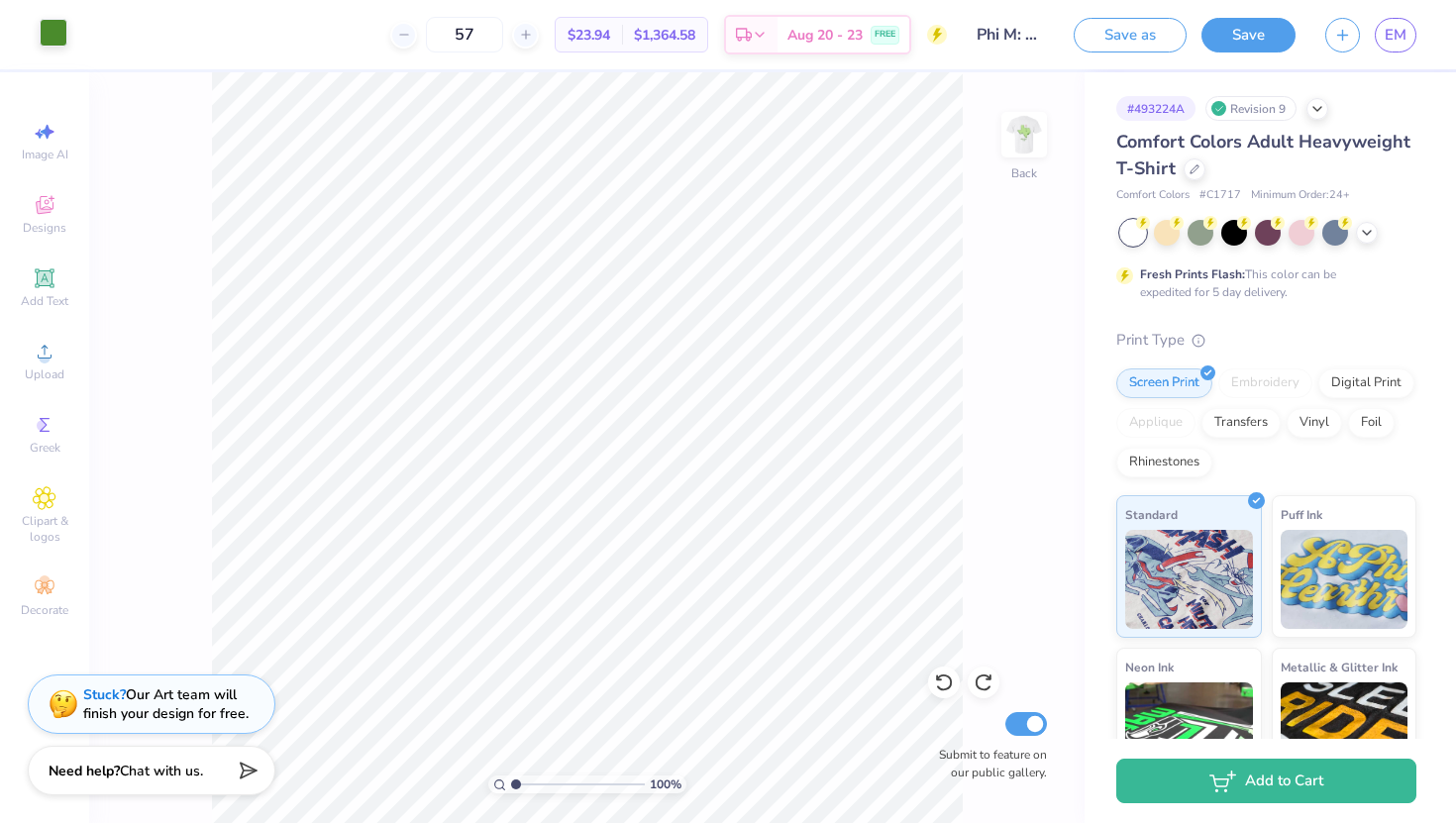click at bounding box center (53, 33) 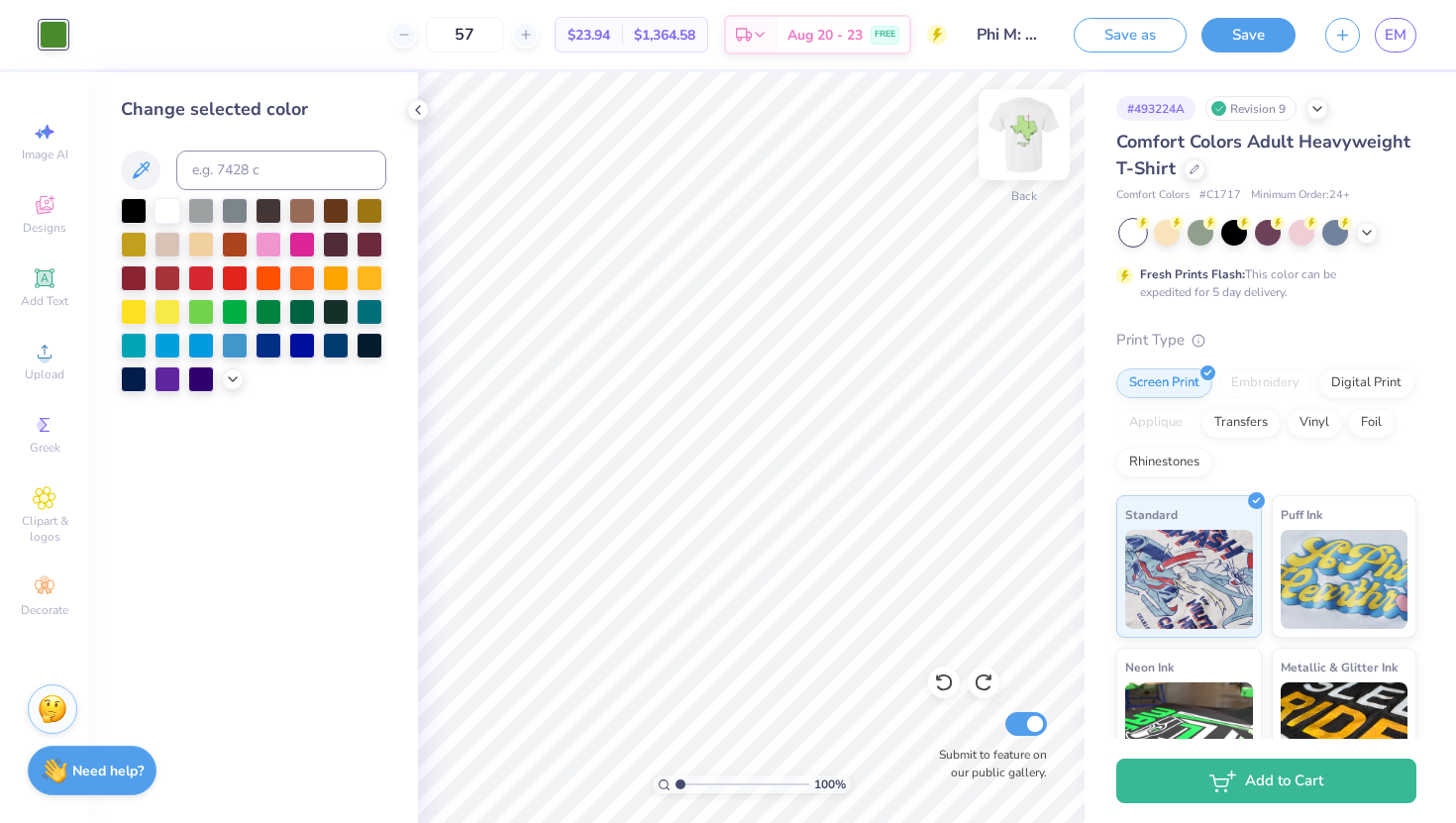click at bounding box center [1024, 135] 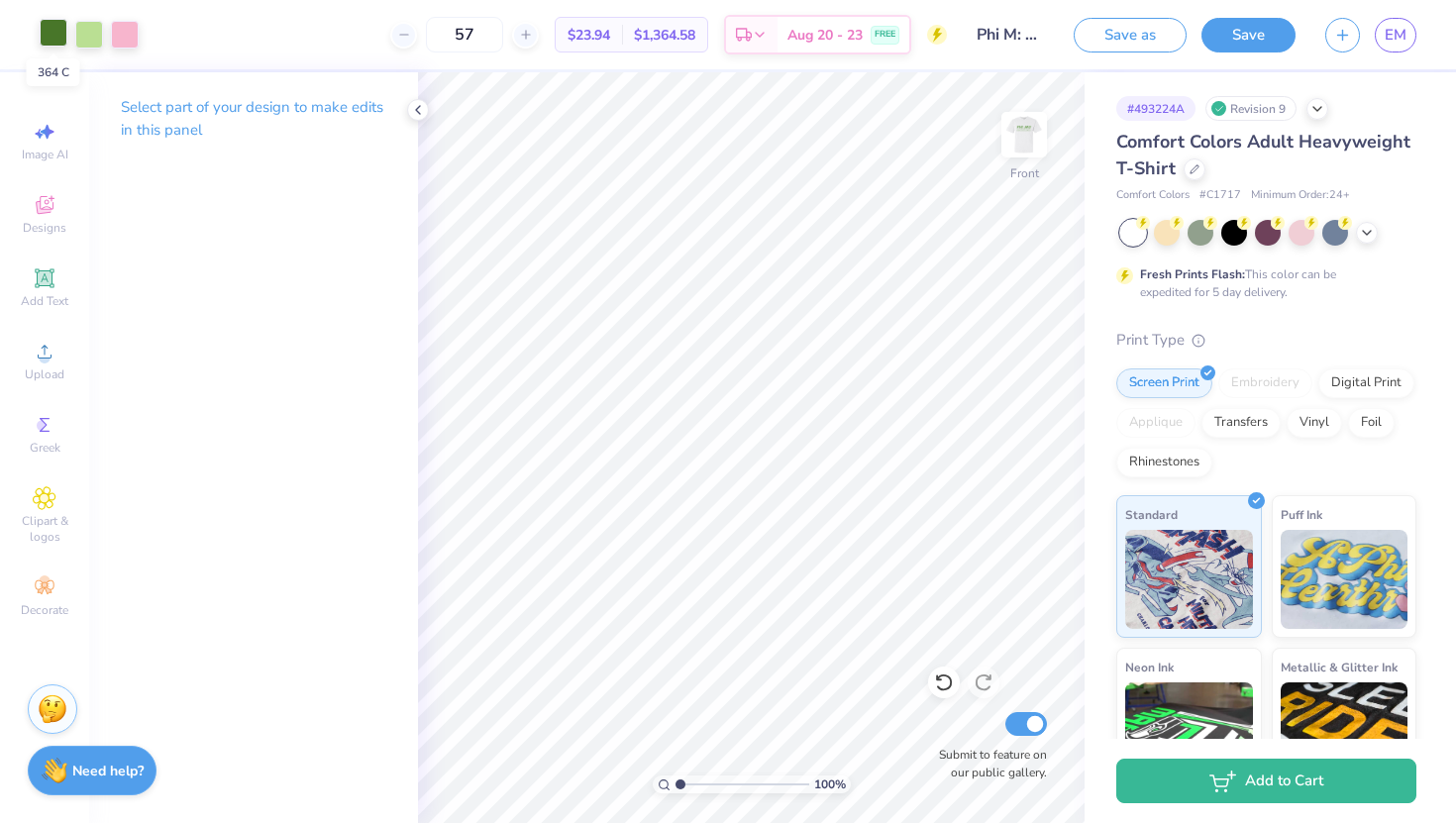 click at bounding box center (53, 33) 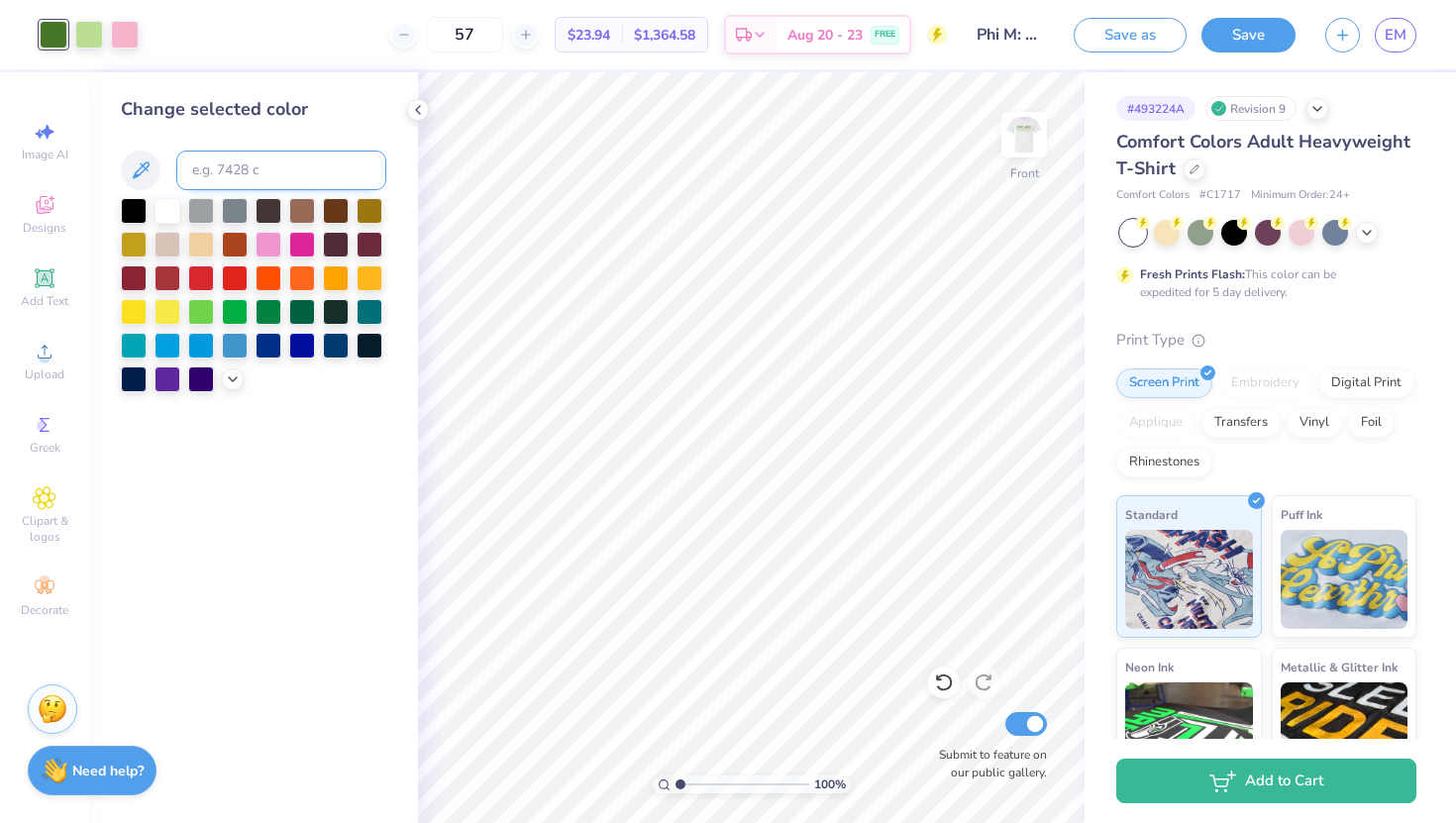 click at bounding box center (281, 170) 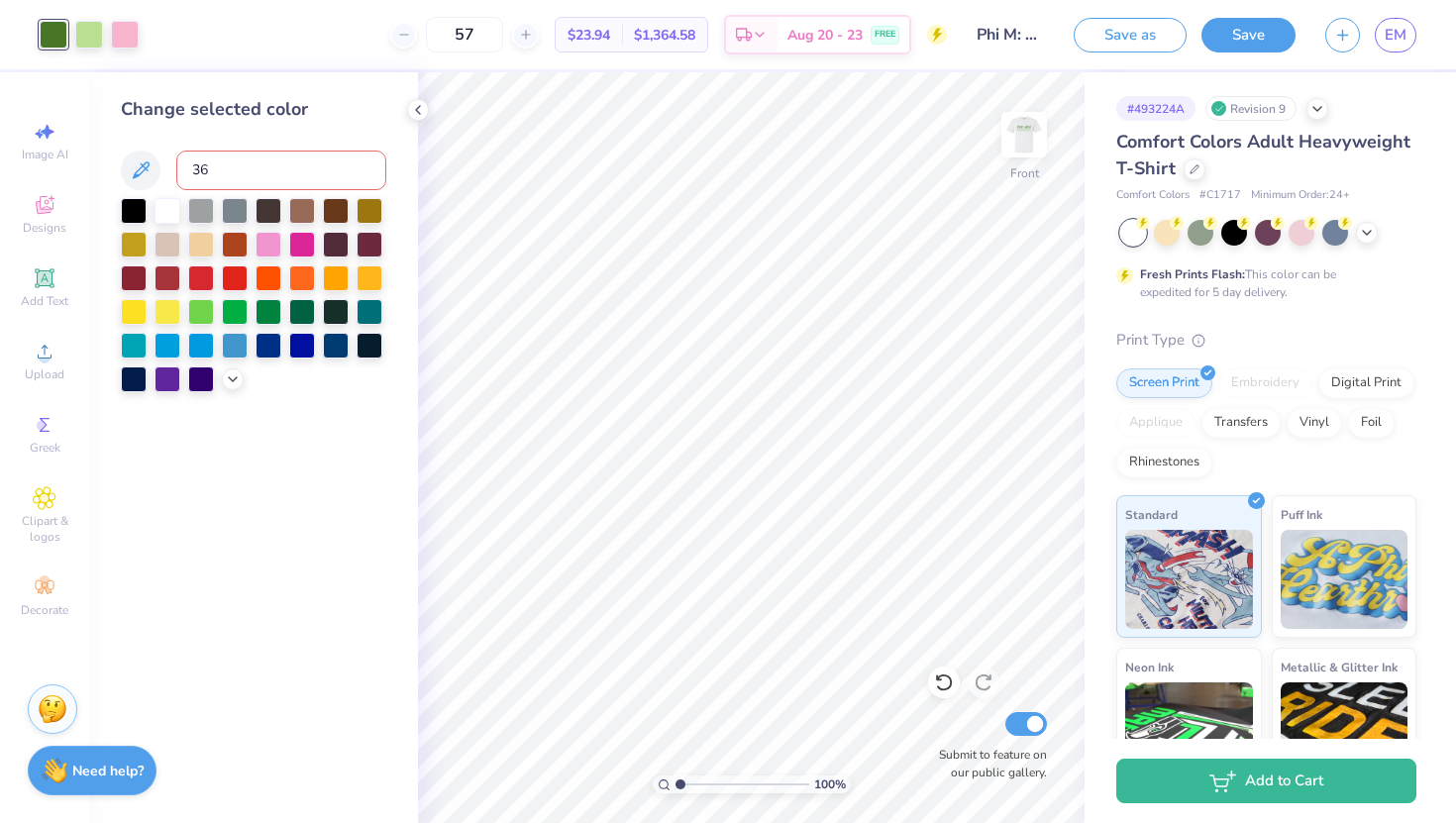 type on "363" 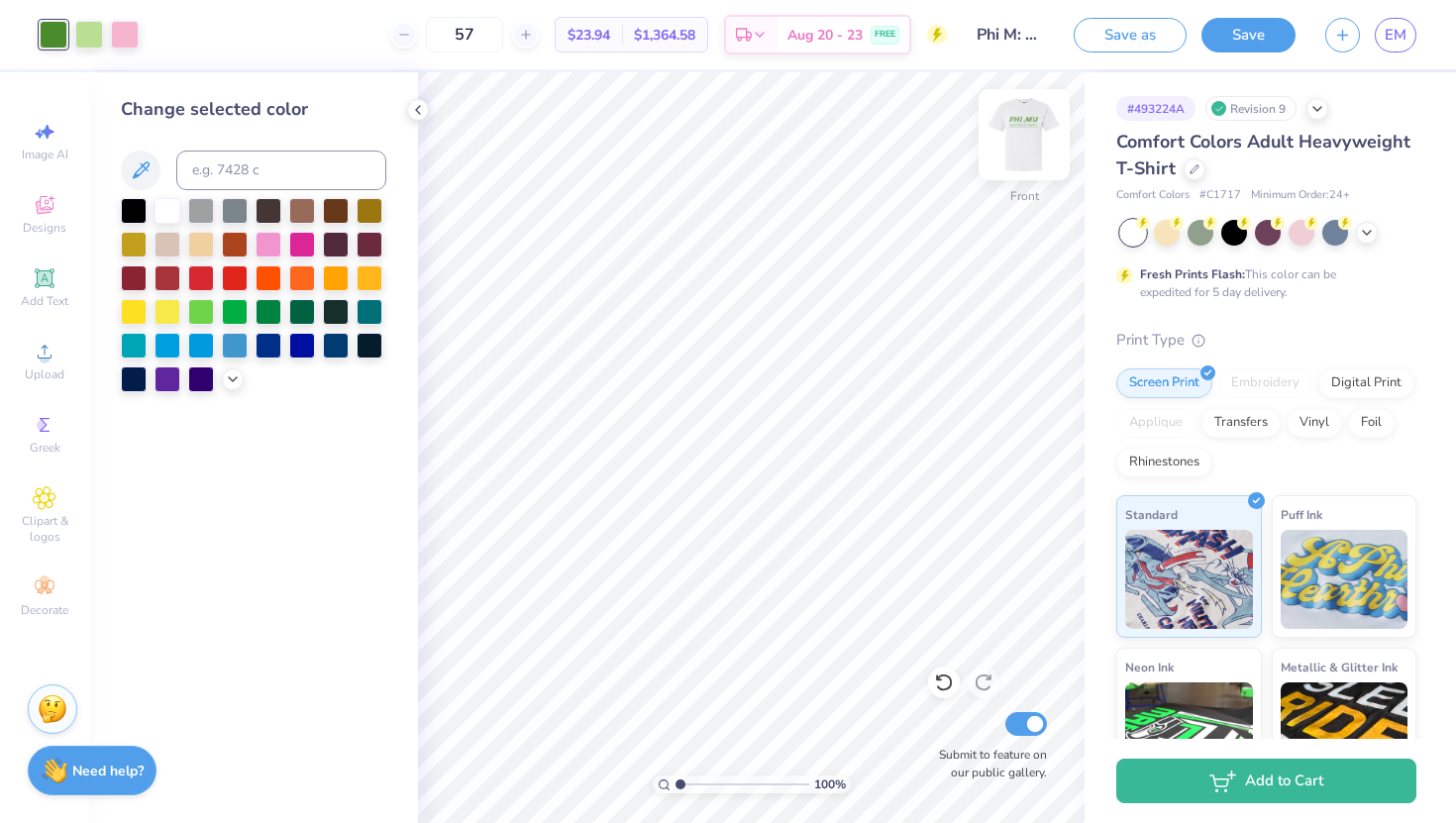 click at bounding box center [1024, 135] 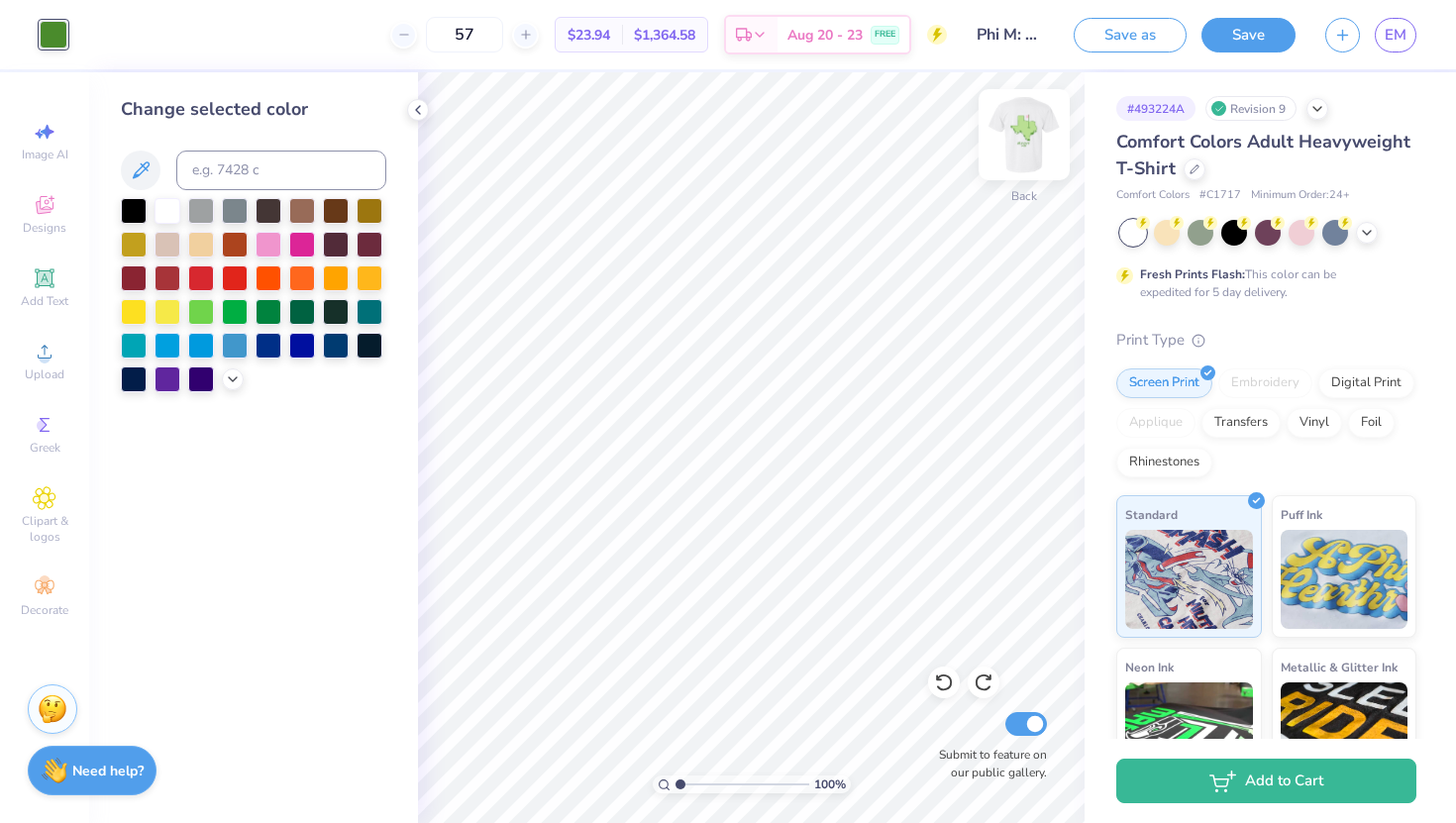 click at bounding box center [1024, 135] 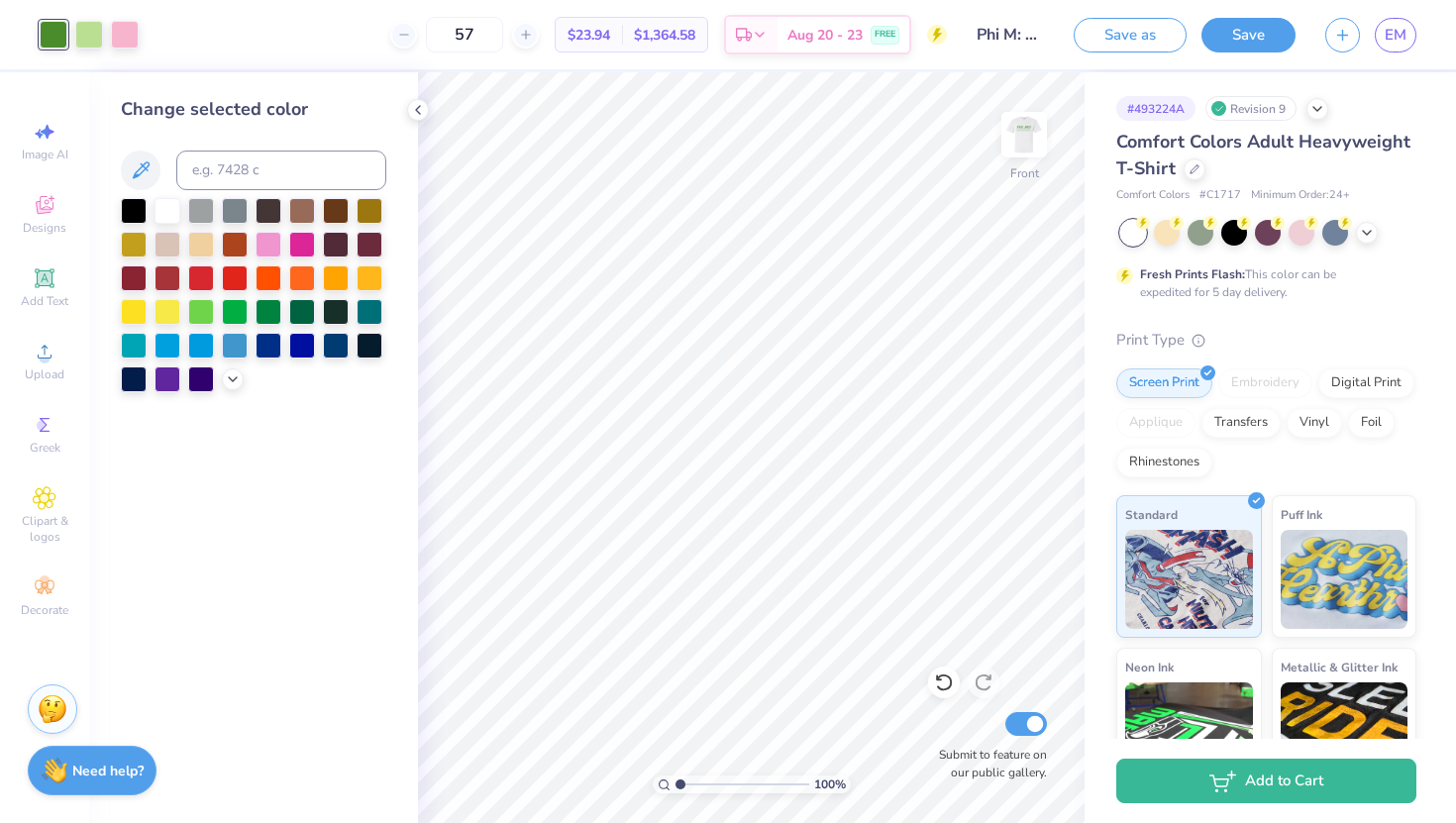click at bounding box center [1024, 135] 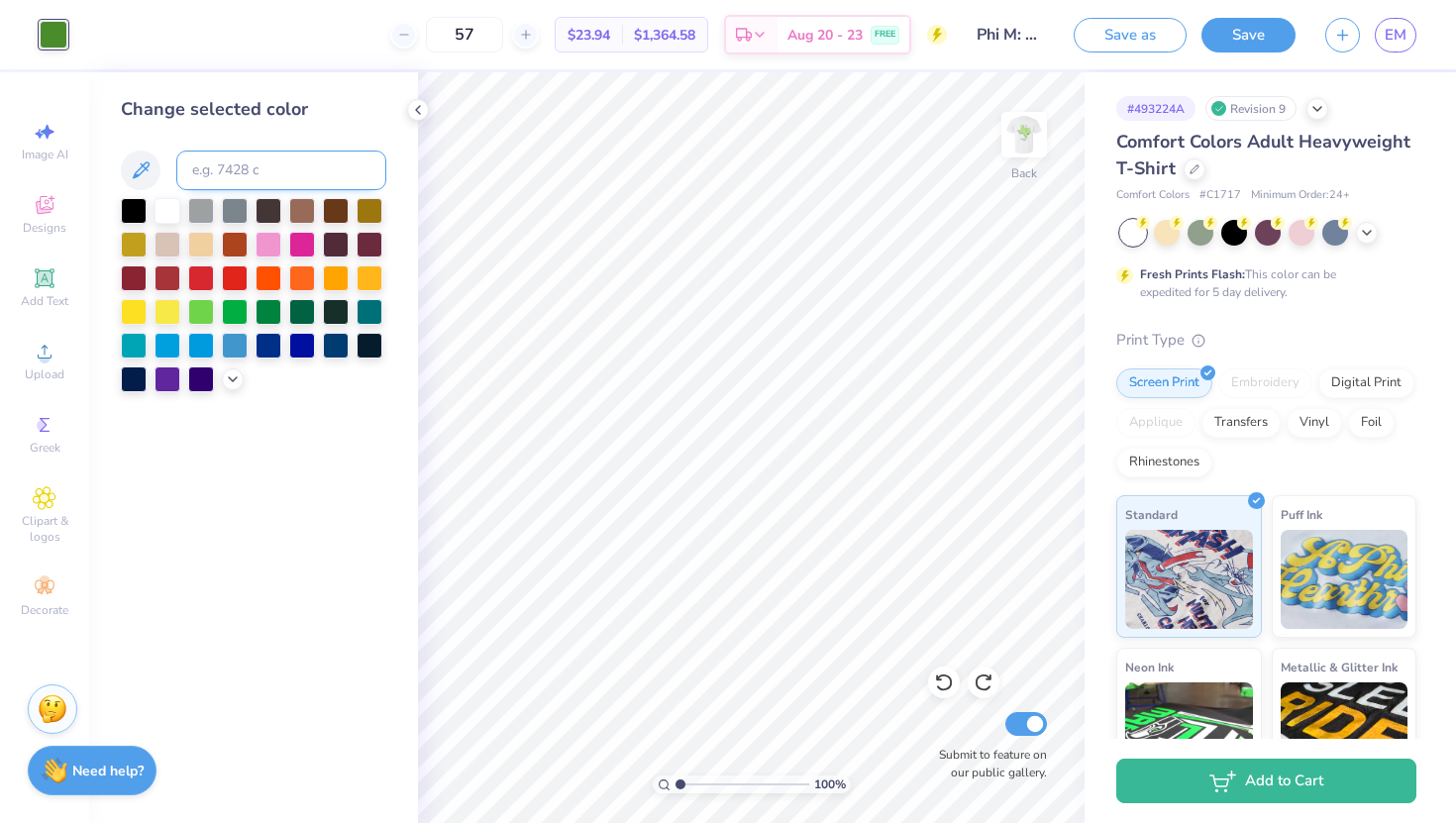 click at bounding box center [281, 170] 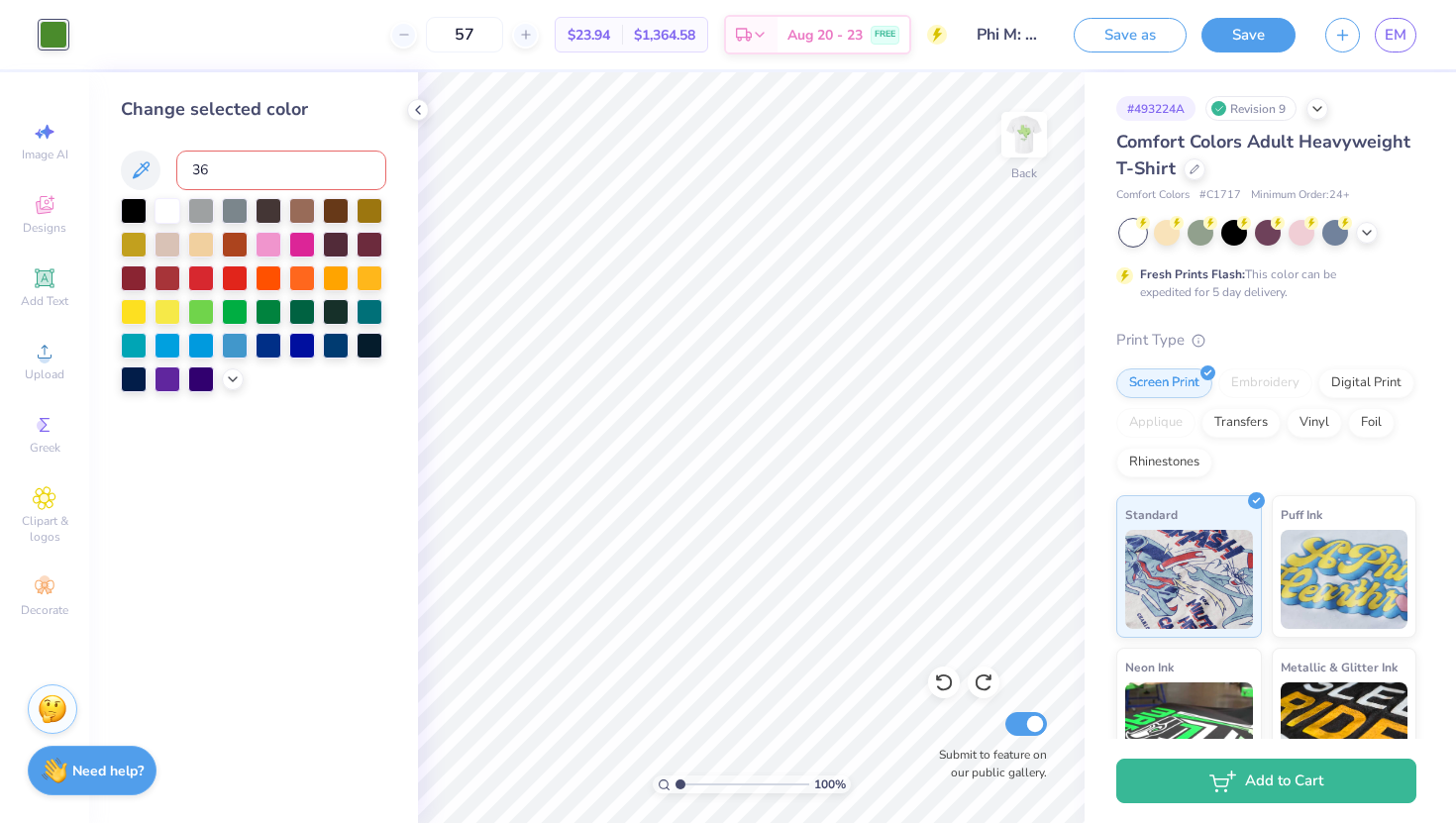 type on "364" 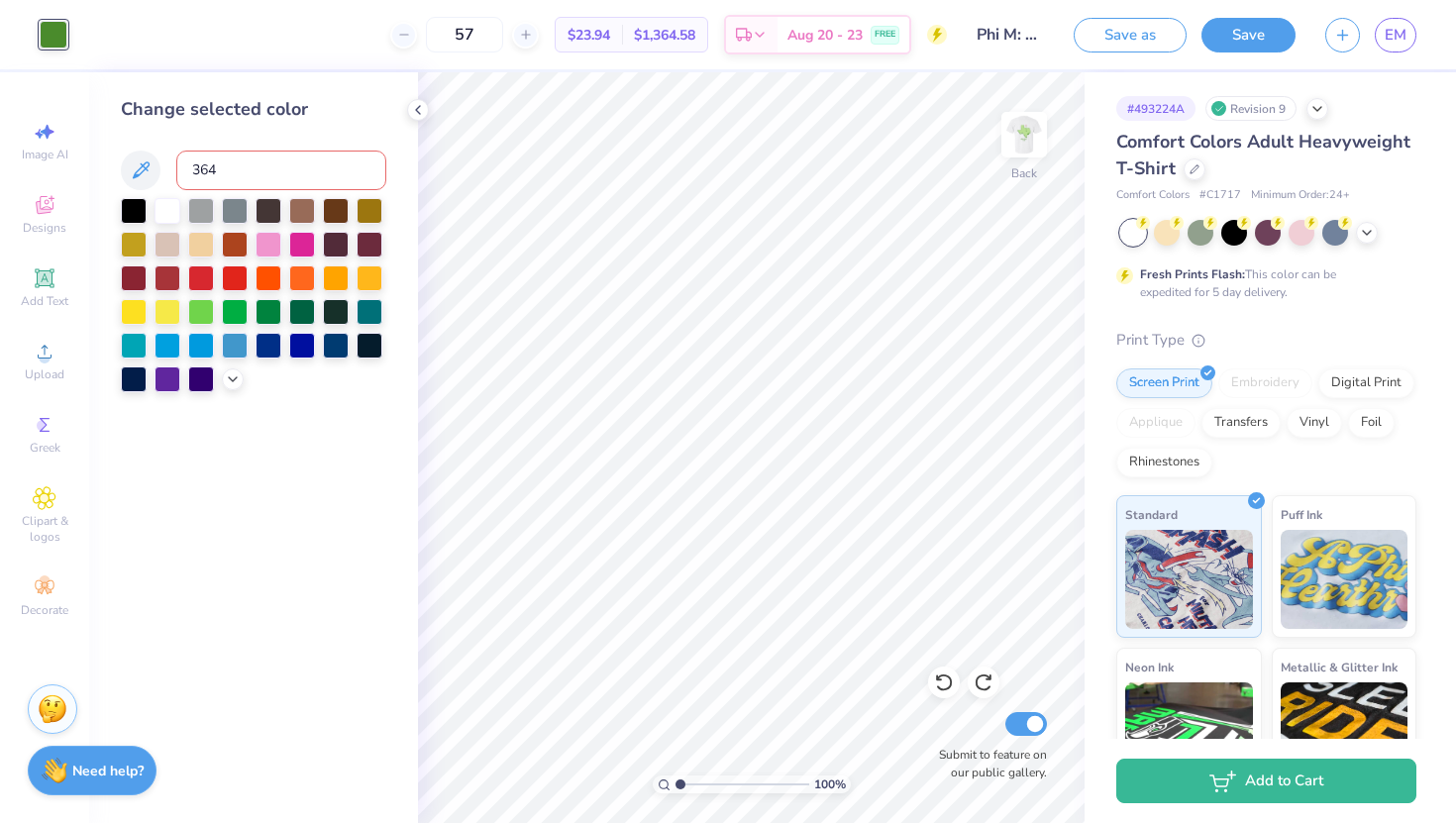 type 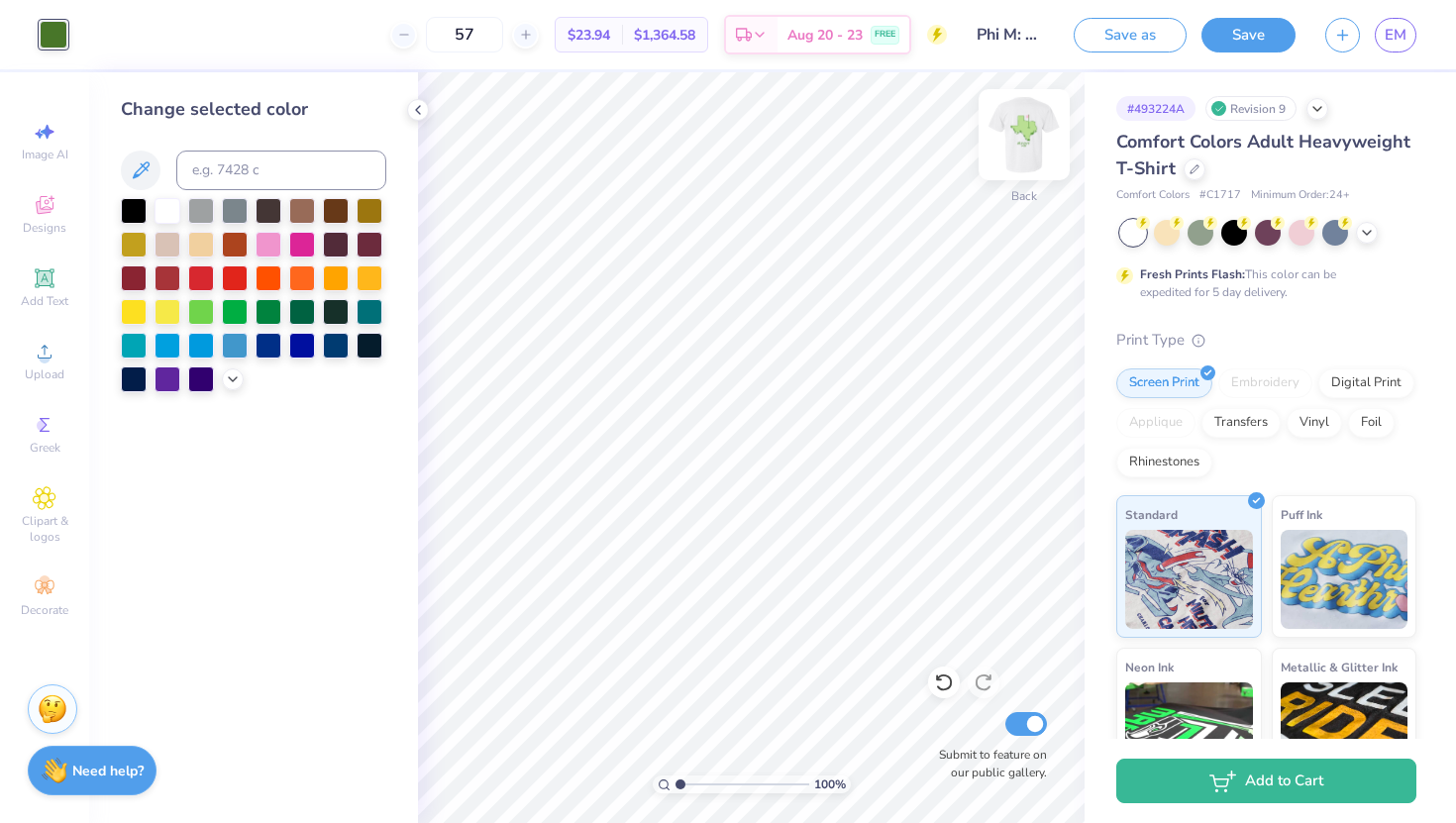 click at bounding box center (1024, 135) 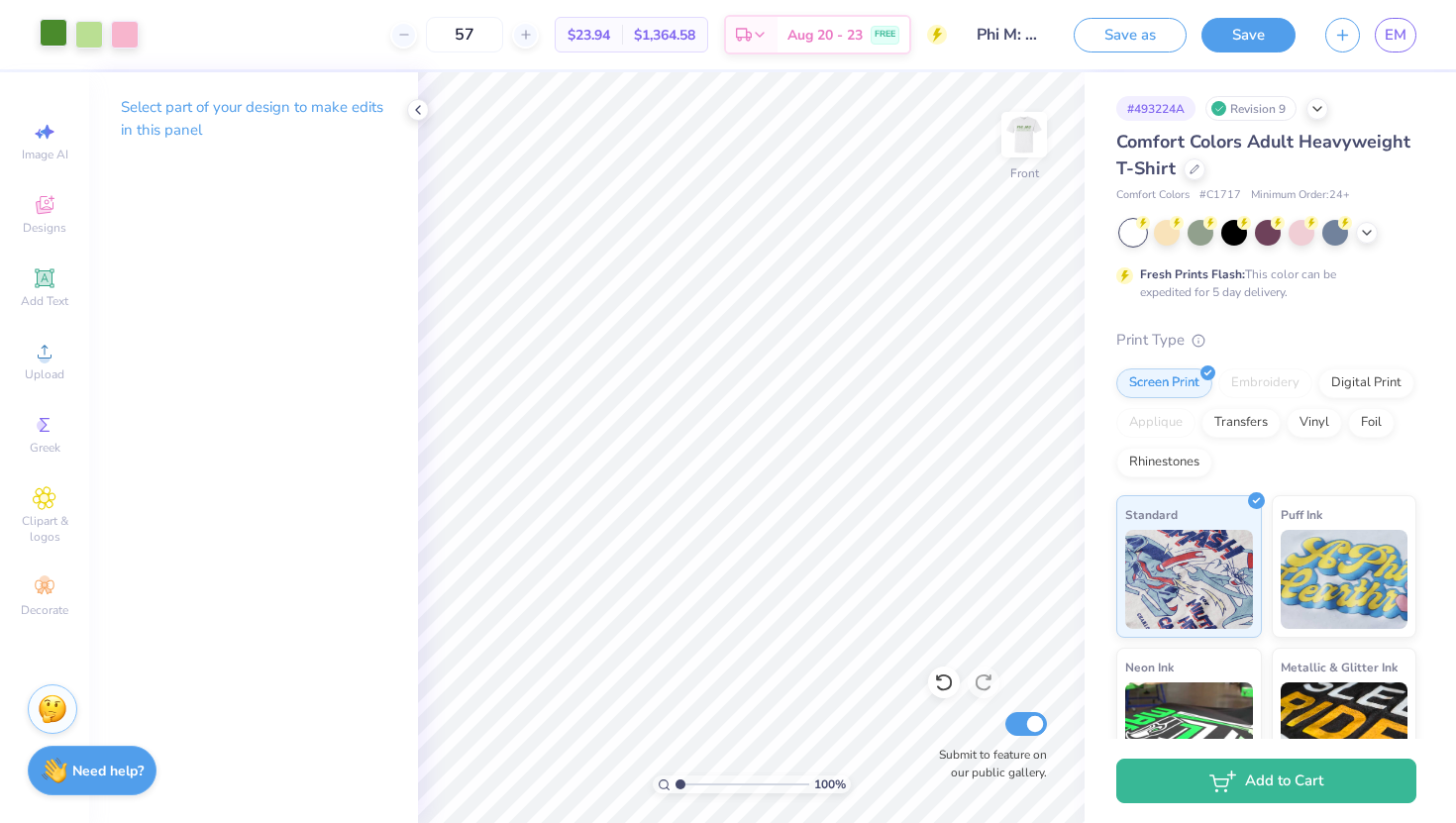 click at bounding box center [53, 33] 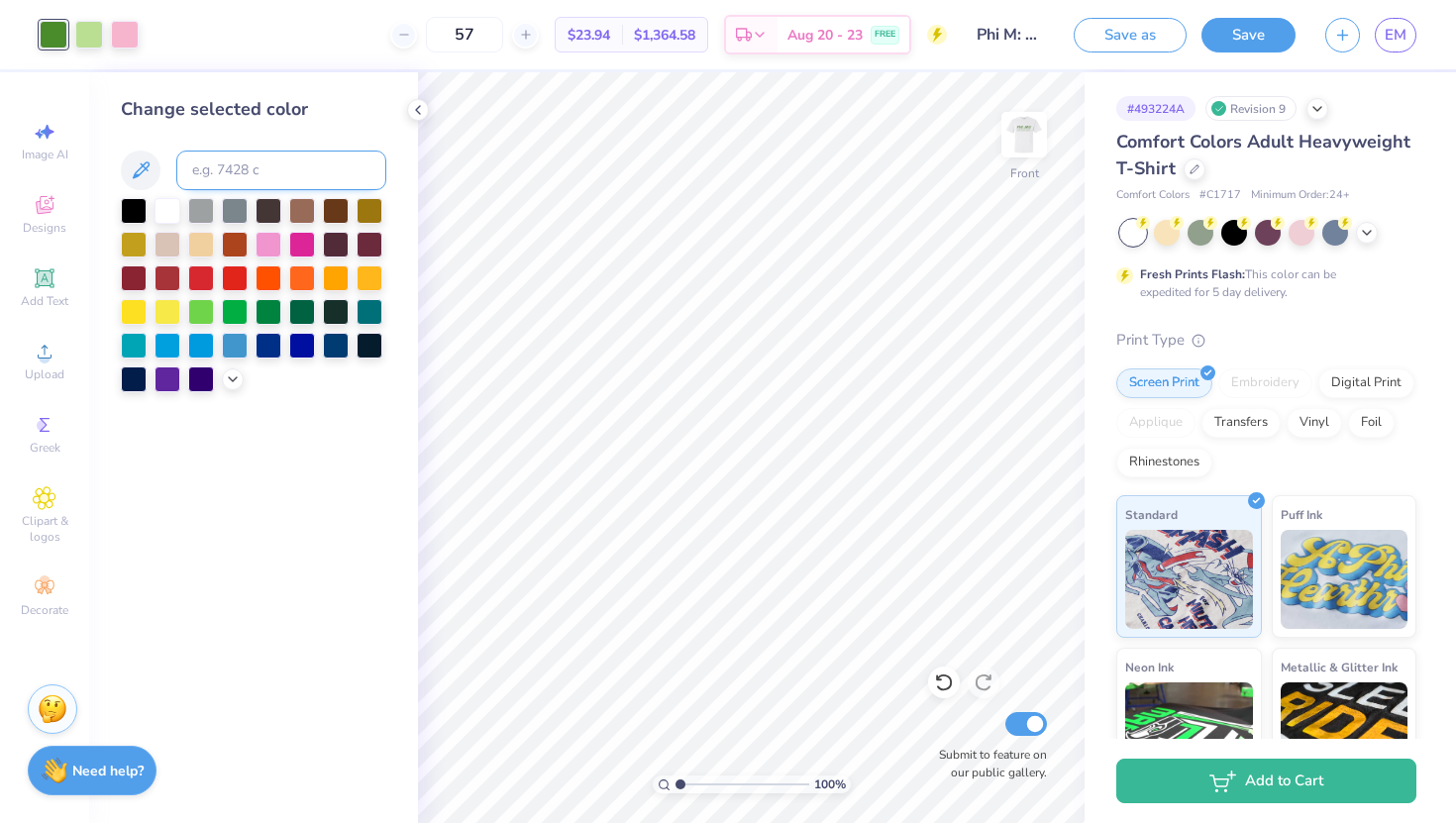 click at bounding box center (281, 170) 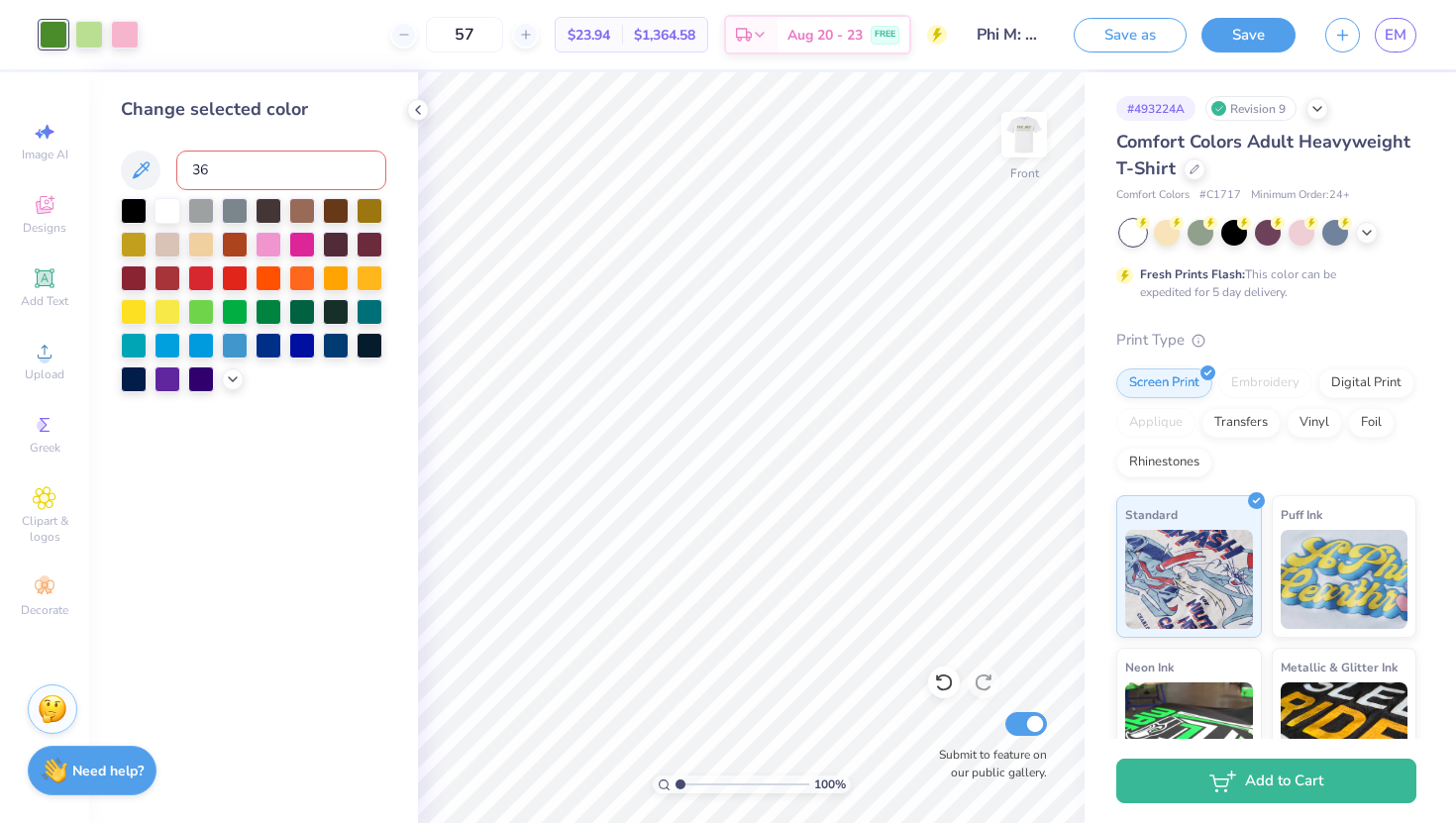 type on "364" 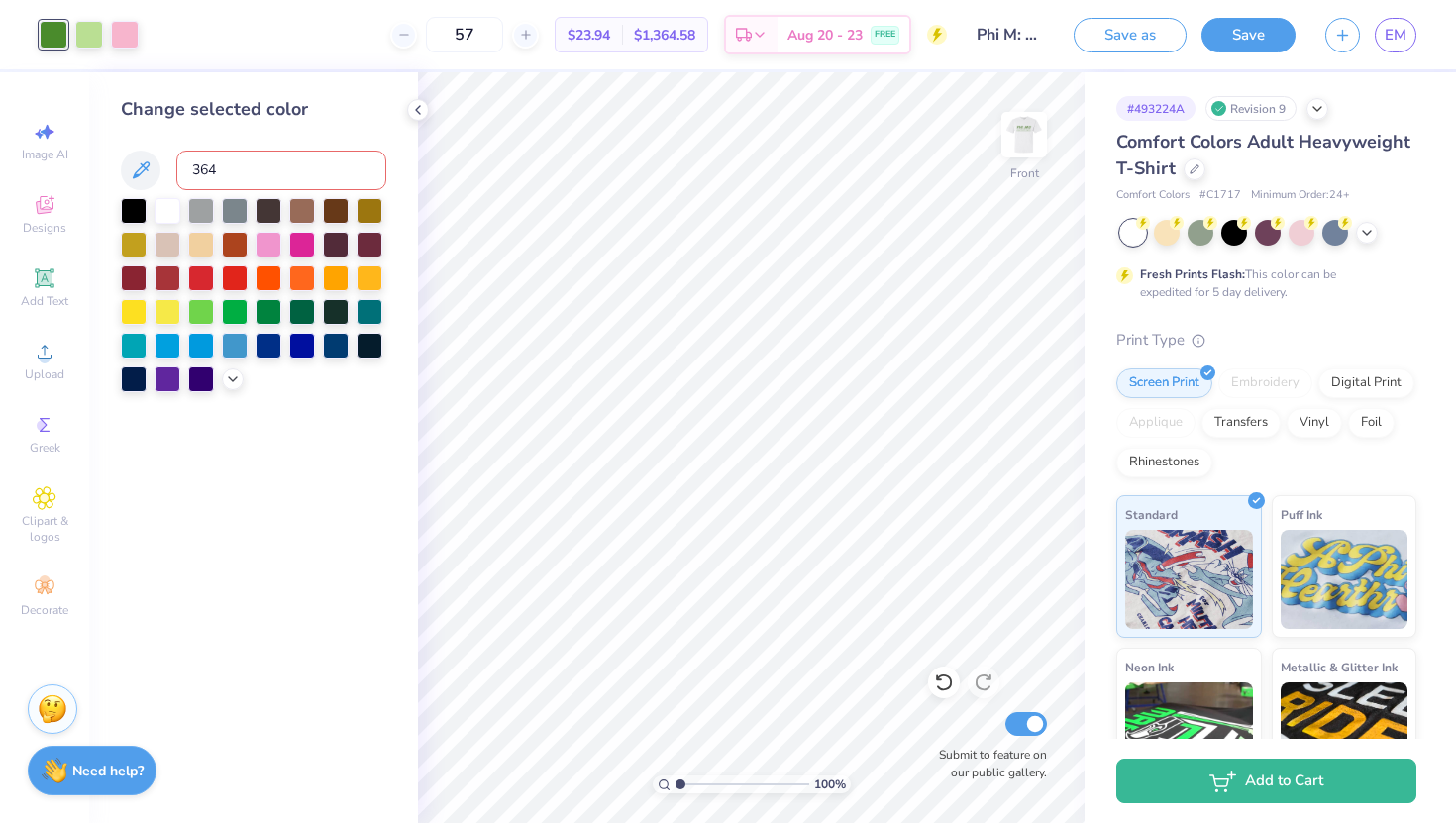 type 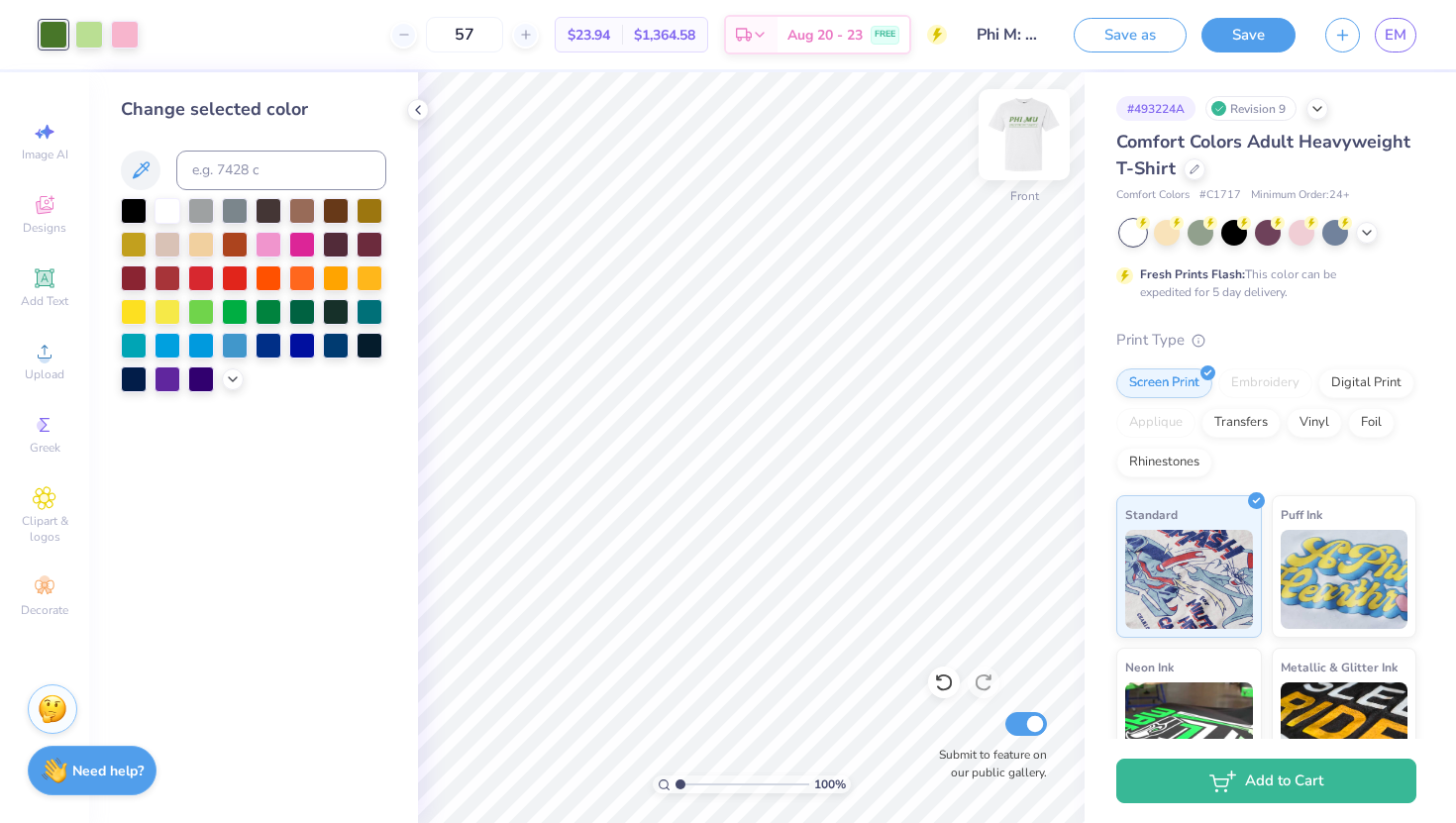 click at bounding box center [1024, 135] 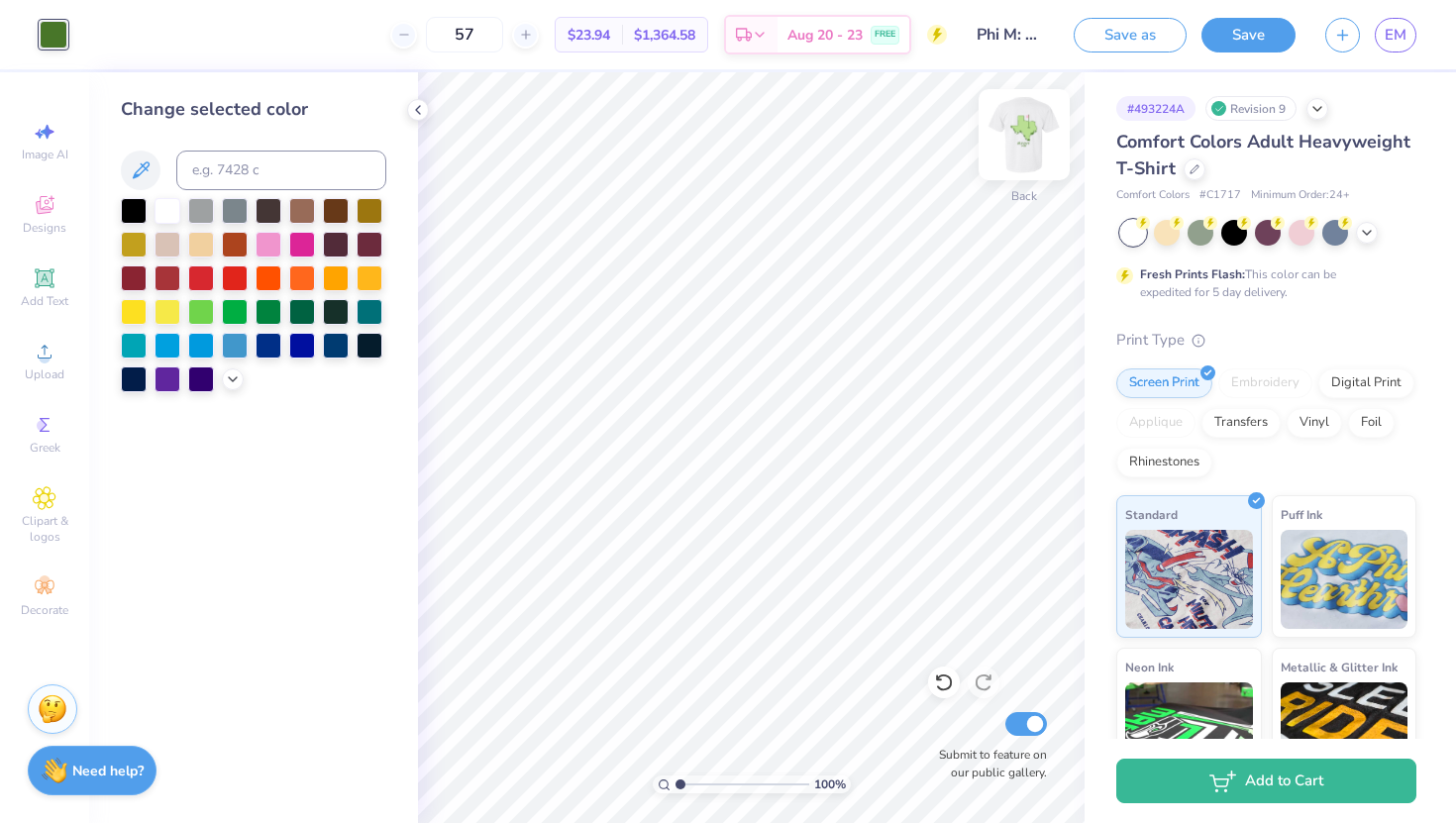 click at bounding box center (1024, 135) 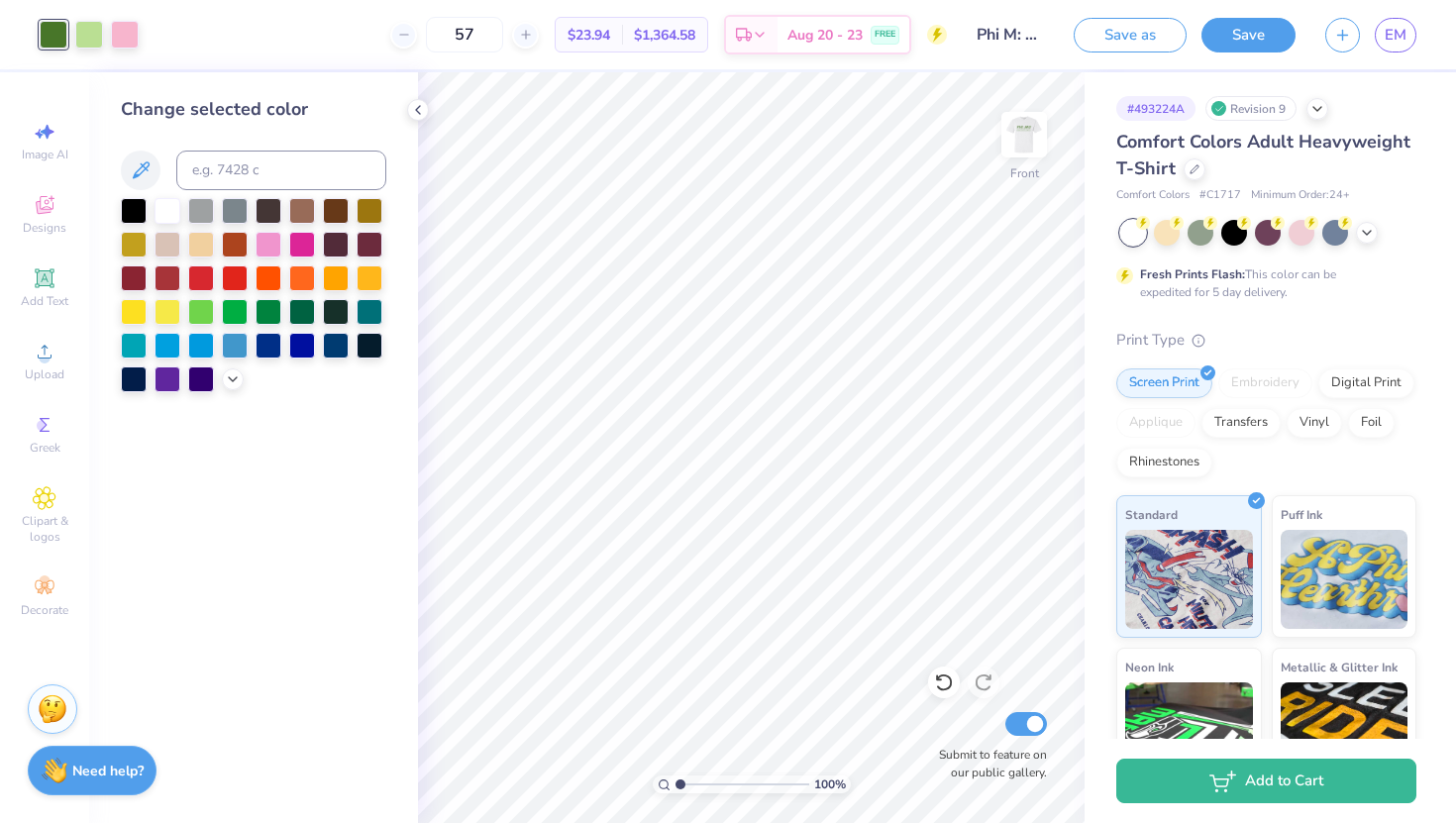 click at bounding box center (1024, 135) 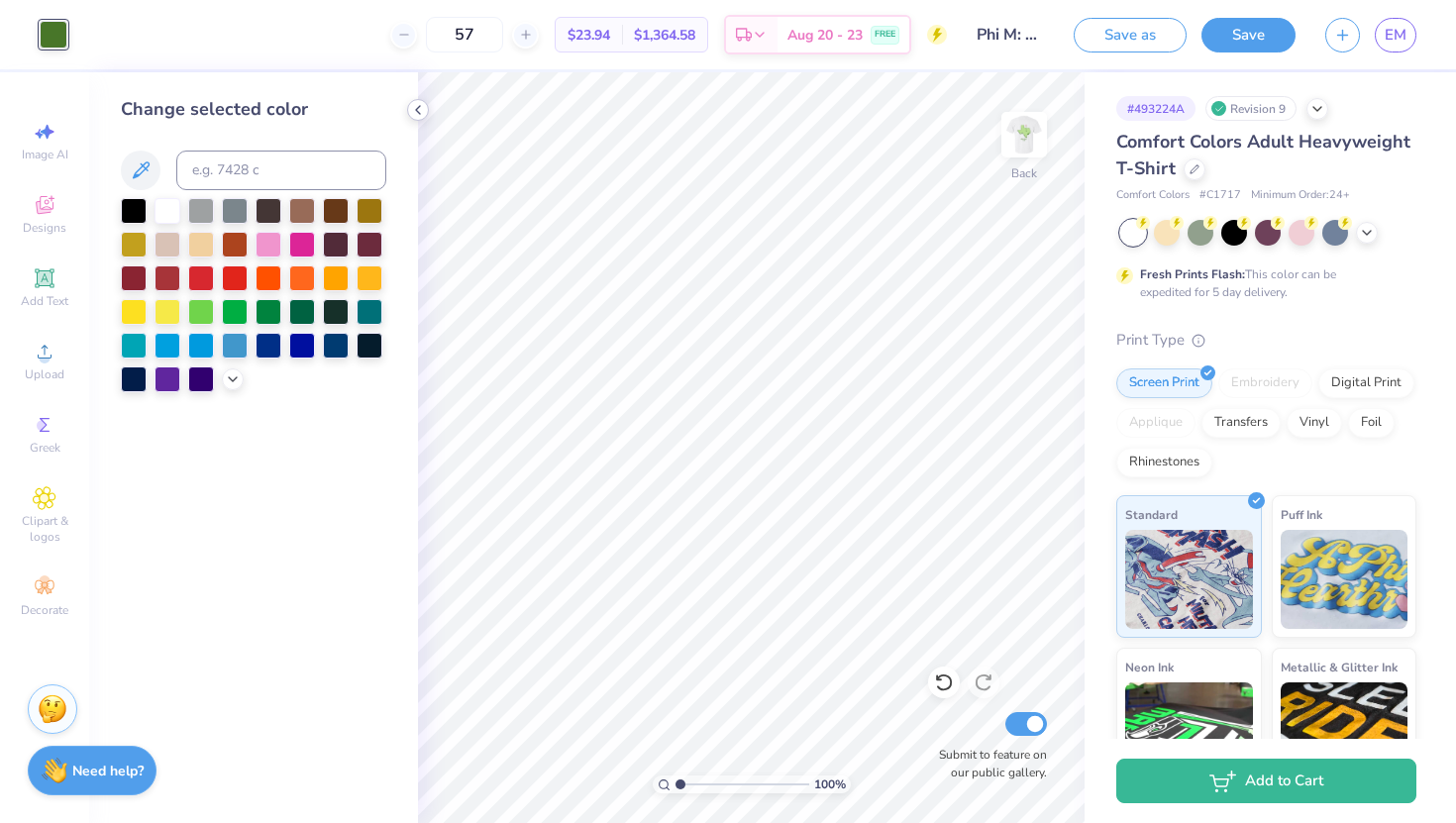 click 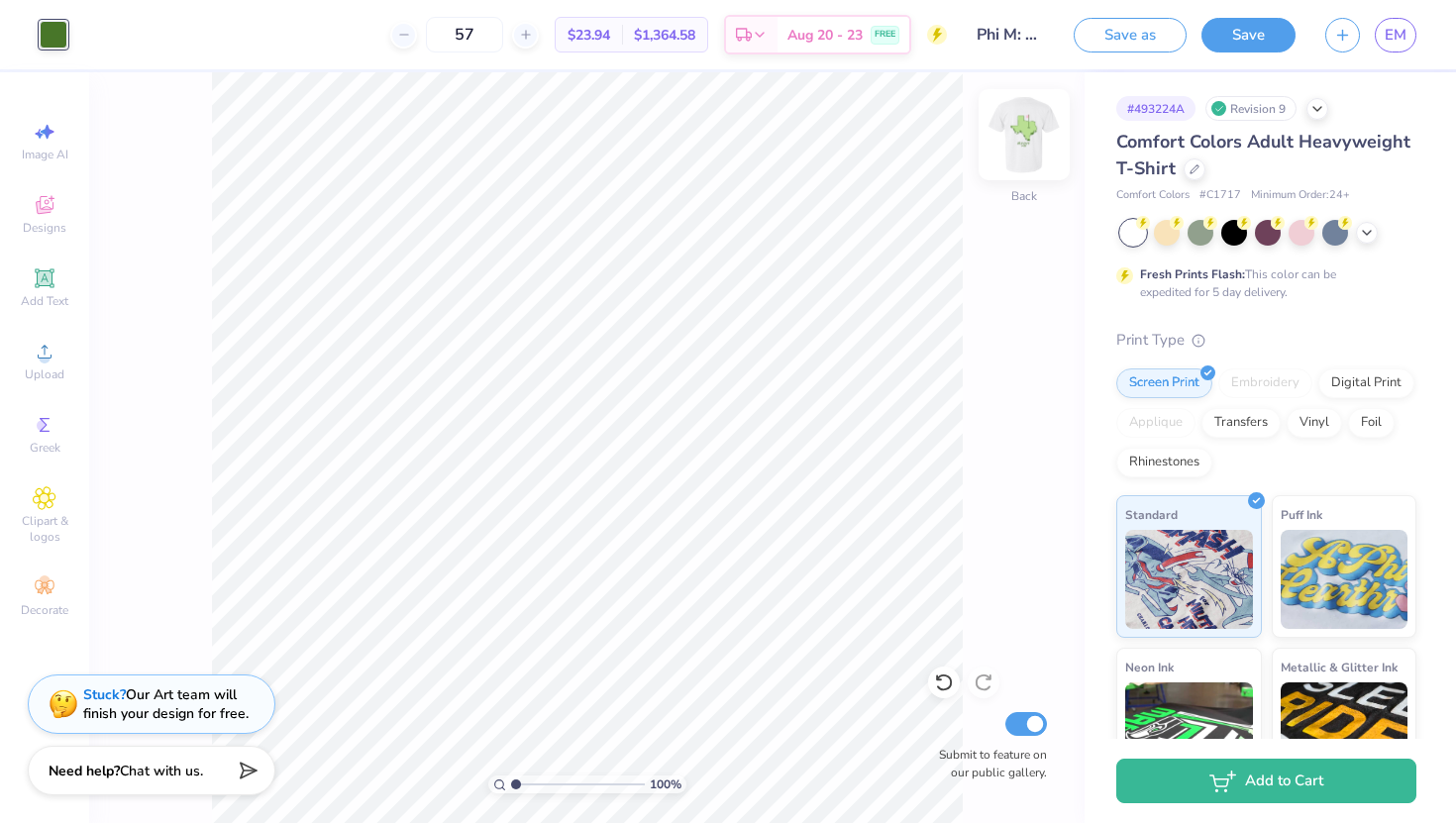 click at bounding box center (1024, 135) 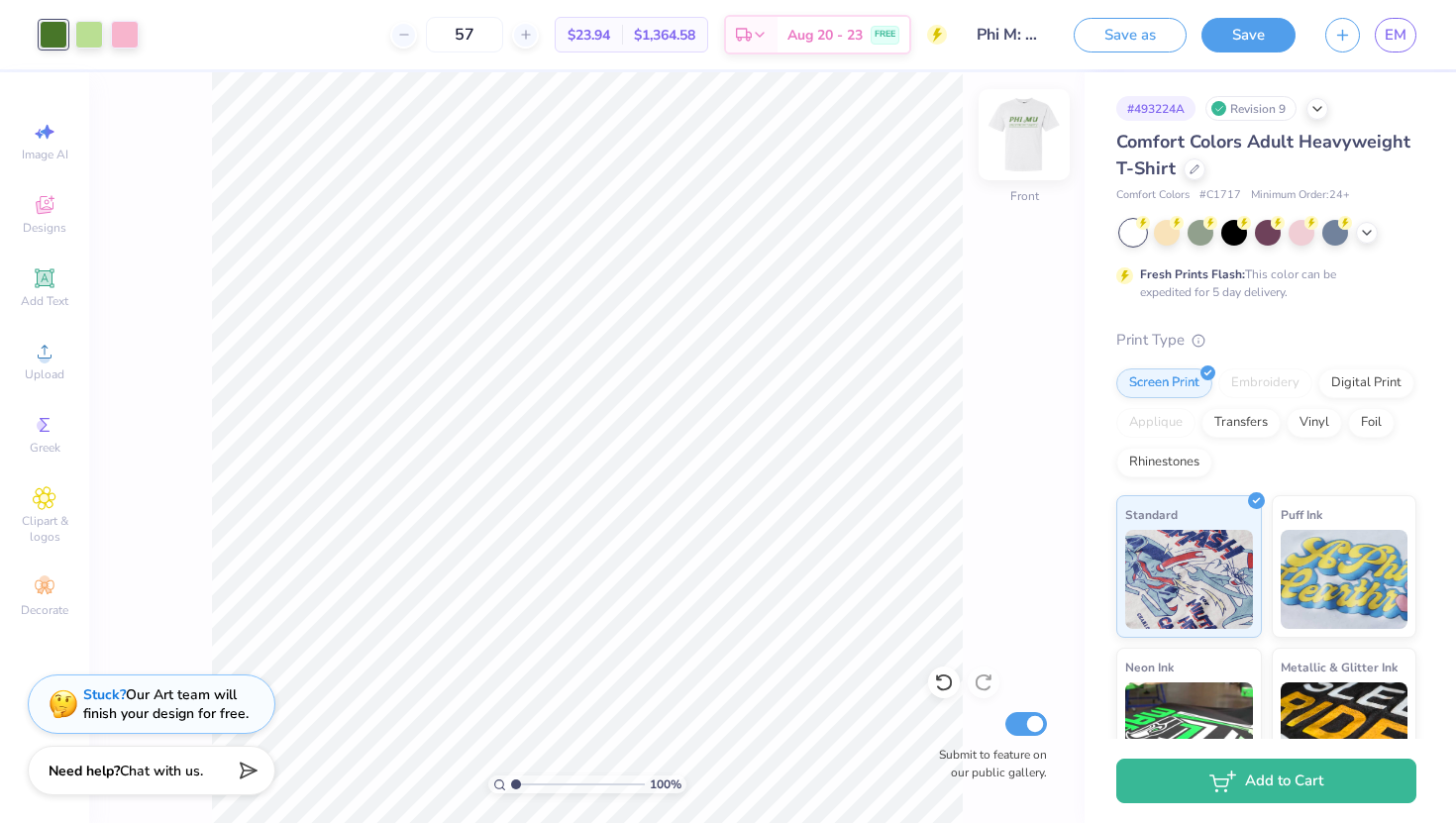 click at bounding box center [1024, 135] 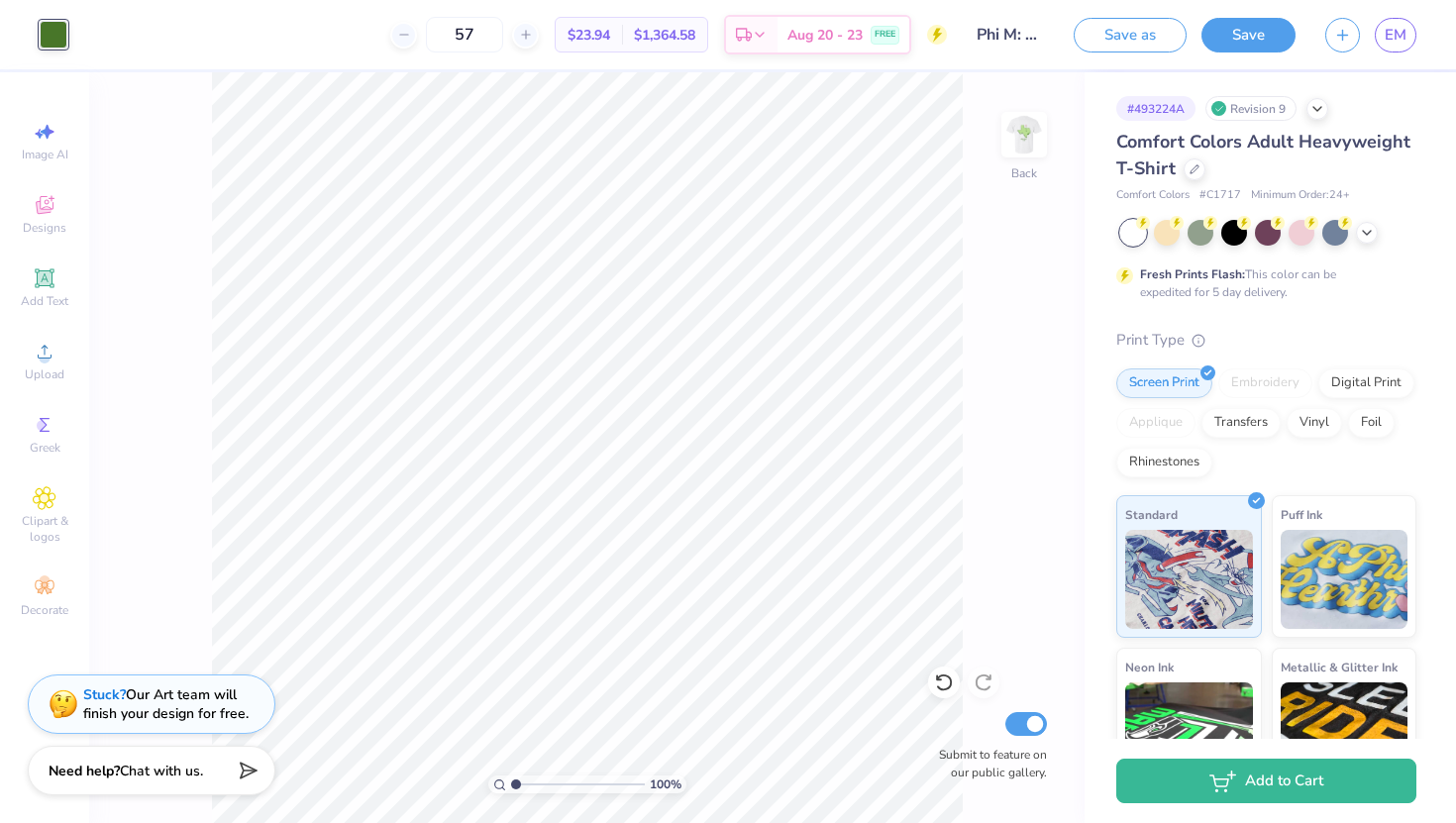 click at bounding box center (1024, 135) 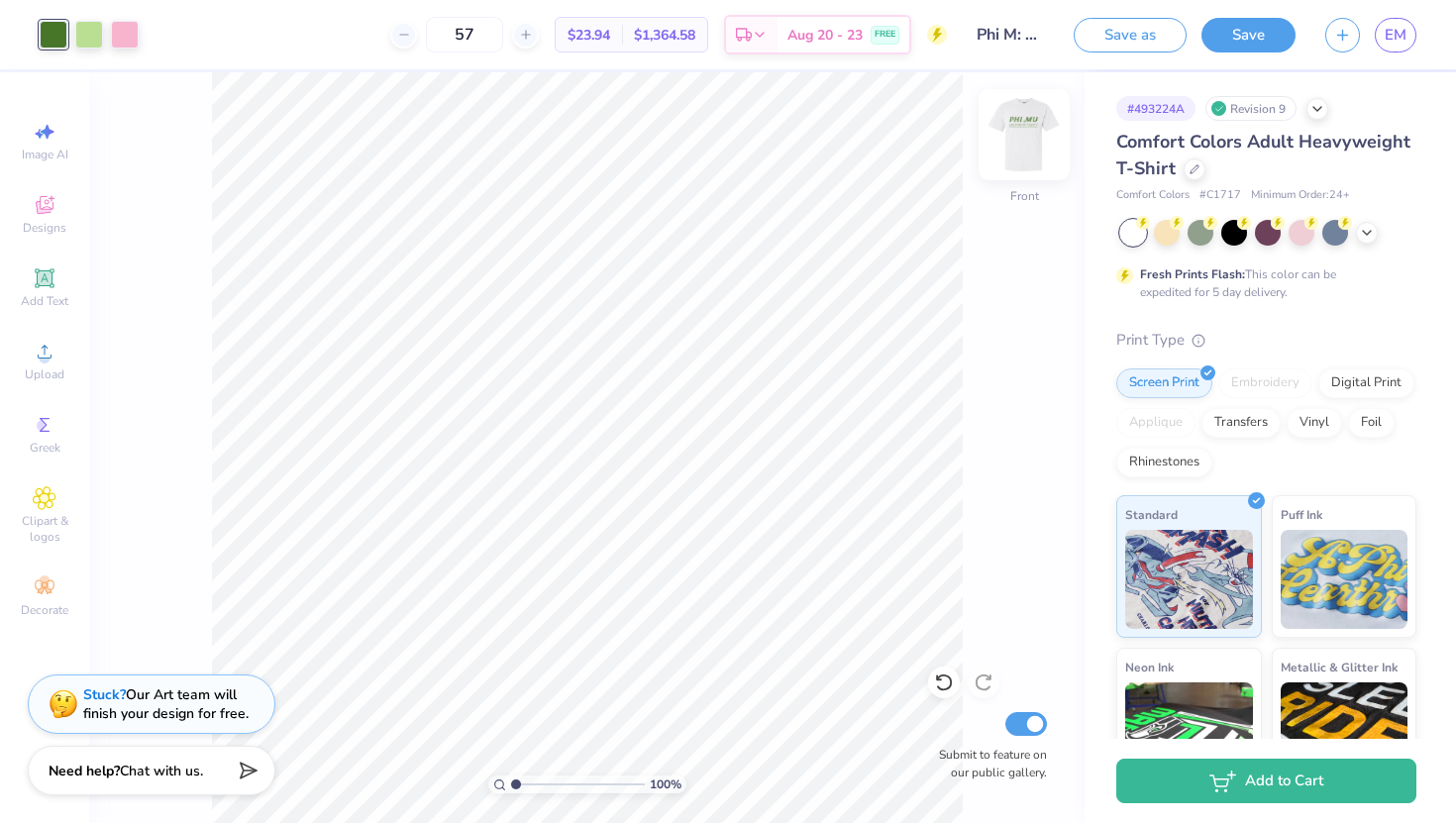 click at bounding box center (1024, 135) 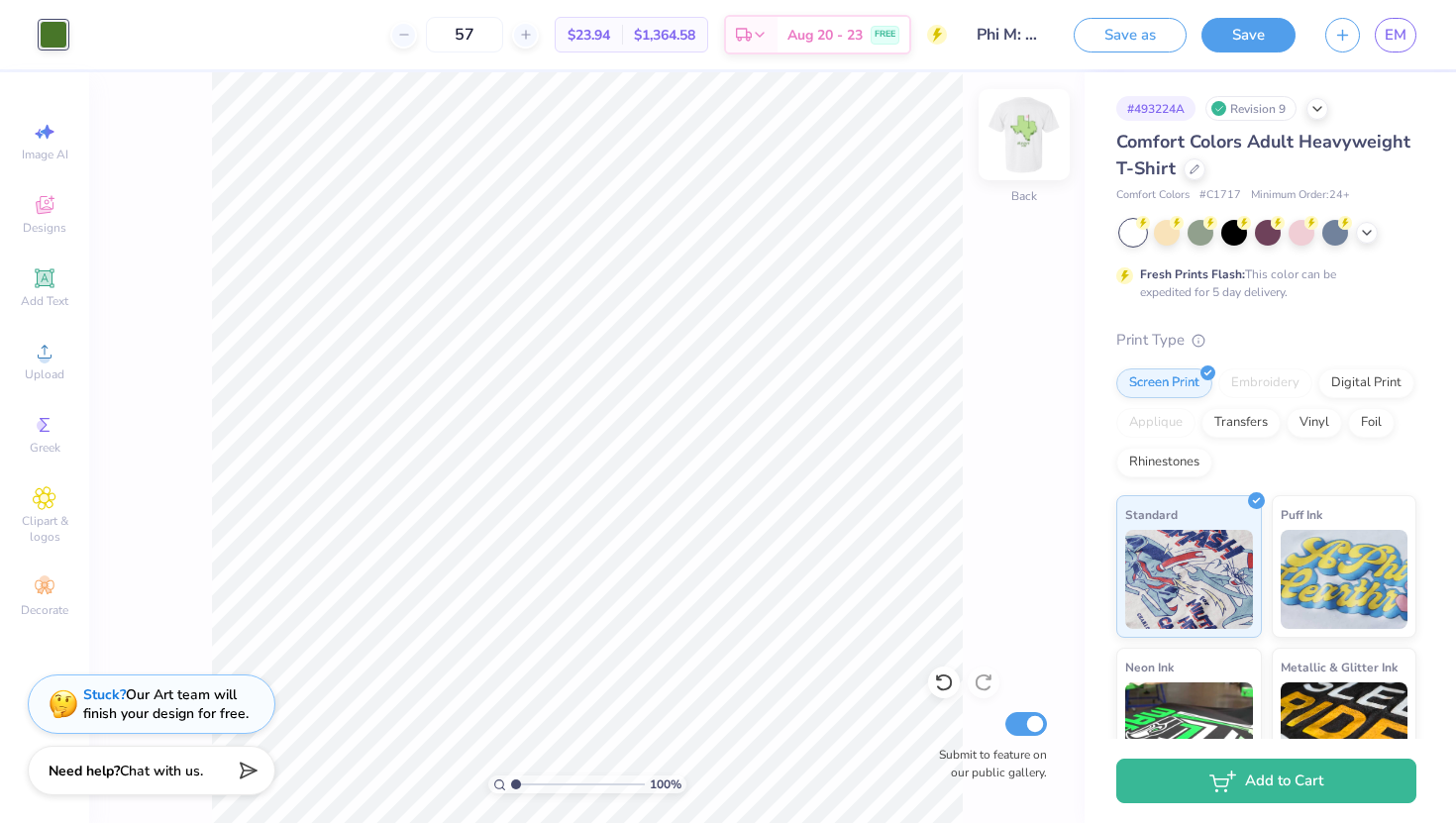 click at bounding box center [1024, 135] 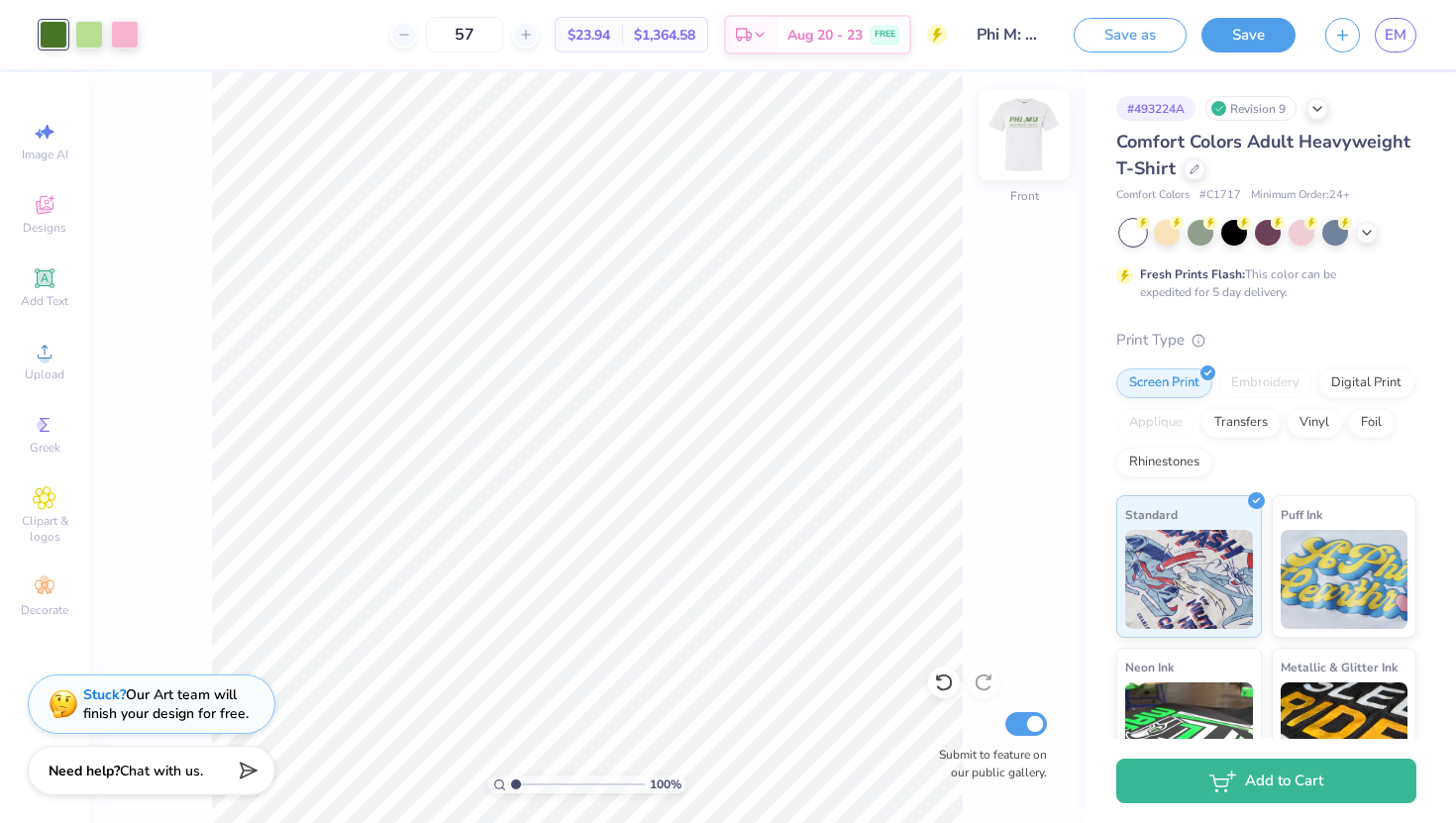 click at bounding box center (1024, 135) 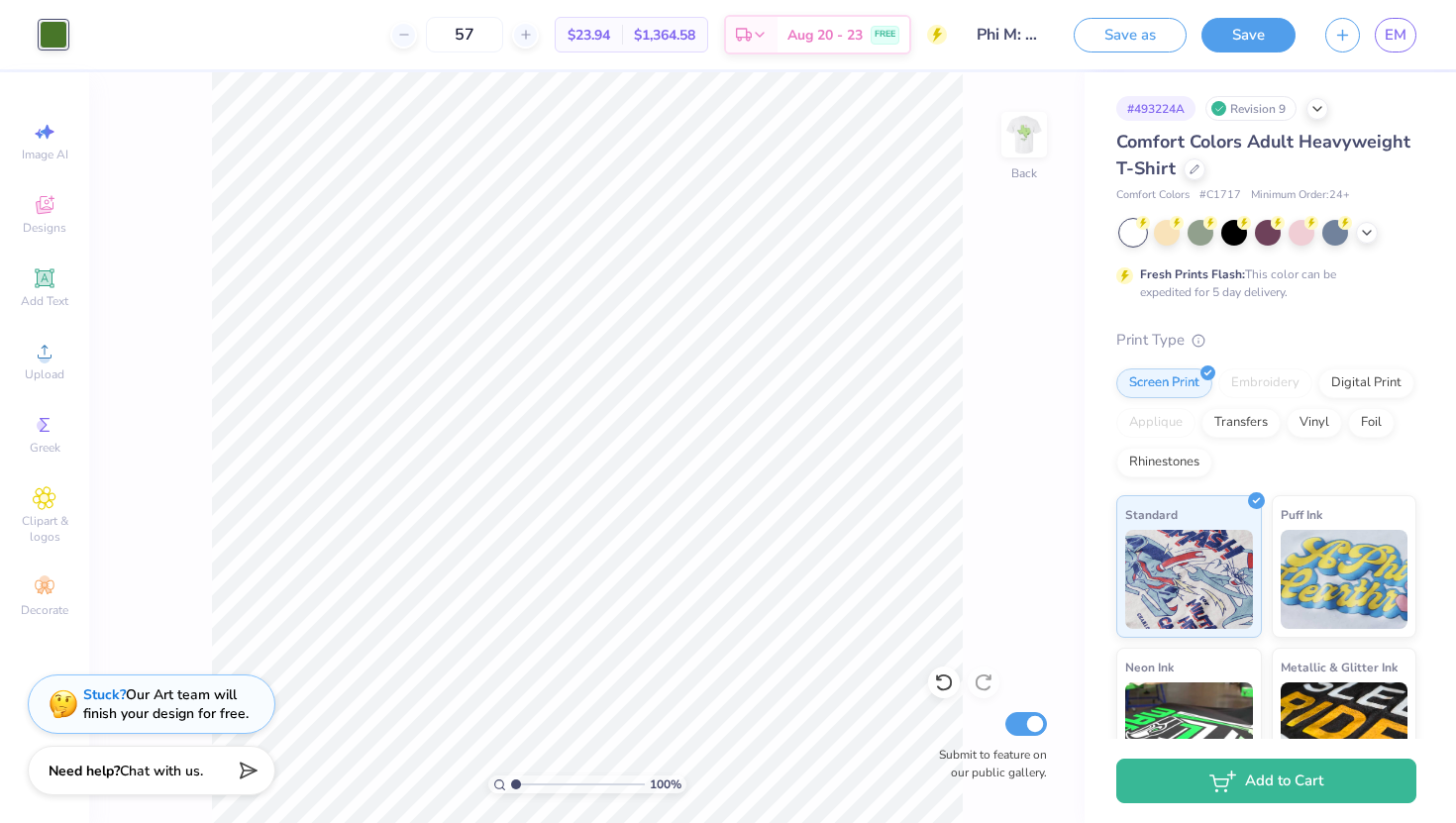 click at bounding box center [1024, 135] 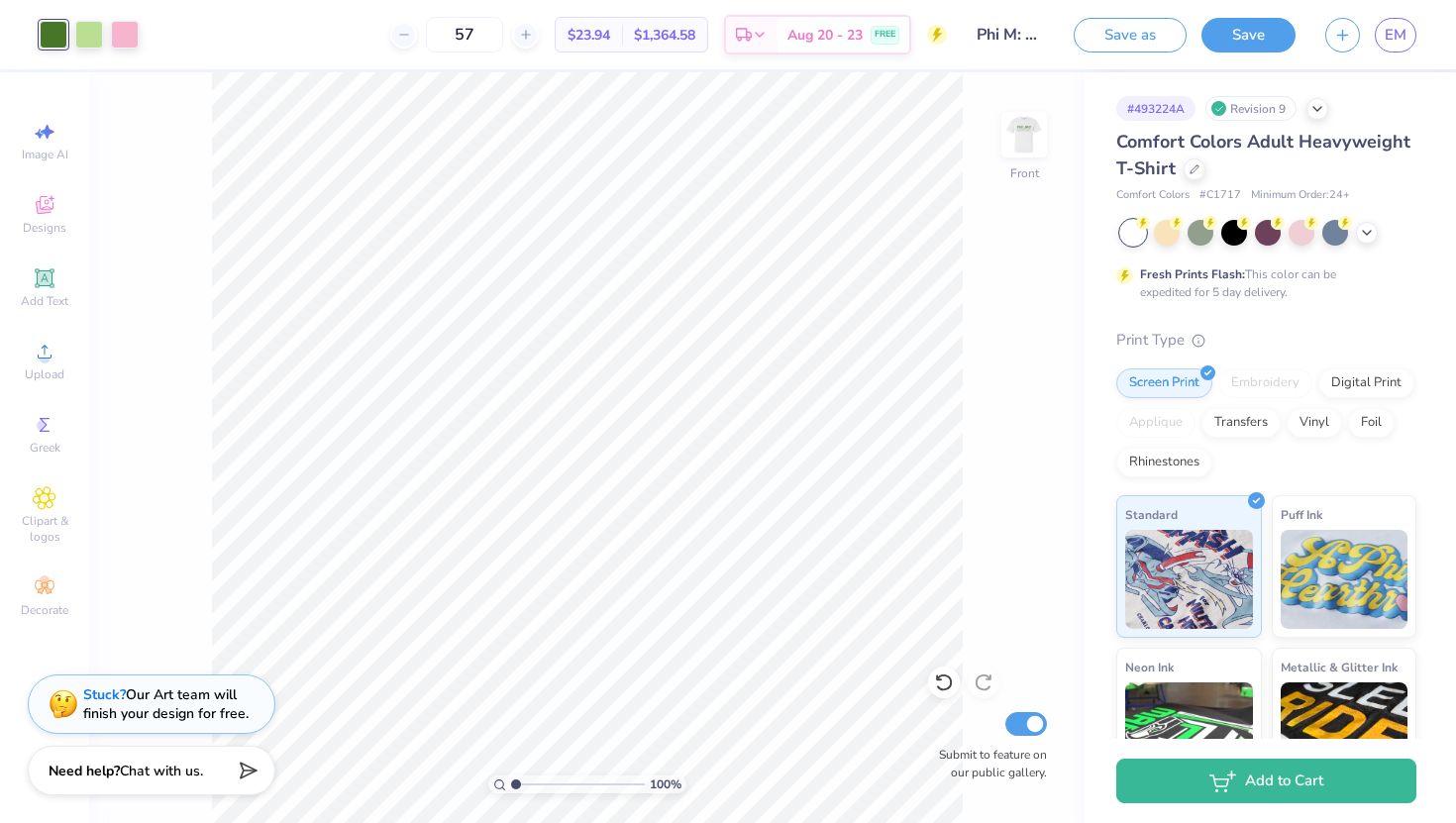 click at bounding box center (1024, 135) 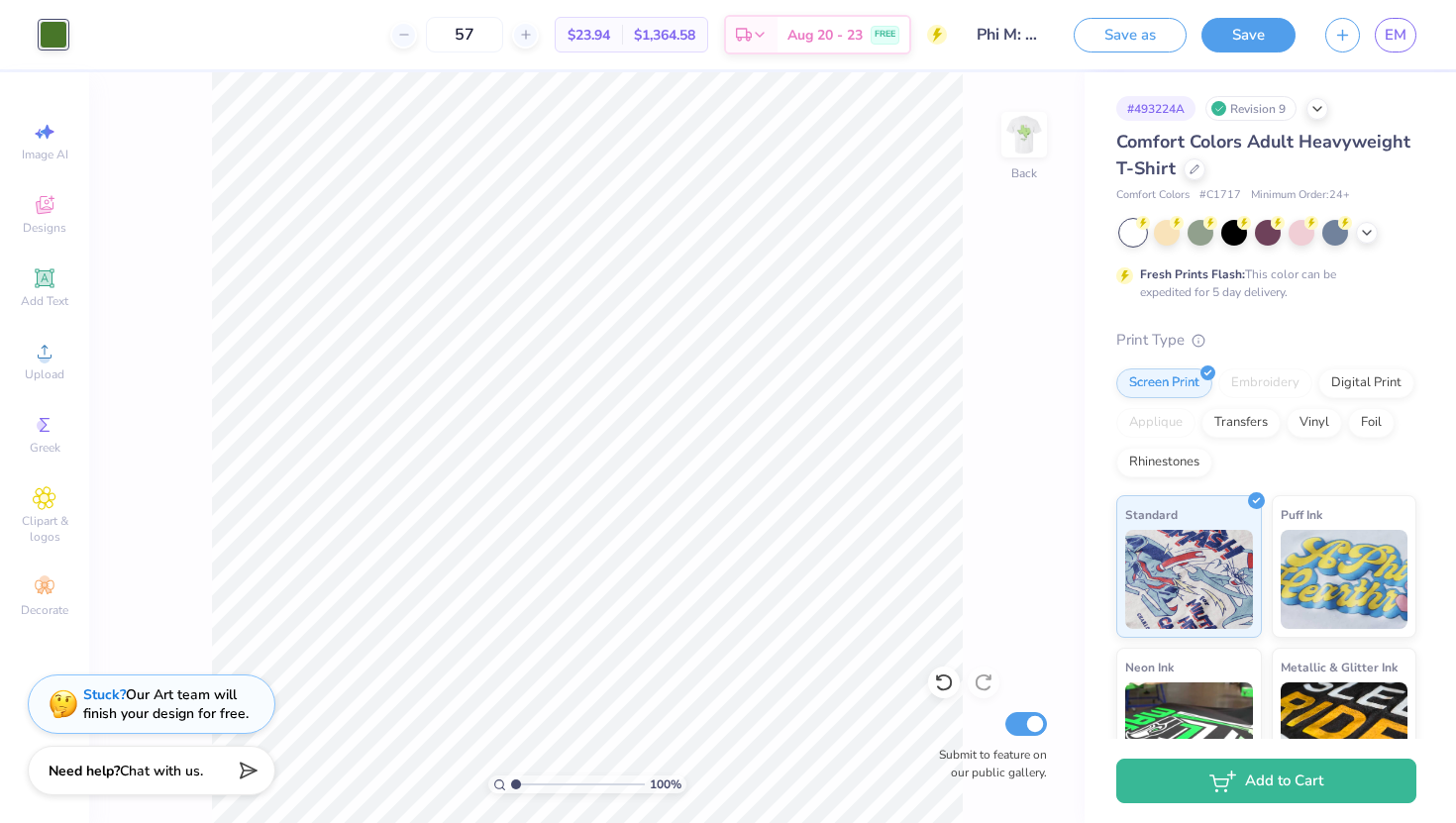click at bounding box center [1024, 135] 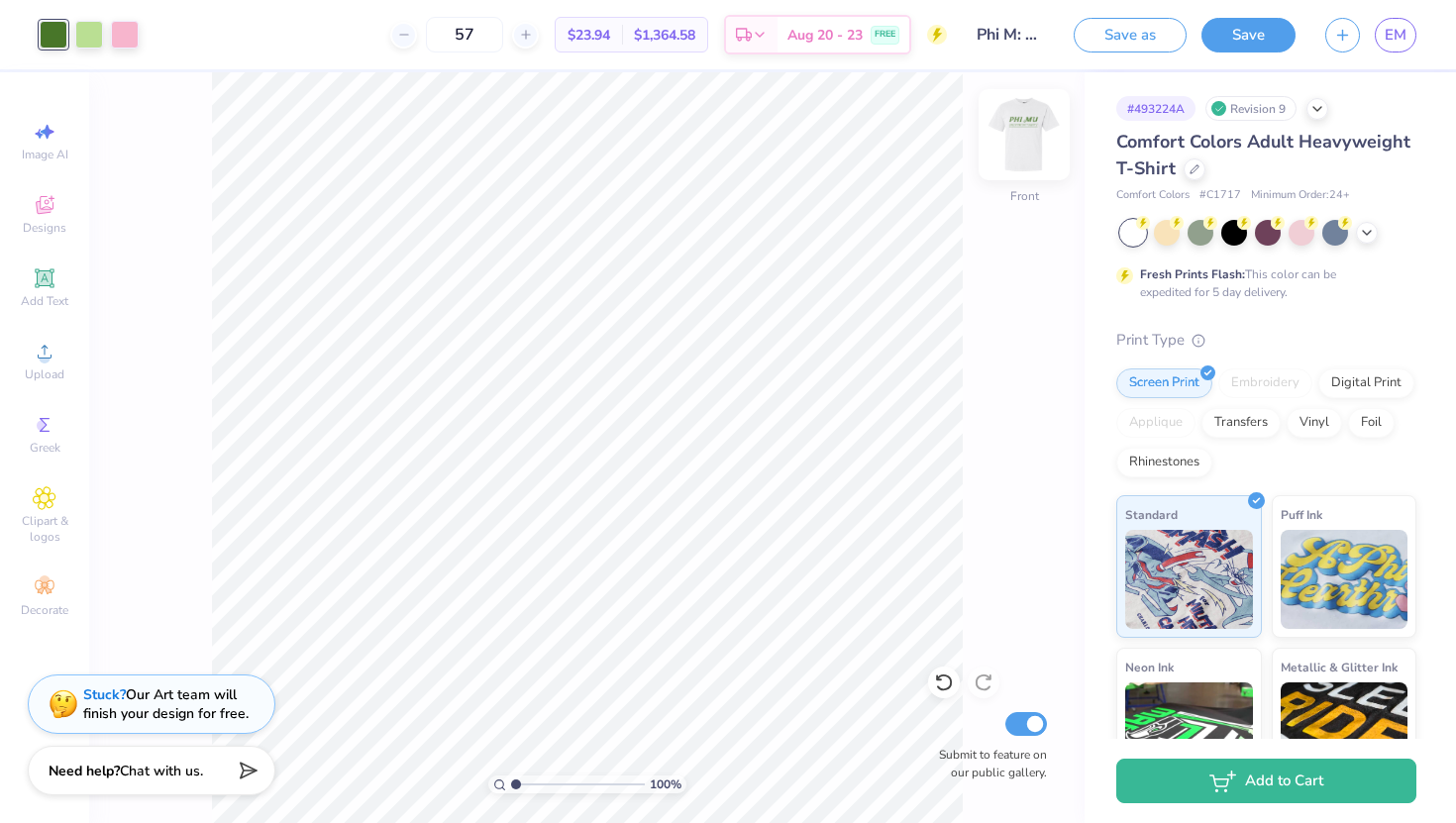 click at bounding box center (1024, 135) 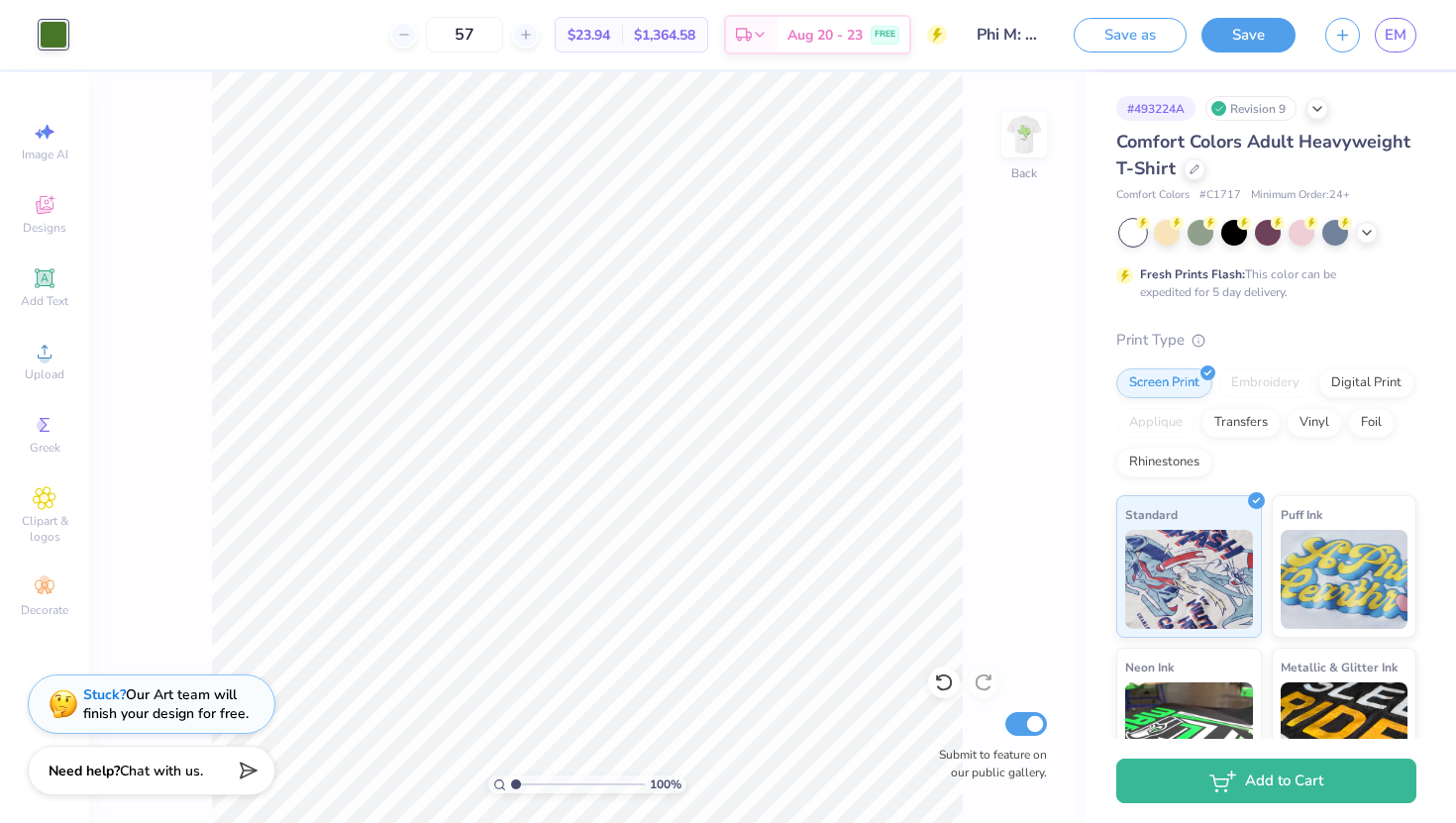 click at bounding box center (1024, 135) 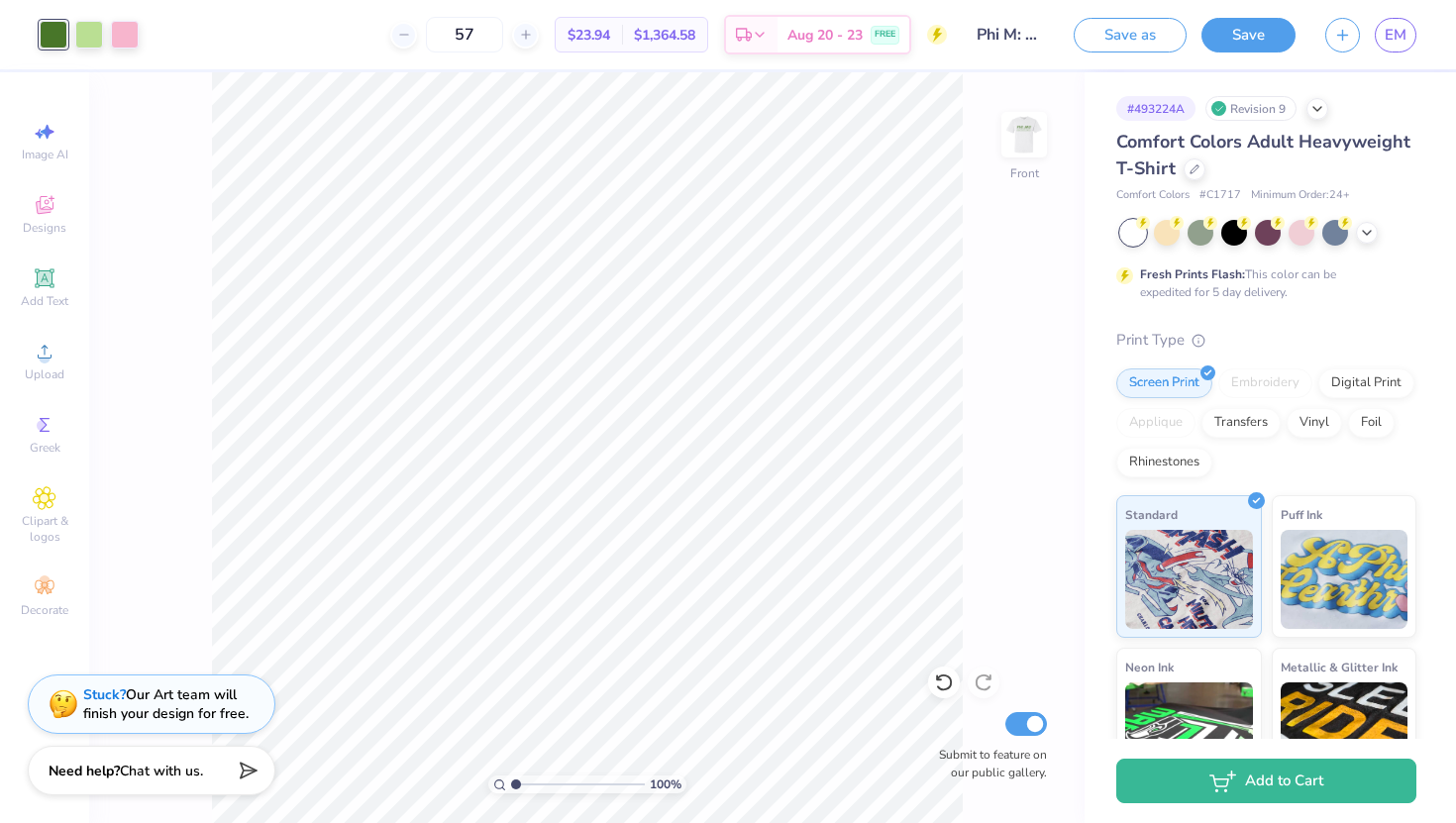 click at bounding box center [1024, 135] 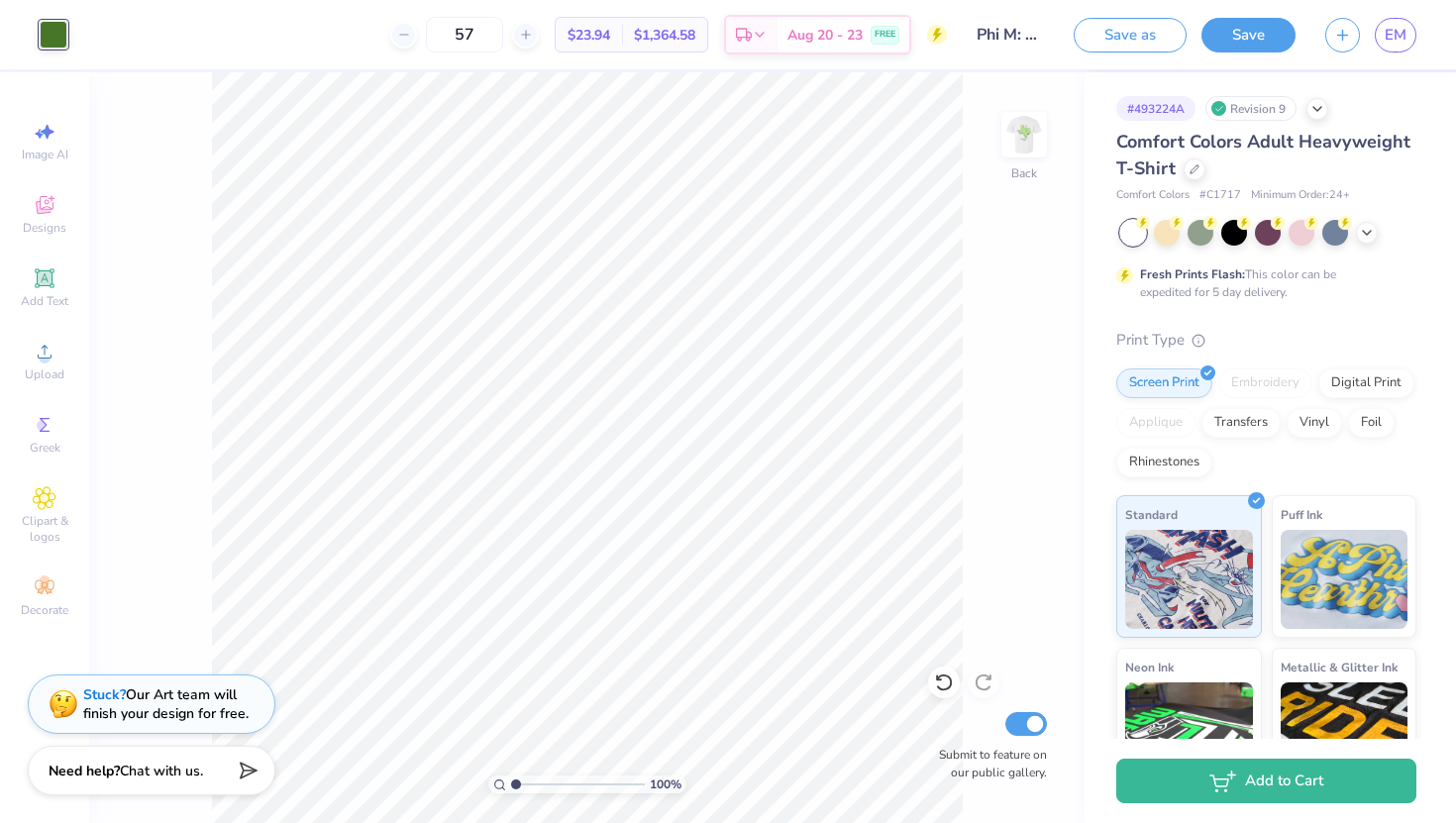 click at bounding box center [1024, 135] 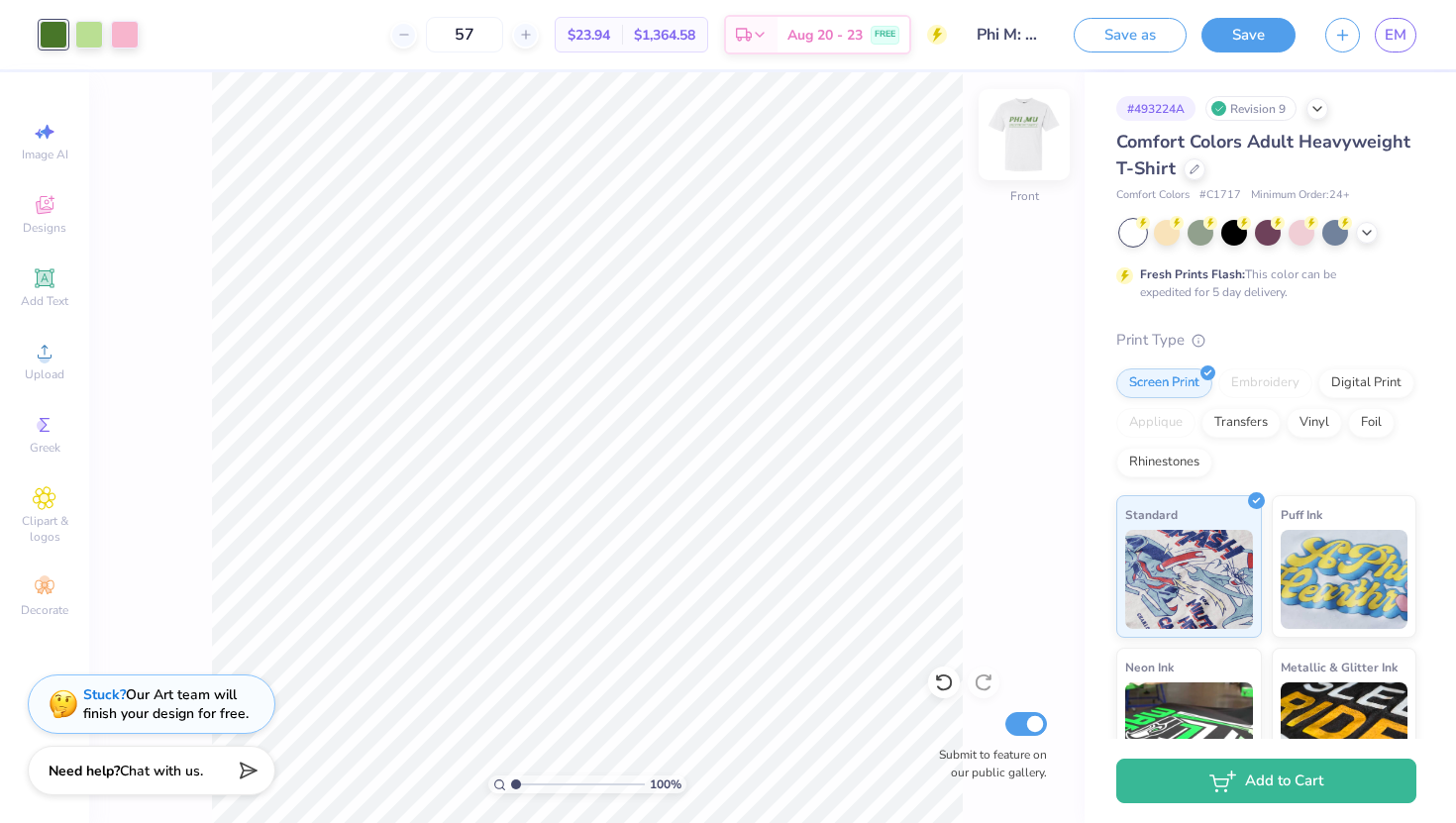 click at bounding box center [1024, 135] 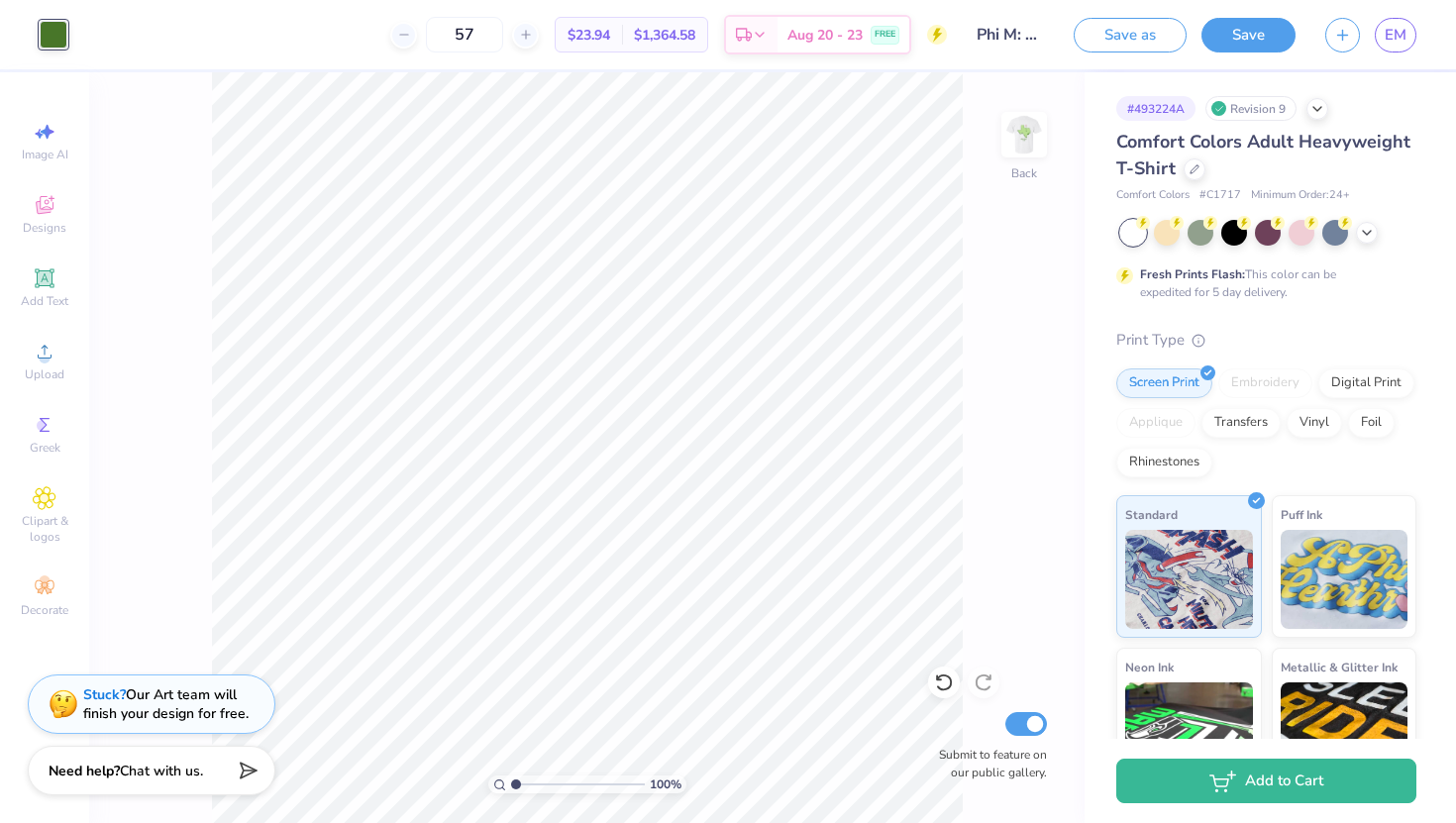 click at bounding box center (1024, 135) 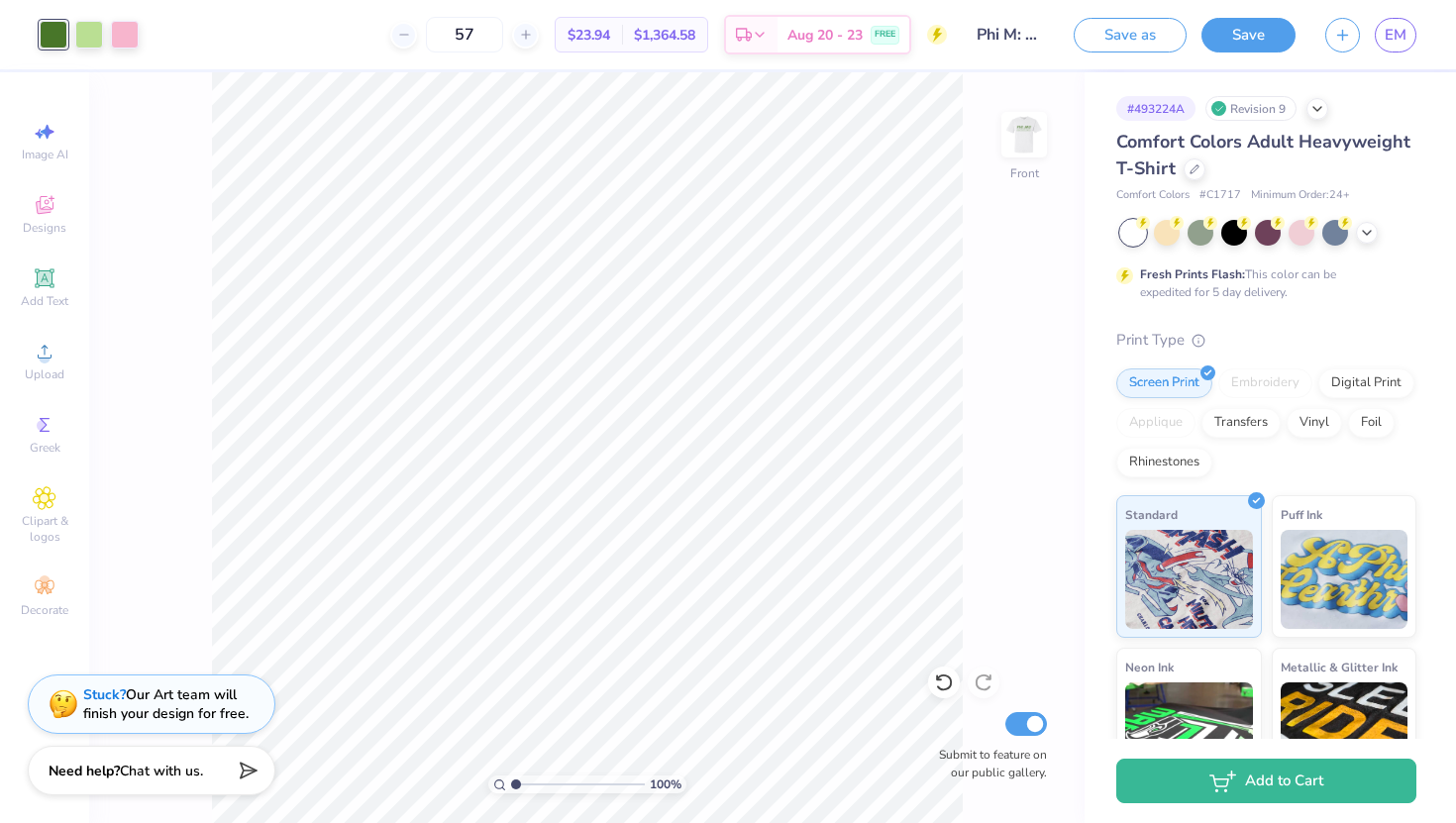 click at bounding box center (1024, 135) 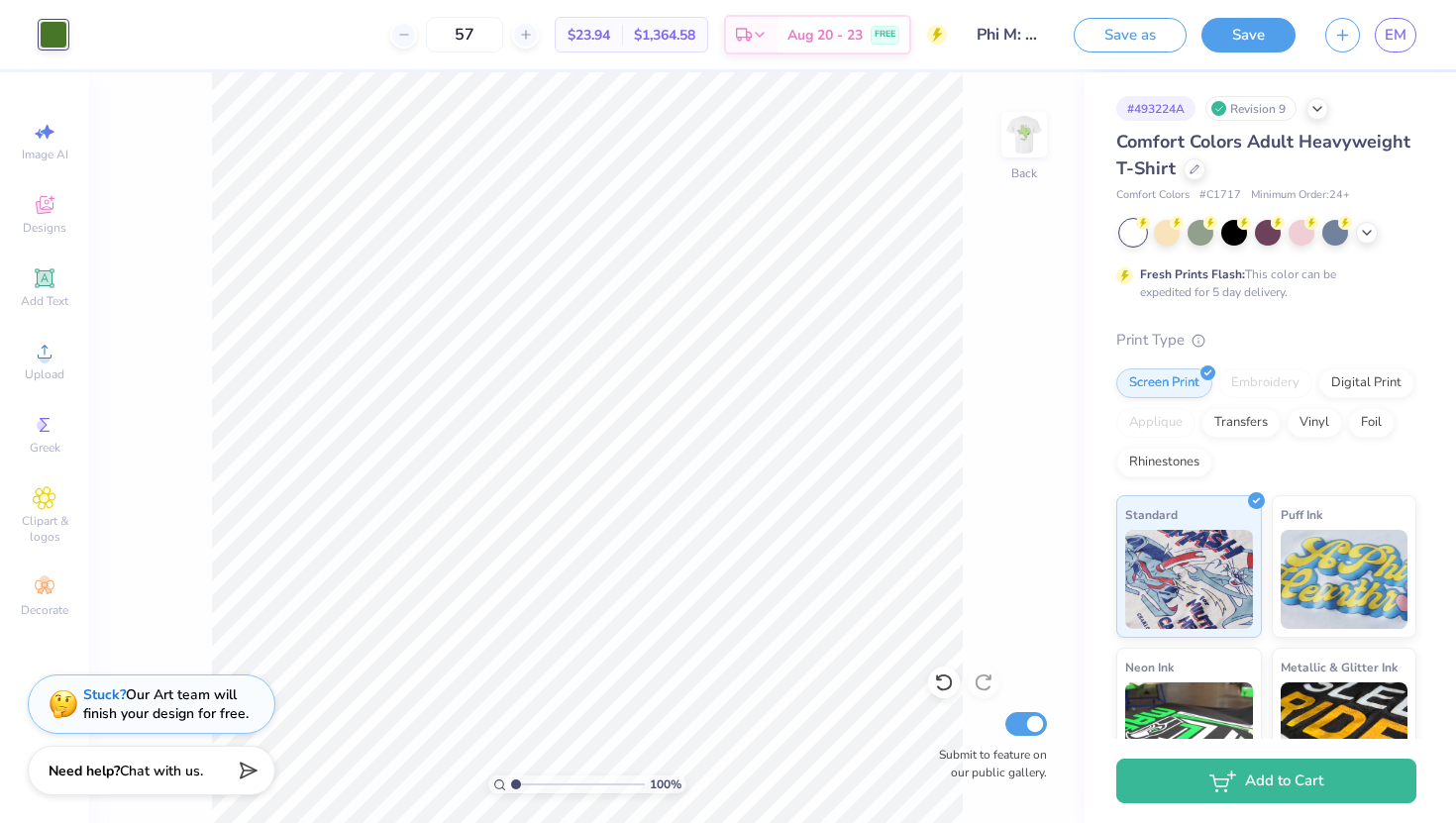 click at bounding box center [1024, 135] 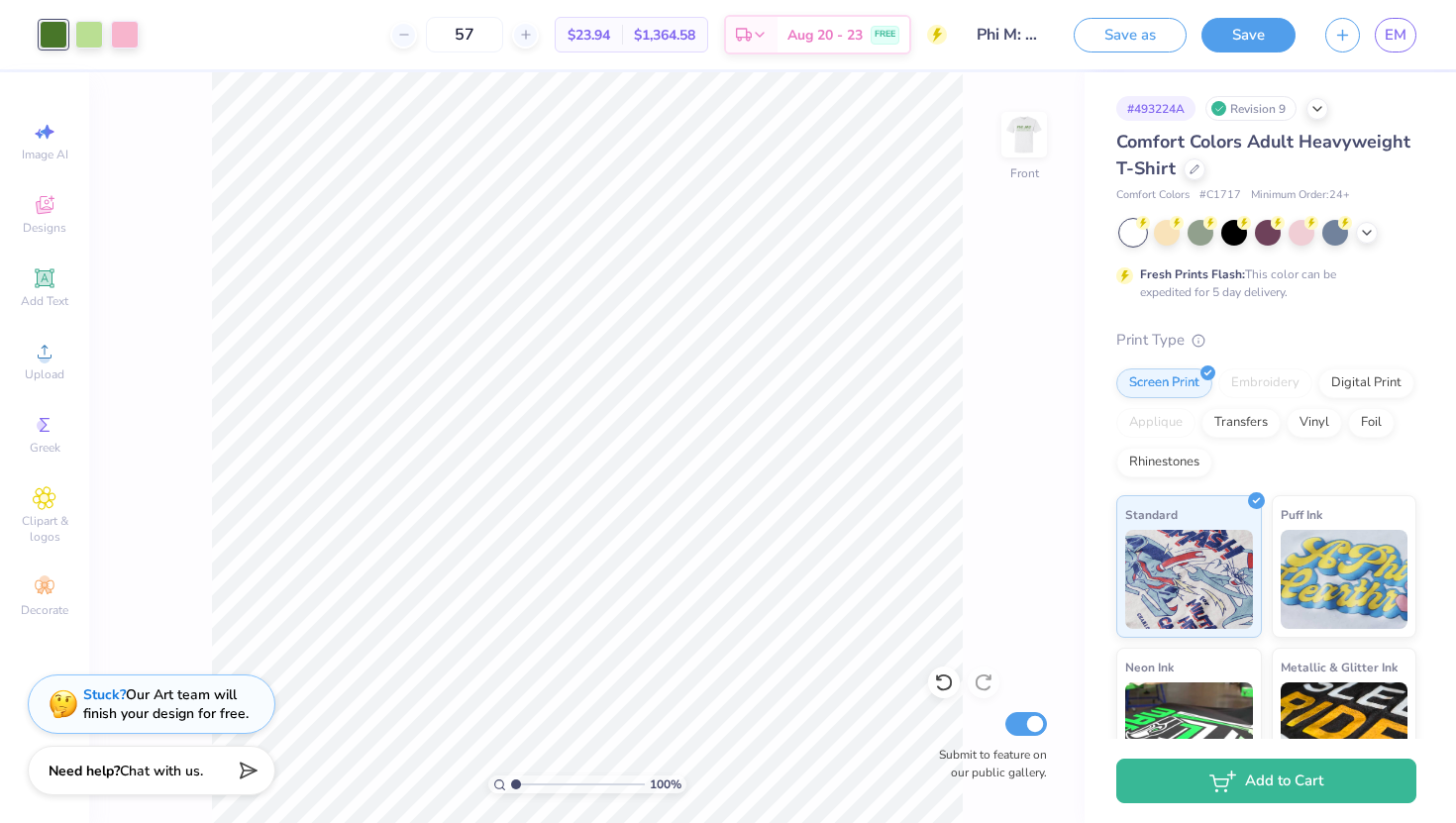 click at bounding box center (1024, 135) 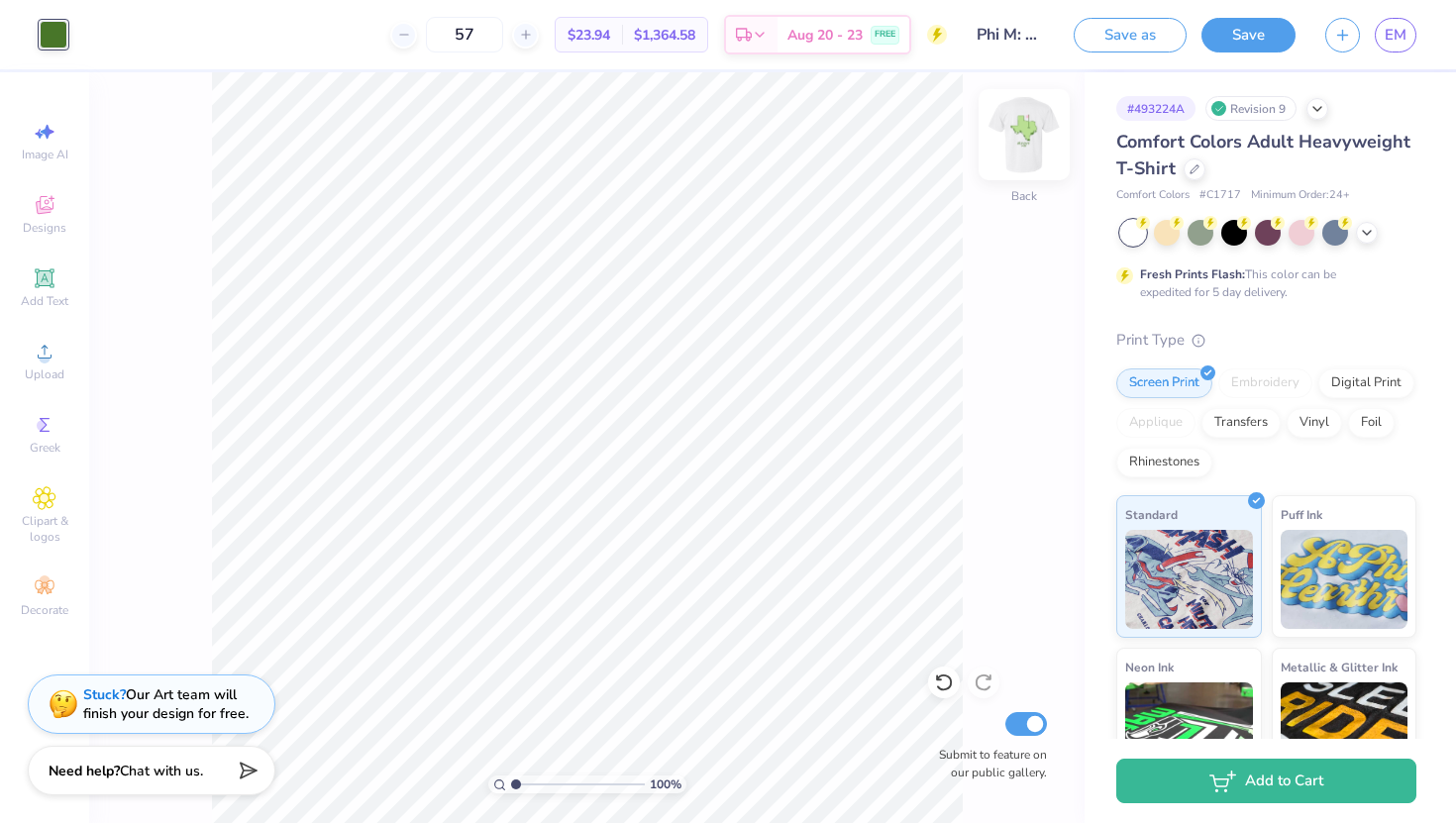 click at bounding box center [1024, 135] 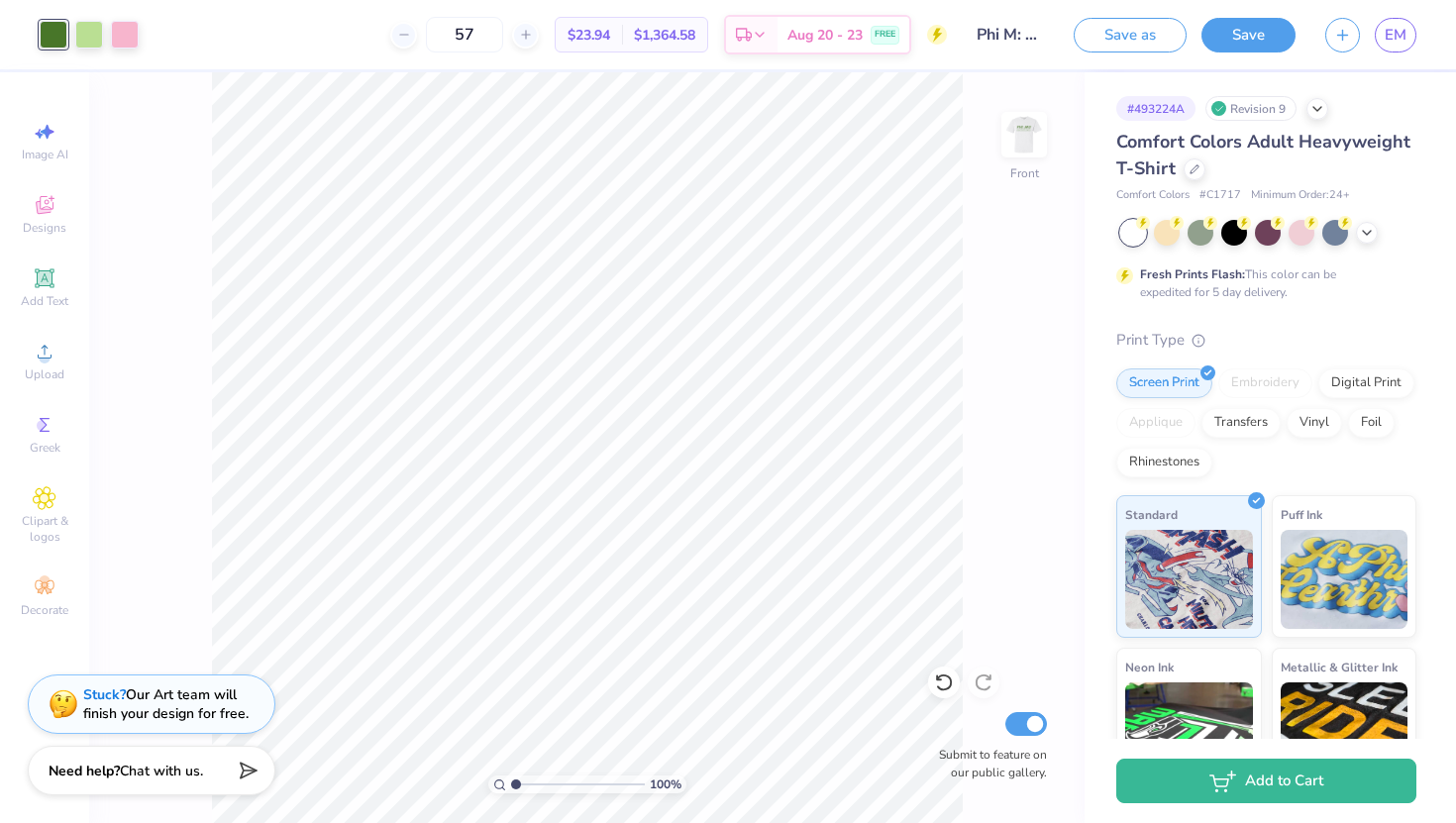 click at bounding box center [1024, 135] 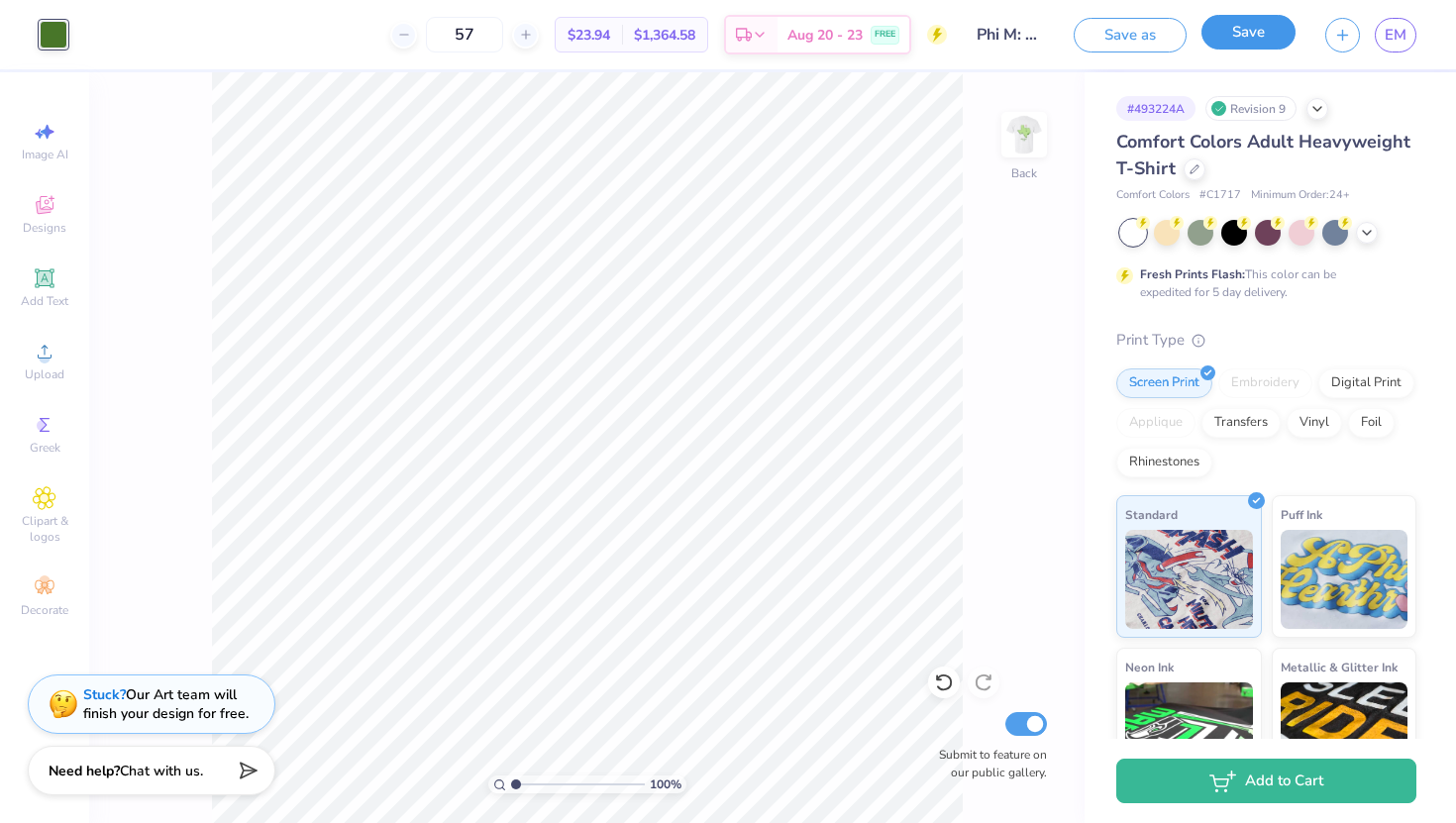 click on "Save" at bounding box center (1248, 32) 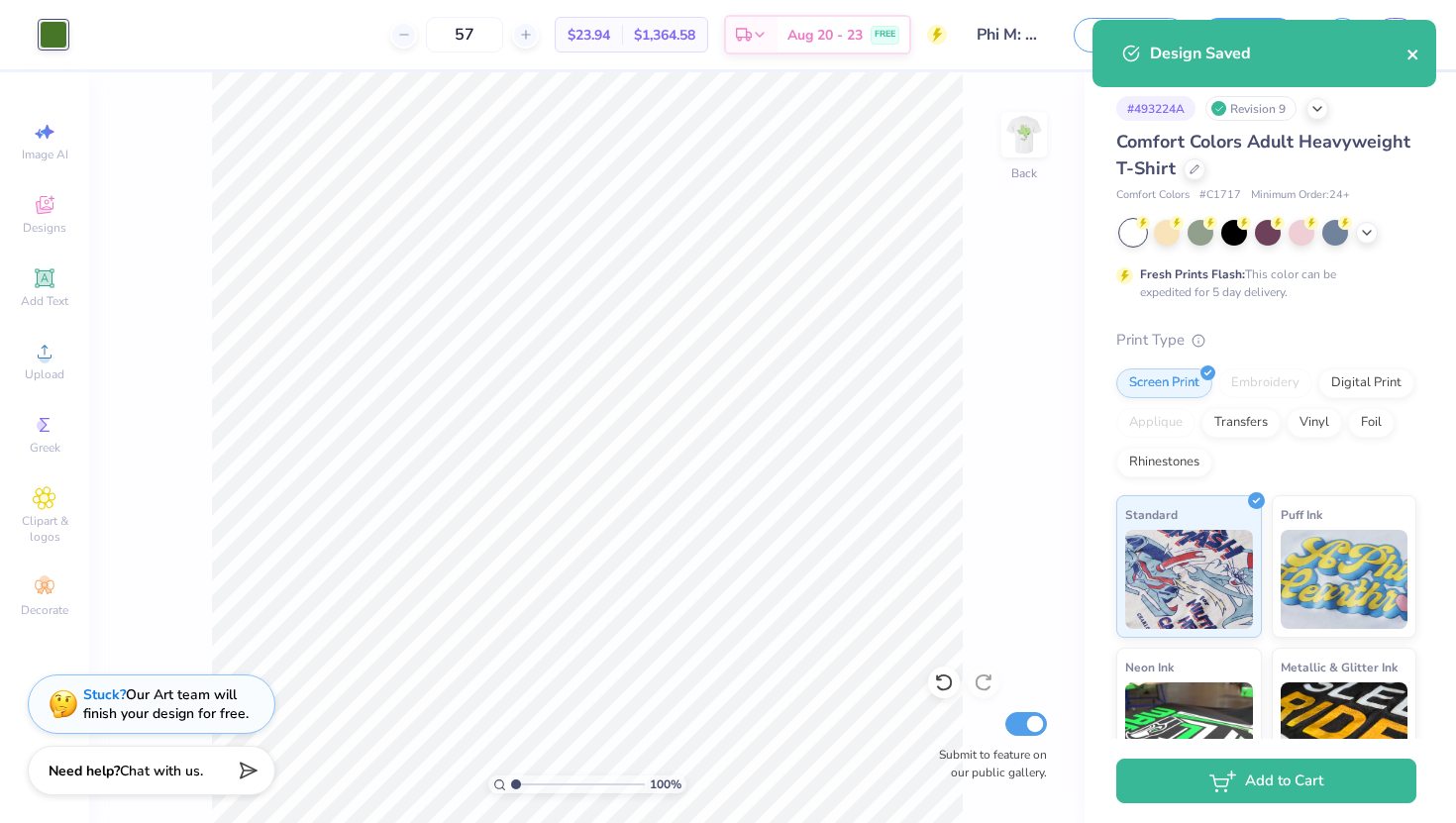 click 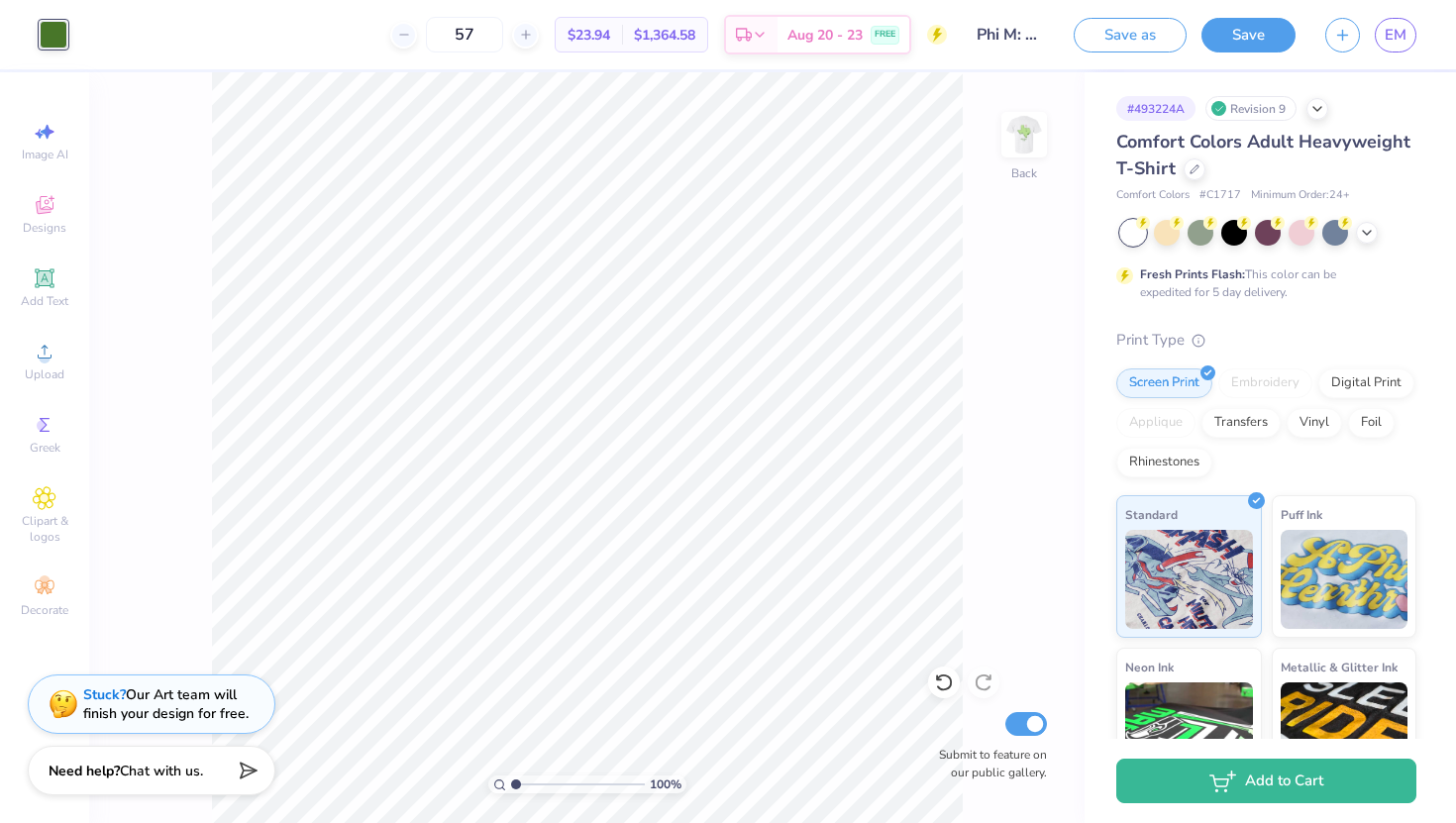 click on "Art colors 57 $23.94 Per Item $1,364.58 Total Est. Delivery Aug 20 - 23 FREE Design Title Phi M: New Bid Day Shirt Save as Save EM Image AI Designs Add Text Upload Greek Clipart & logos Decorate Change selected color 100 % Back Submit to feature on our public gallery. # 493224A Revision 9 Comfort Colors Adult Heavyweight T-Shirt Comfort Colors # C1717 Minimum Order: 24 + Fresh Prints Flash: This color can be expedited for 5 day delivery. Print Type Screen Print Embroidery Digital Print Applique Transfers Vinyl Foil Rhinestones Standard Puff Ink Neon Ink Metallic & Glitter Ink Glow in the Dark Ink Water based Ink Add to Cart Stuck? Our Art team will finish your design for free. Need help? Chat with us. Design Saved" at bounding box center (728, 411) 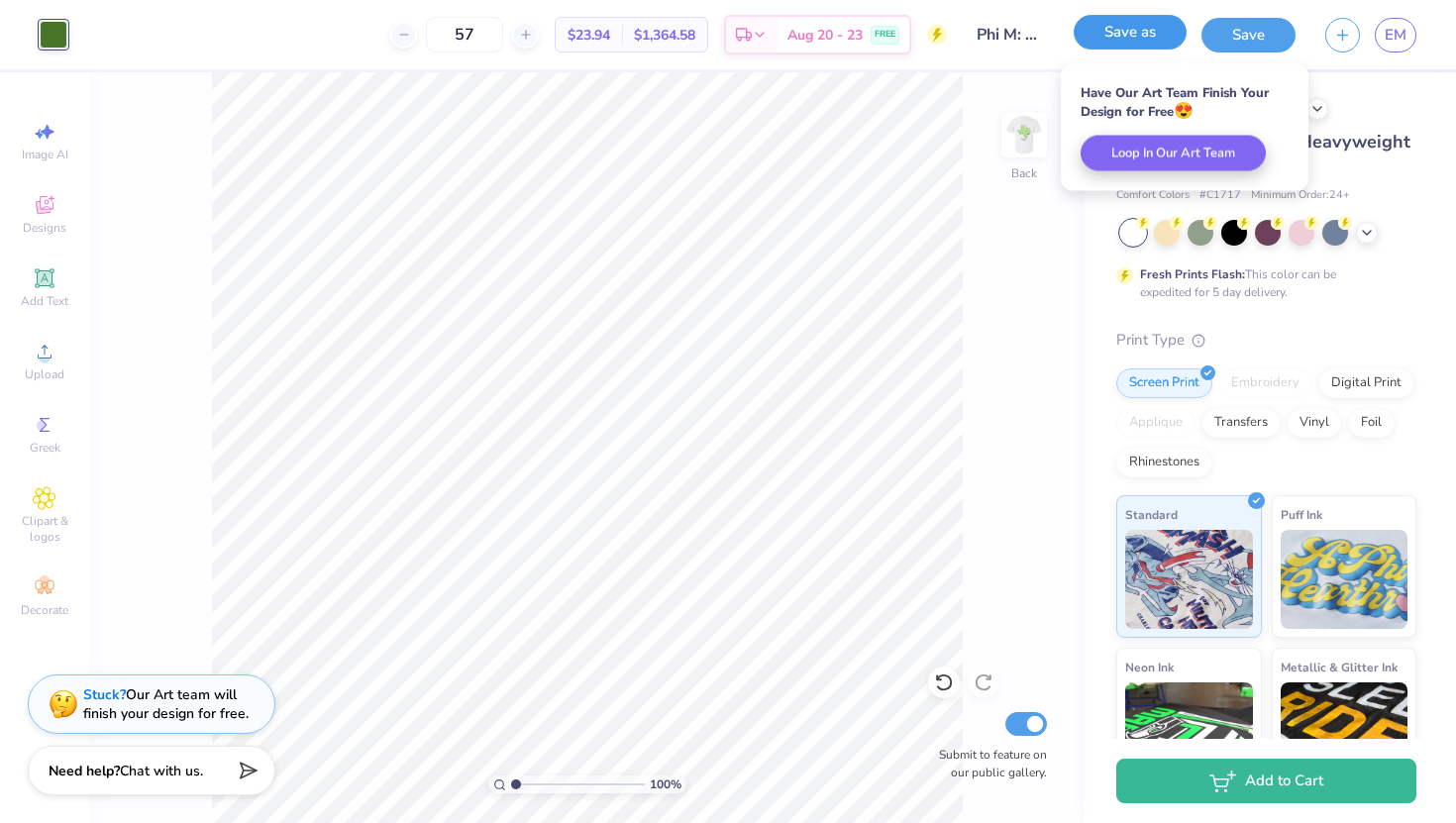 click on "Save as" at bounding box center [1130, 32] 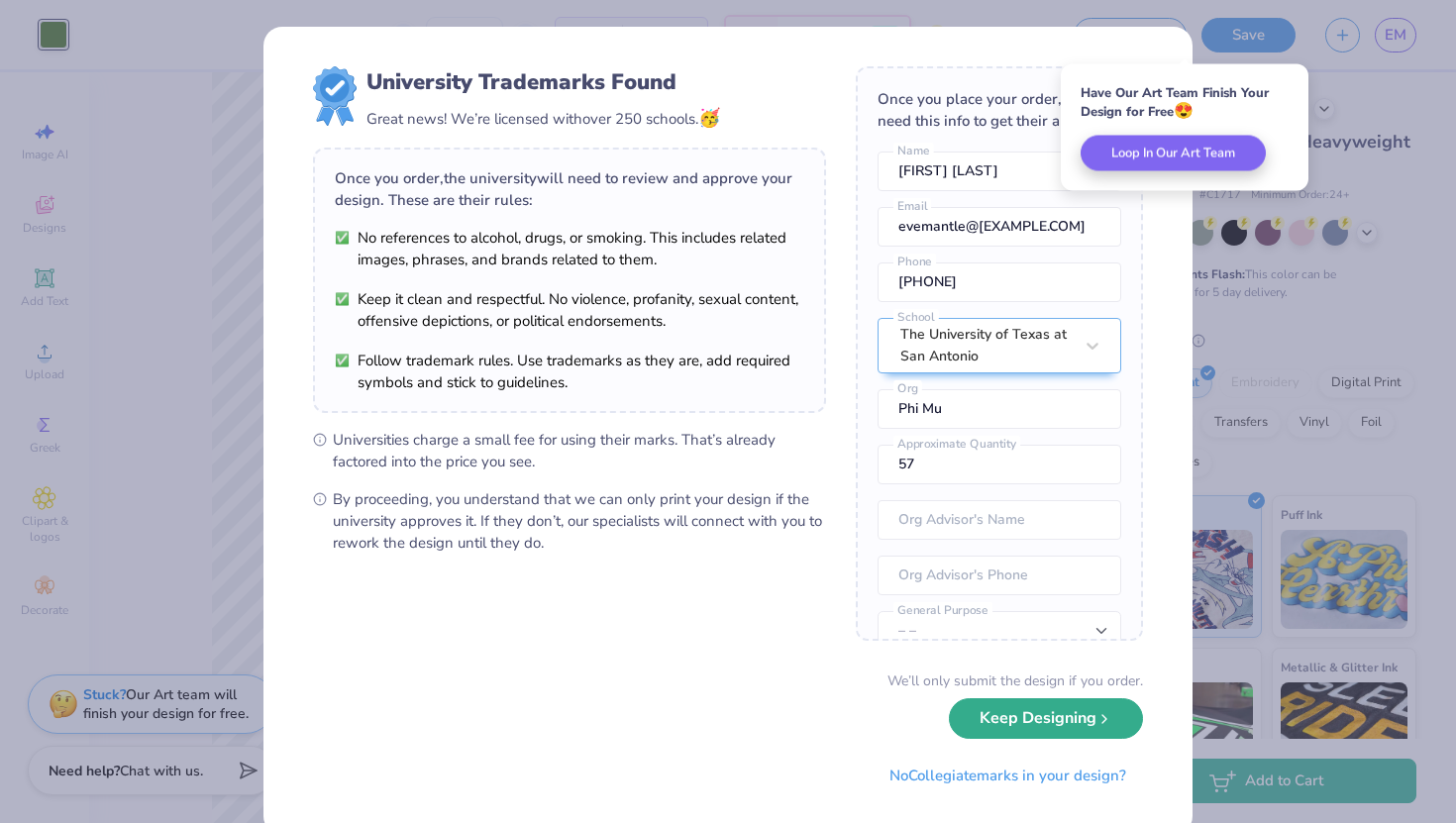 click on "Keep Designing" at bounding box center (1046, 718) 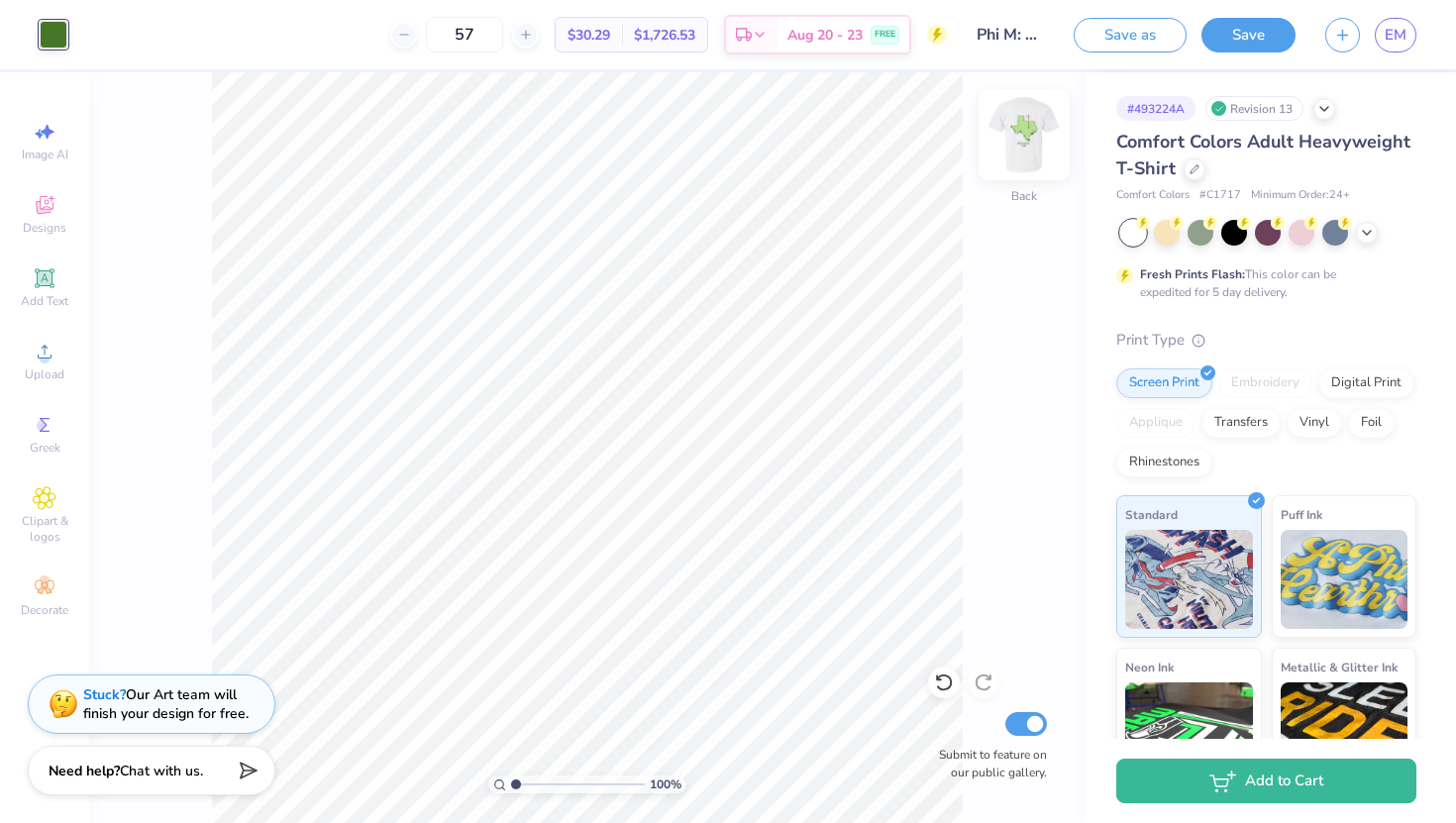click at bounding box center [1024, 135] 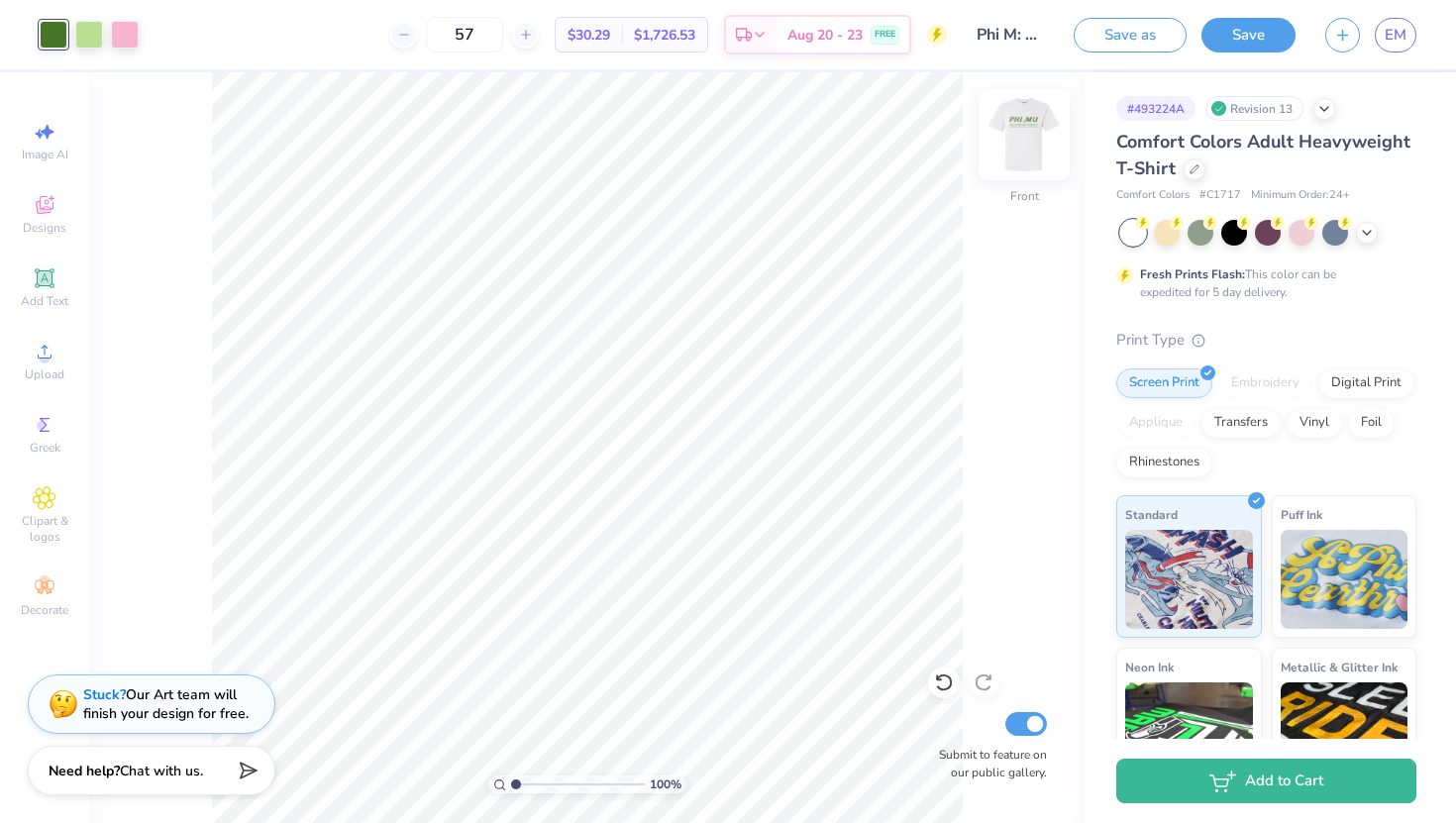 click at bounding box center [1024, 135] 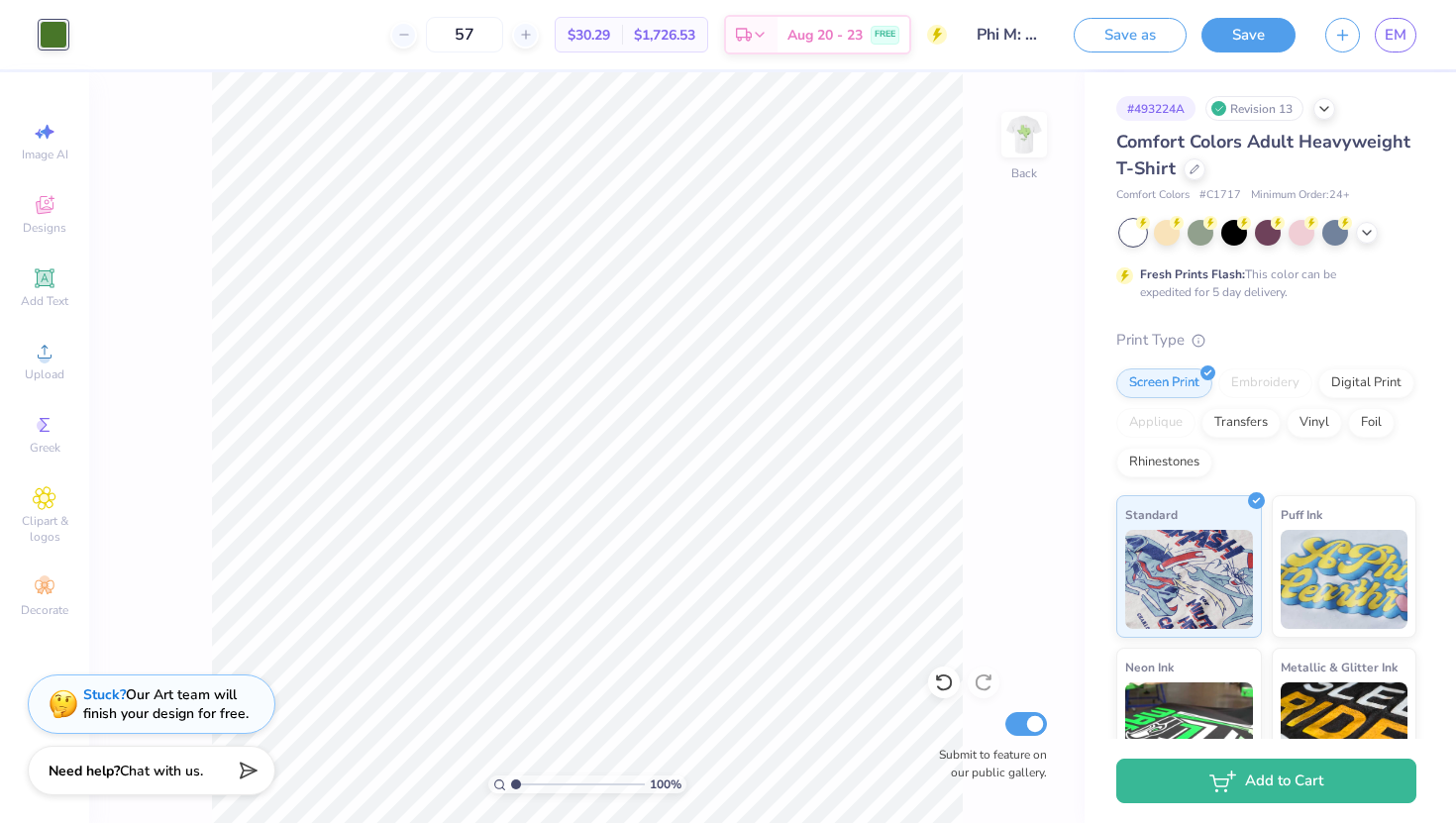 click at bounding box center [1024, 135] 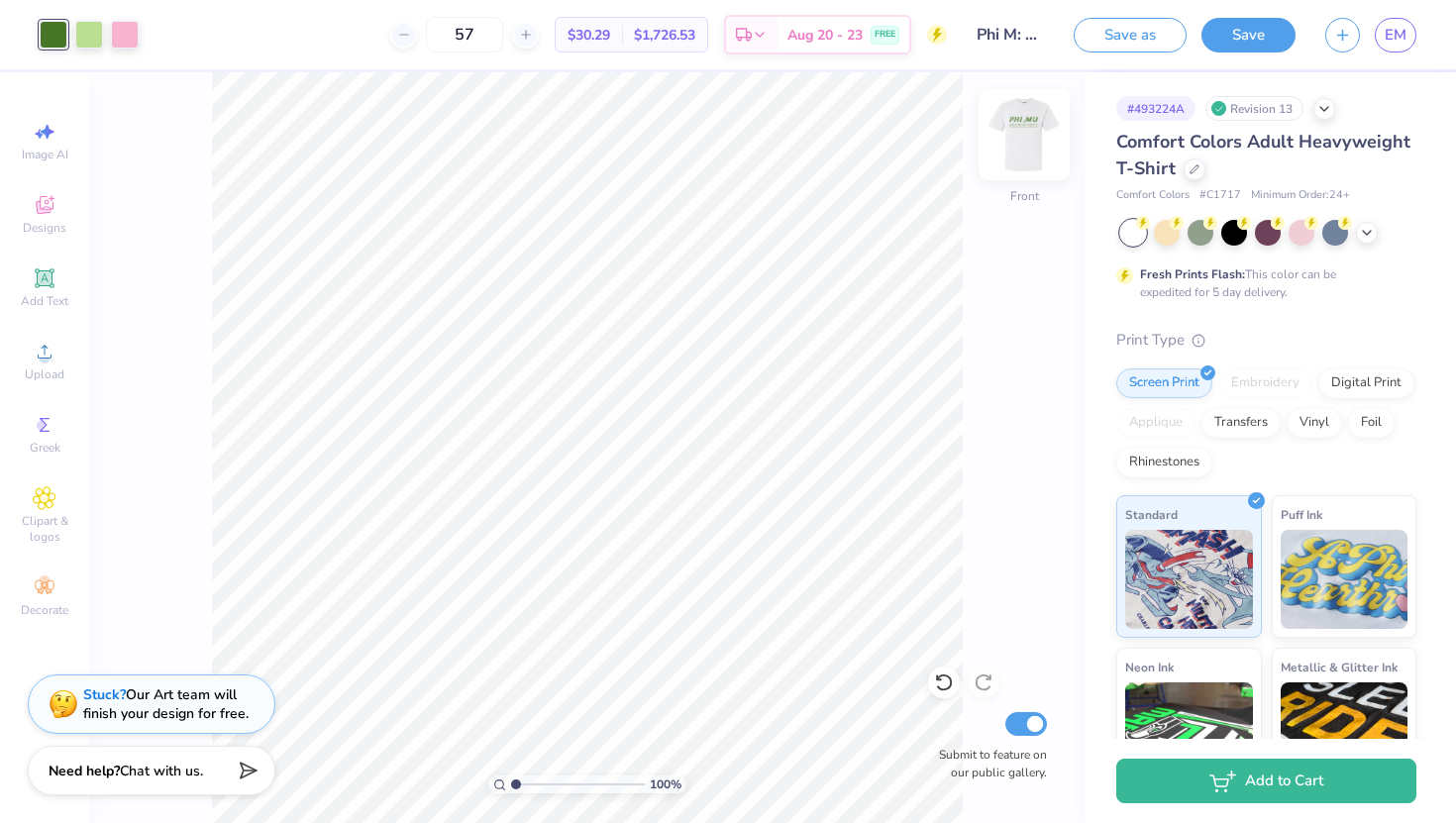 click at bounding box center [1024, 135] 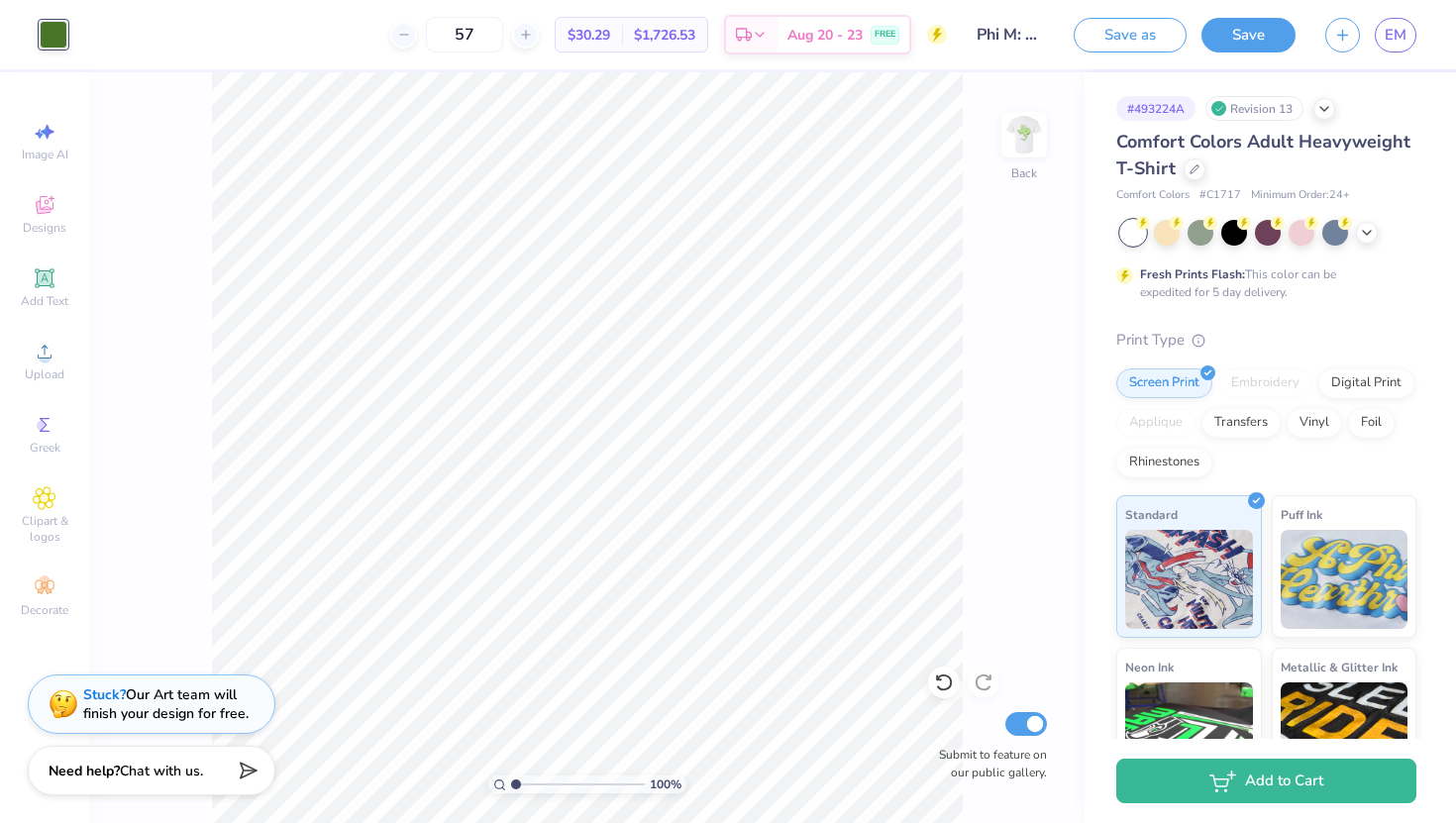 click at bounding box center (1024, 135) 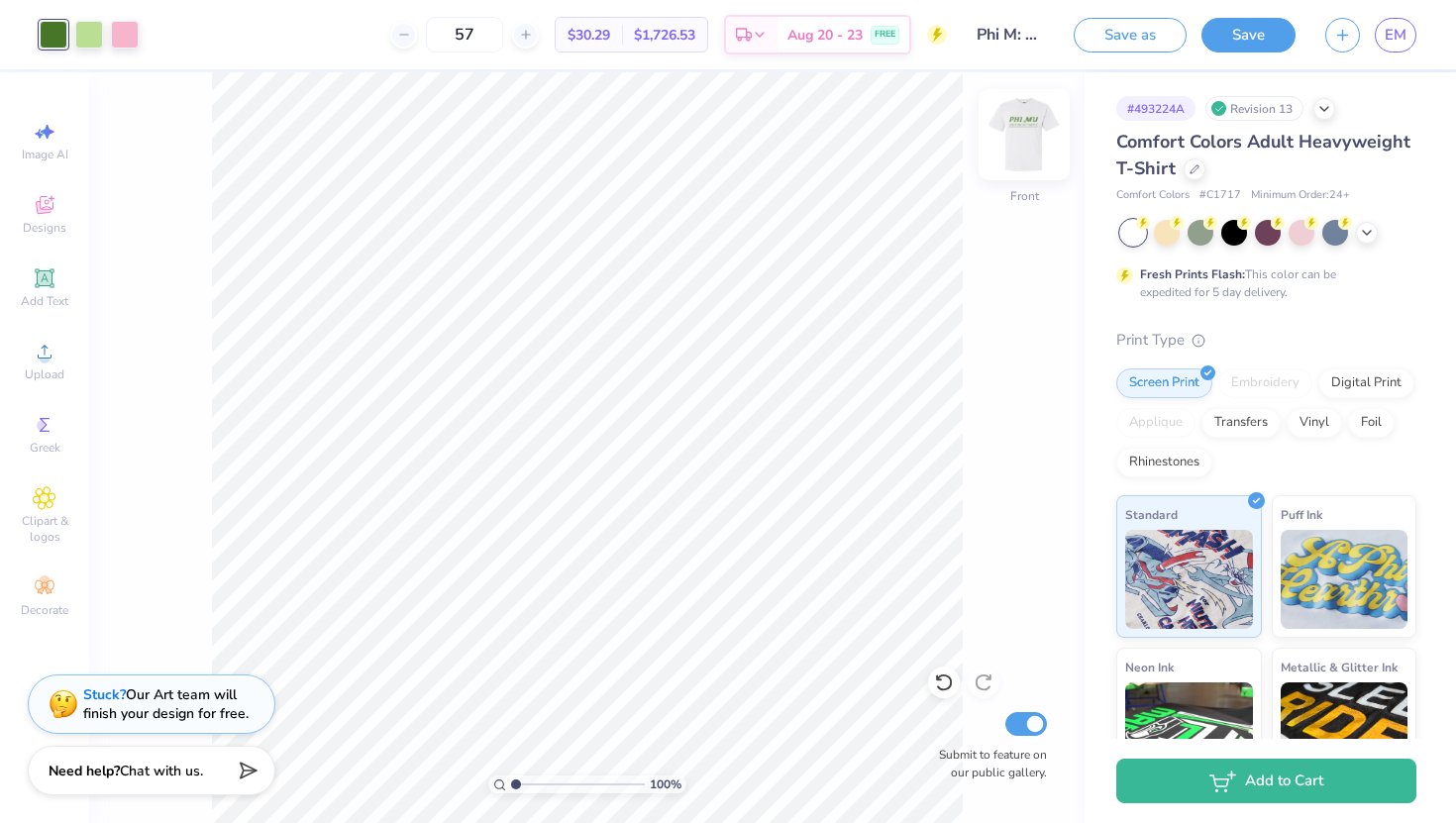 click at bounding box center [1024, 135] 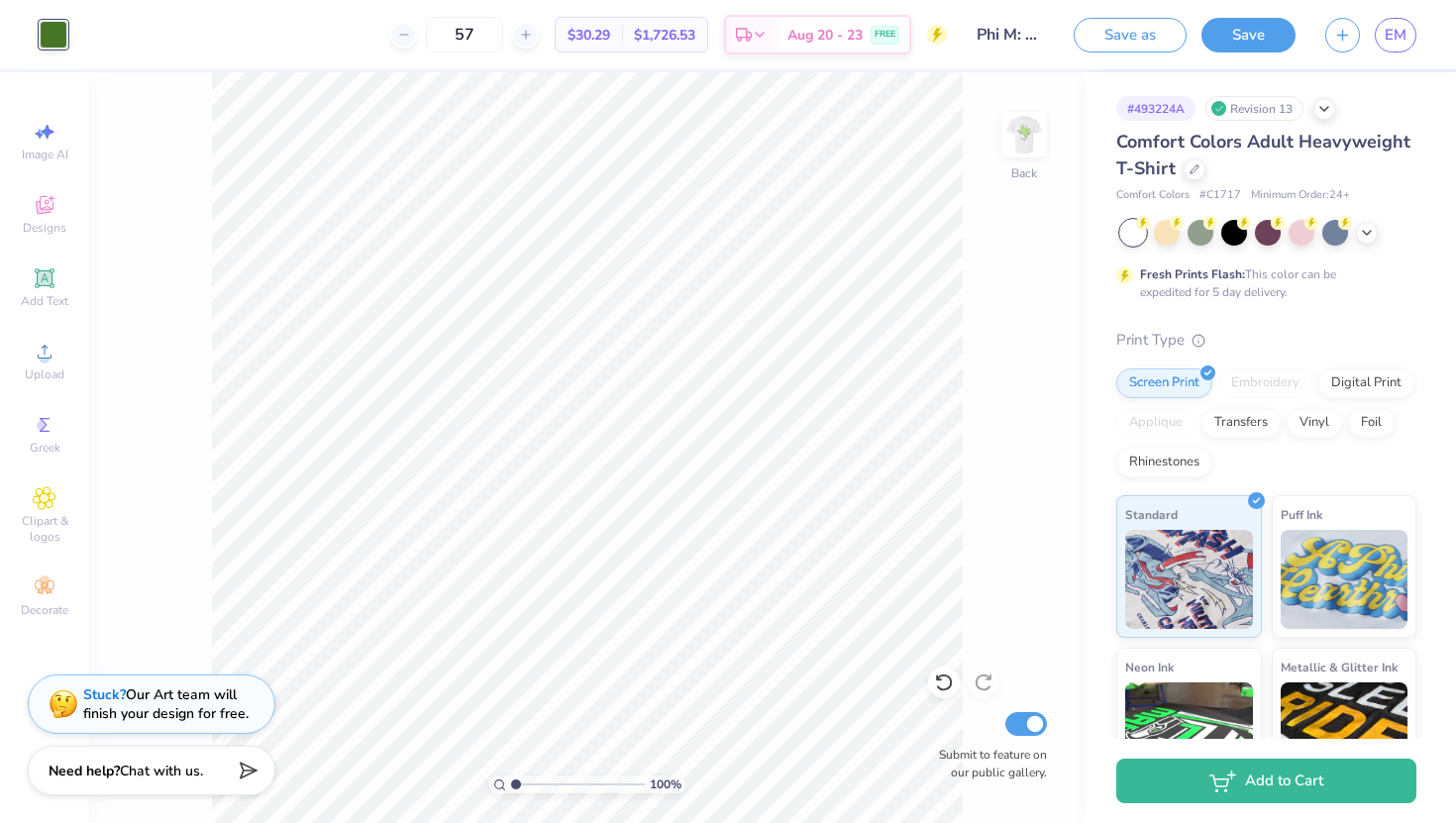 click at bounding box center (1024, 135) 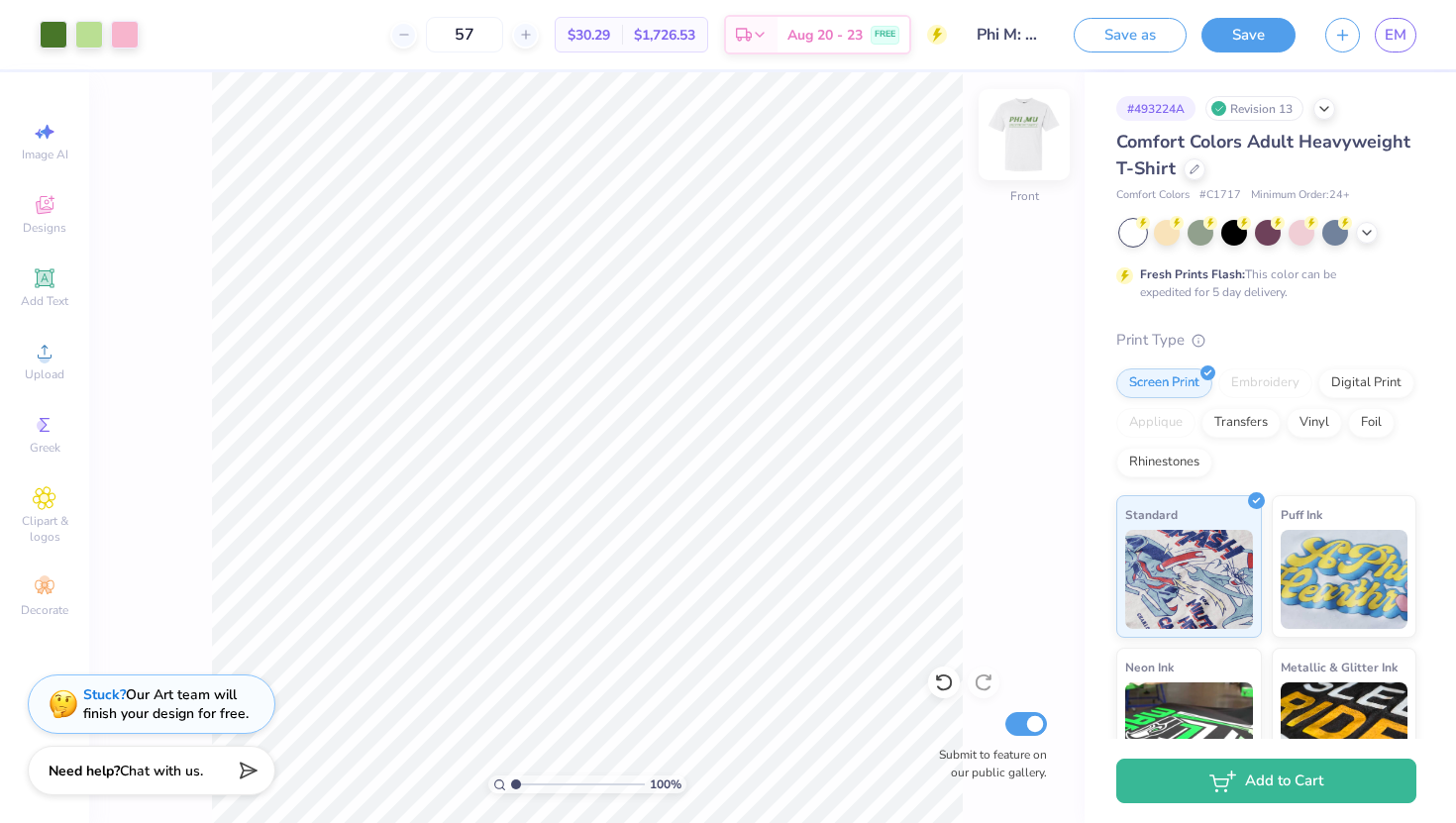 click at bounding box center [1024, 135] 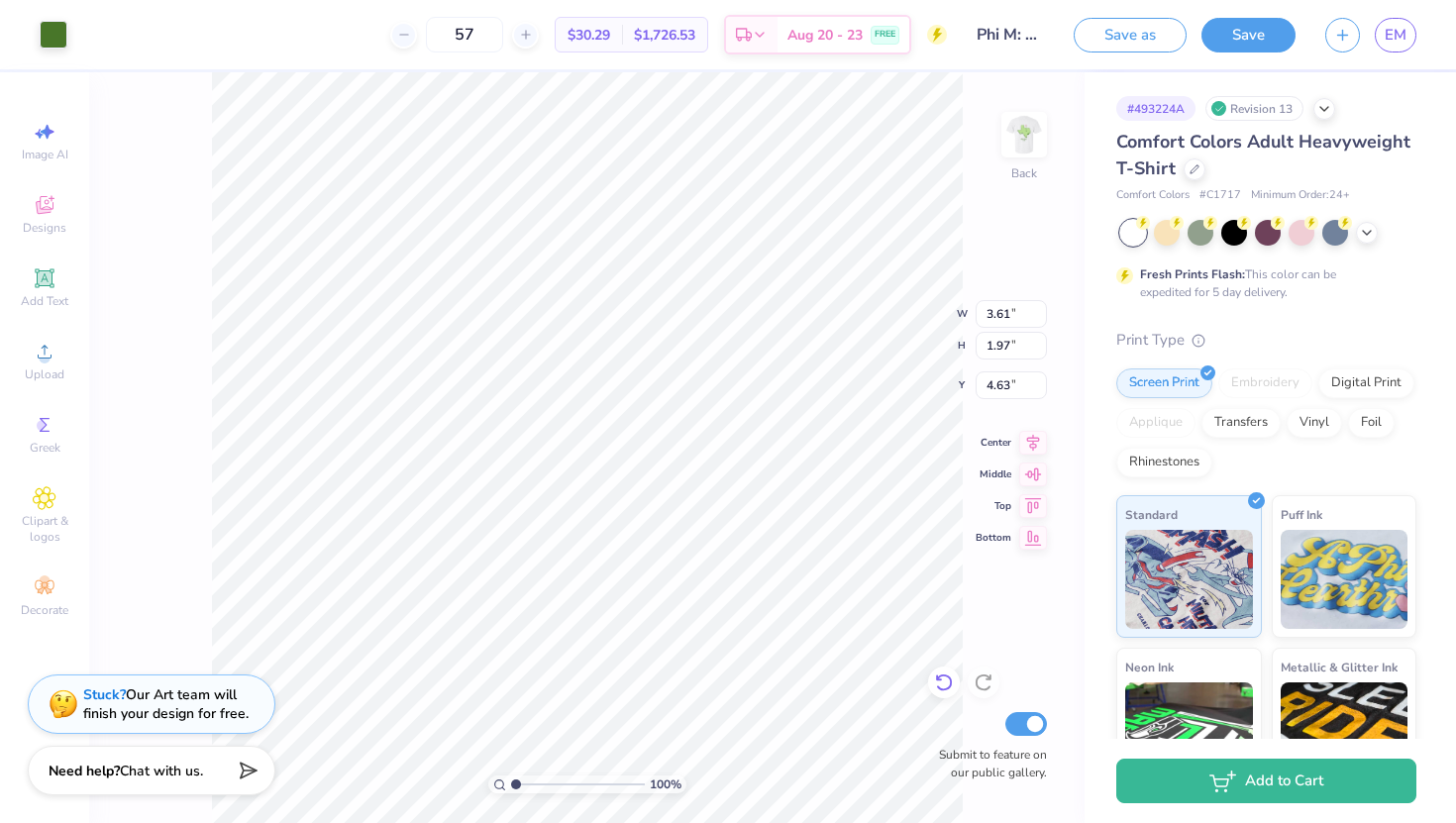 click 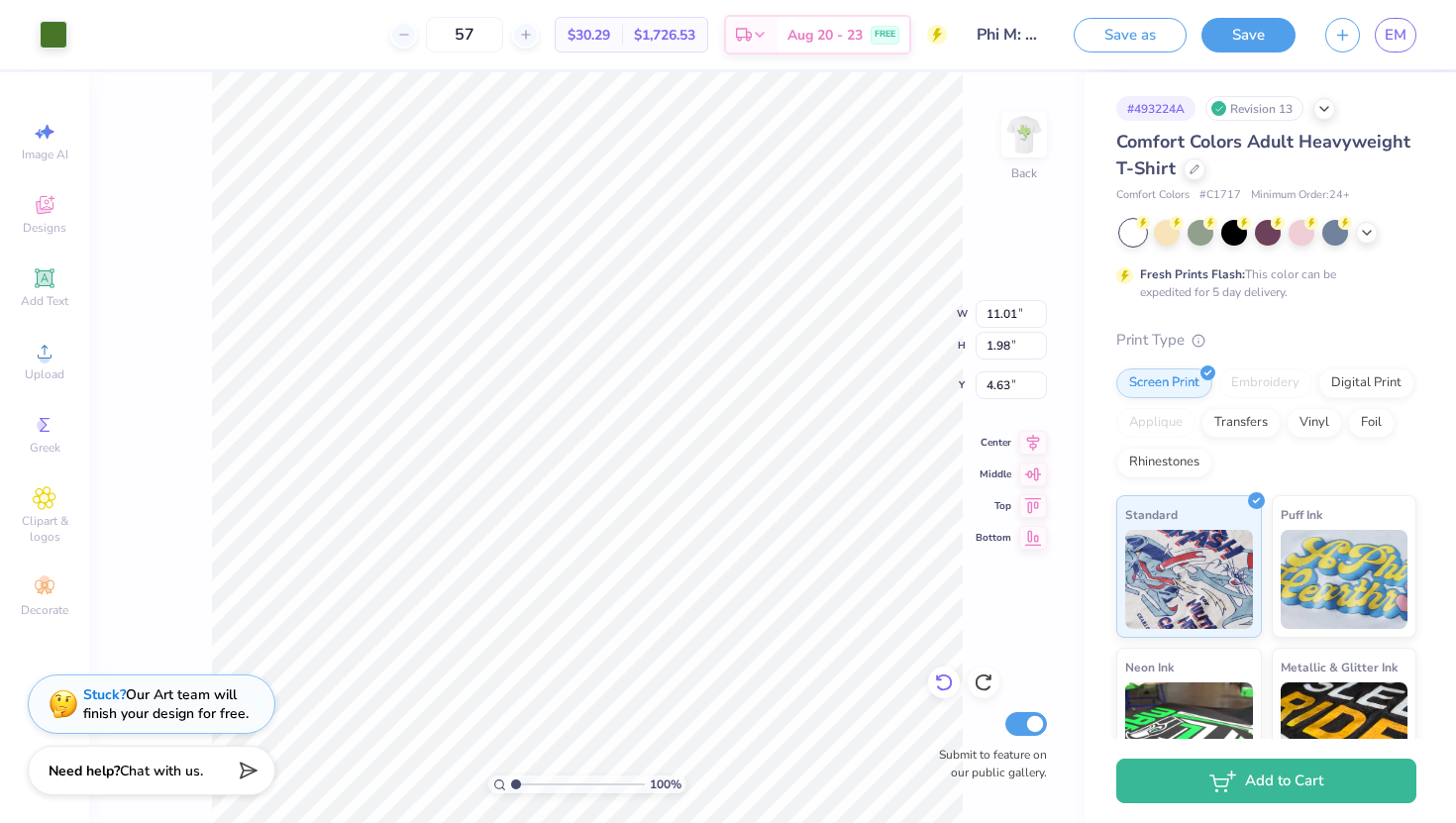 type on "4.84" 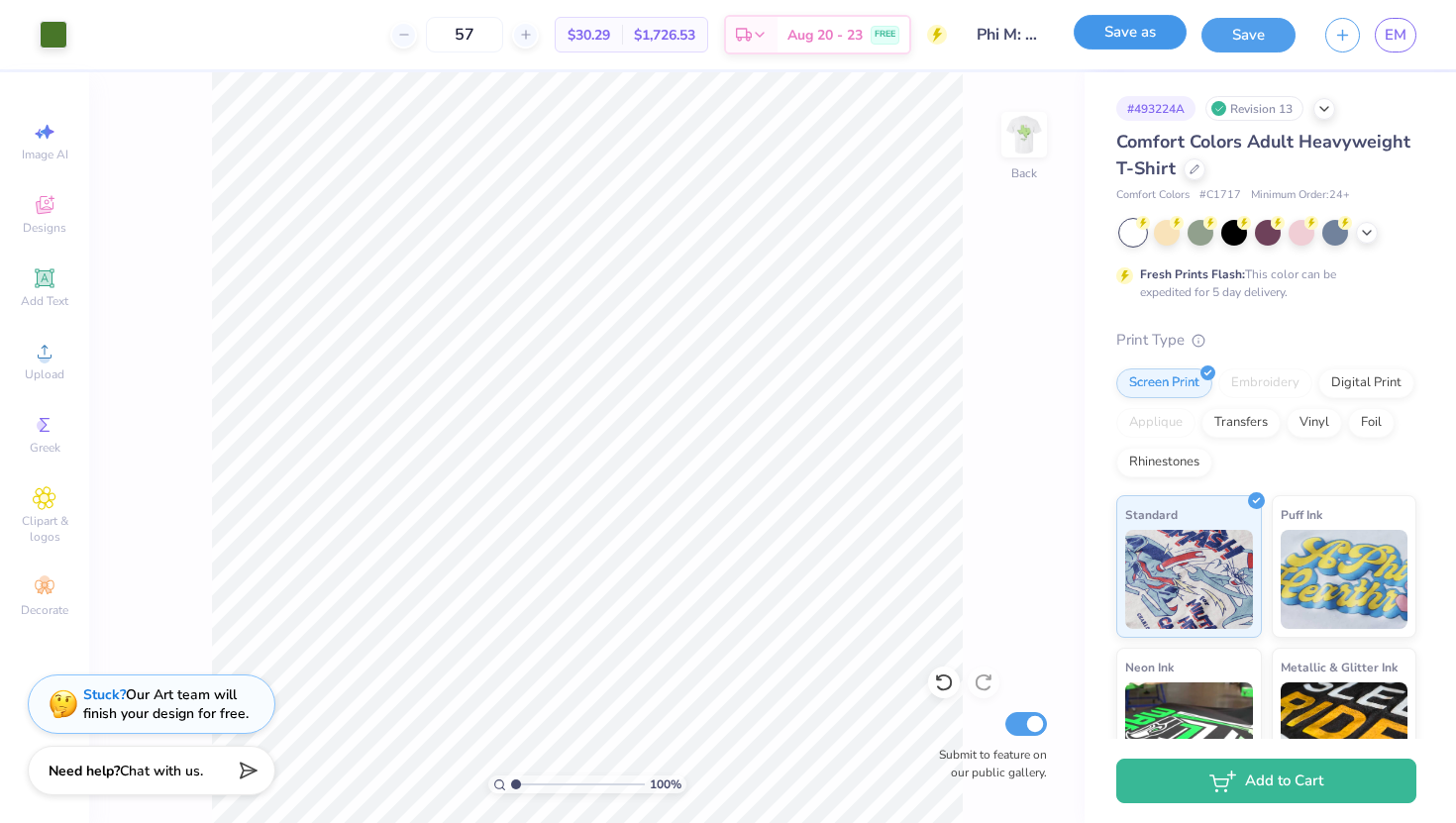 click on "Save as" at bounding box center [1130, 32] 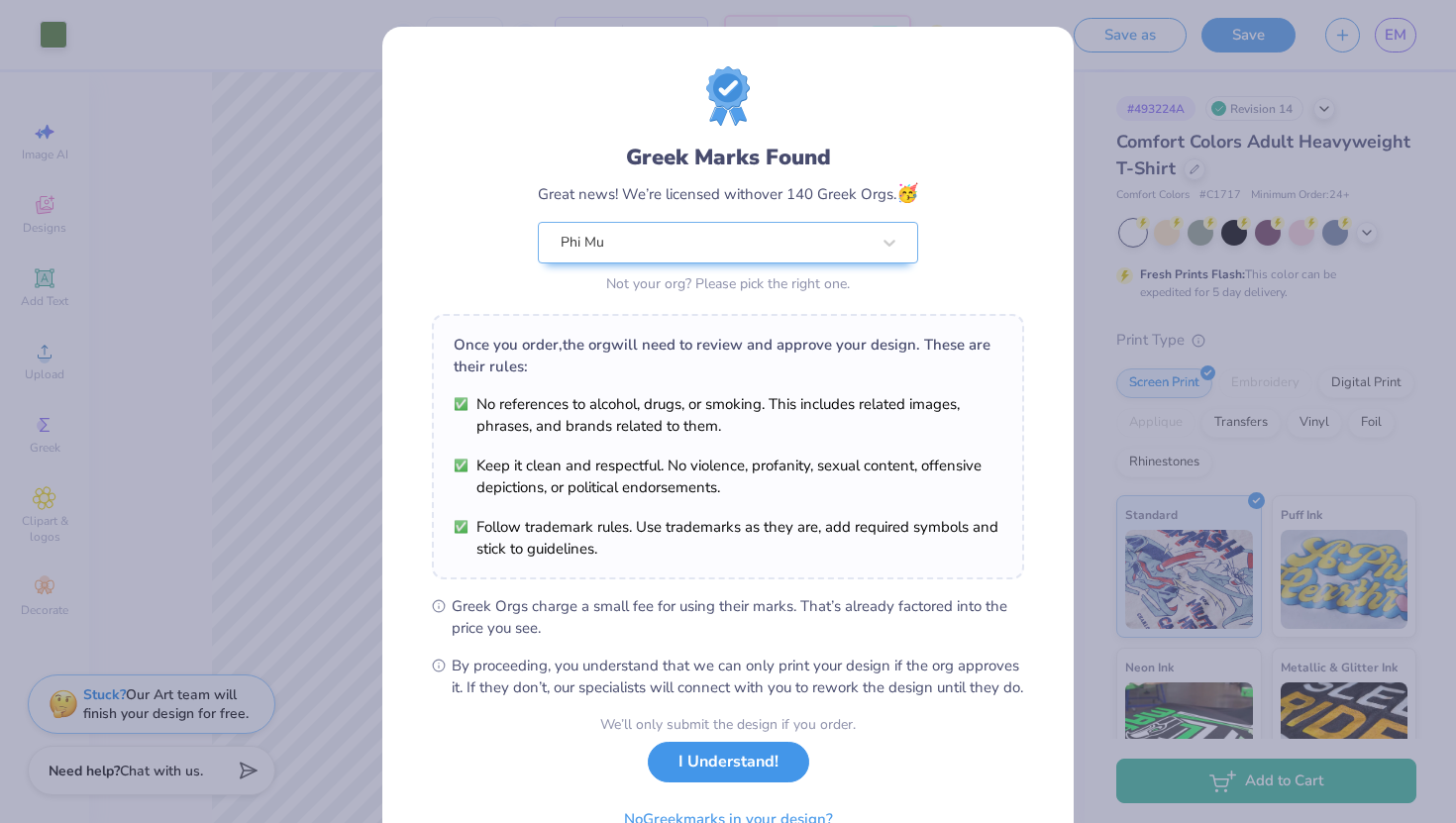 click on "I Understand!" at bounding box center [728, 762] 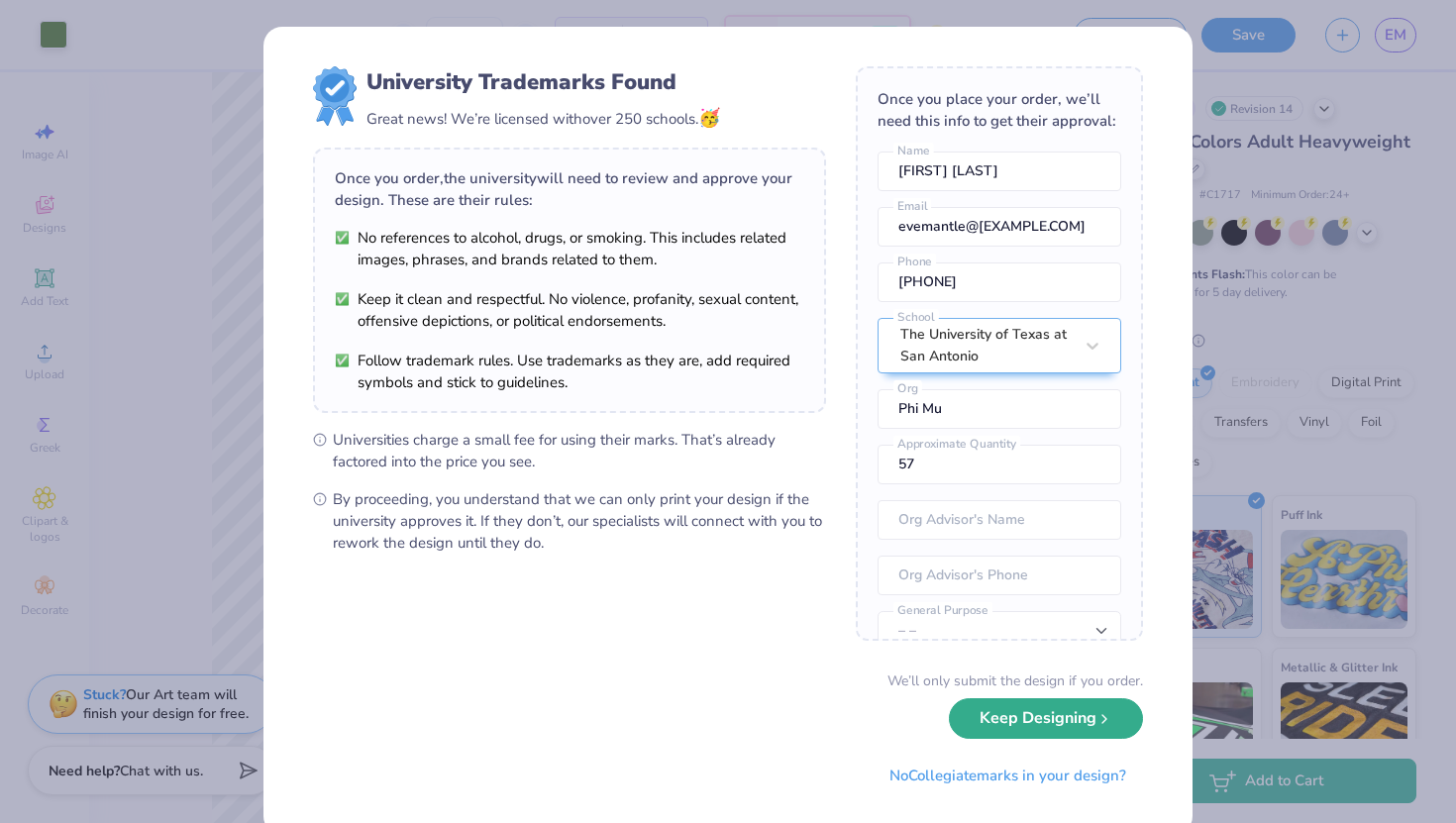 click on "Keep Designing" at bounding box center (1046, 718) 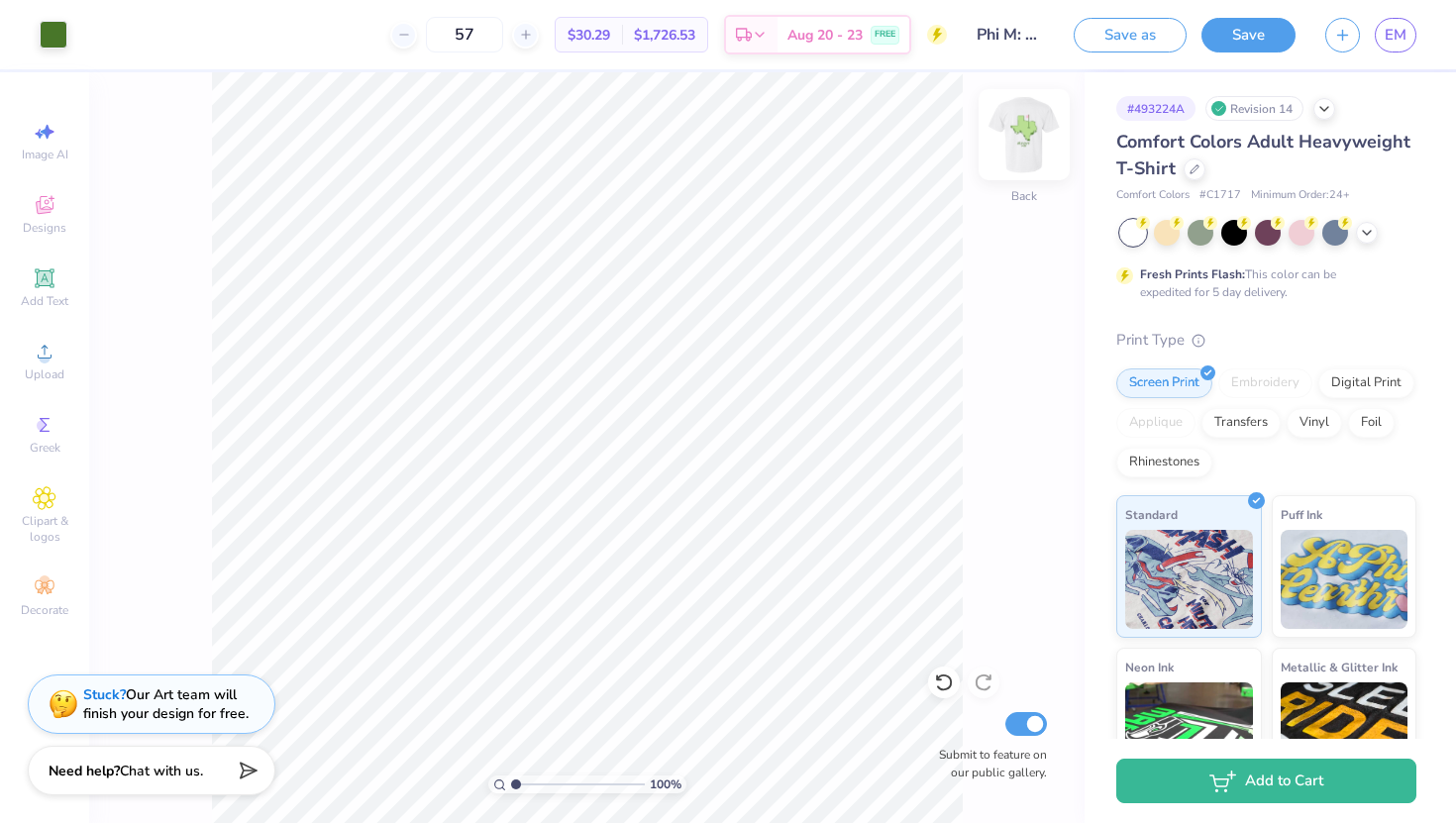 click at bounding box center [1024, 135] 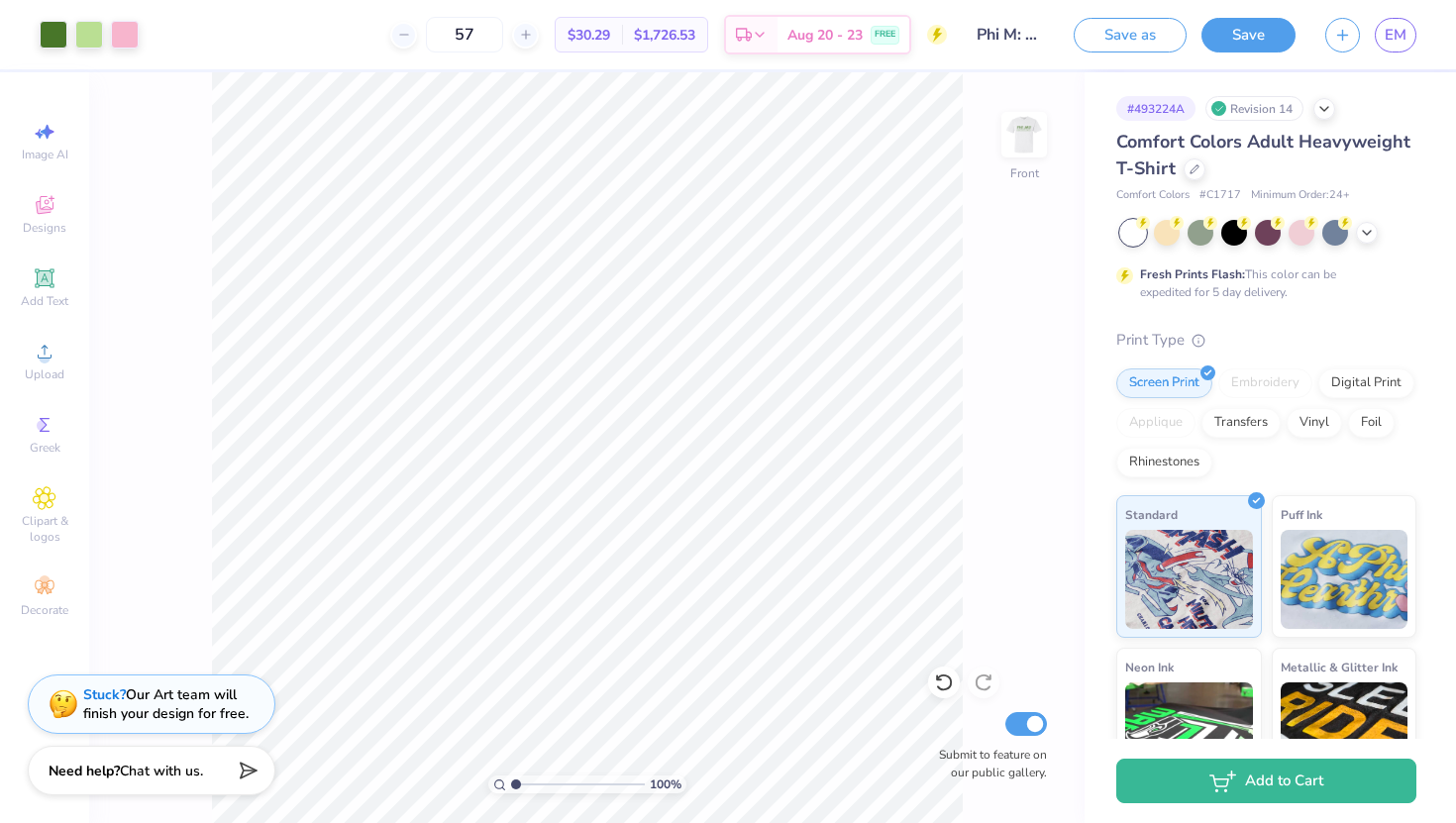 click at bounding box center (1024, 135) 